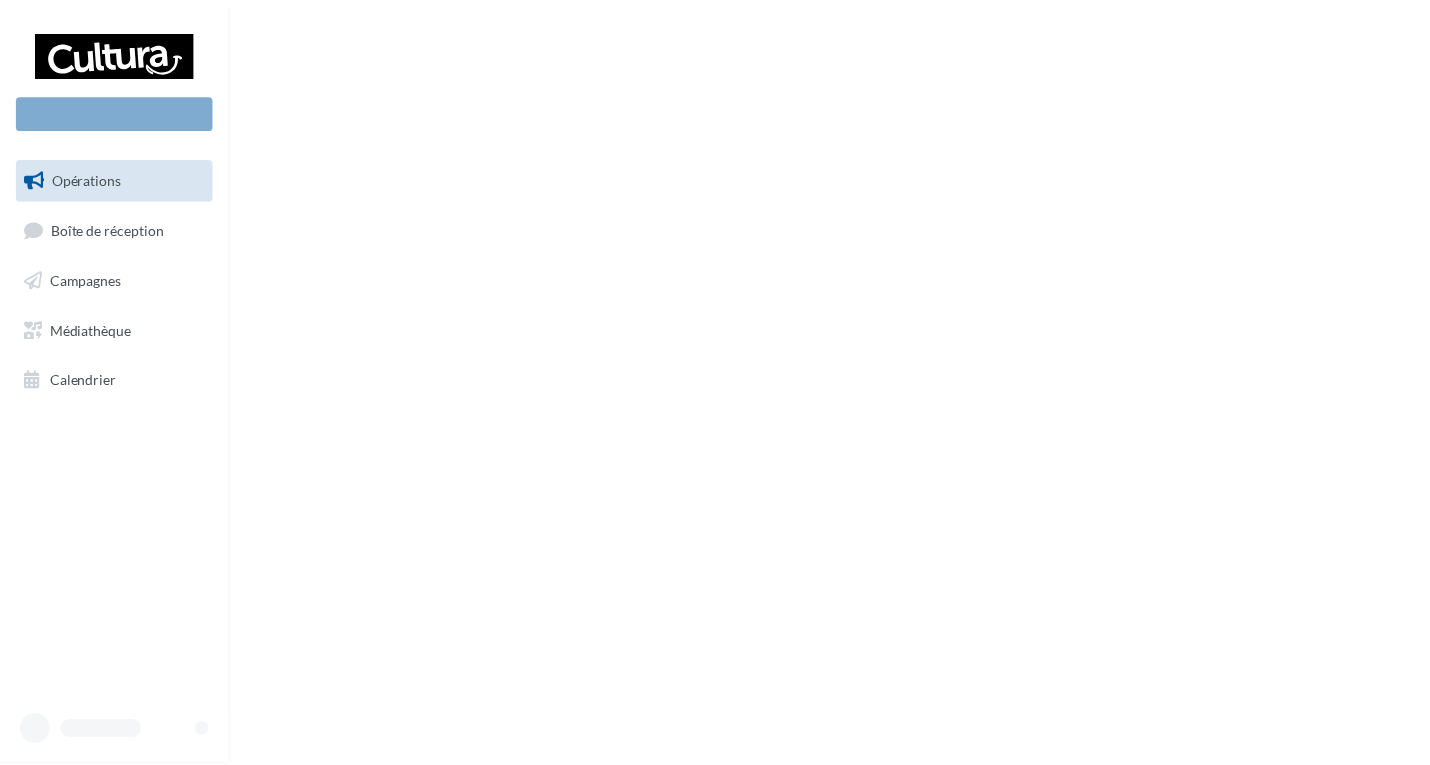 scroll, scrollTop: 0, scrollLeft: 0, axis: both 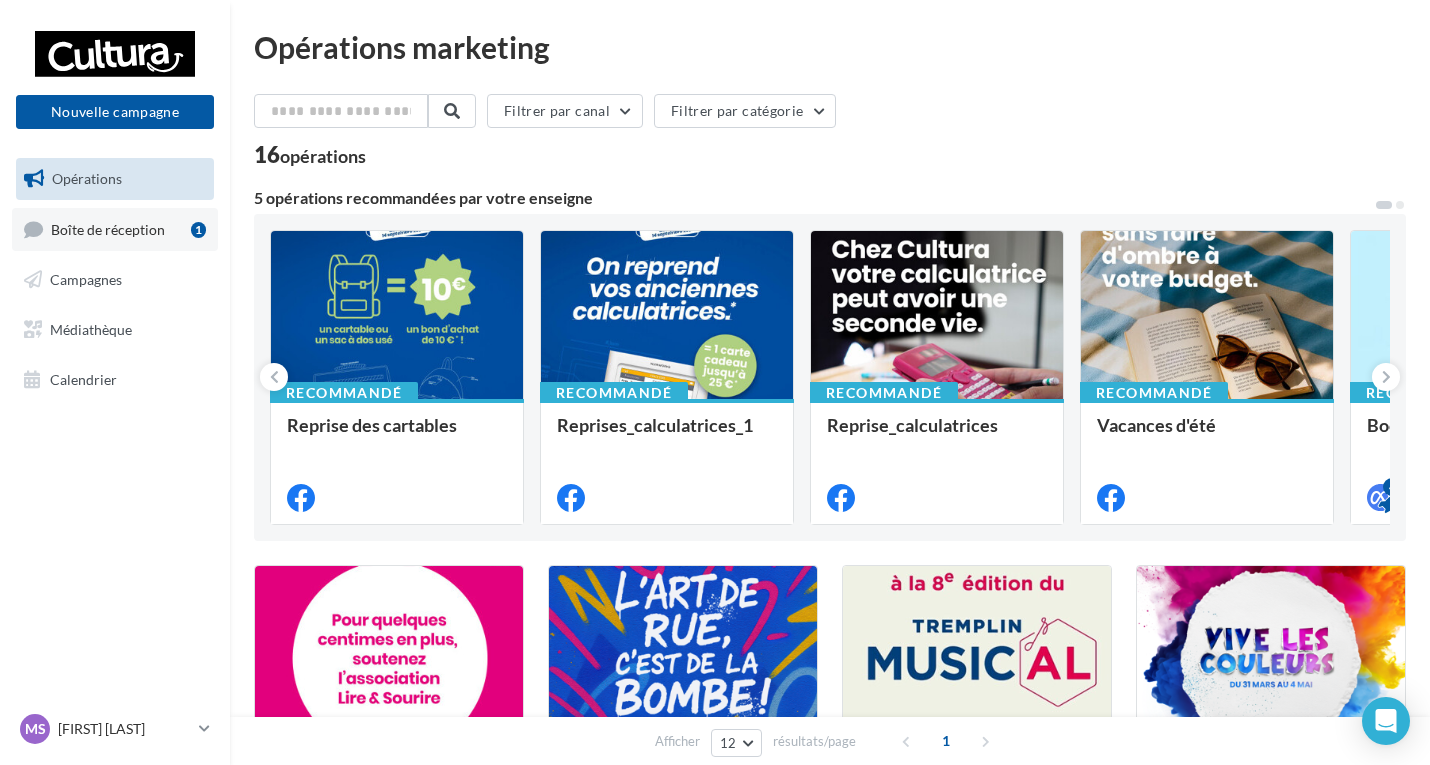 click on "Boîte de réception
1" at bounding box center [115, 229] 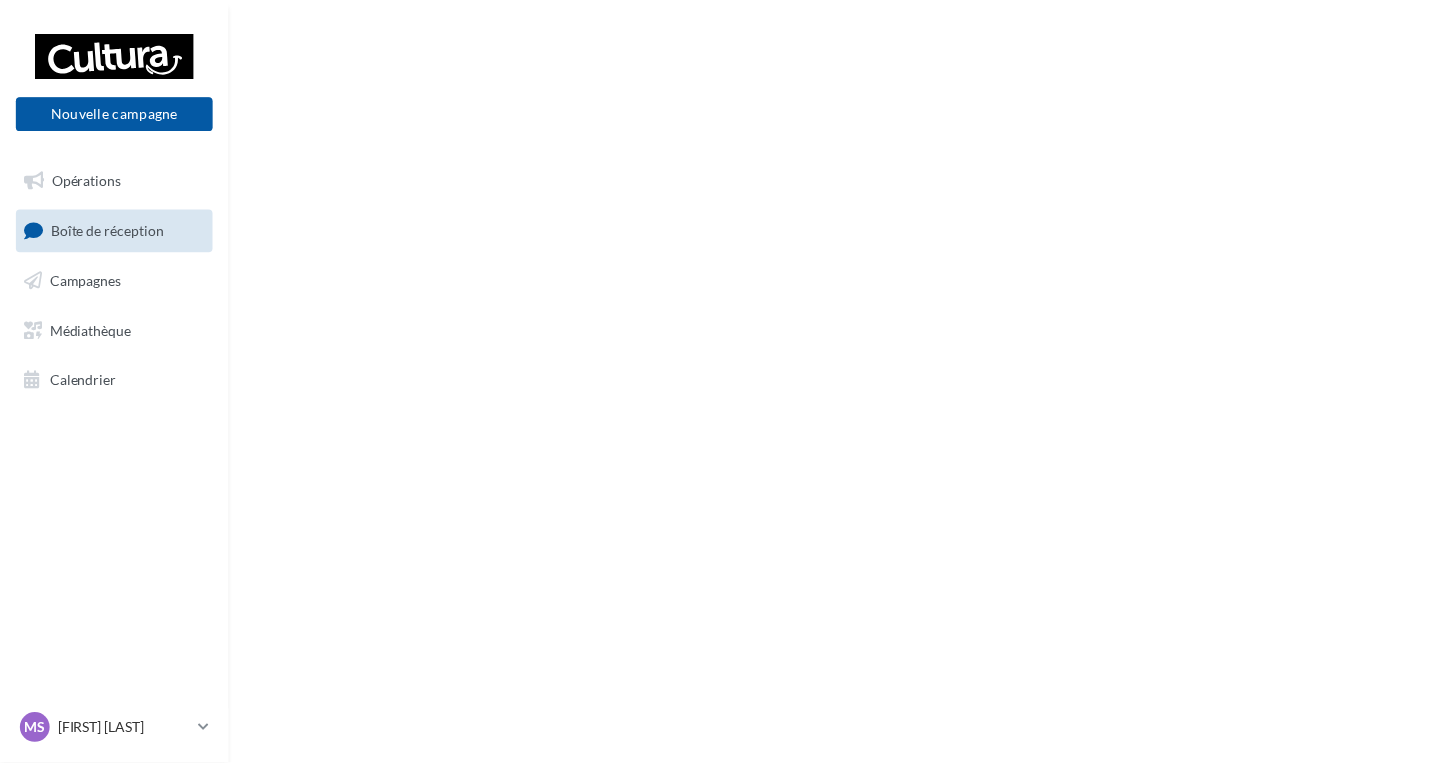 scroll, scrollTop: 0, scrollLeft: 0, axis: both 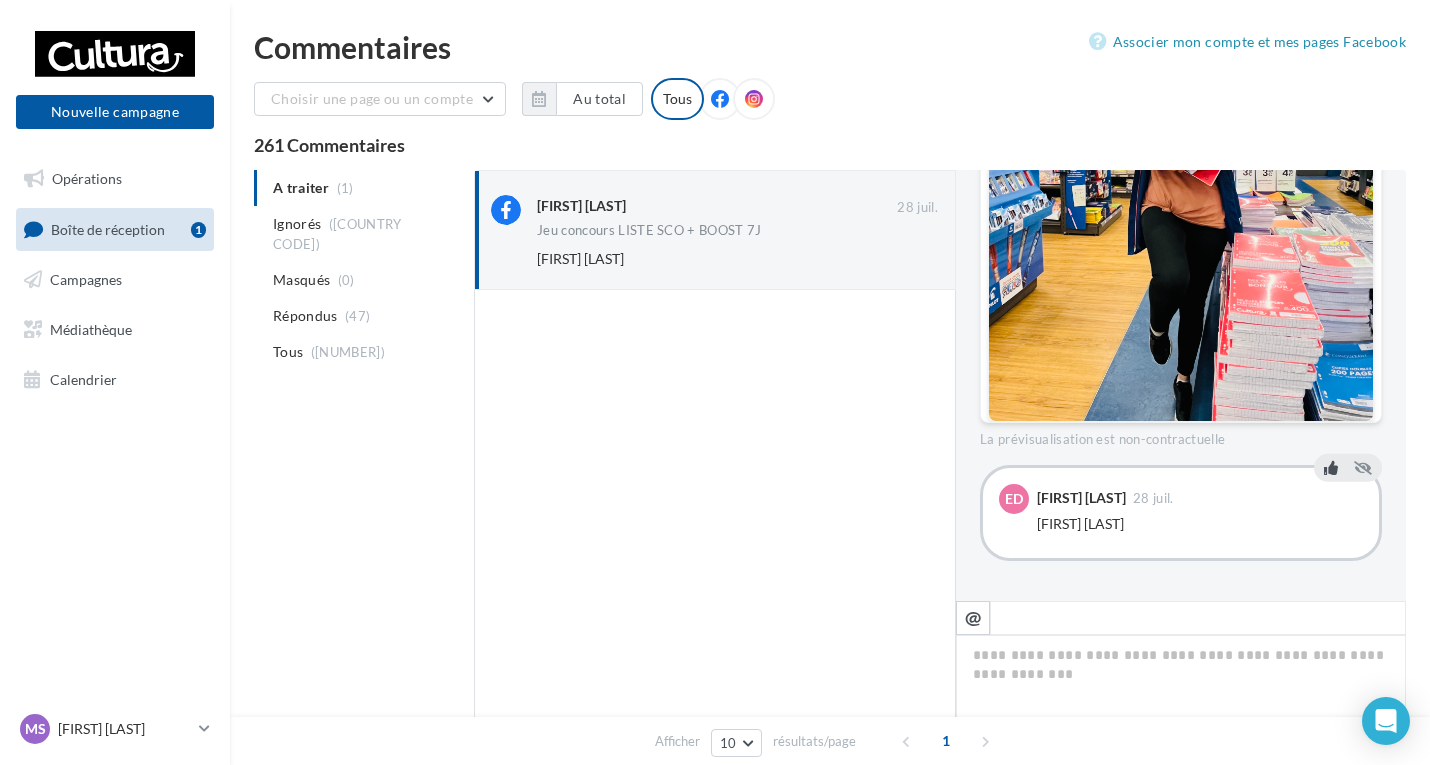 click at bounding box center (1331, 468) 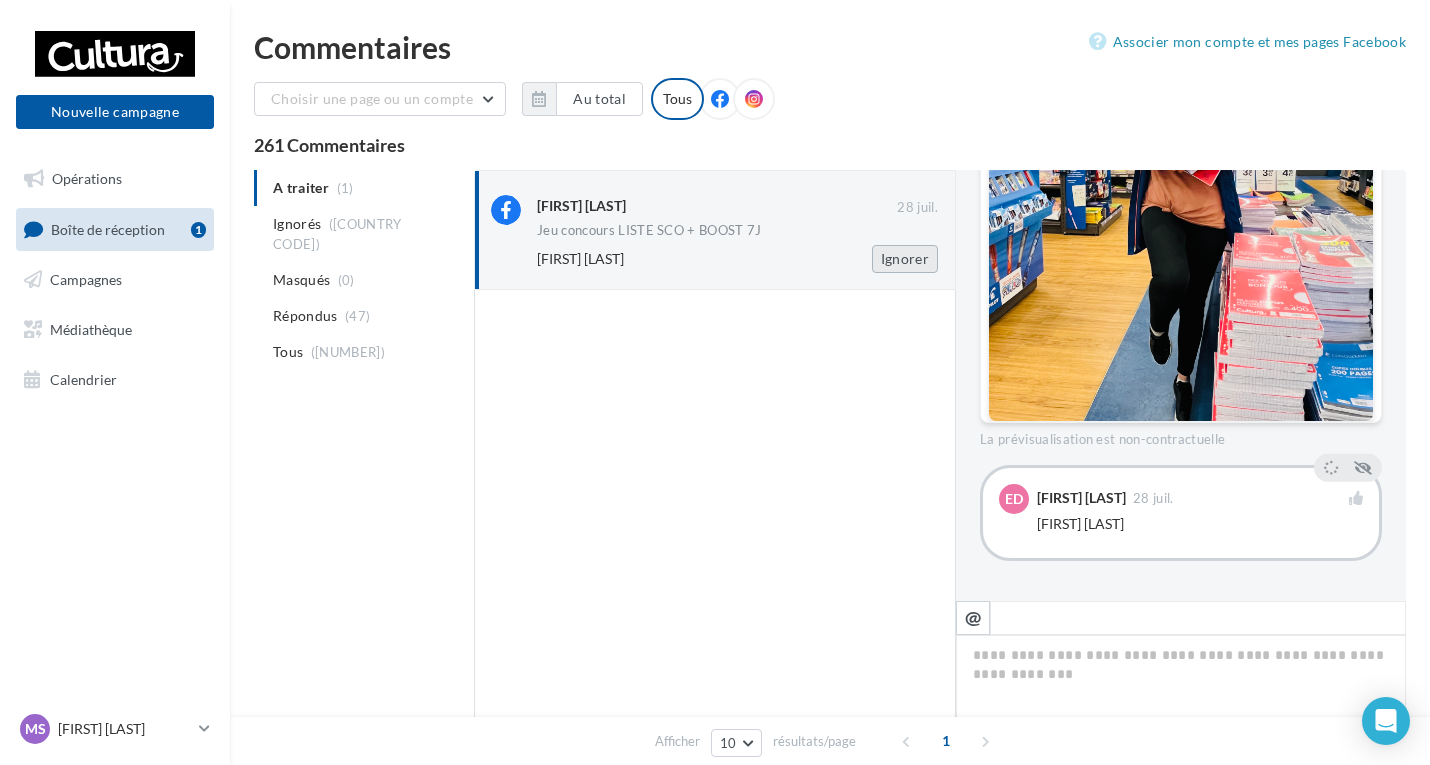 click on "Ignorer" at bounding box center (905, 259) 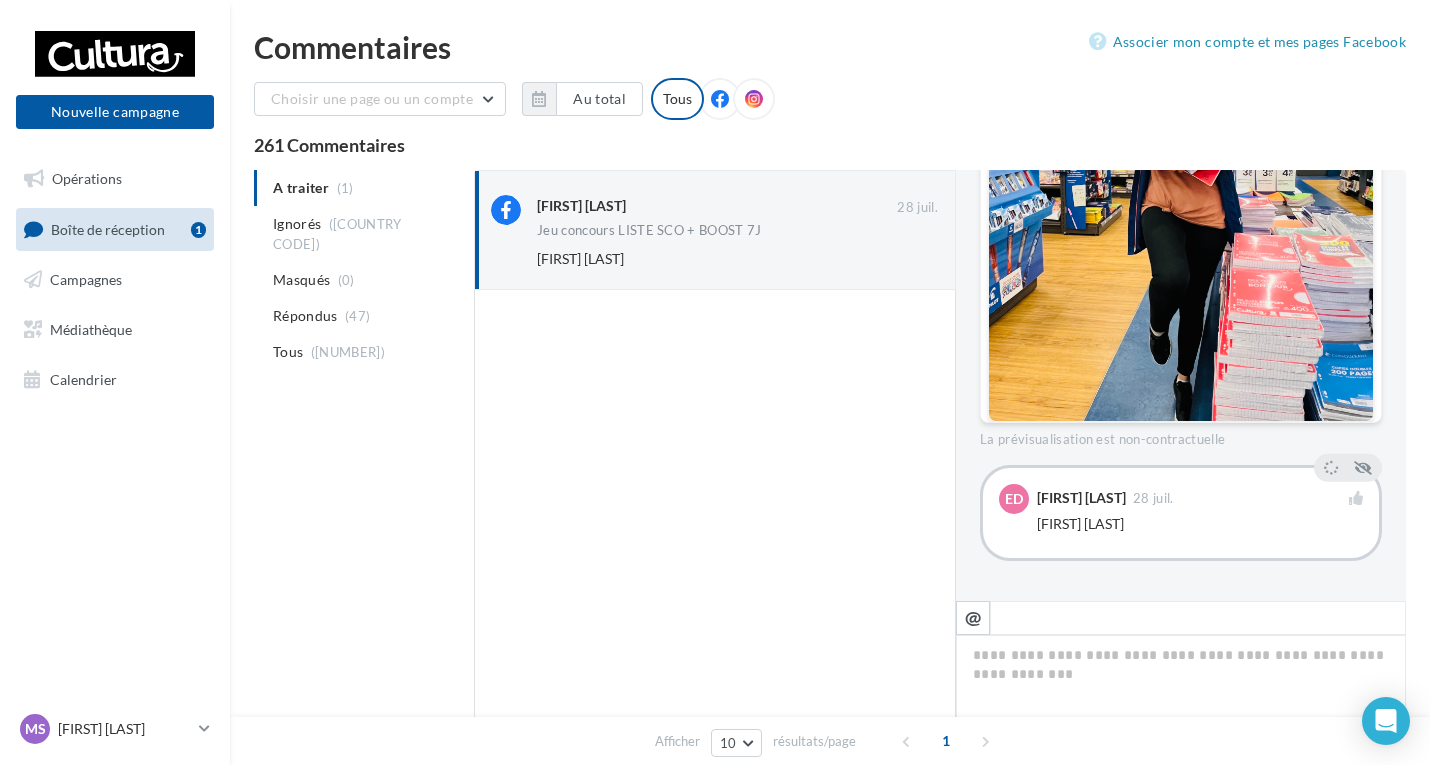 scroll, scrollTop: 405, scrollLeft: 0, axis: vertical 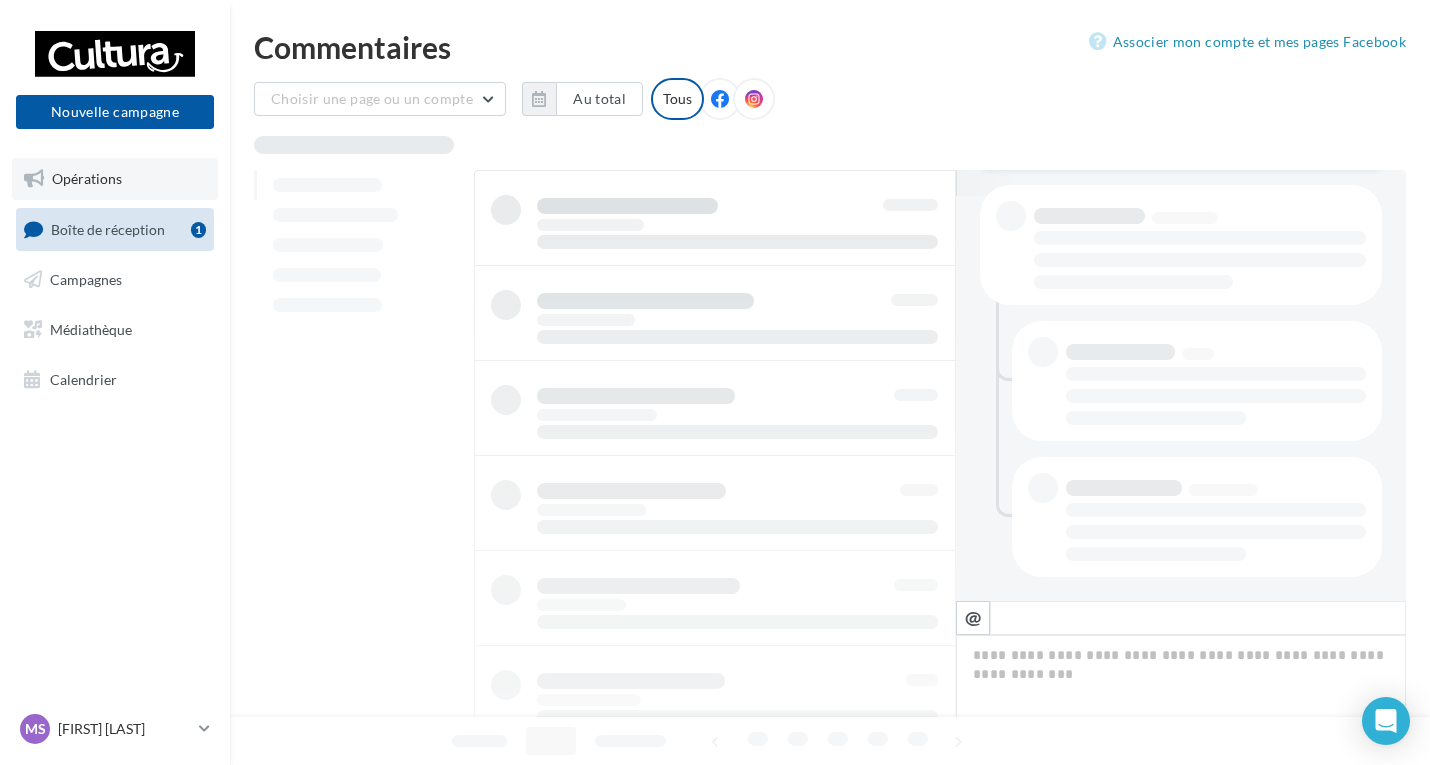 click on "Opérations" at bounding box center (115, 179) 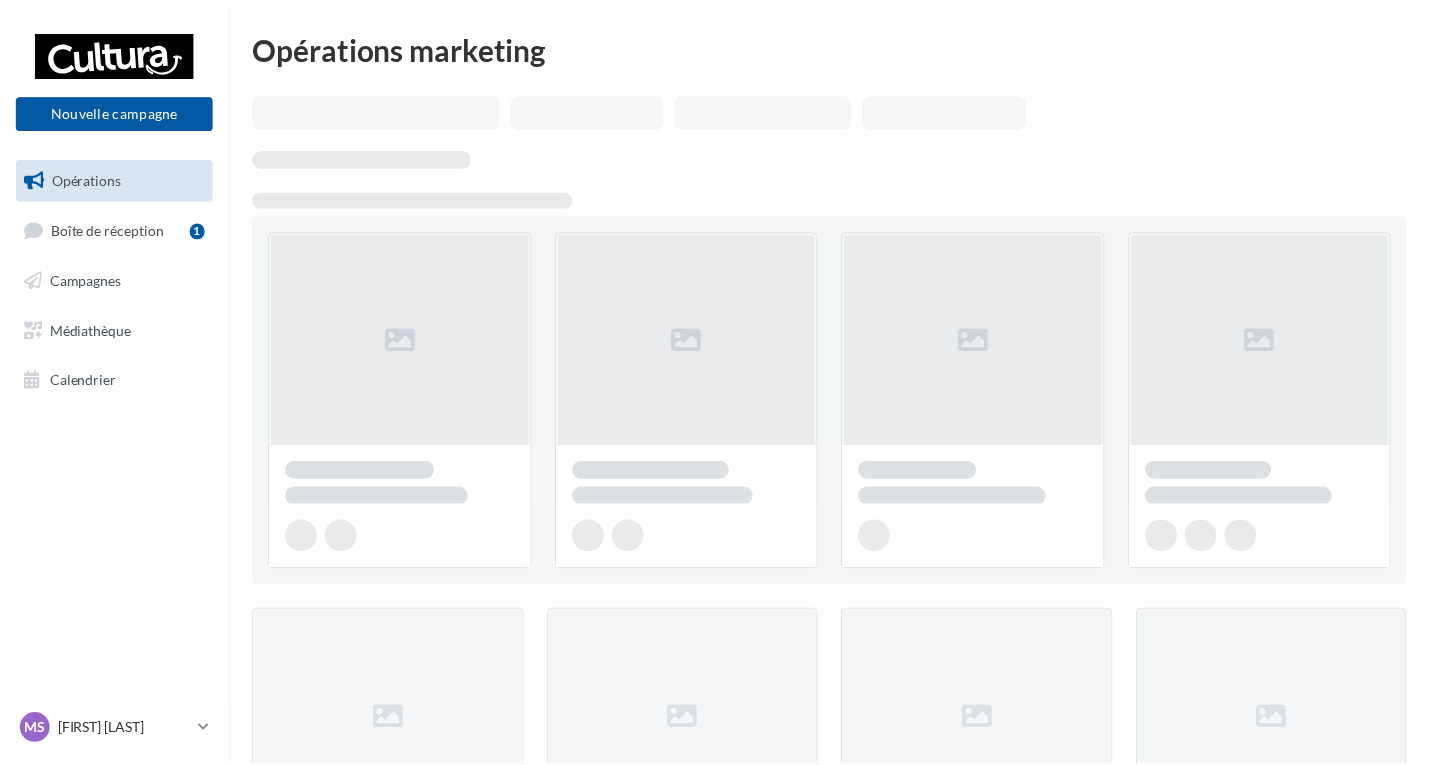 scroll, scrollTop: 0, scrollLeft: 0, axis: both 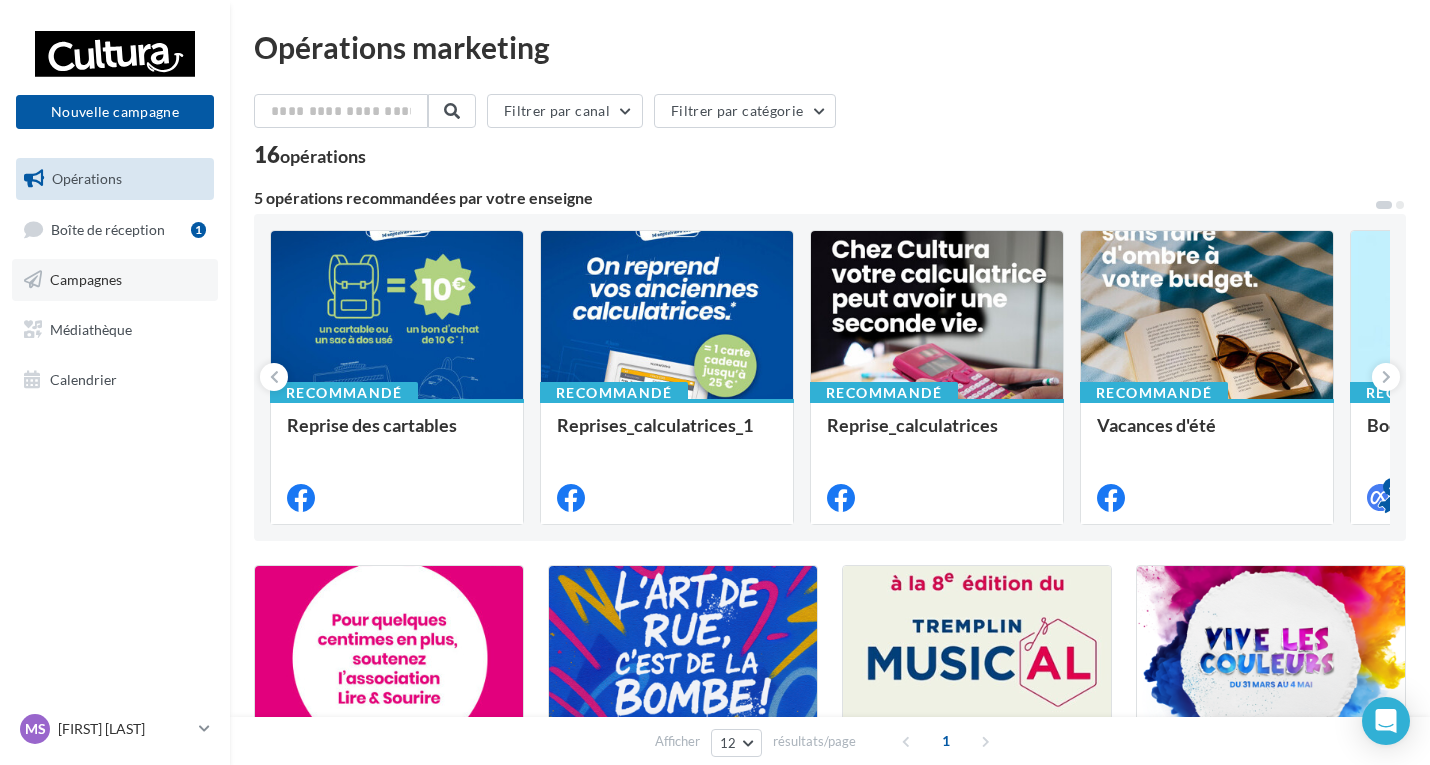 click on "Campagnes" at bounding box center [115, 280] 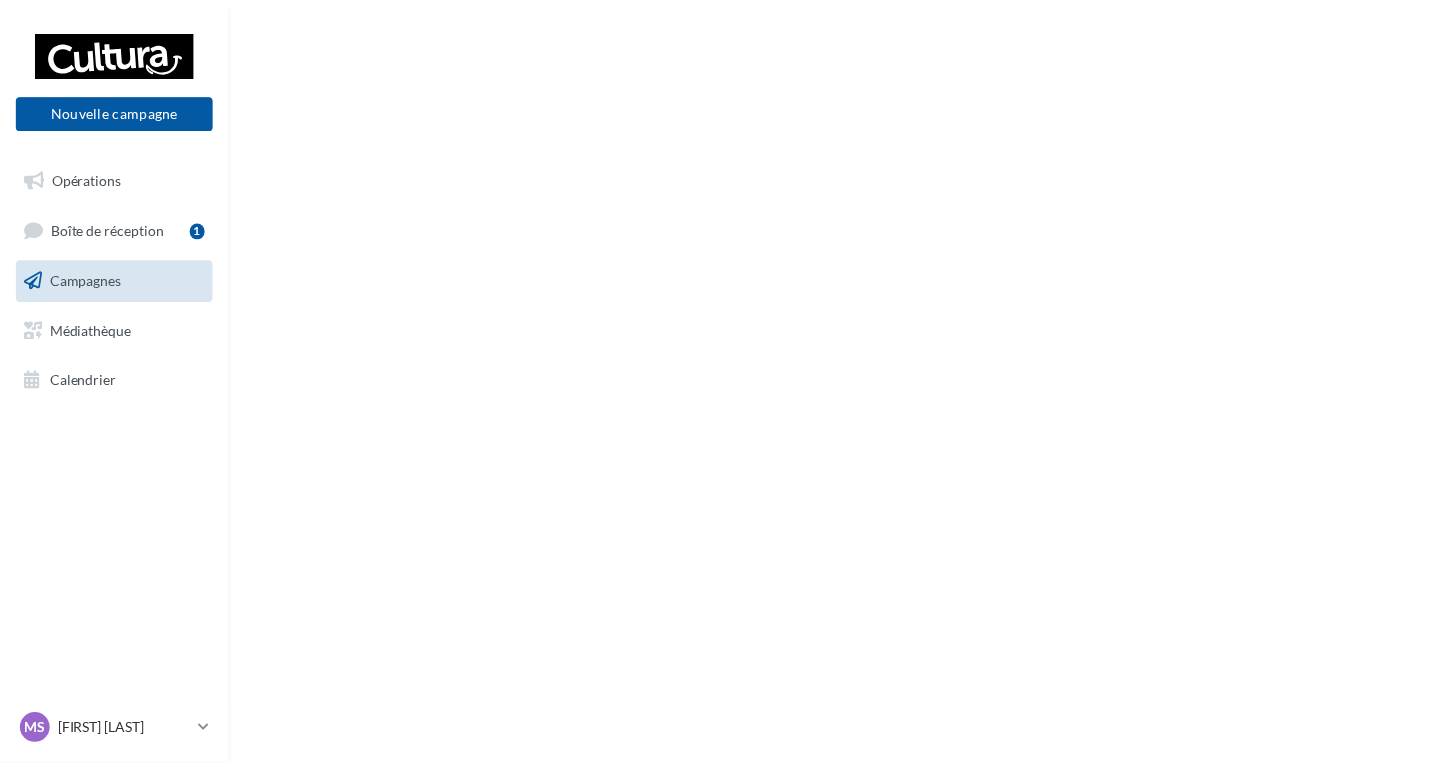 scroll, scrollTop: 0, scrollLeft: 0, axis: both 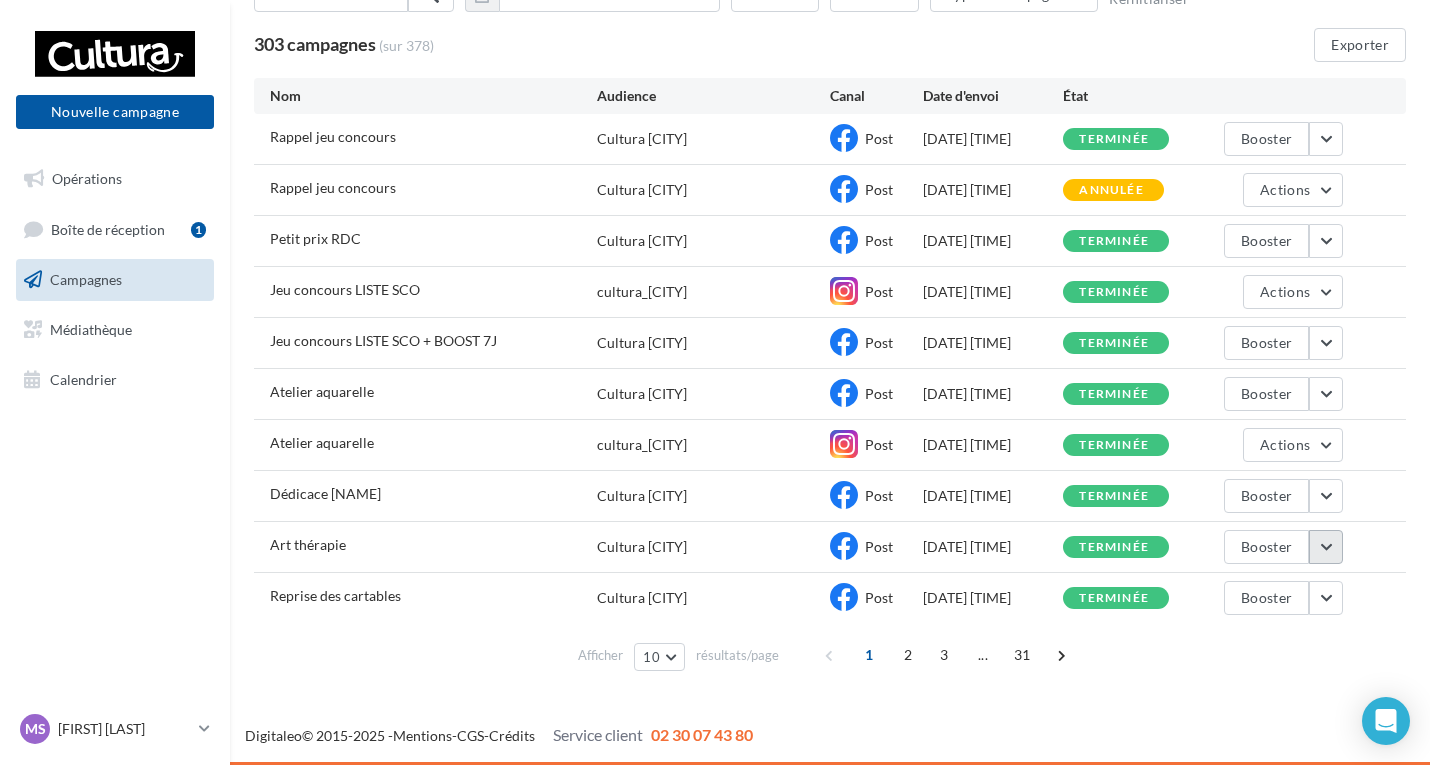 click at bounding box center [1326, 547] 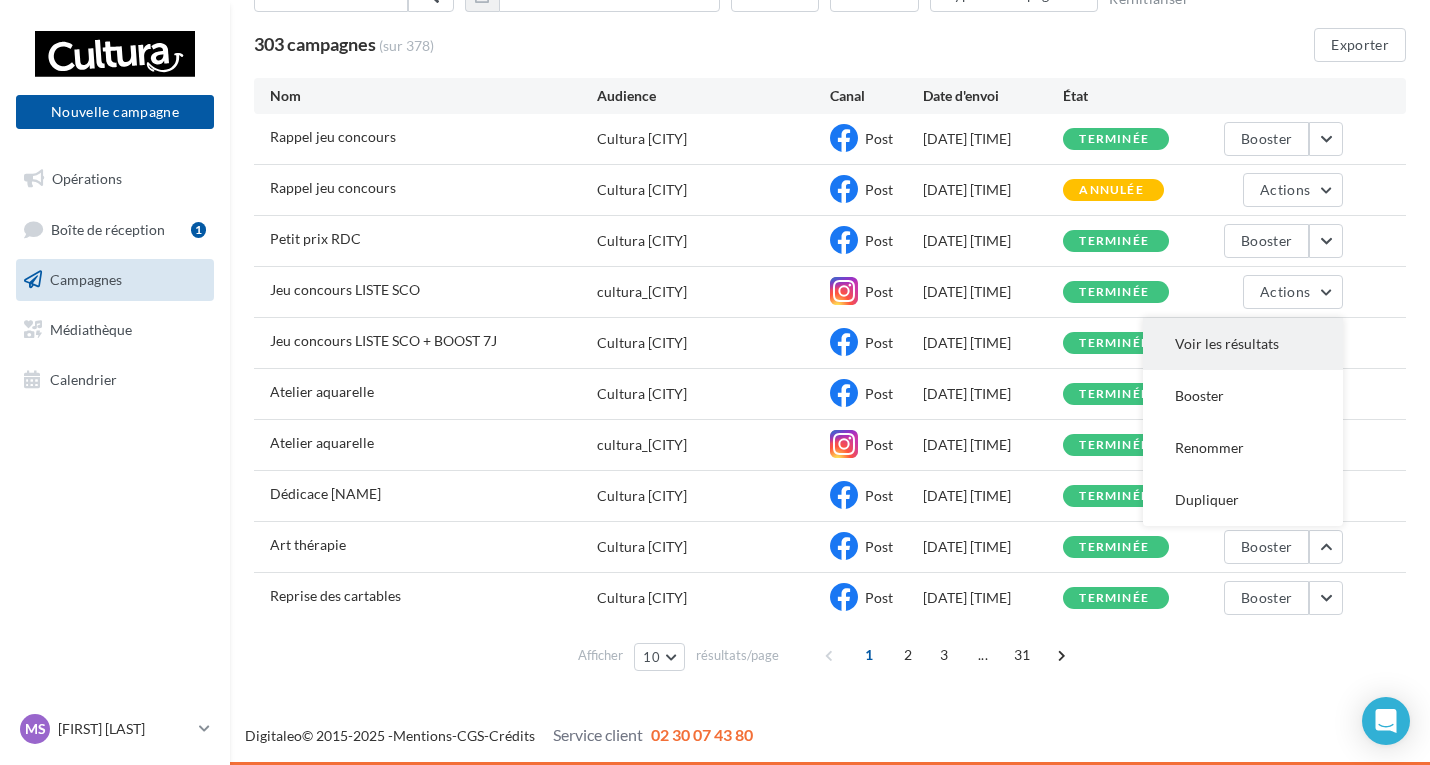 click on "Voir les résultats" at bounding box center [1243, 344] 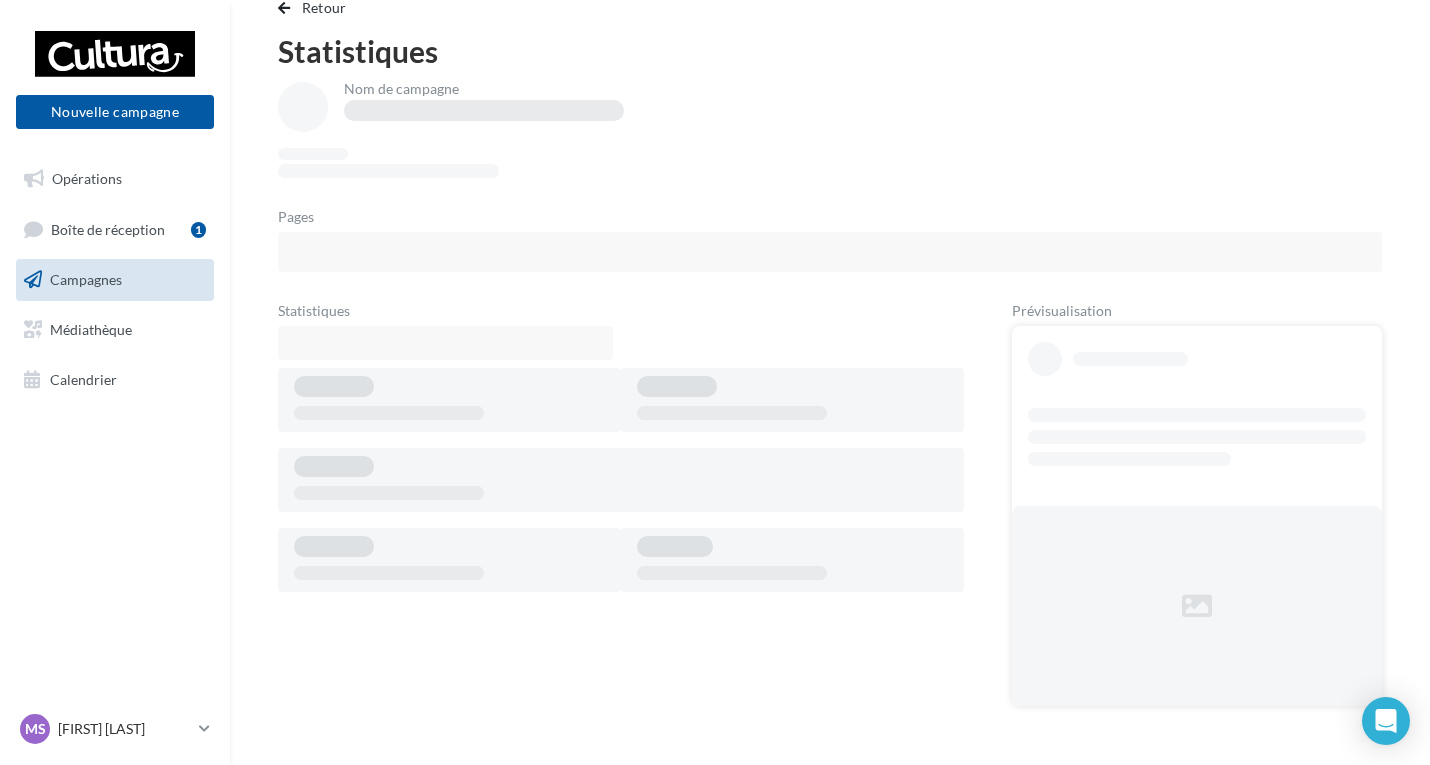 scroll, scrollTop: 0, scrollLeft: 0, axis: both 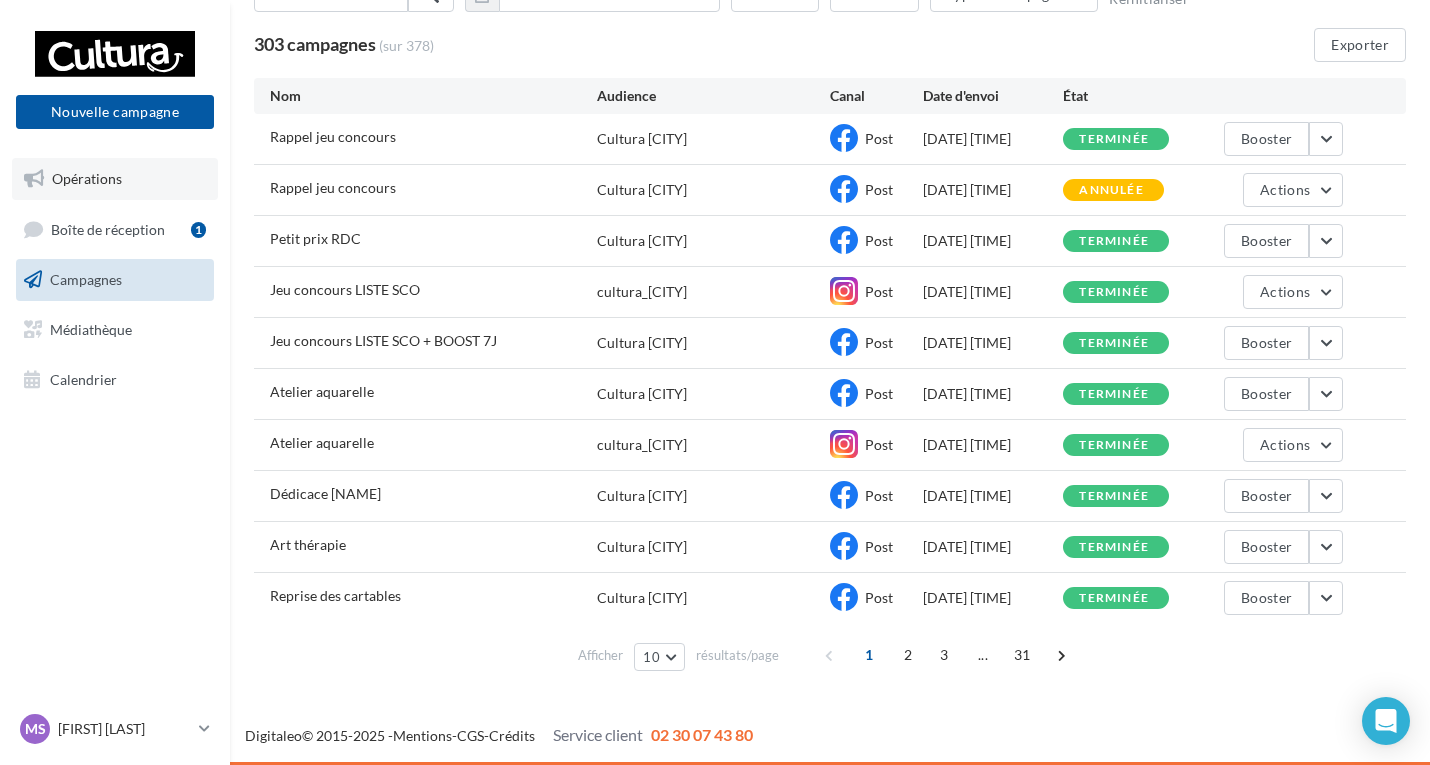 click on "Opérations" at bounding box center [115, 179] 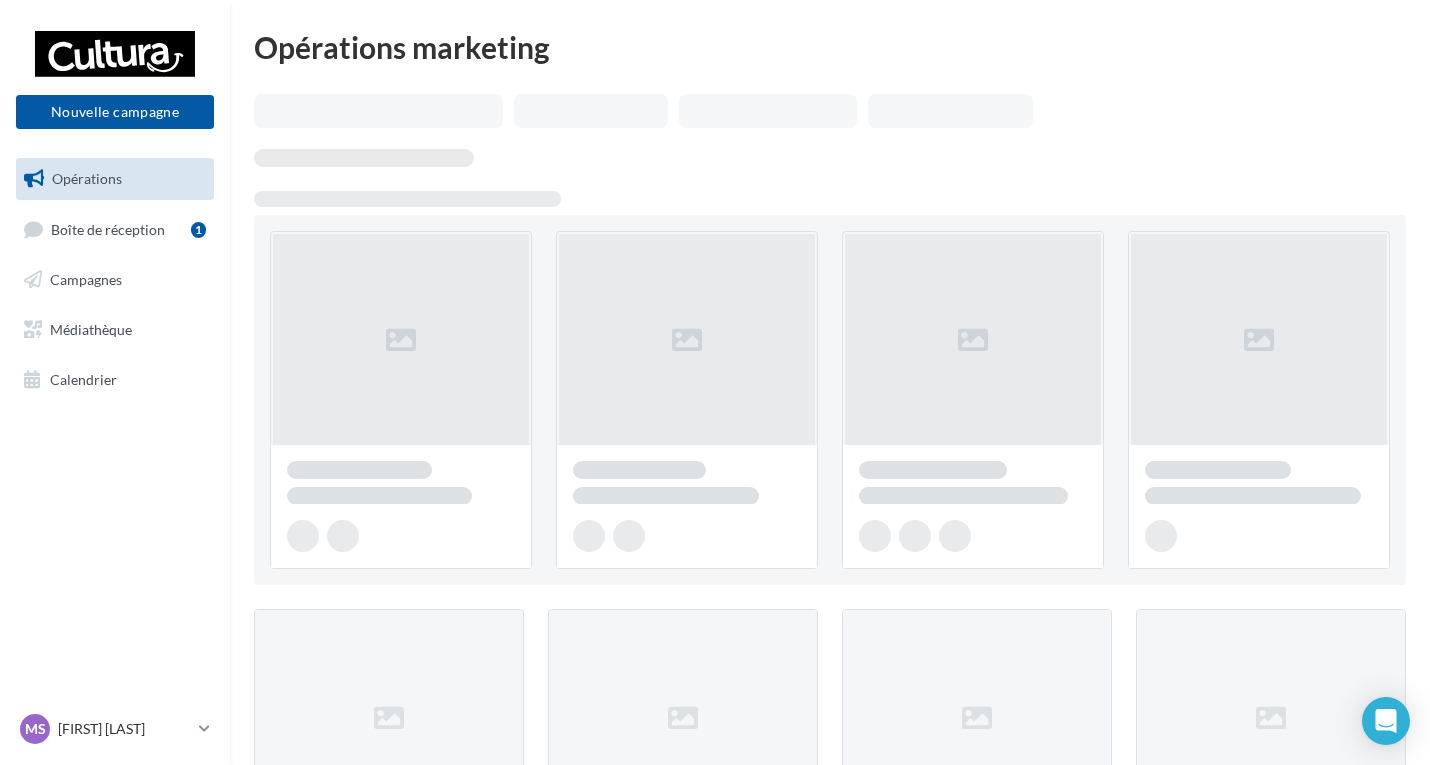 scroll, scrollTop: 0, scrollLeft: 0, axis: both 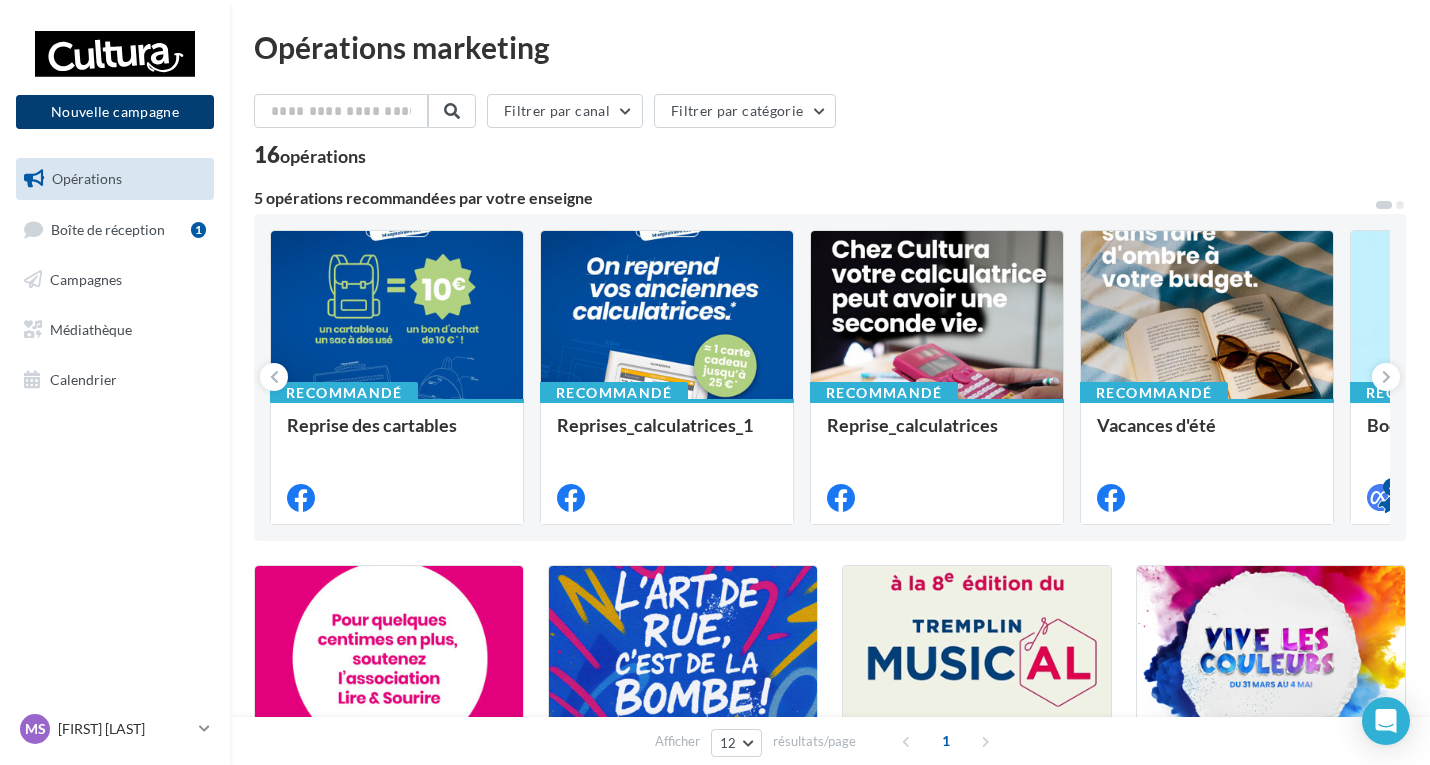 click on "Nouvelle campagne" at bounding box center [115, 112] 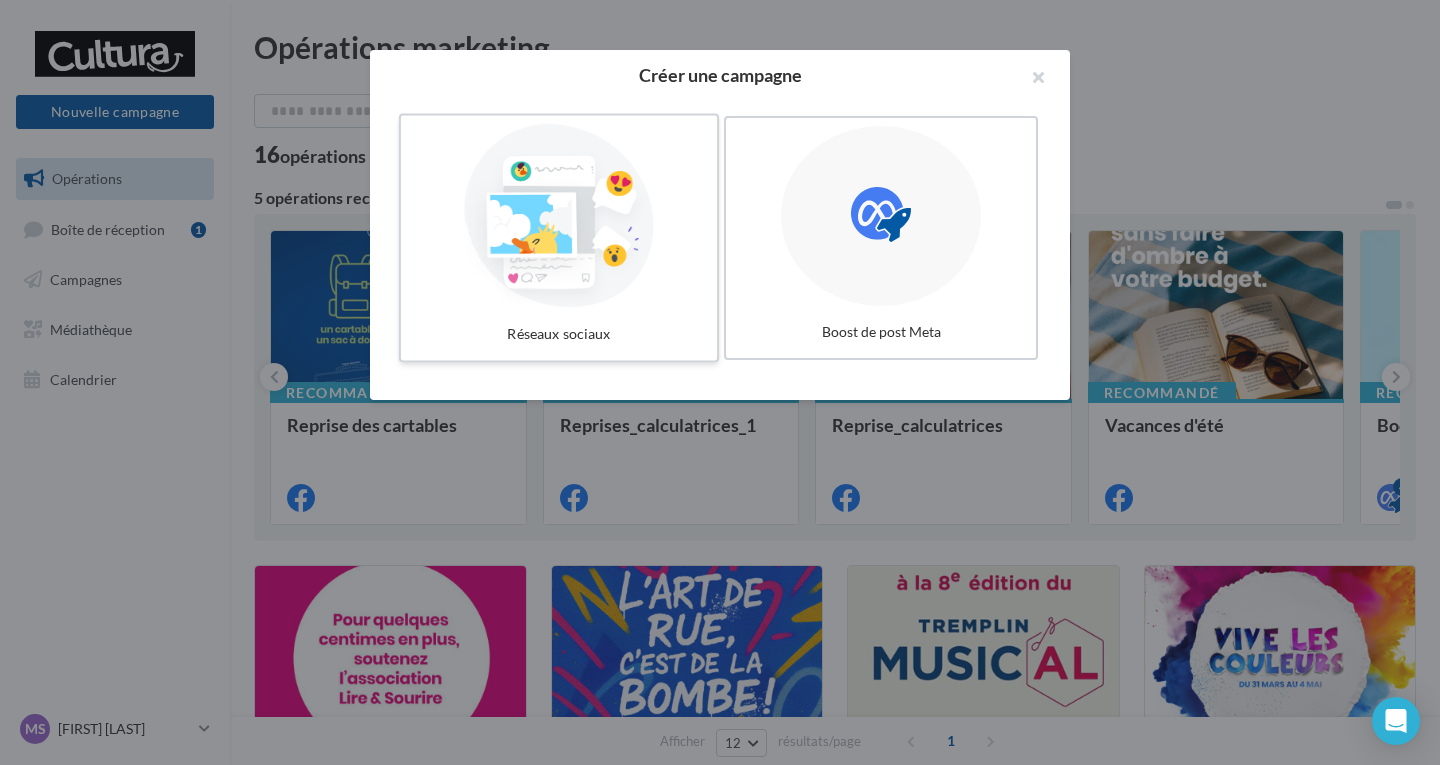 click at bounding box center (559, 216) 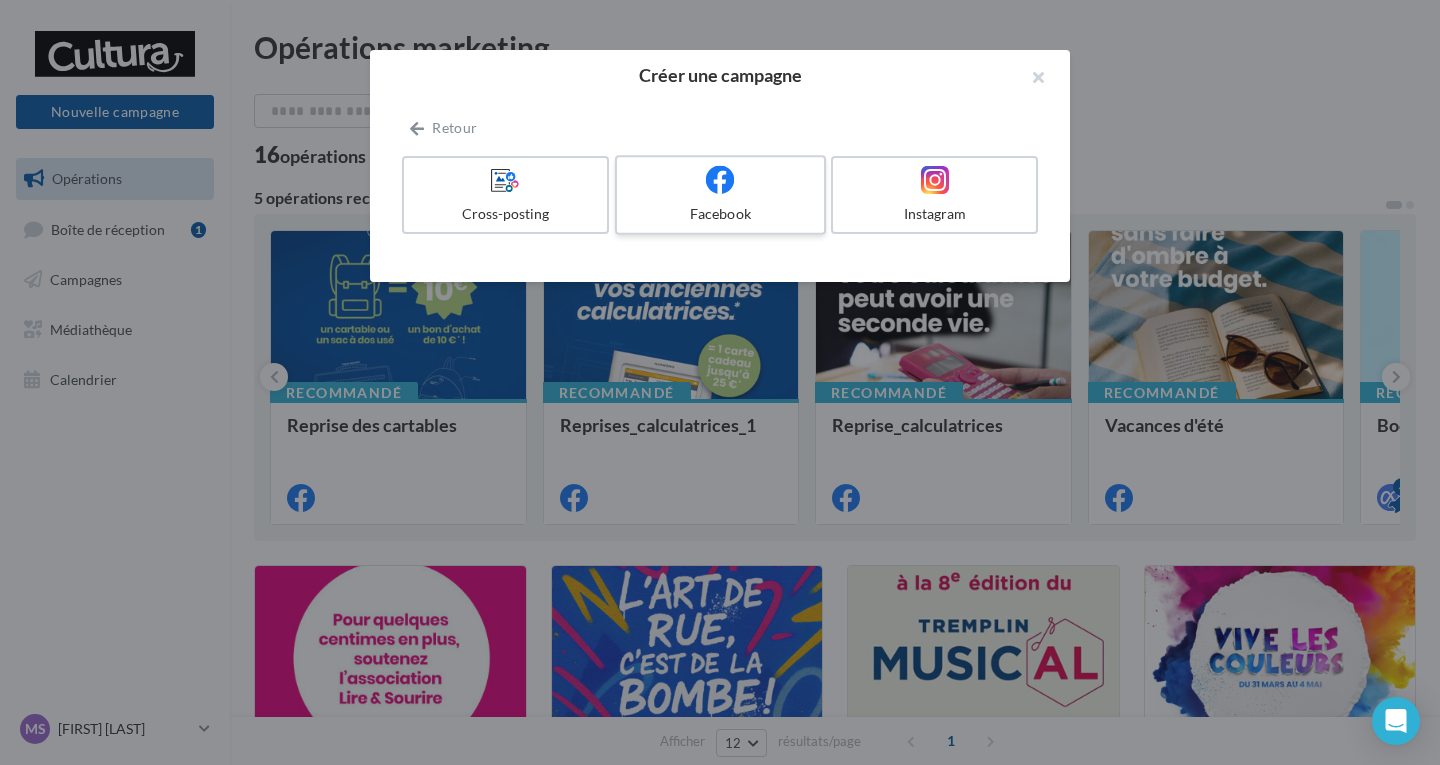 click on "Facebook" at bounding box center (720, 214) 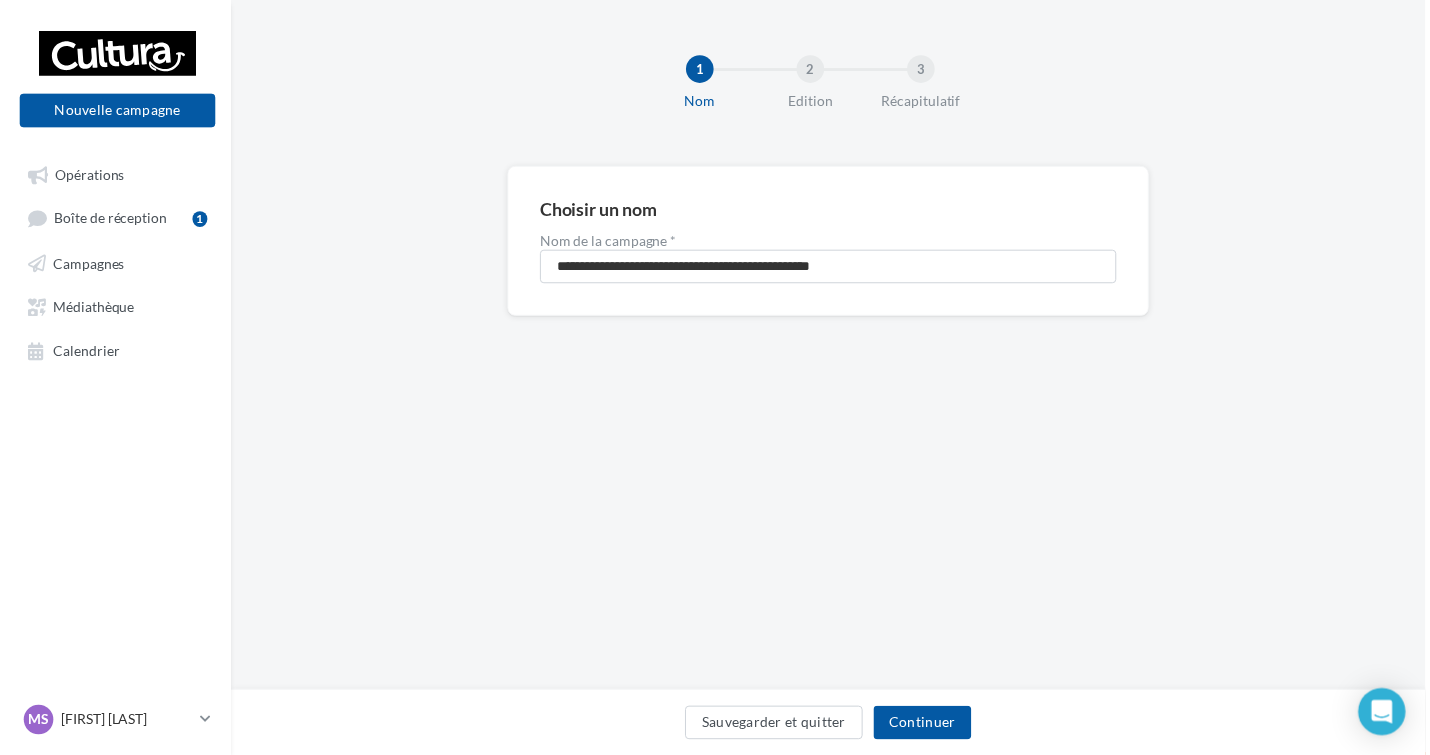 scroll, scrollTop: 0, scrollLeft: 0, axis: both 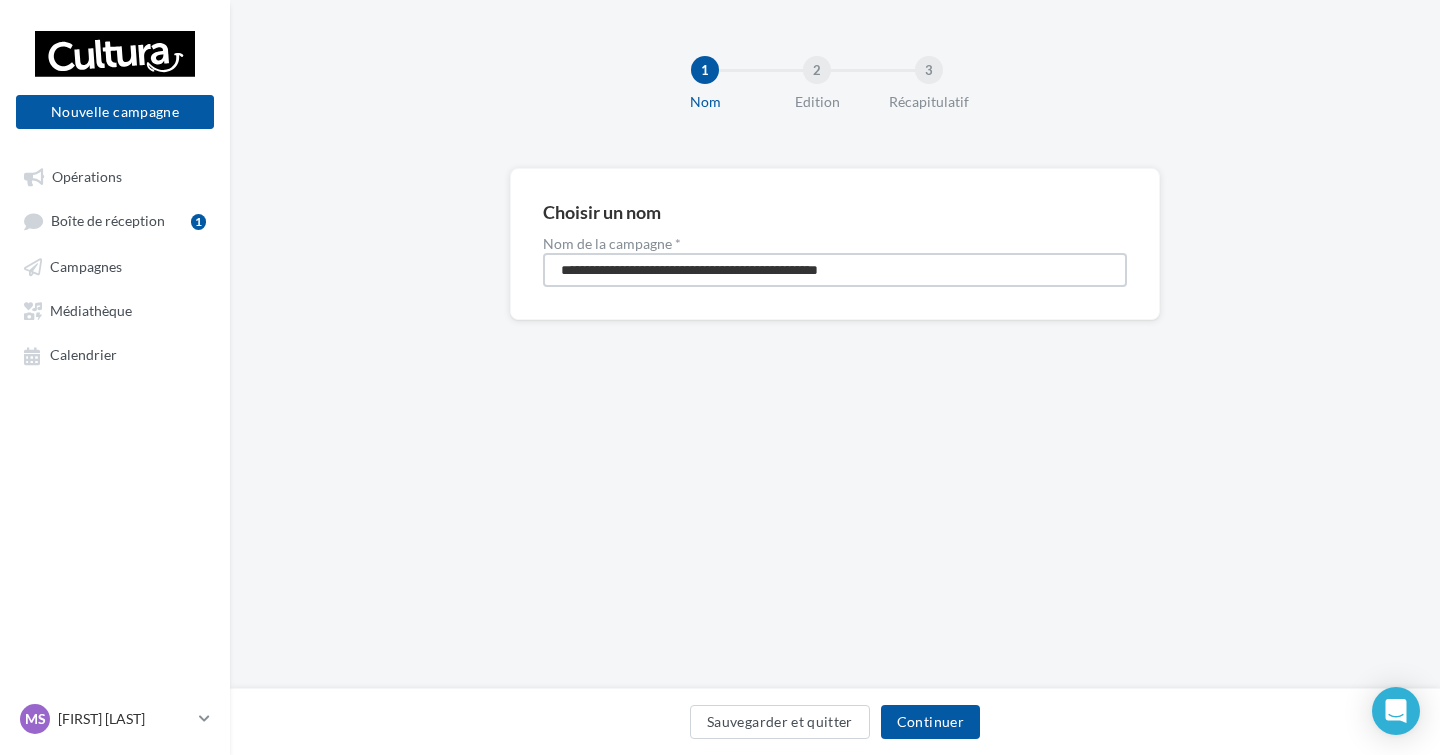 click on "**********" at bounding box center (835, 270) 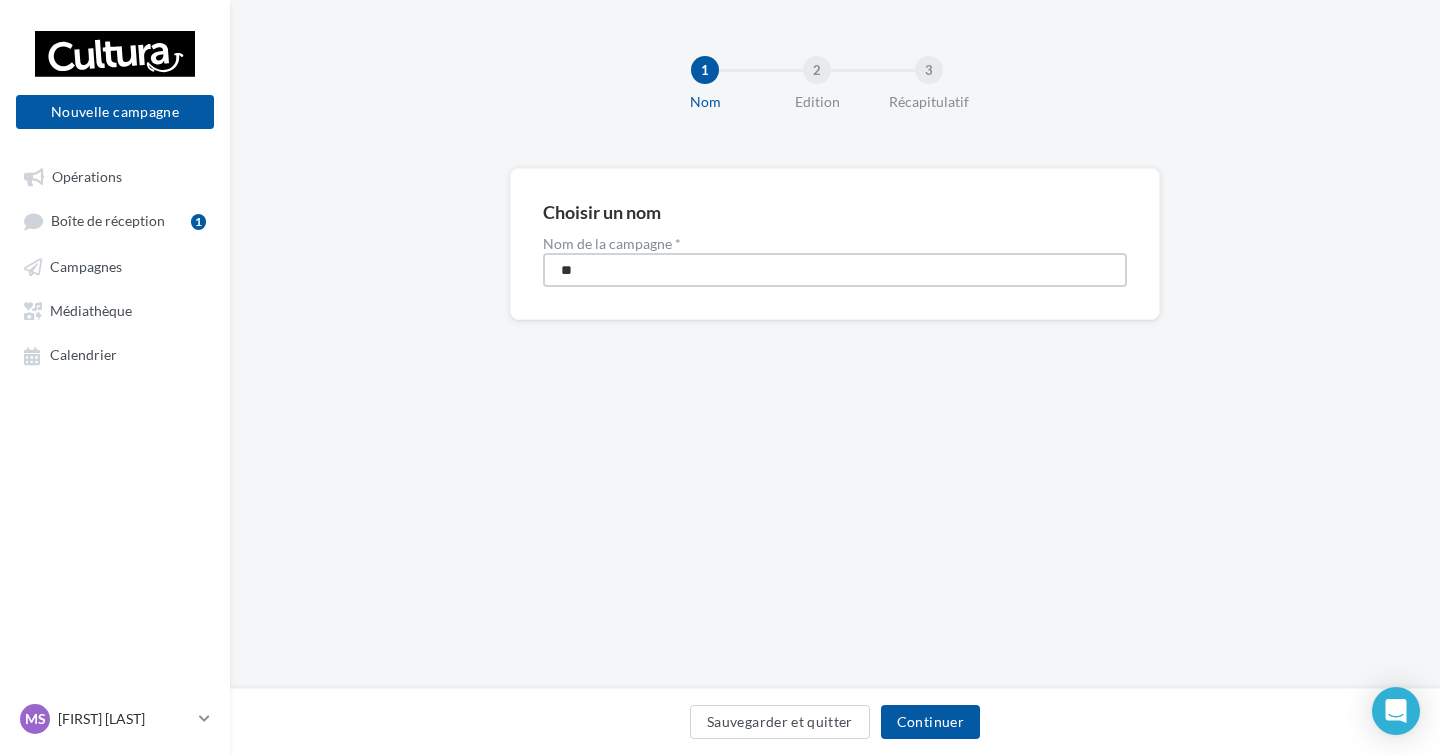 type on "*" 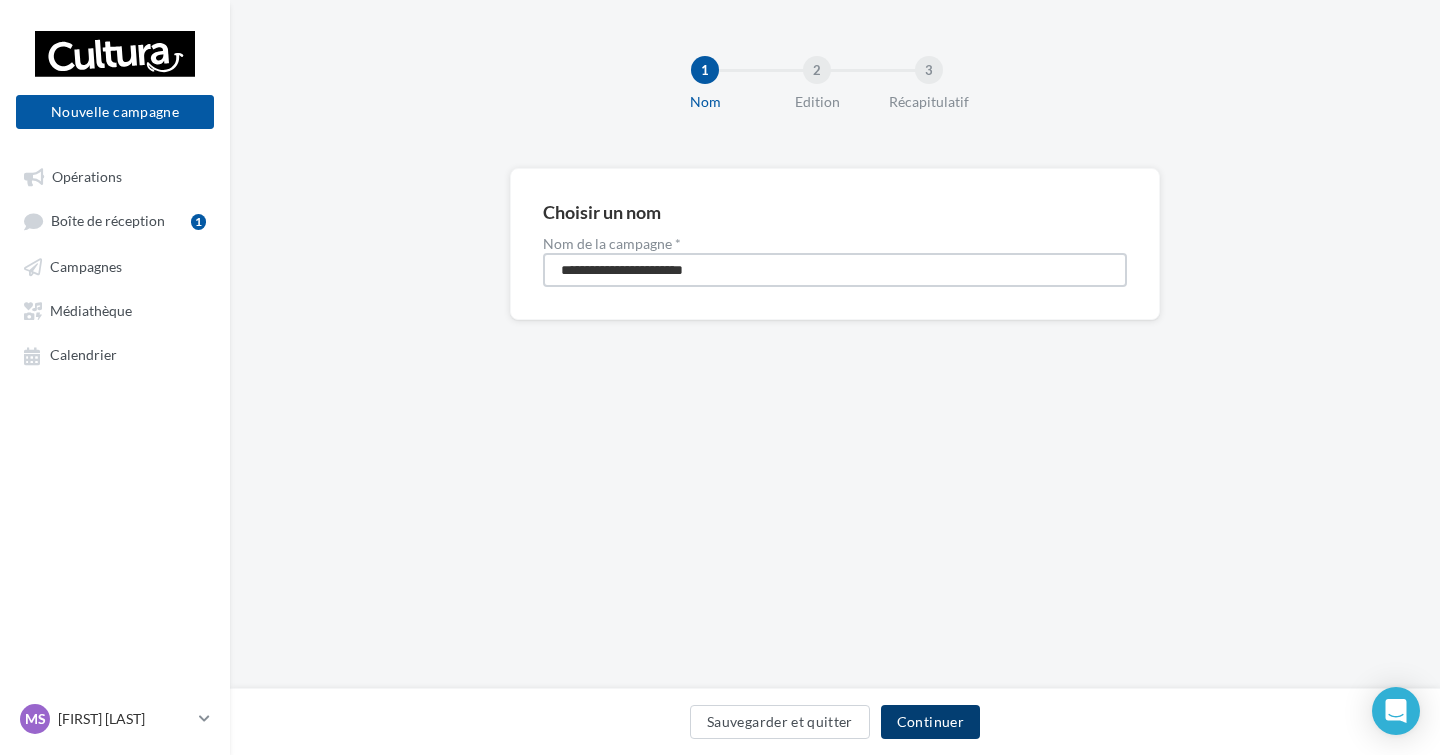 type on "**********" 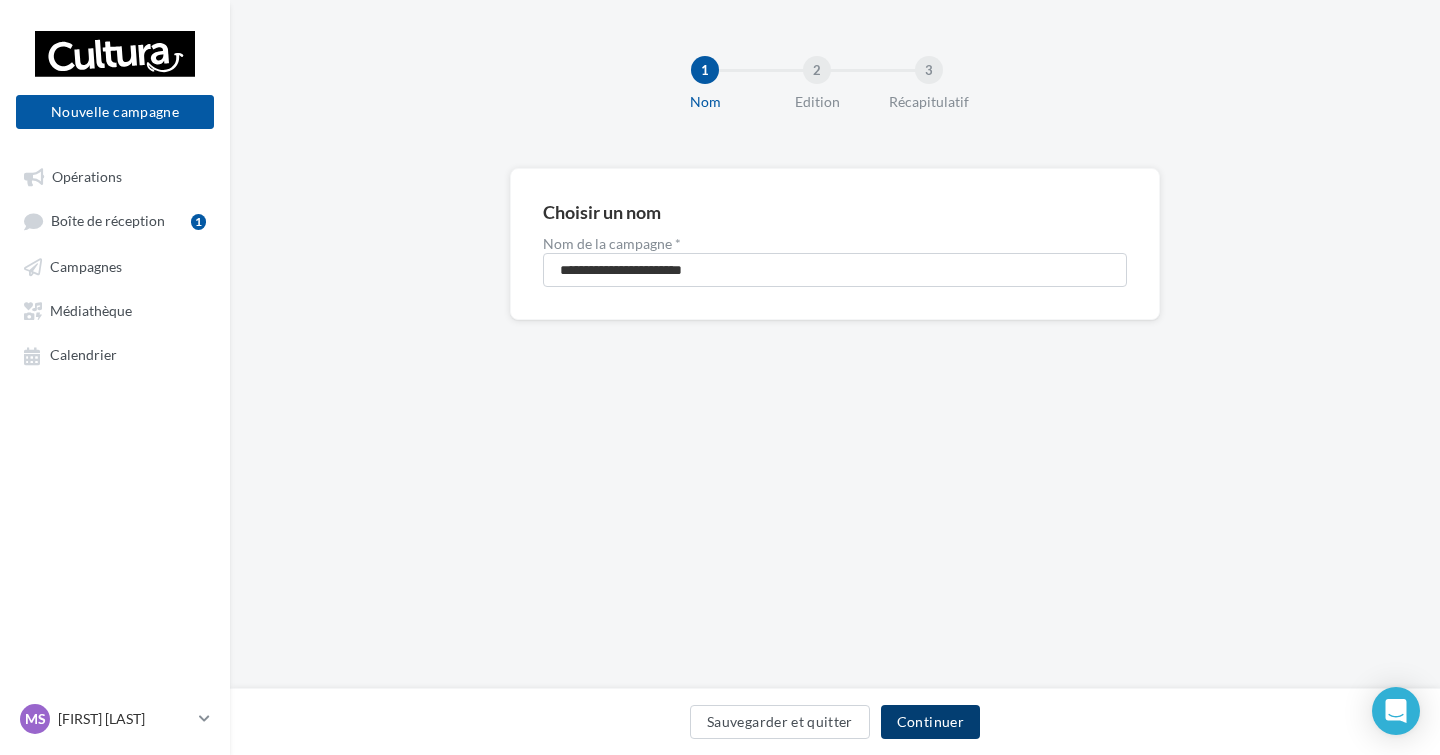 click on "Continuer" at bounding box center (930, 722) 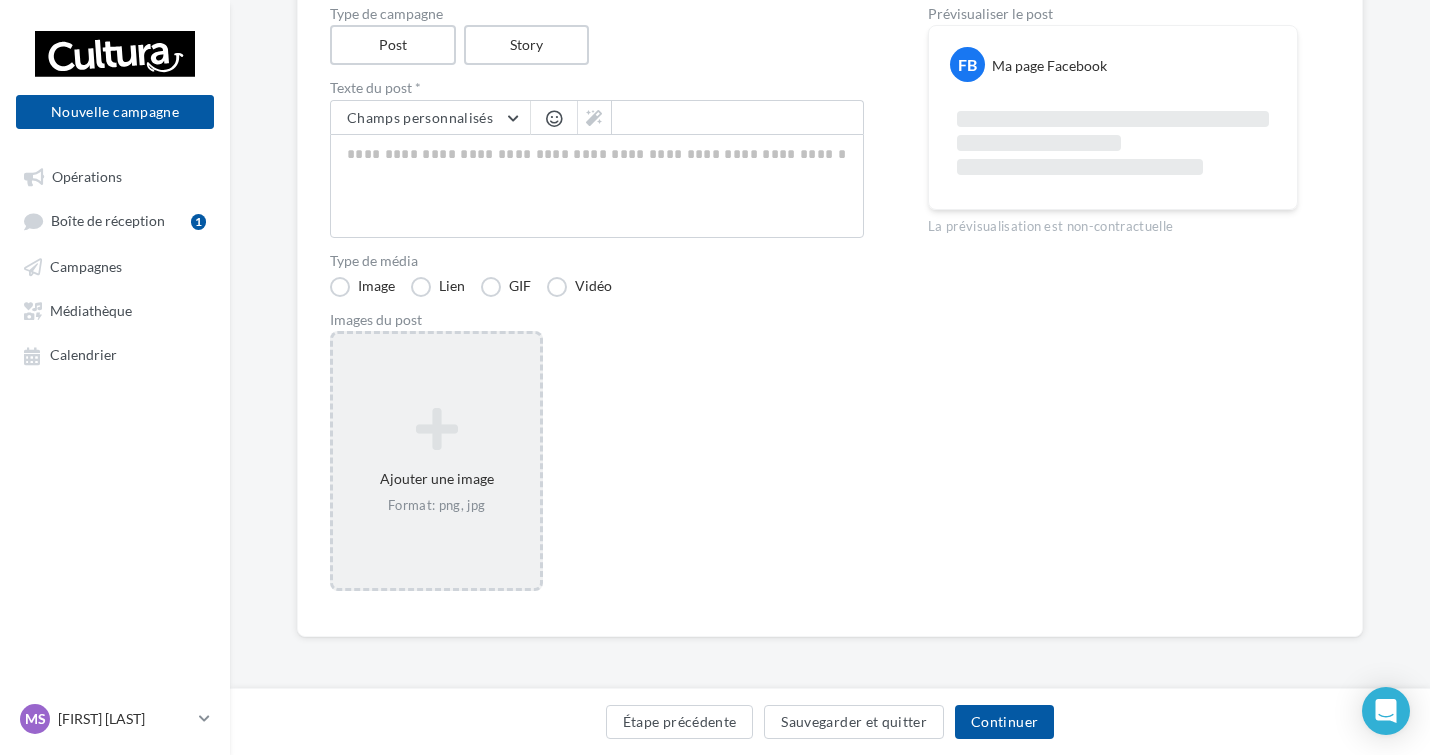 click on "Format: png, jpg" at bounding box center [436, 506] 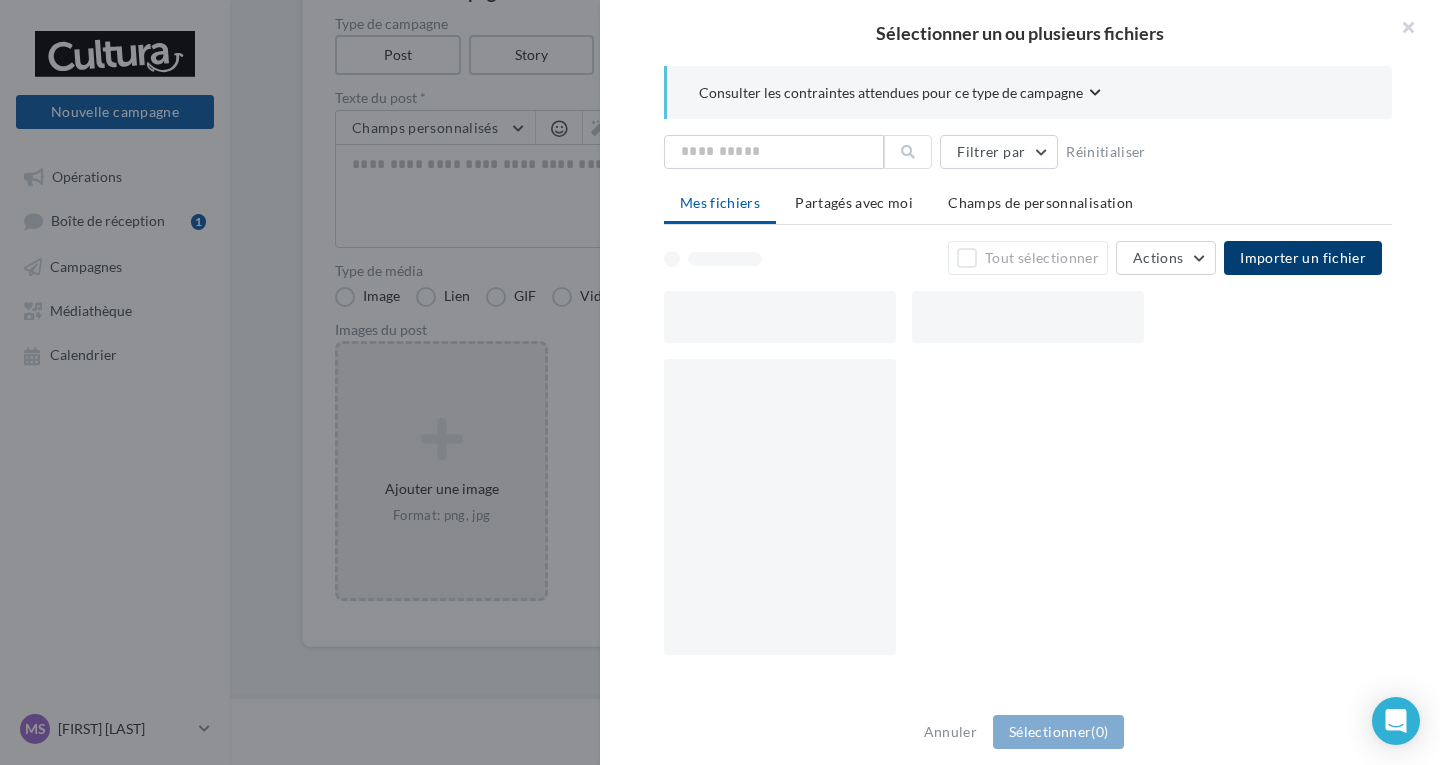 click on "Importer un fichier" at bounding box center [1303, 257] 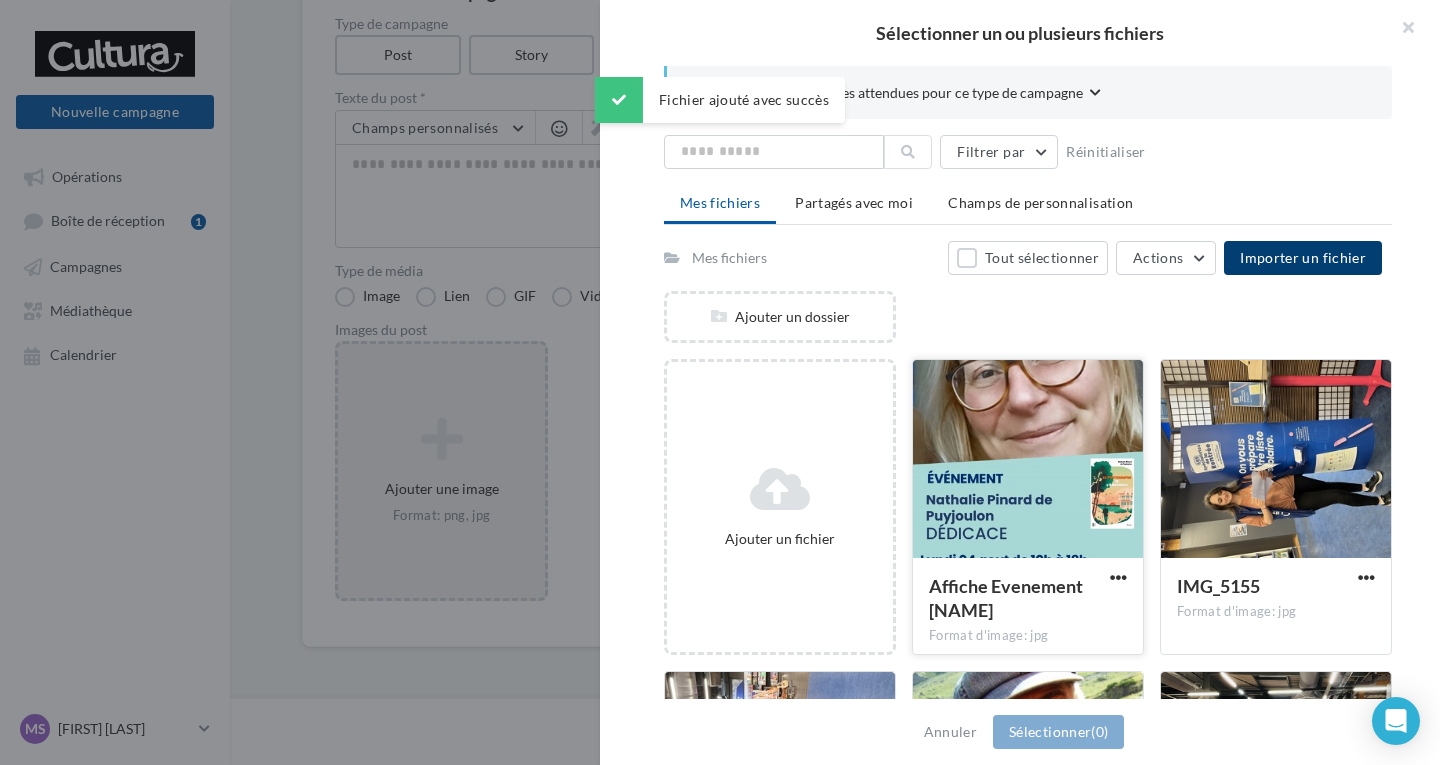 click at bounding box center [1028, 460] 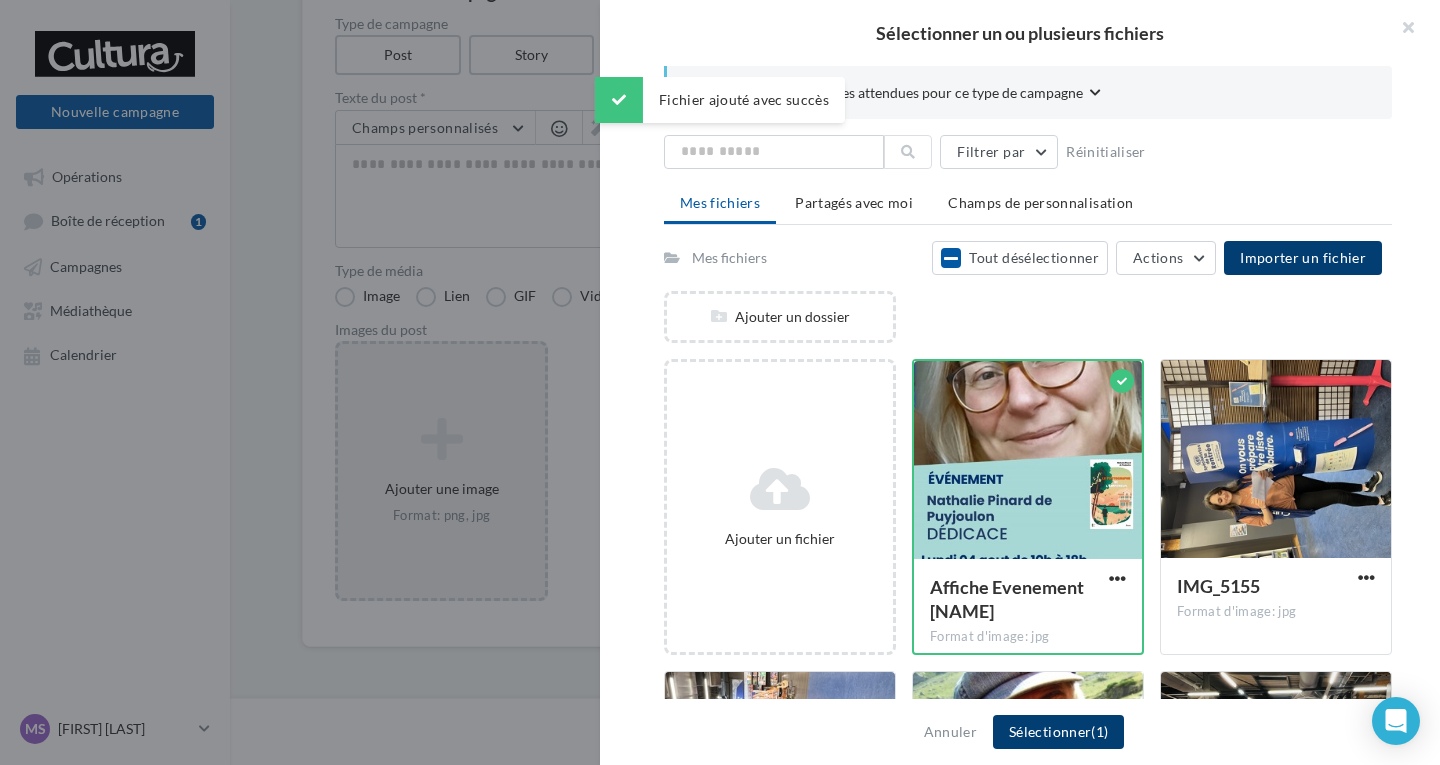 click on "Sélectionner   (1)" at bounding box center [1058, 732] 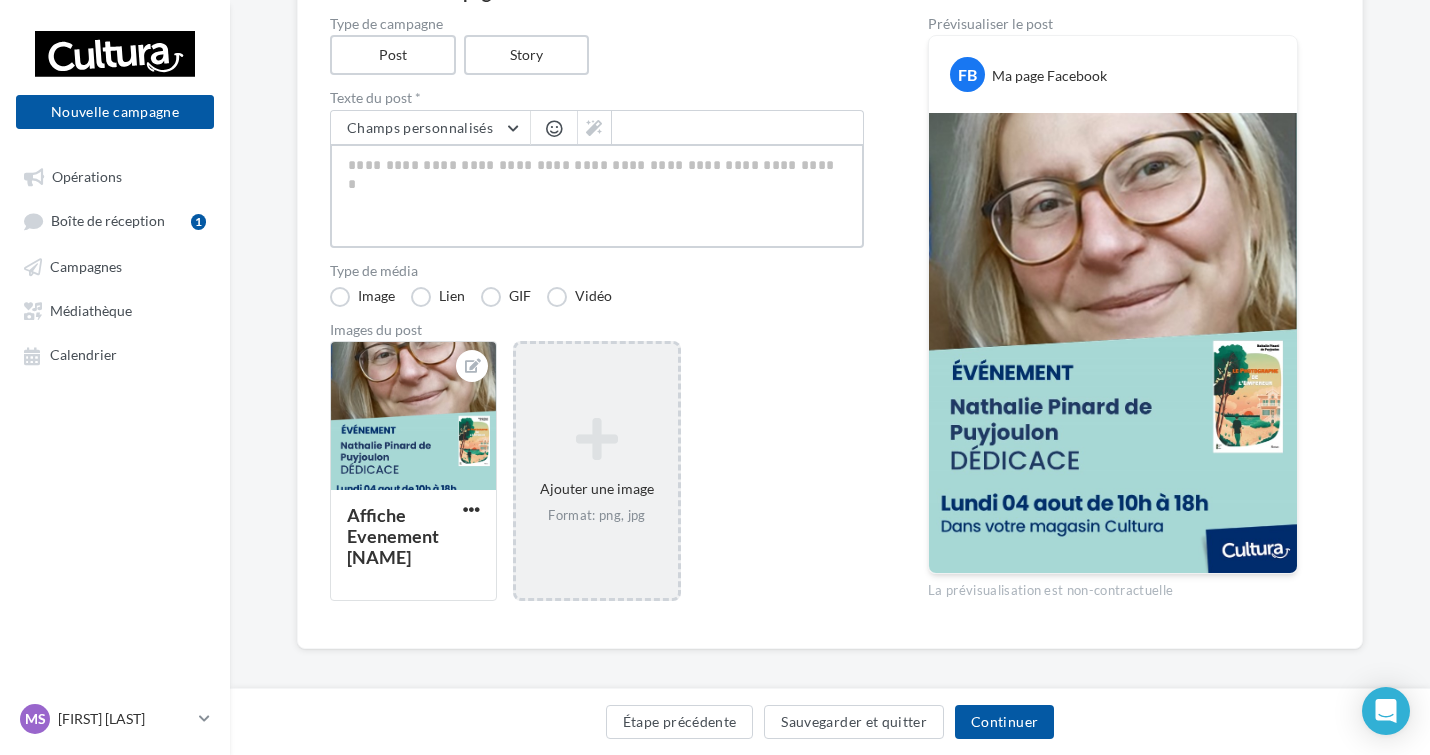 click at bounding box center (597, 196) 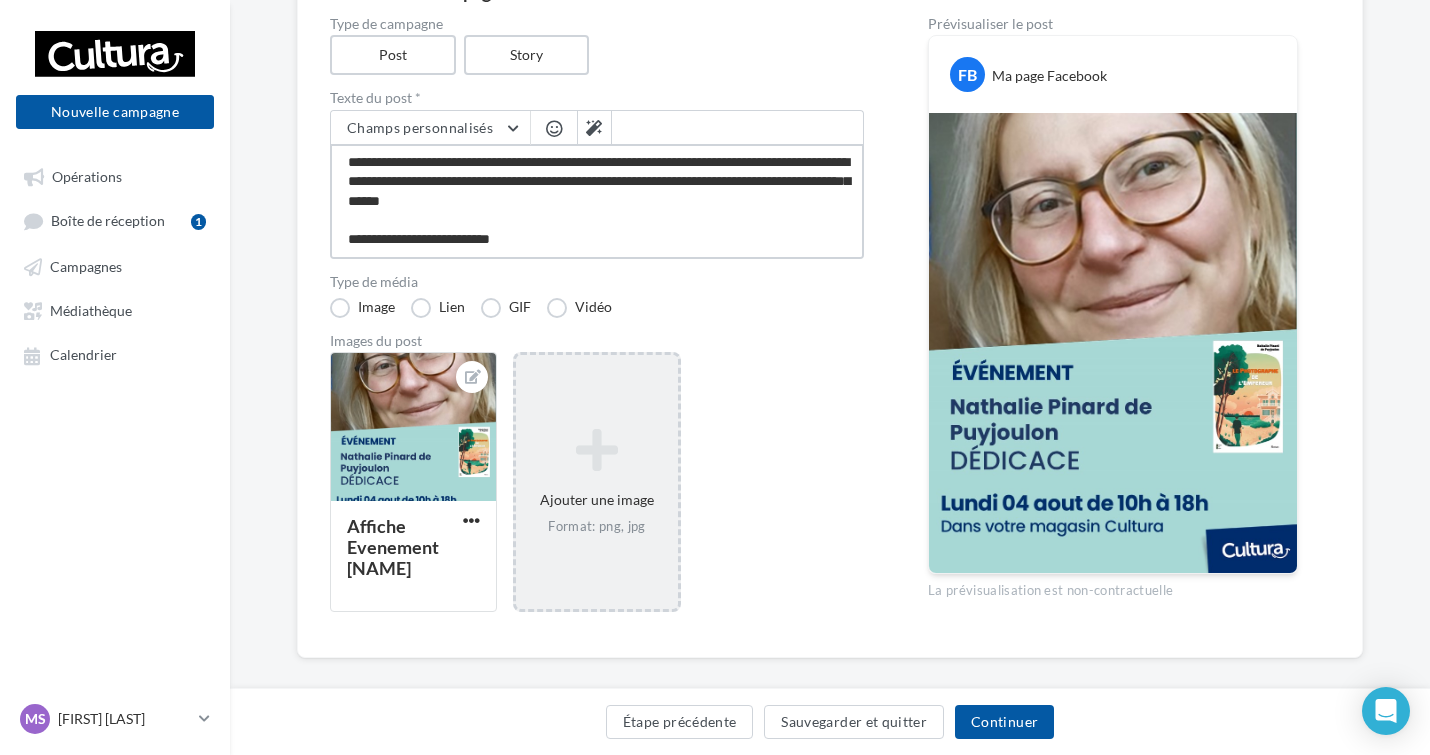scroll, scrollTop: 0, scrollLeft: 0, axis: both 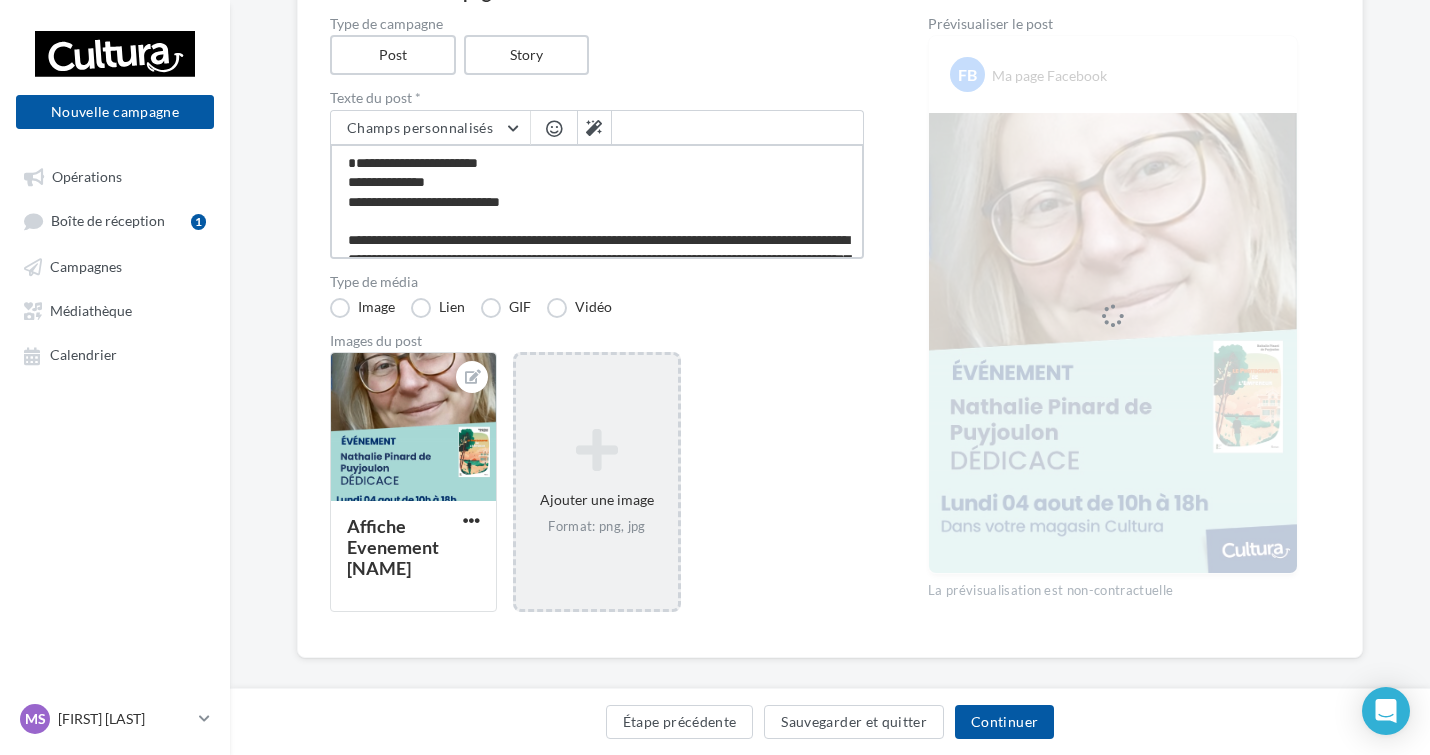 drag, startPoint x: 555, startPoint y: 230, endPoint x: 375, endPoint y: 221, distance: 180.22485 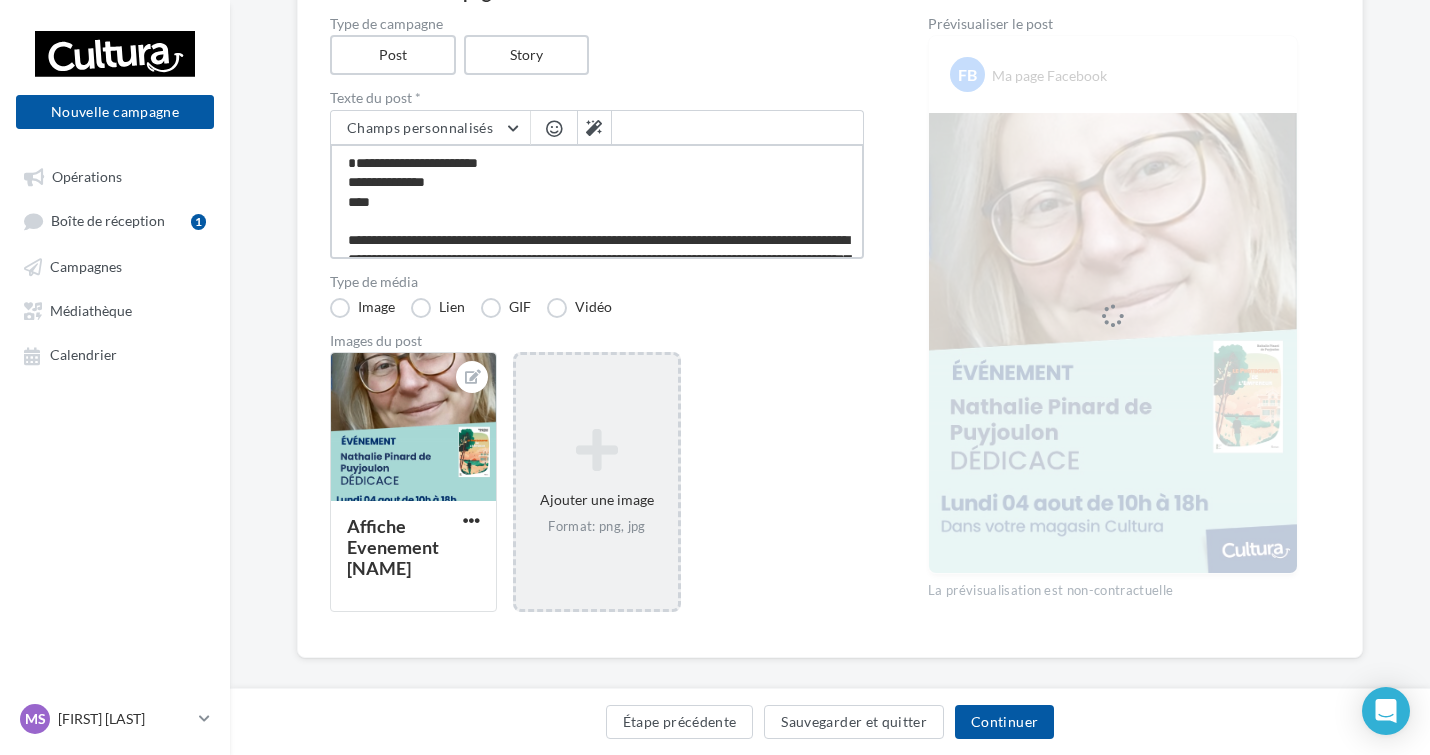 type on "**********" 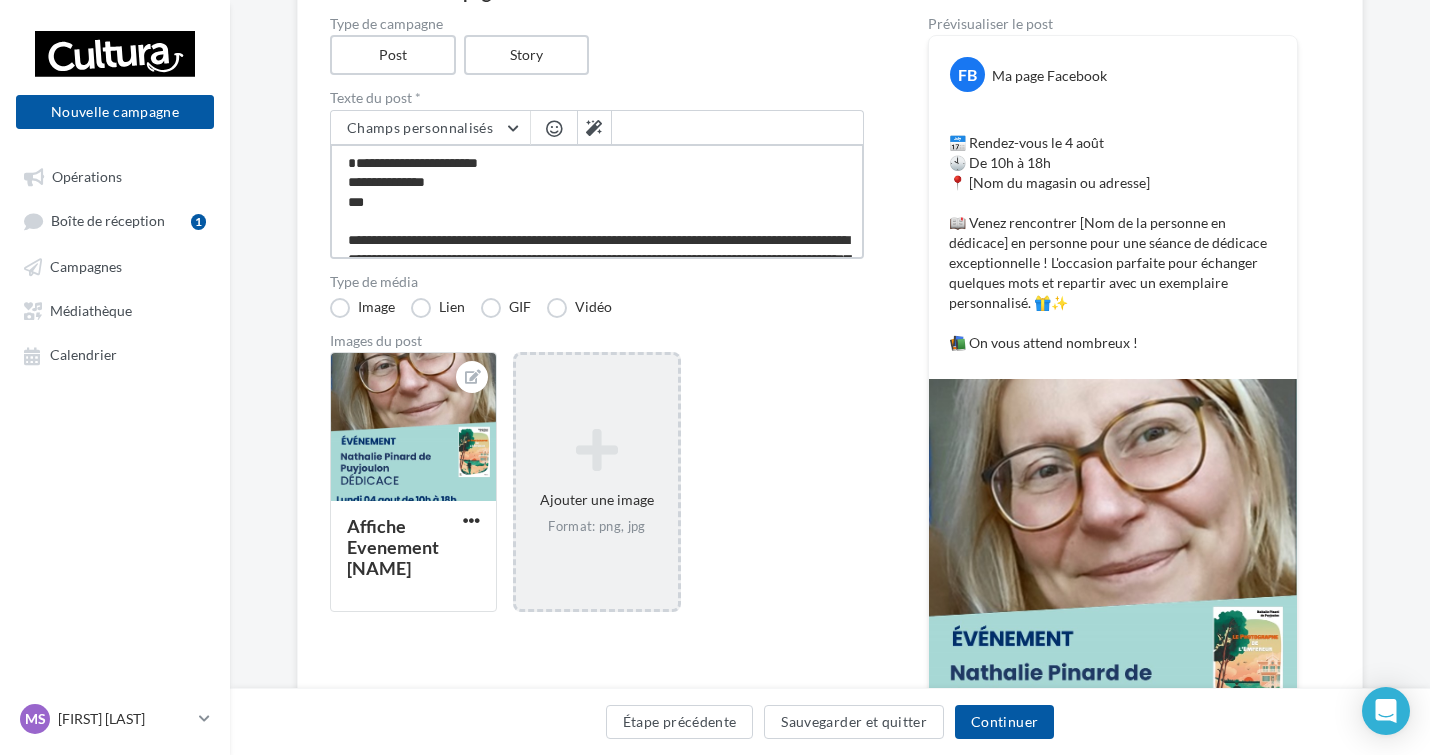 type on "**********" 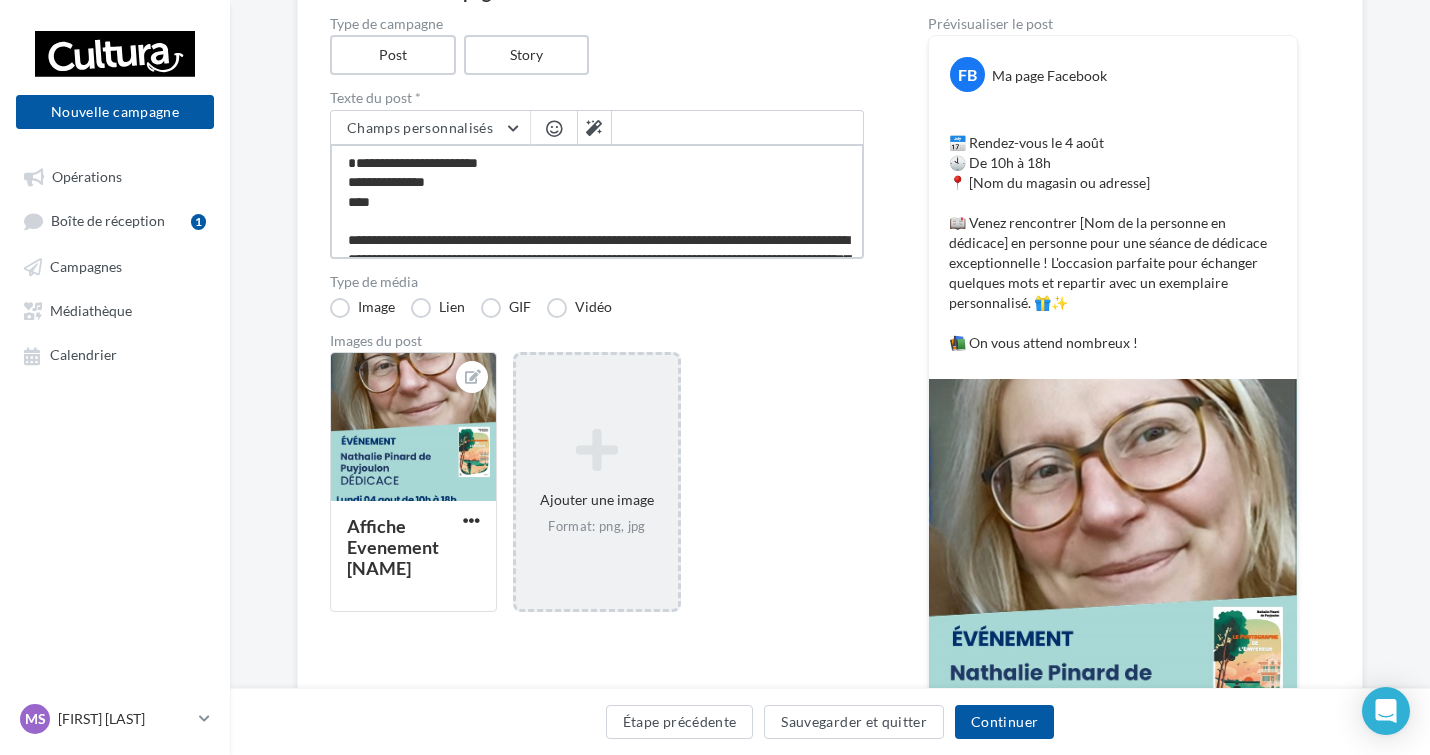 type on "**********" 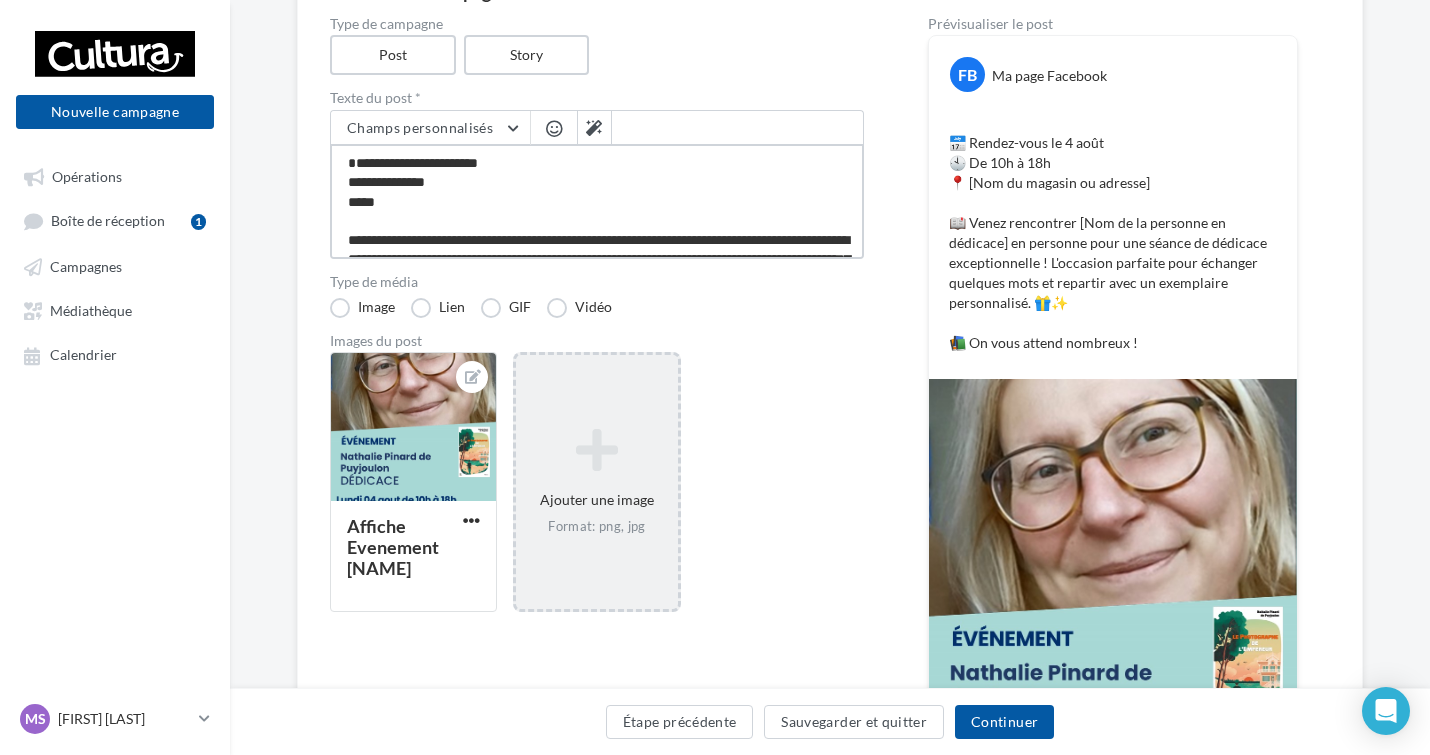 type on "**********" 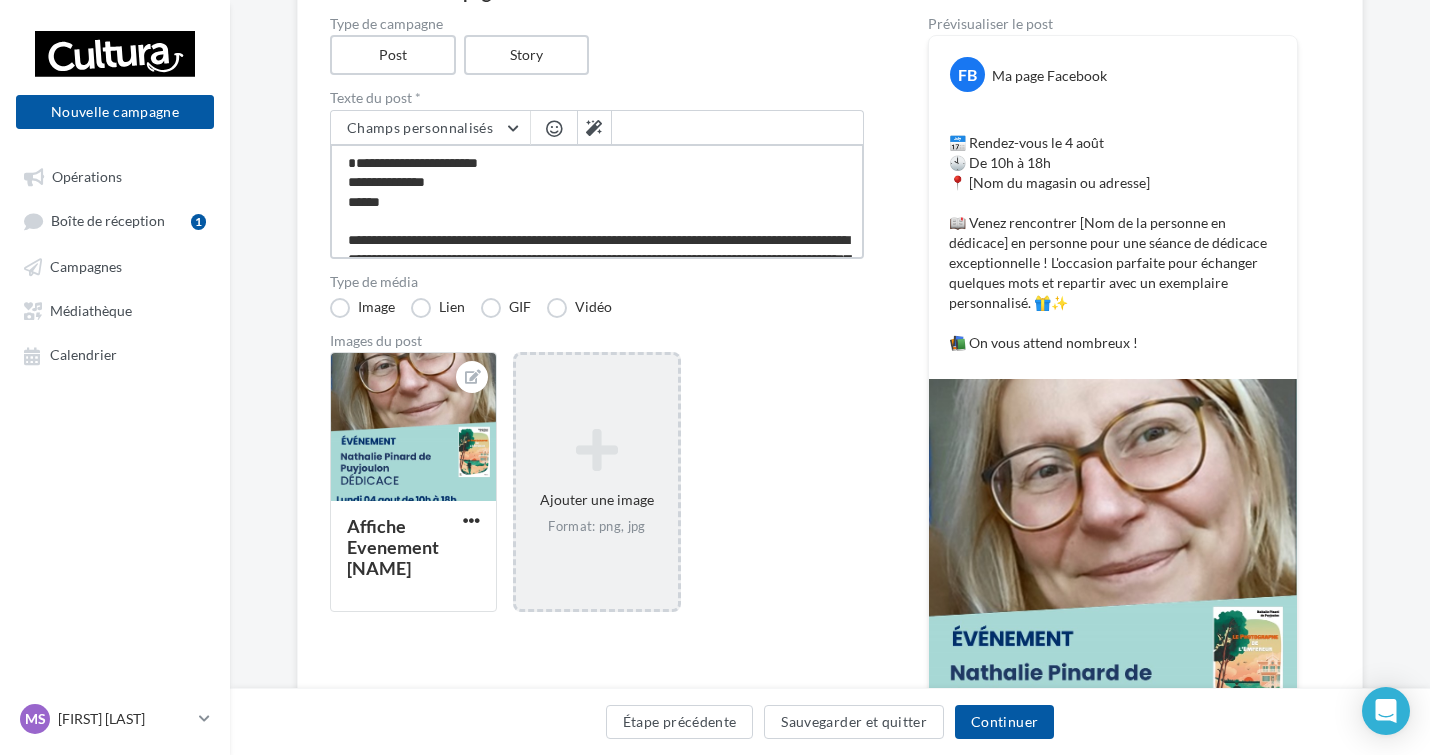 type on "**********" 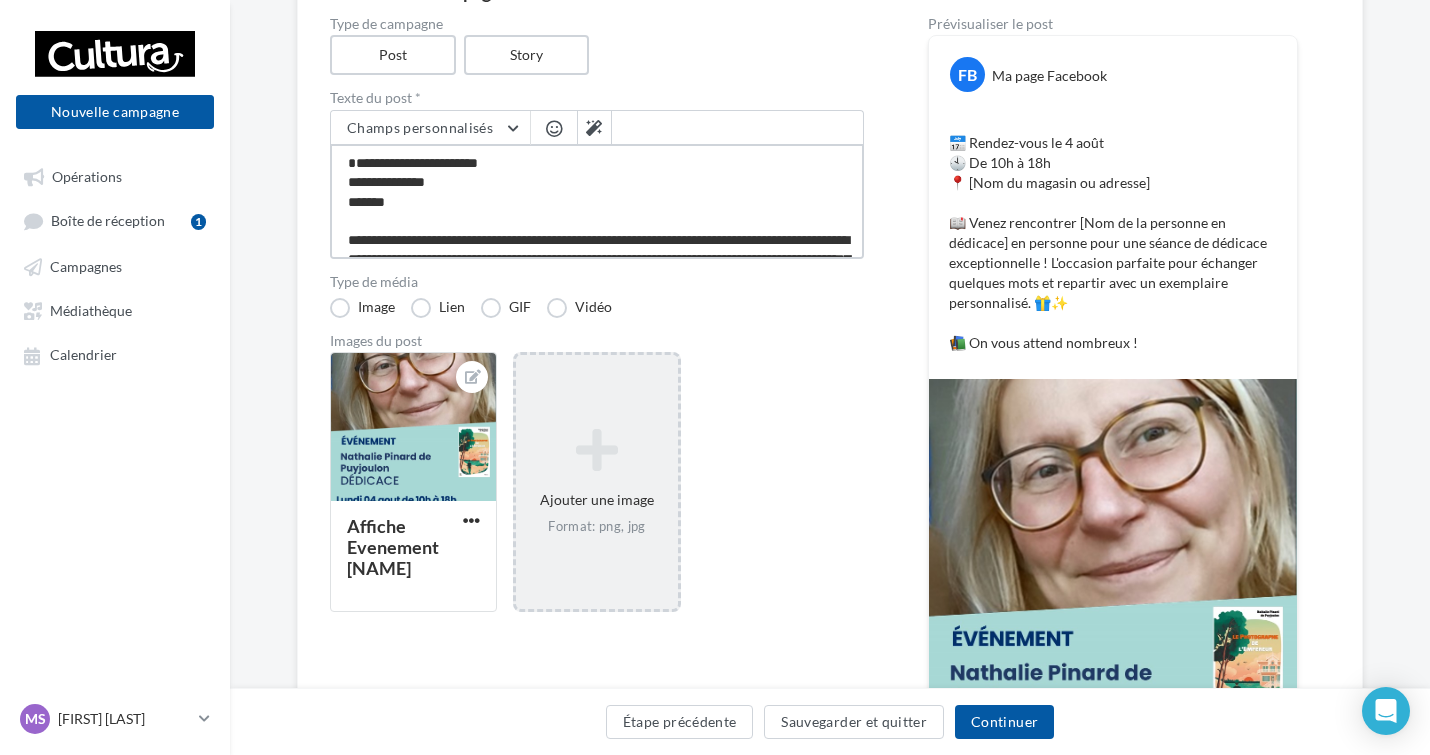 type on "**********" 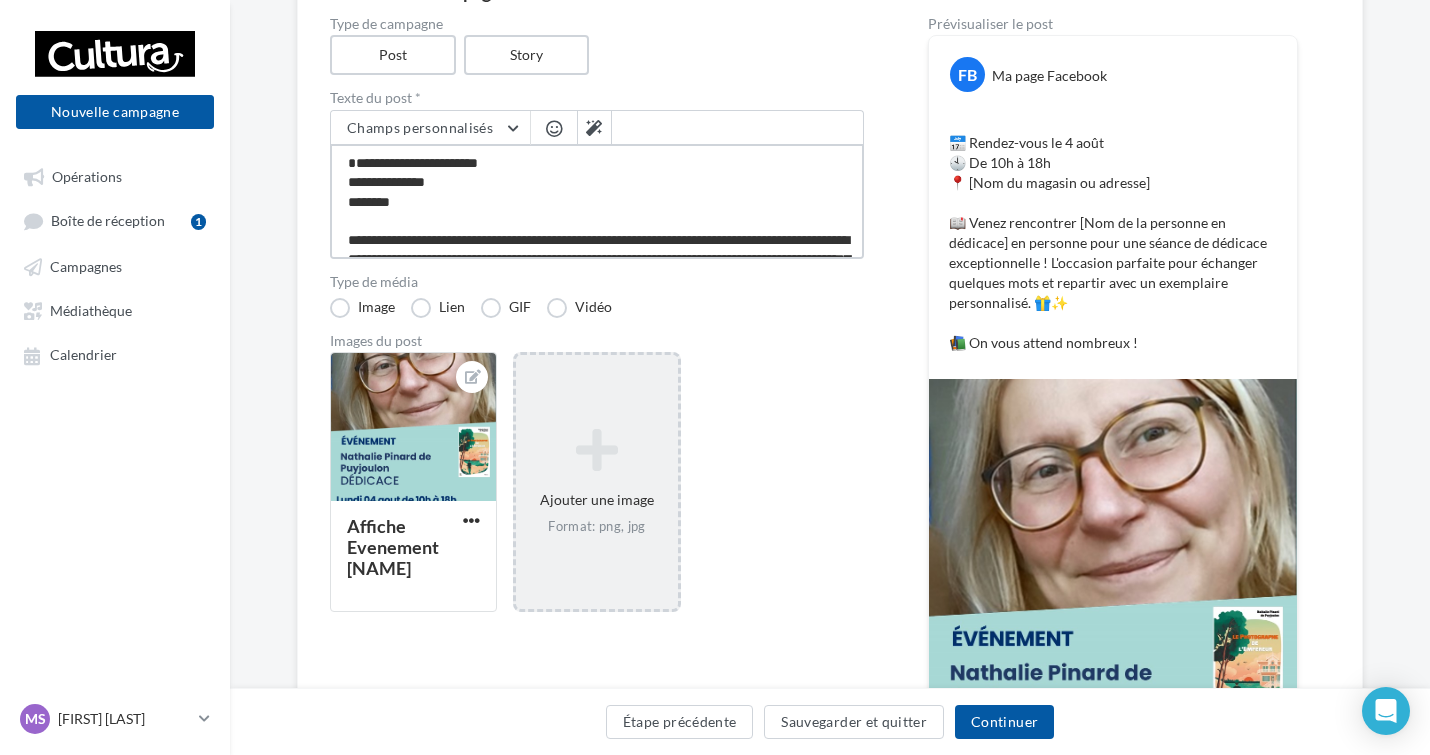 type on "**********" 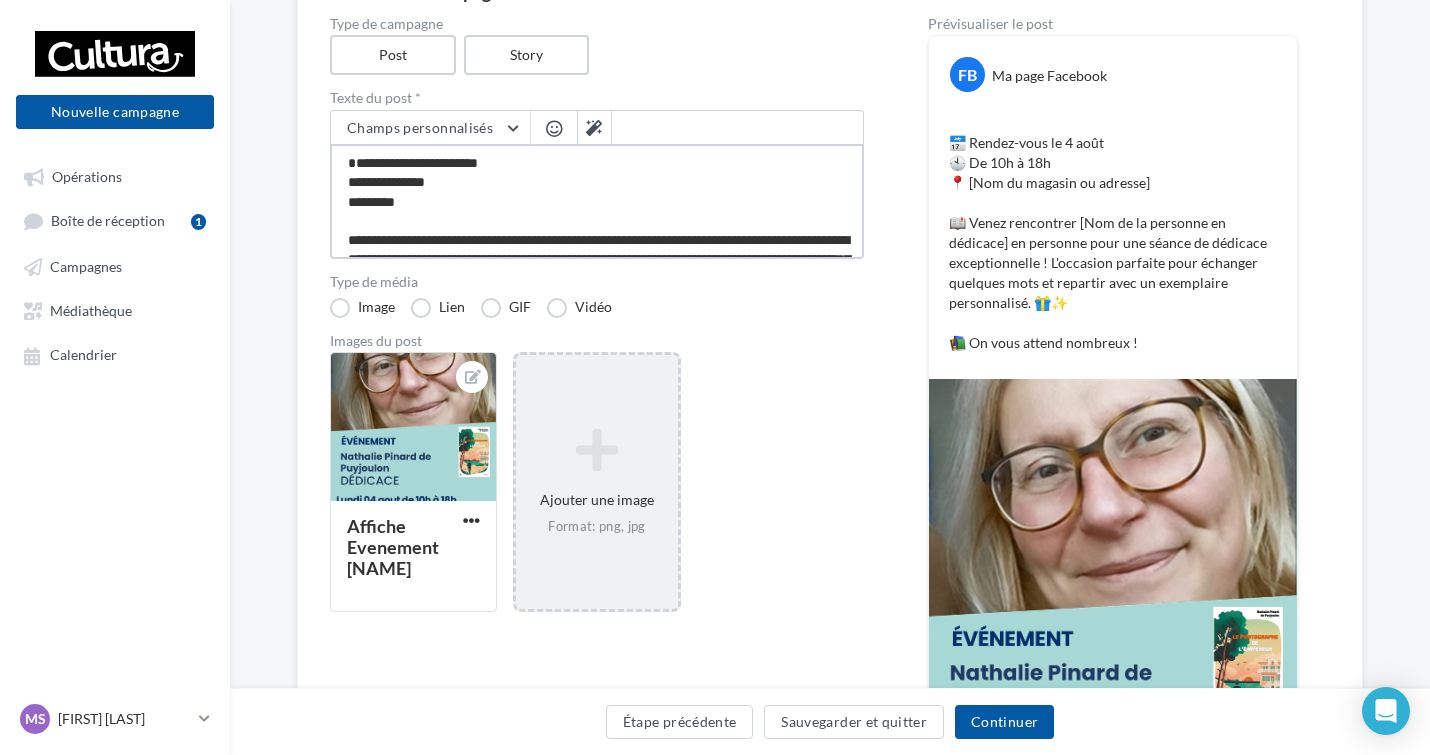 type on "**********" 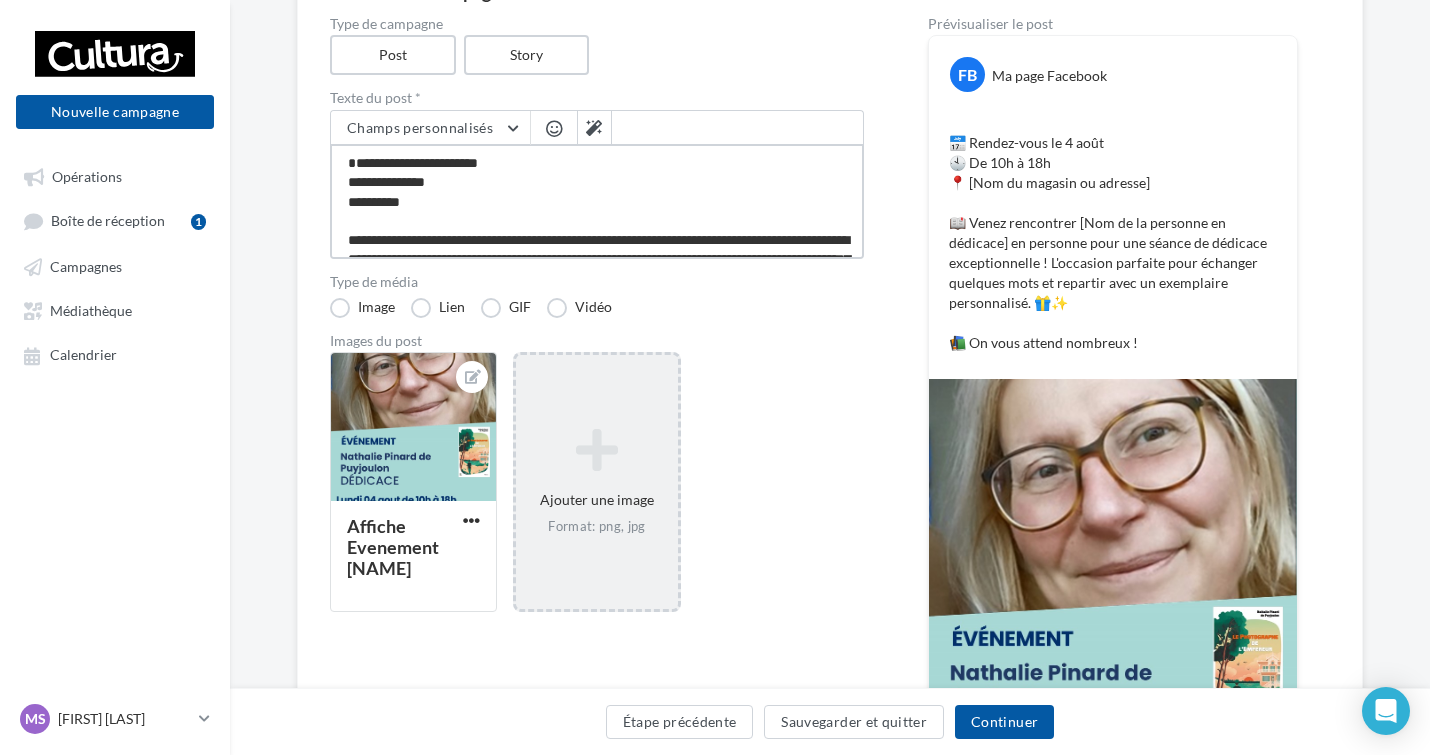 type on "**********" 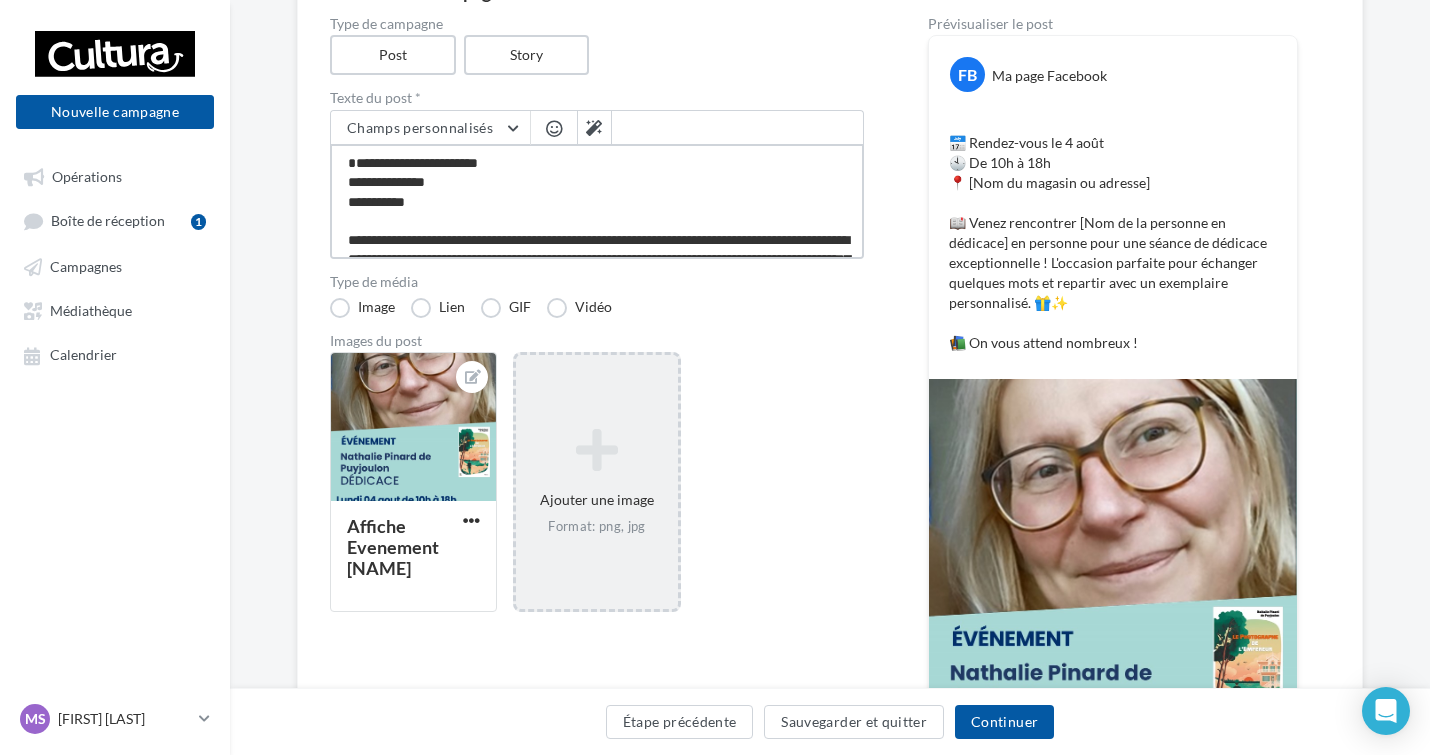 type on "**********" 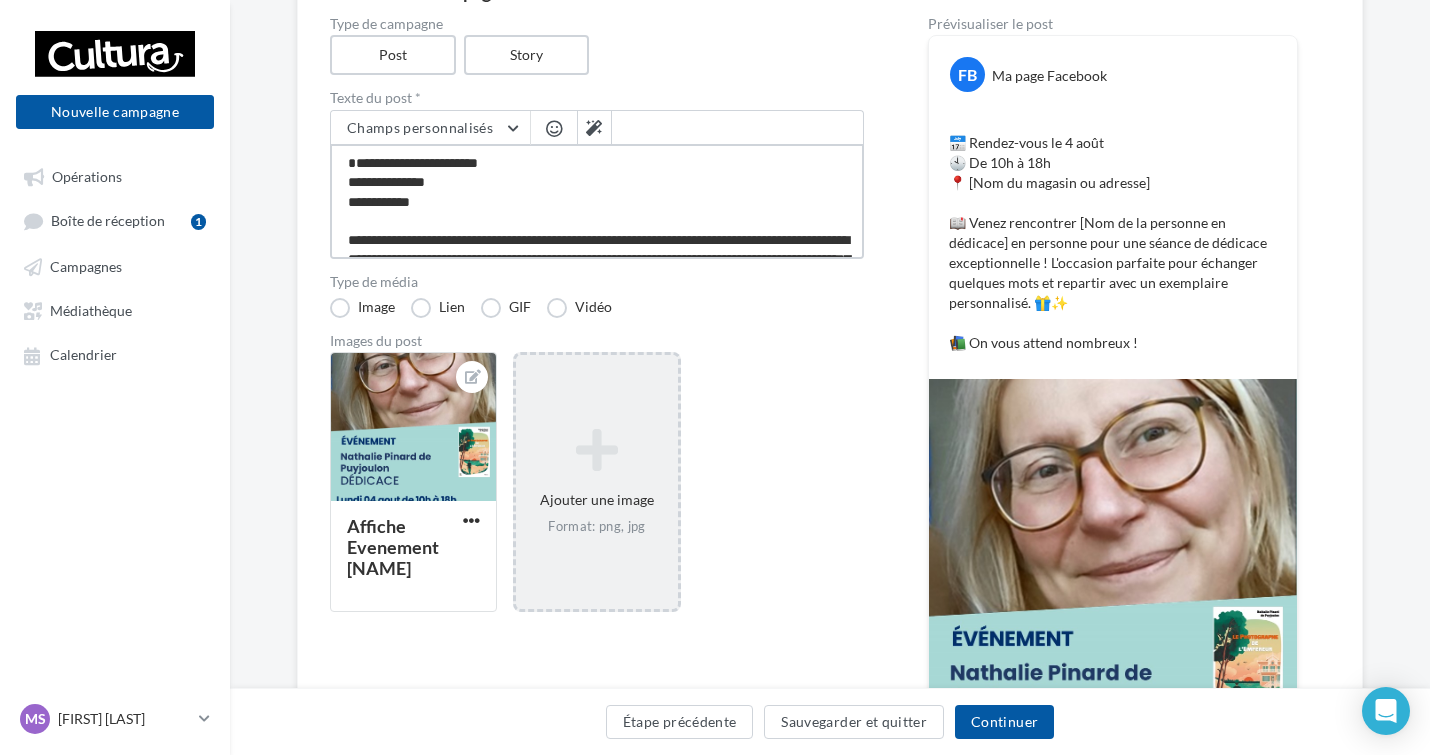 type on "**********" 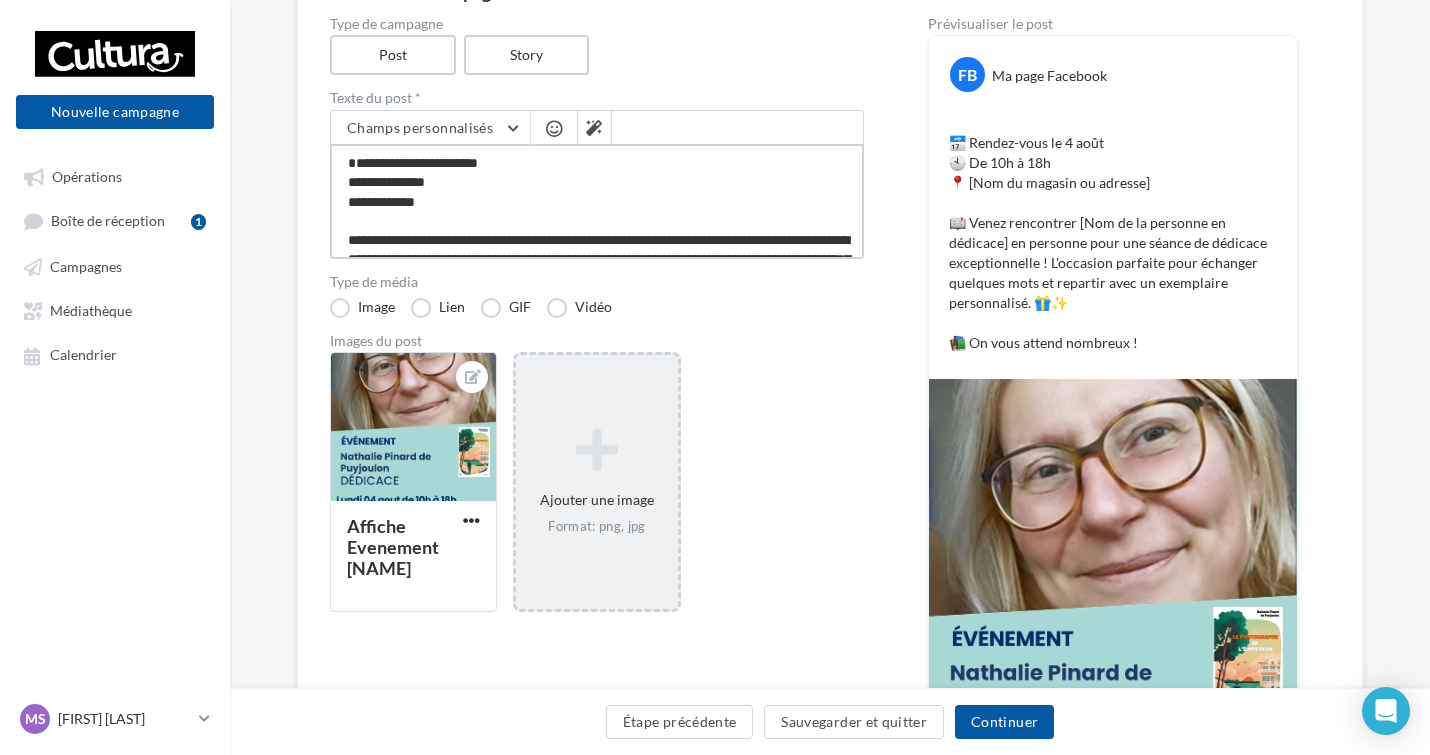 type on "**********" 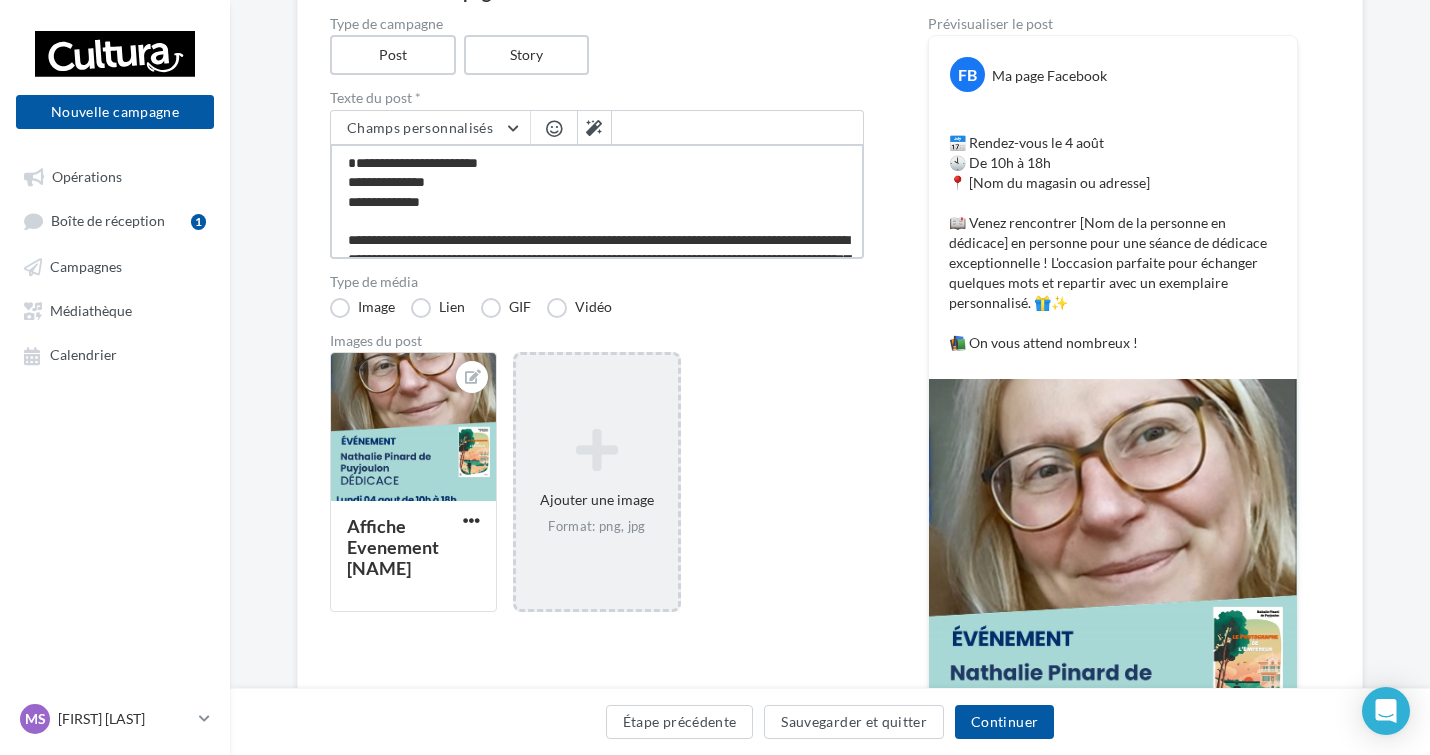 type on "**********" 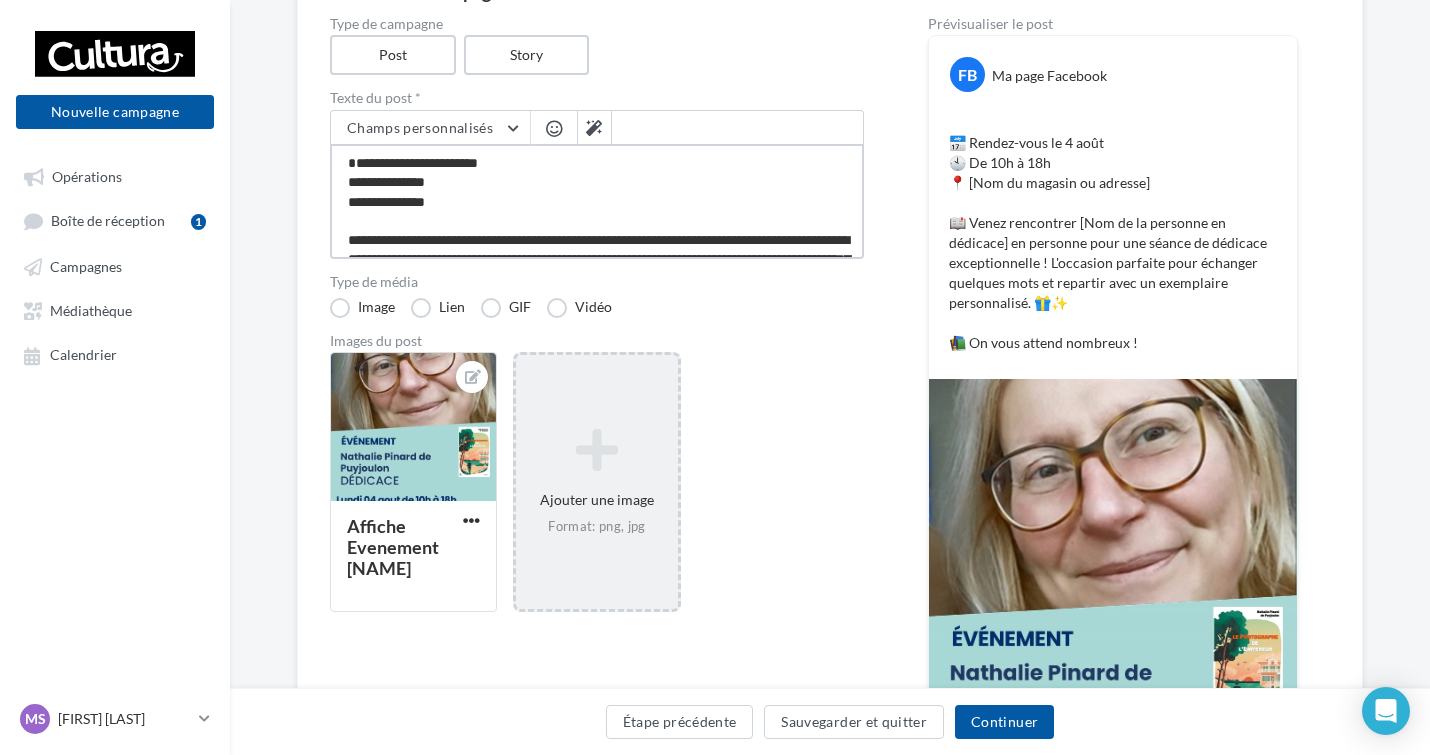 type on "**********" 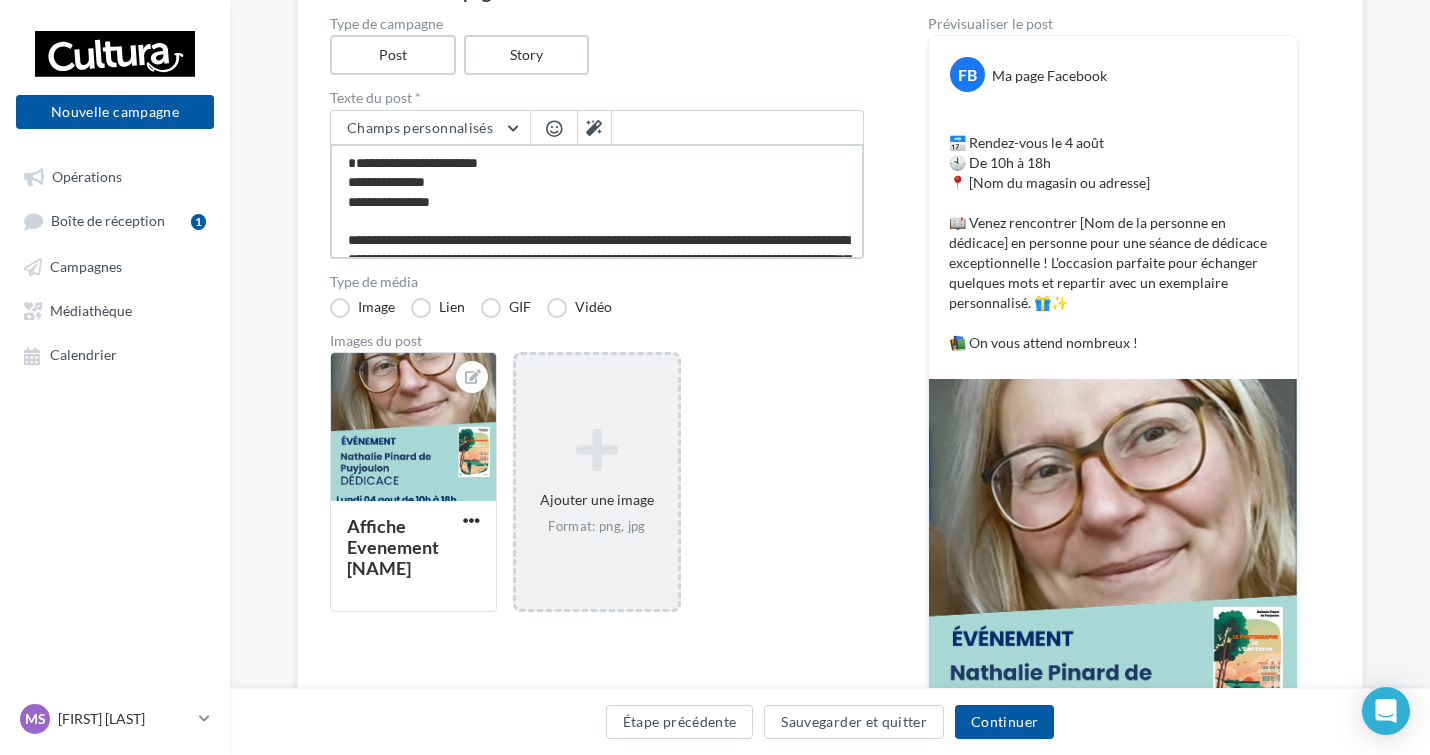 type on "**********" 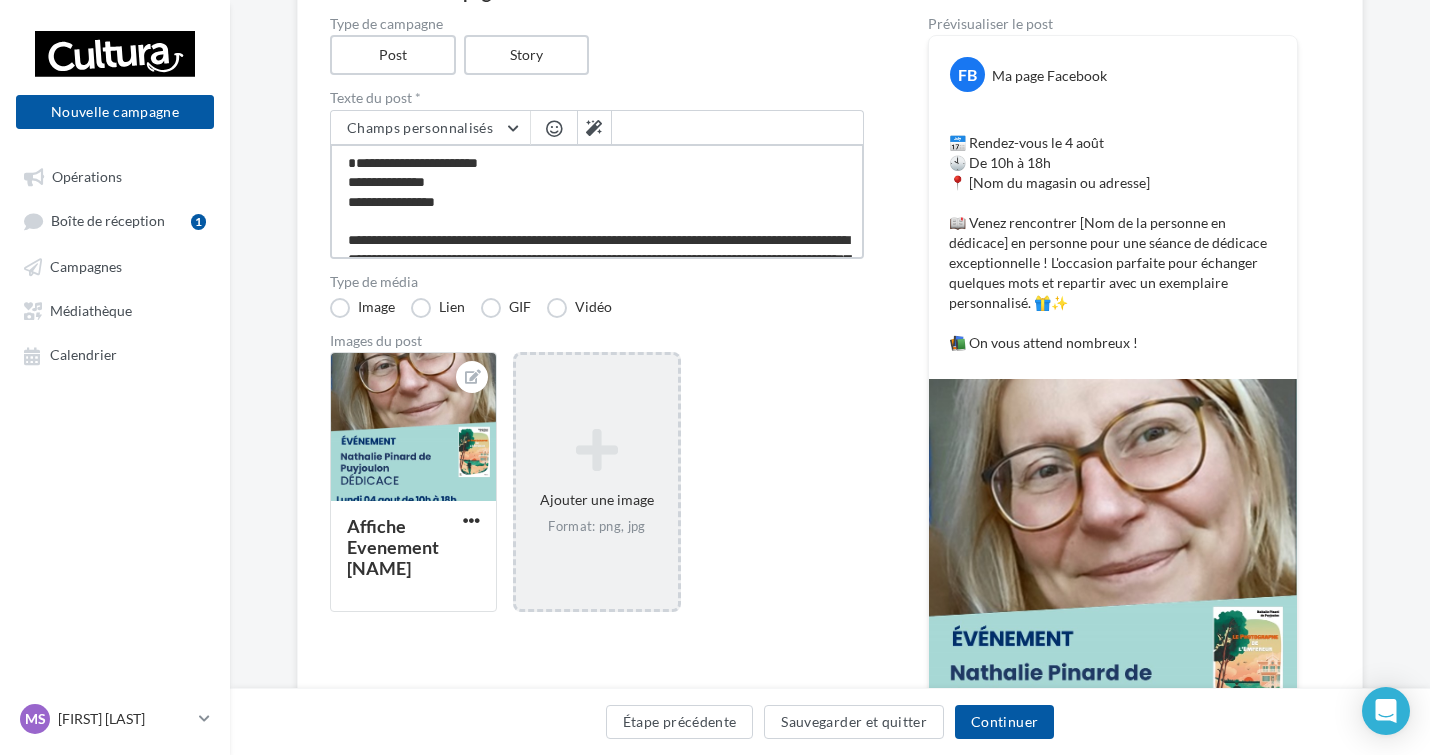 type on "**********" 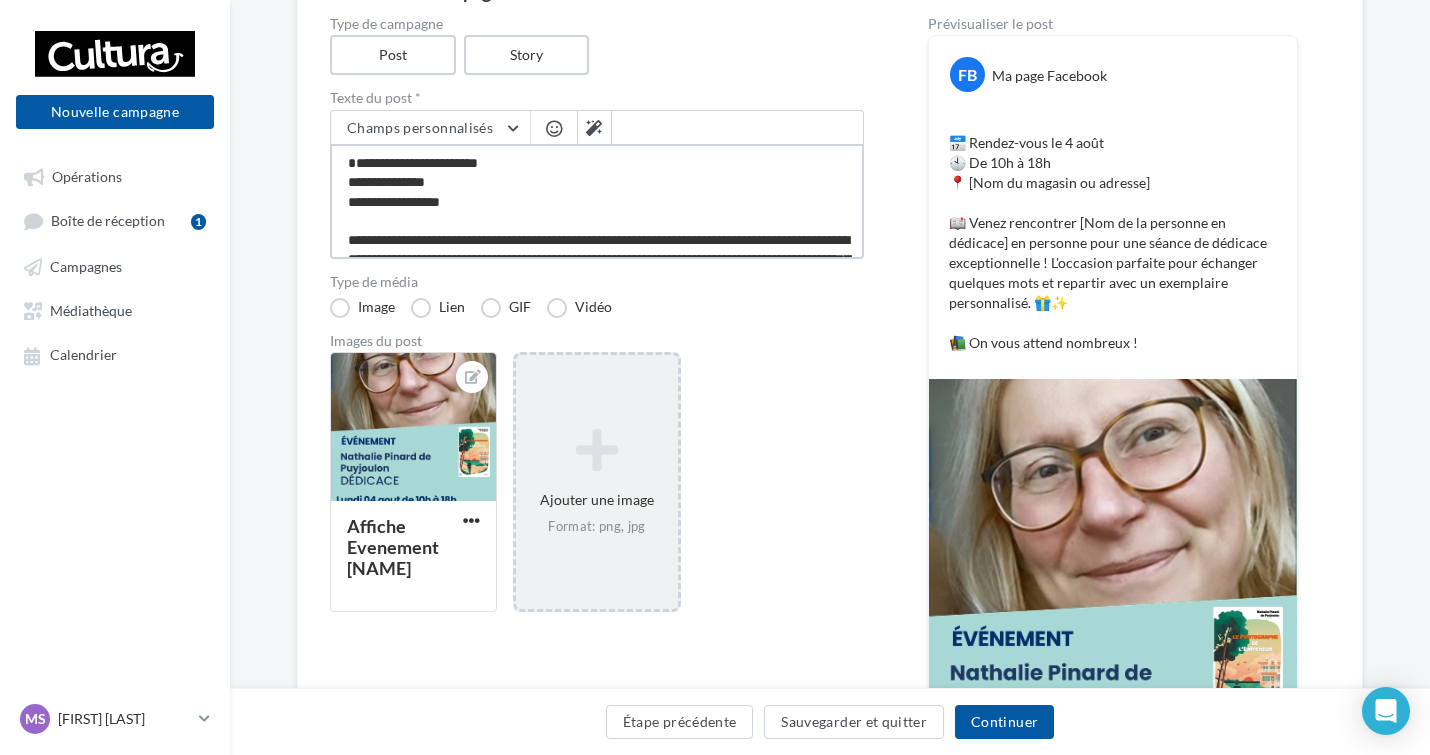 type on "**********" 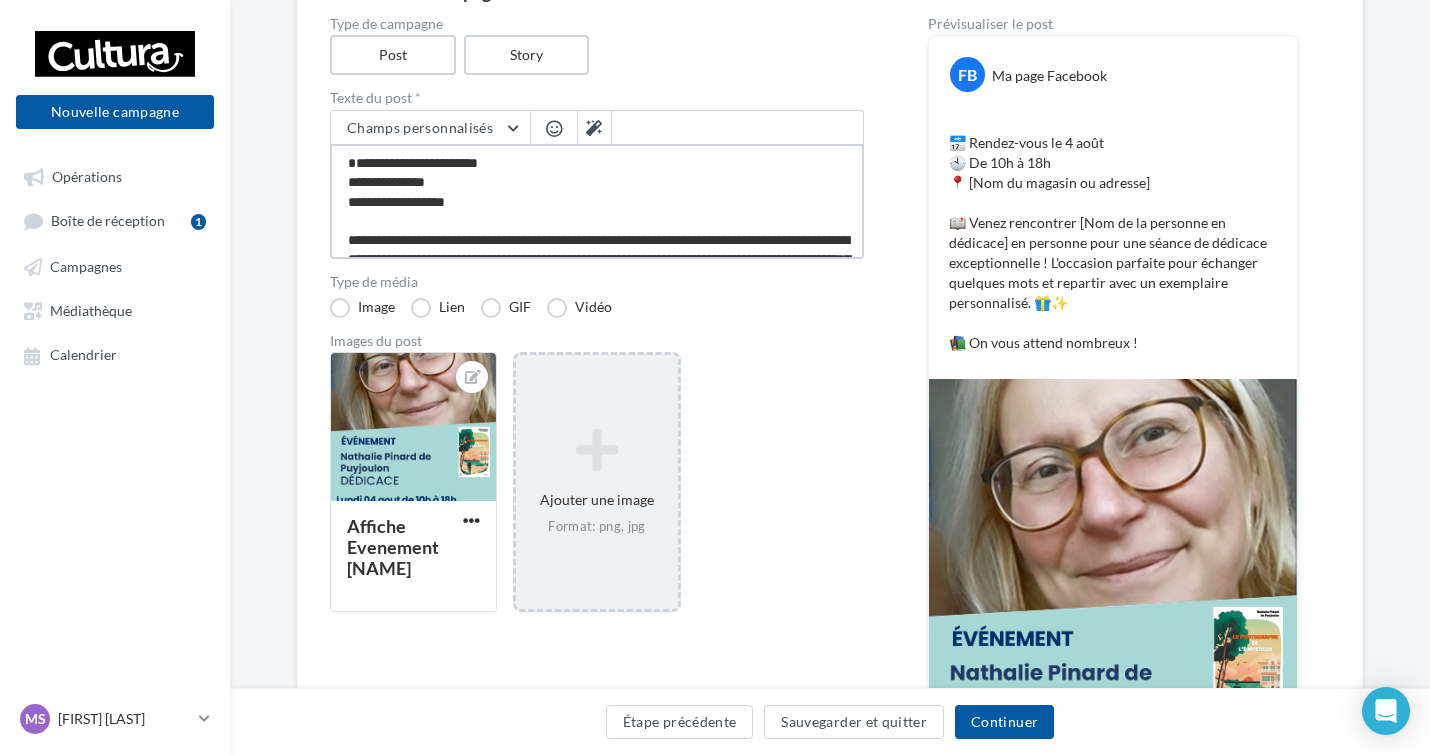 type on "**********" 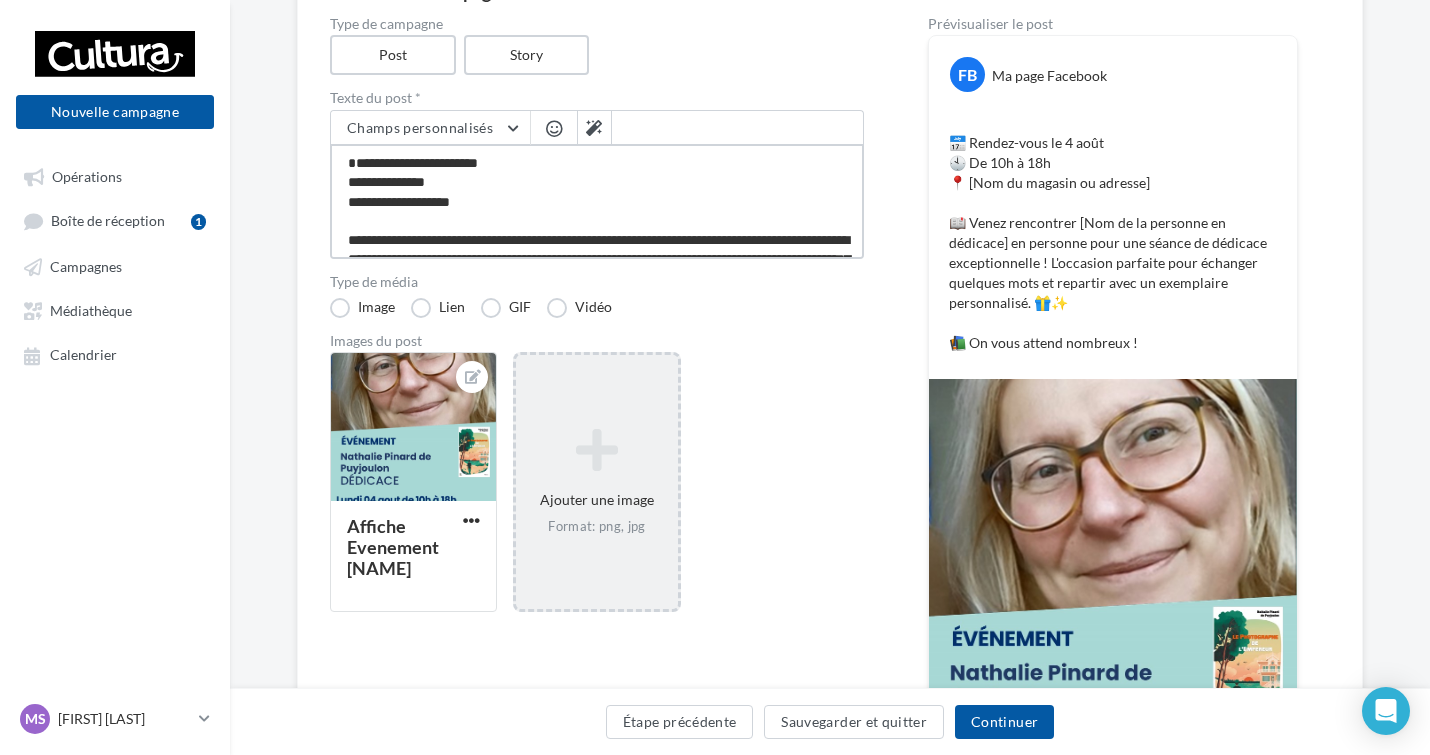 type on "**********" 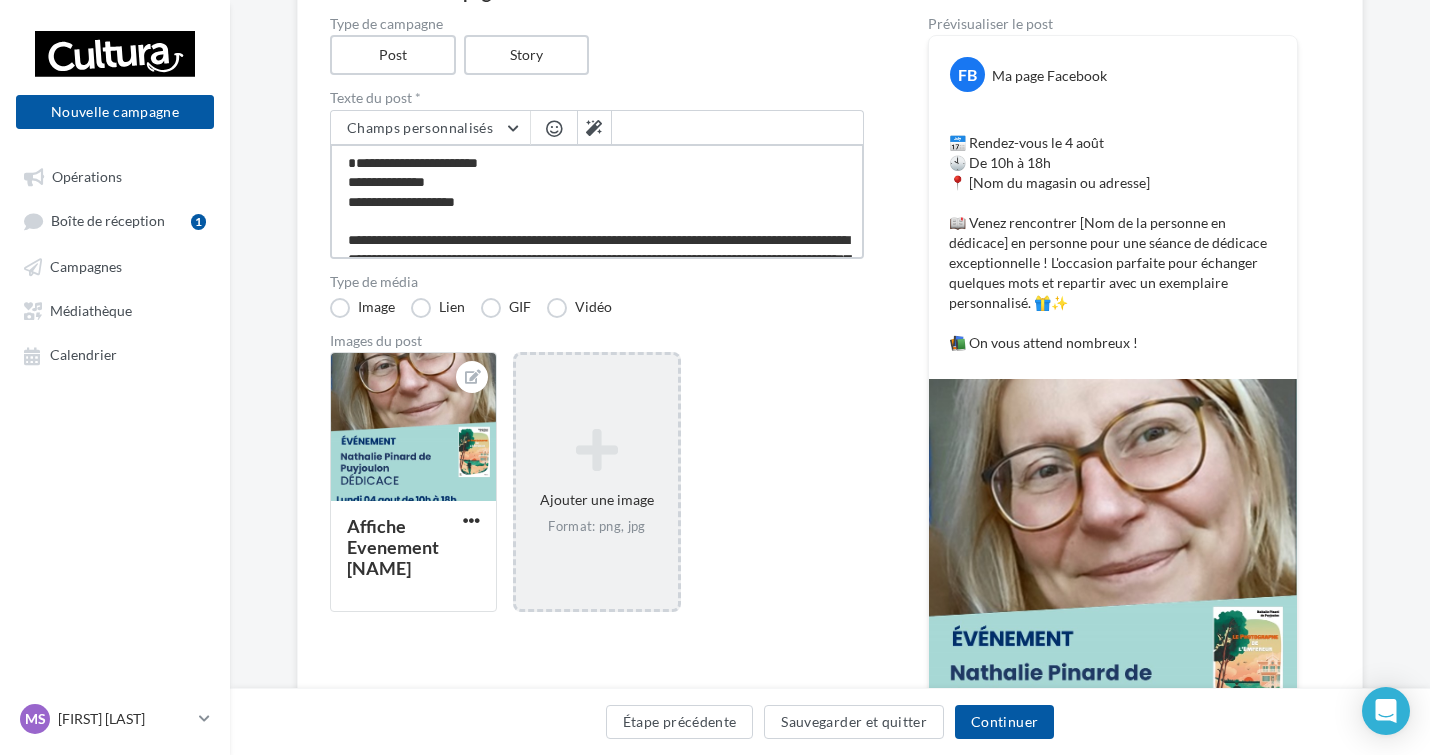 type on "**********" 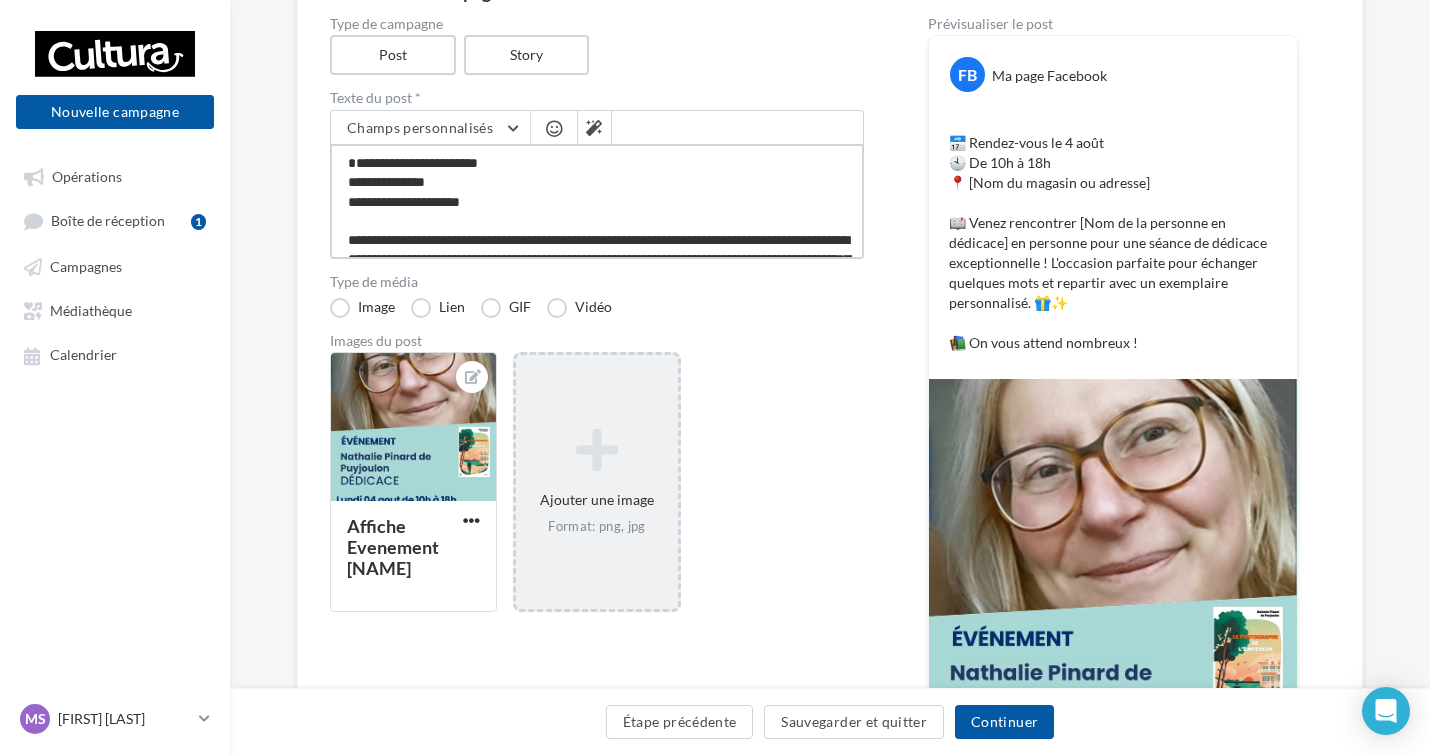 type on "**********" 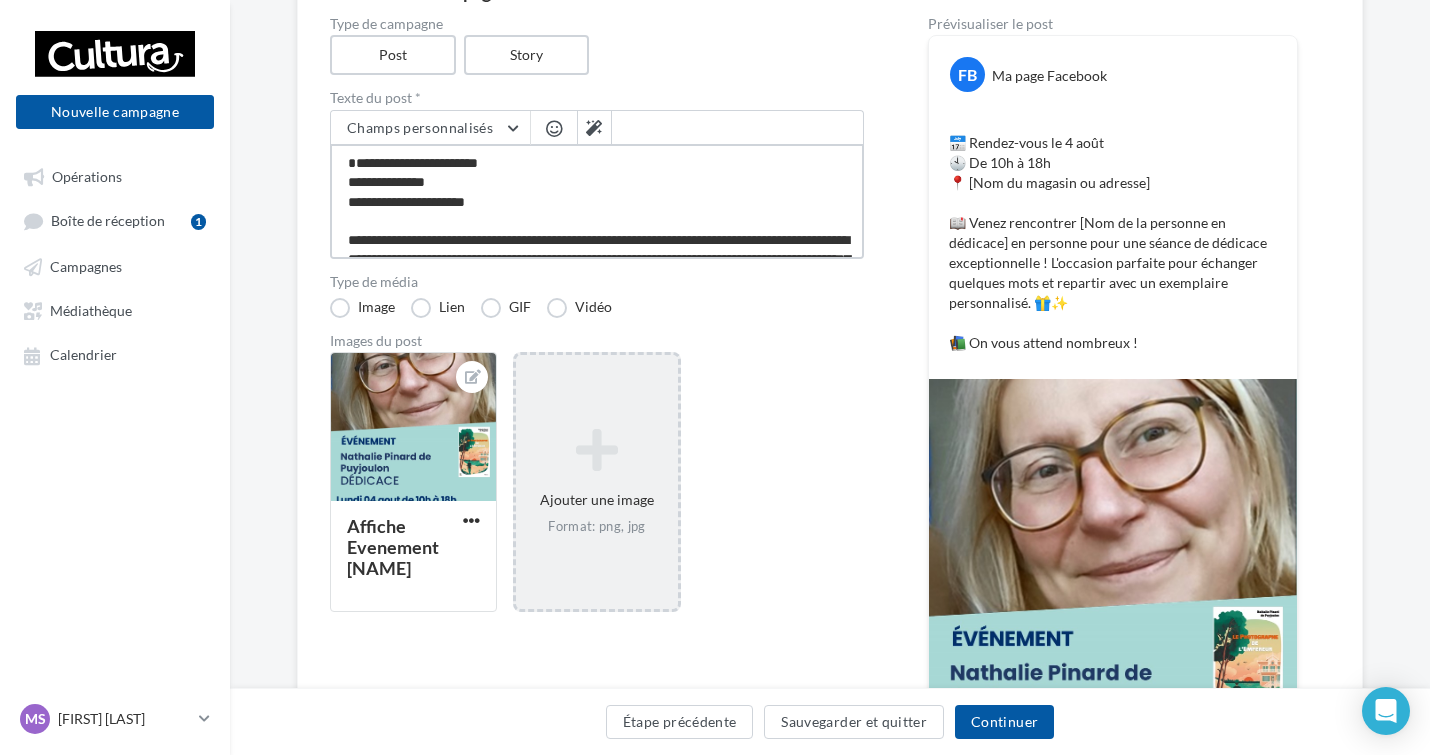 type on "**********" 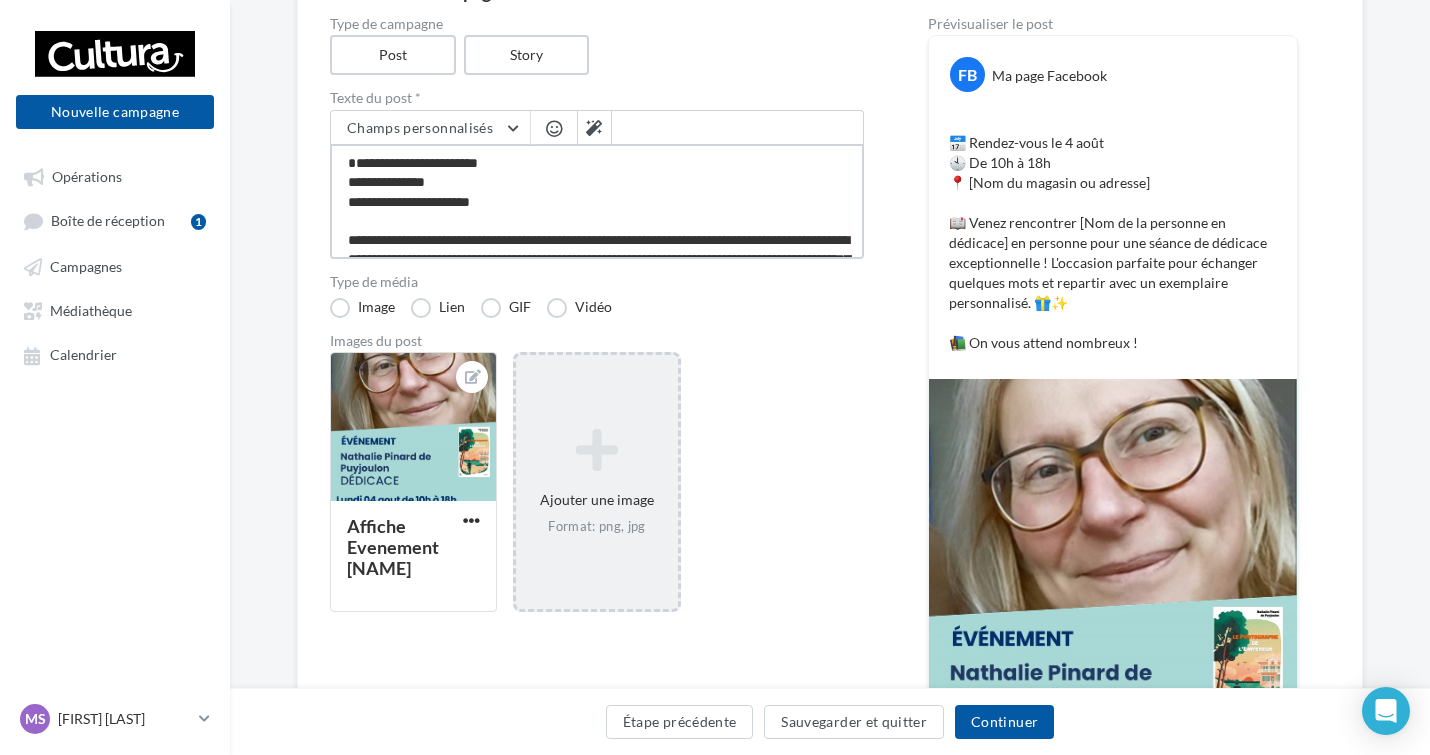 type on "**********" 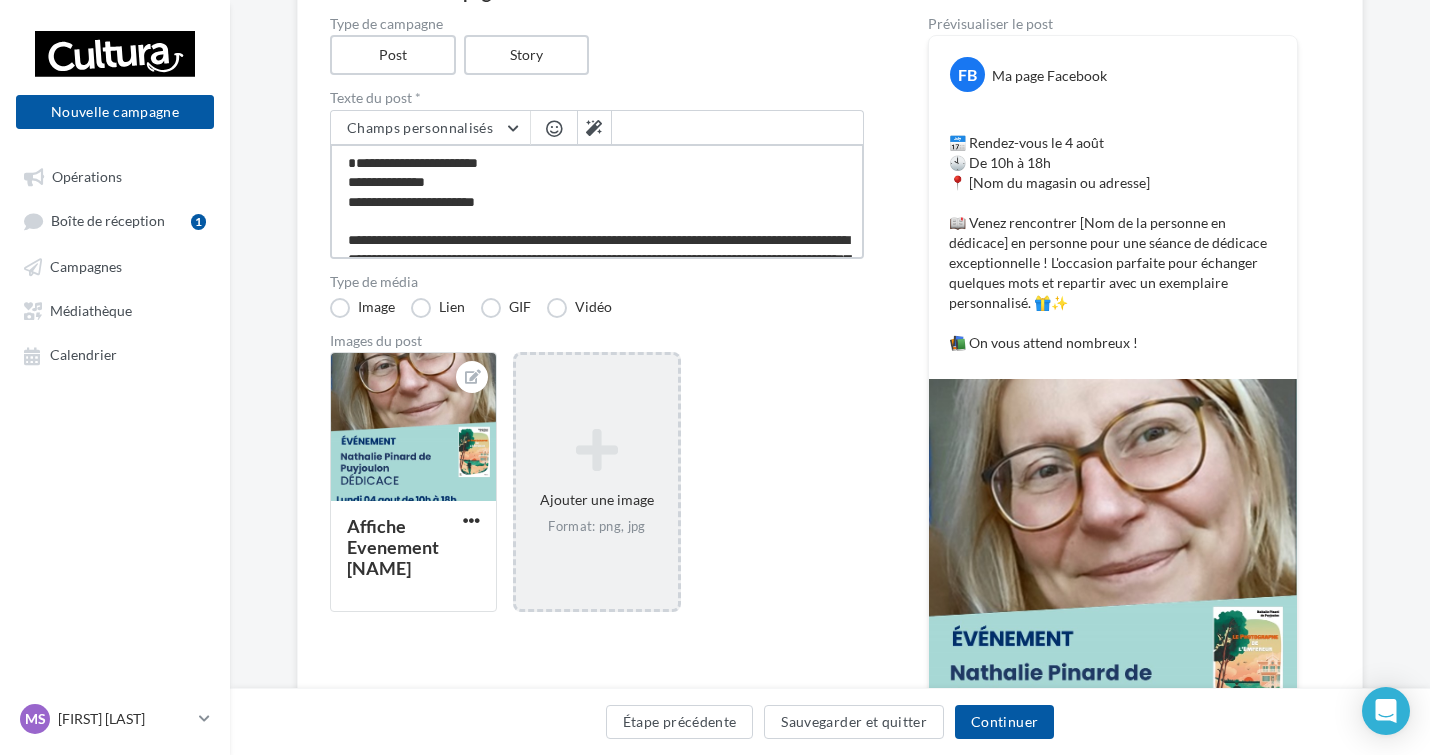 type on "**********" 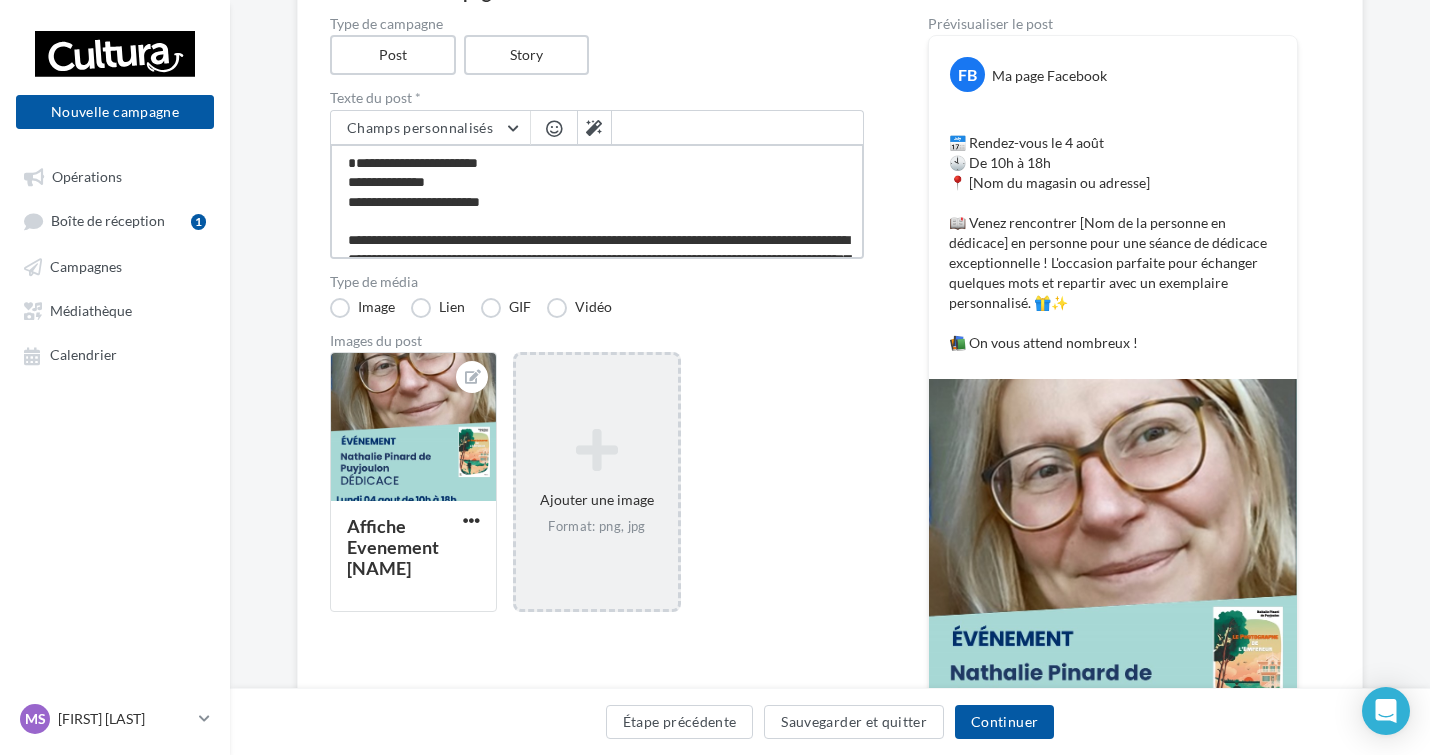 type on "**********" 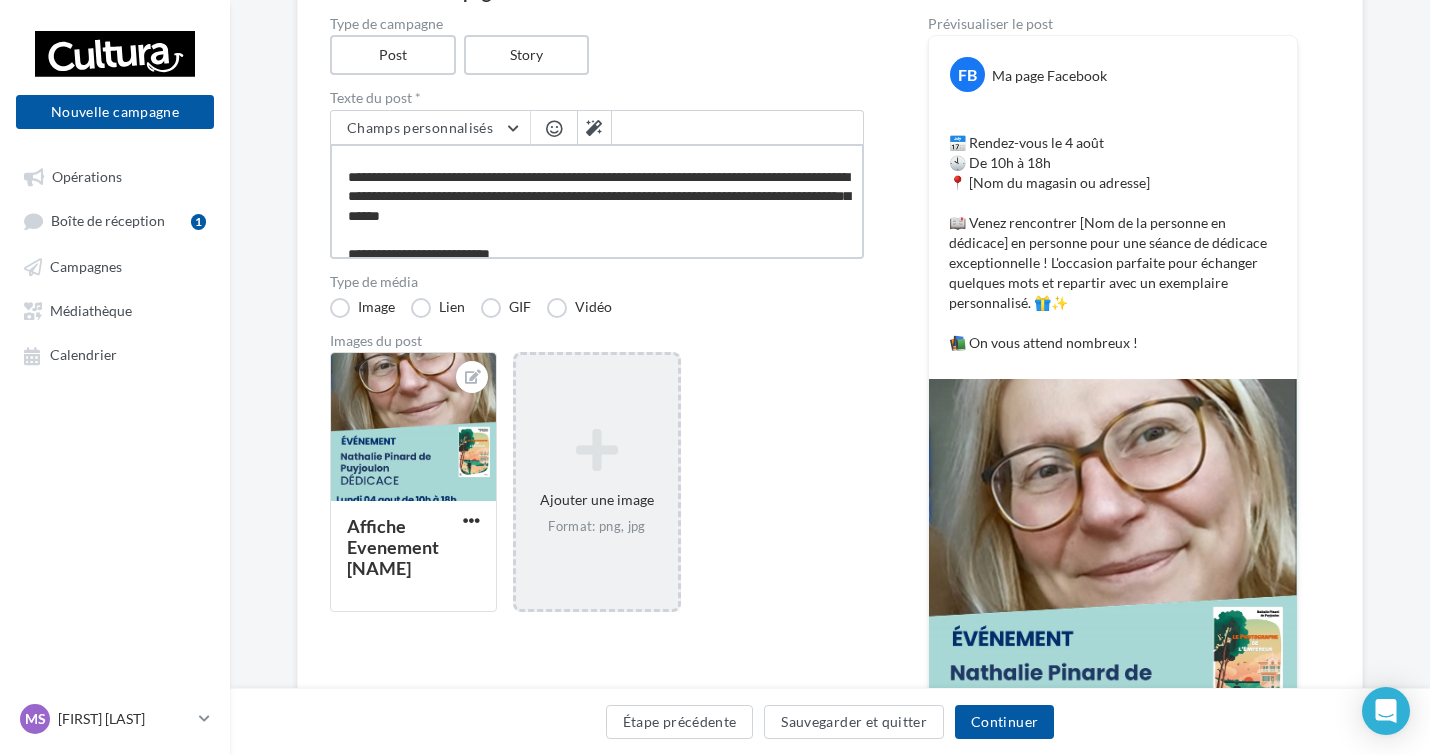 scroll, scrollTop: 98, scrollLeft: 0, axis: vertical 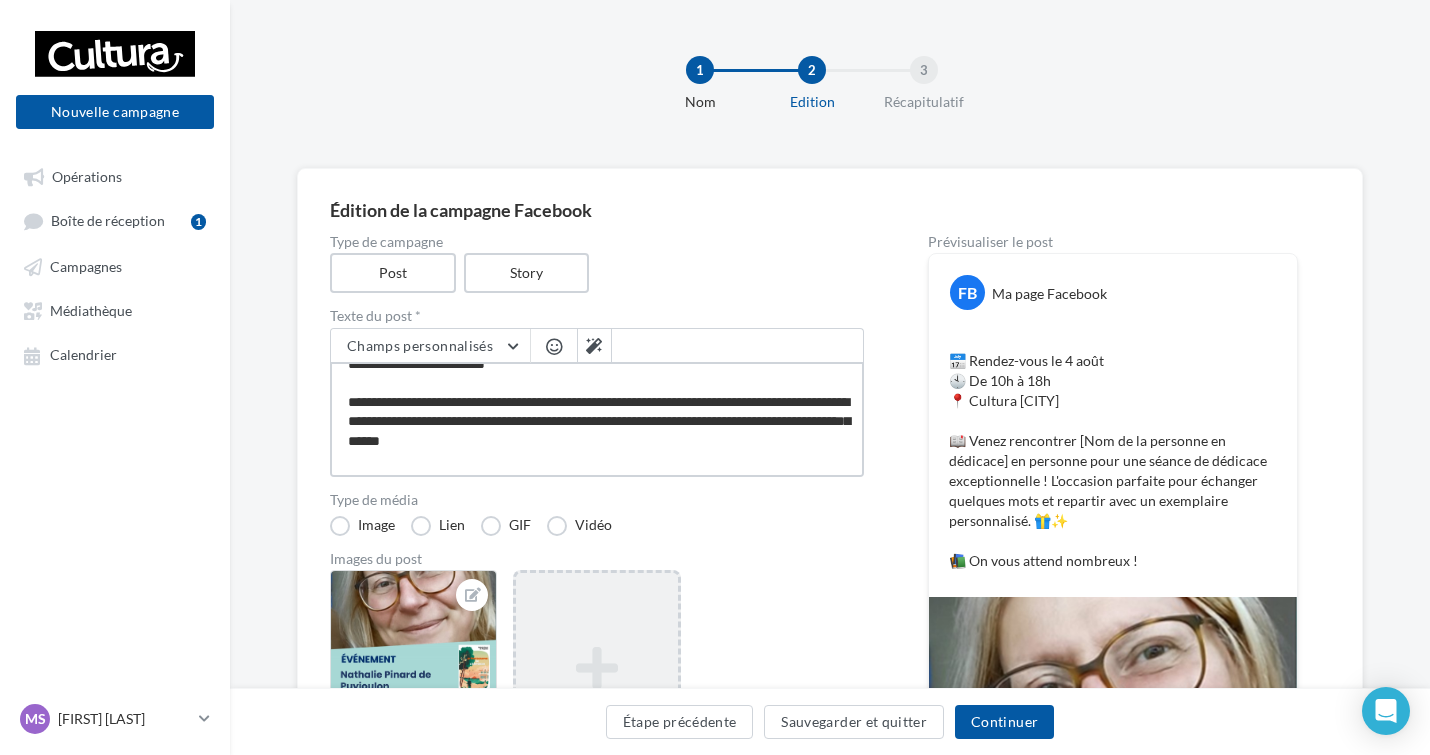drag, startPoint x: 656, startPoint y: 383, endPoint x: 481, endPoint y: 422, distance: 179.29306 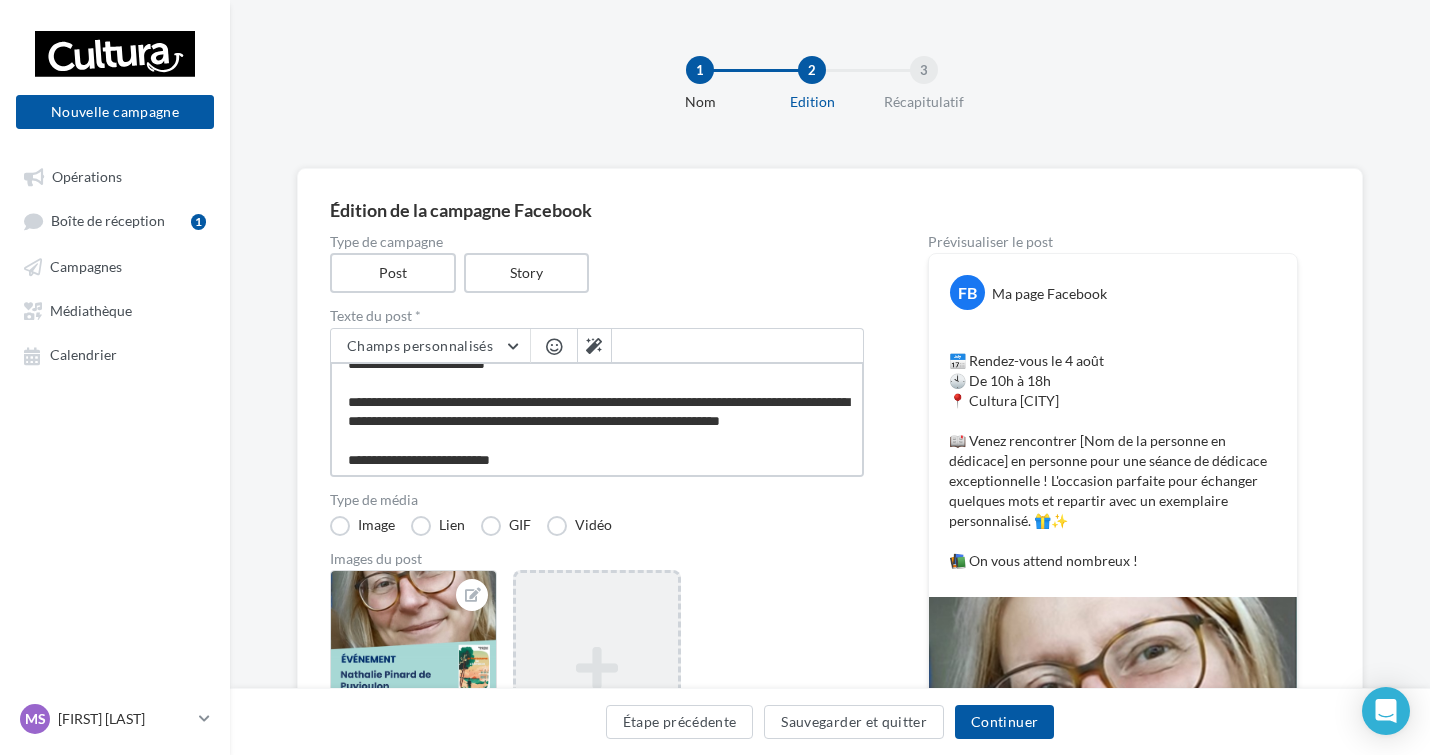 type on "**********" 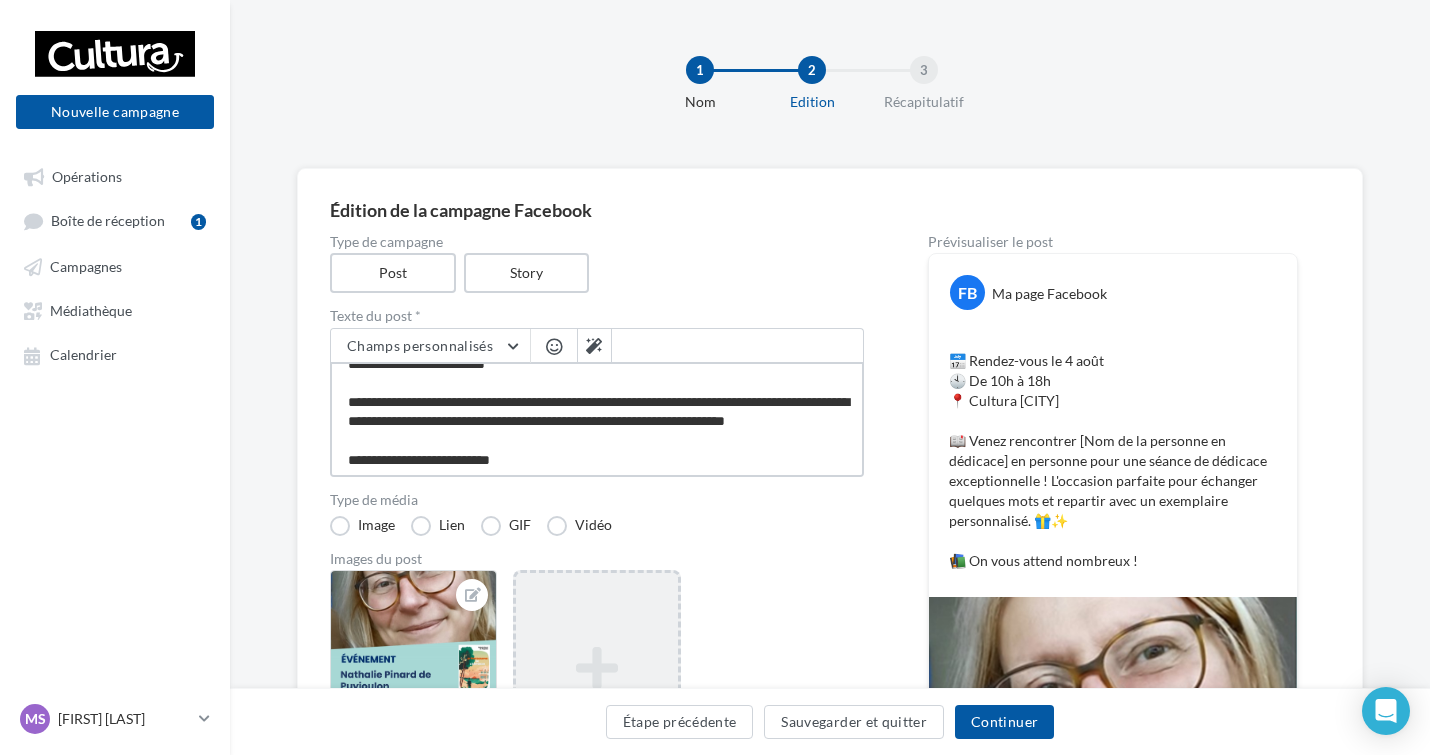type on "**********" 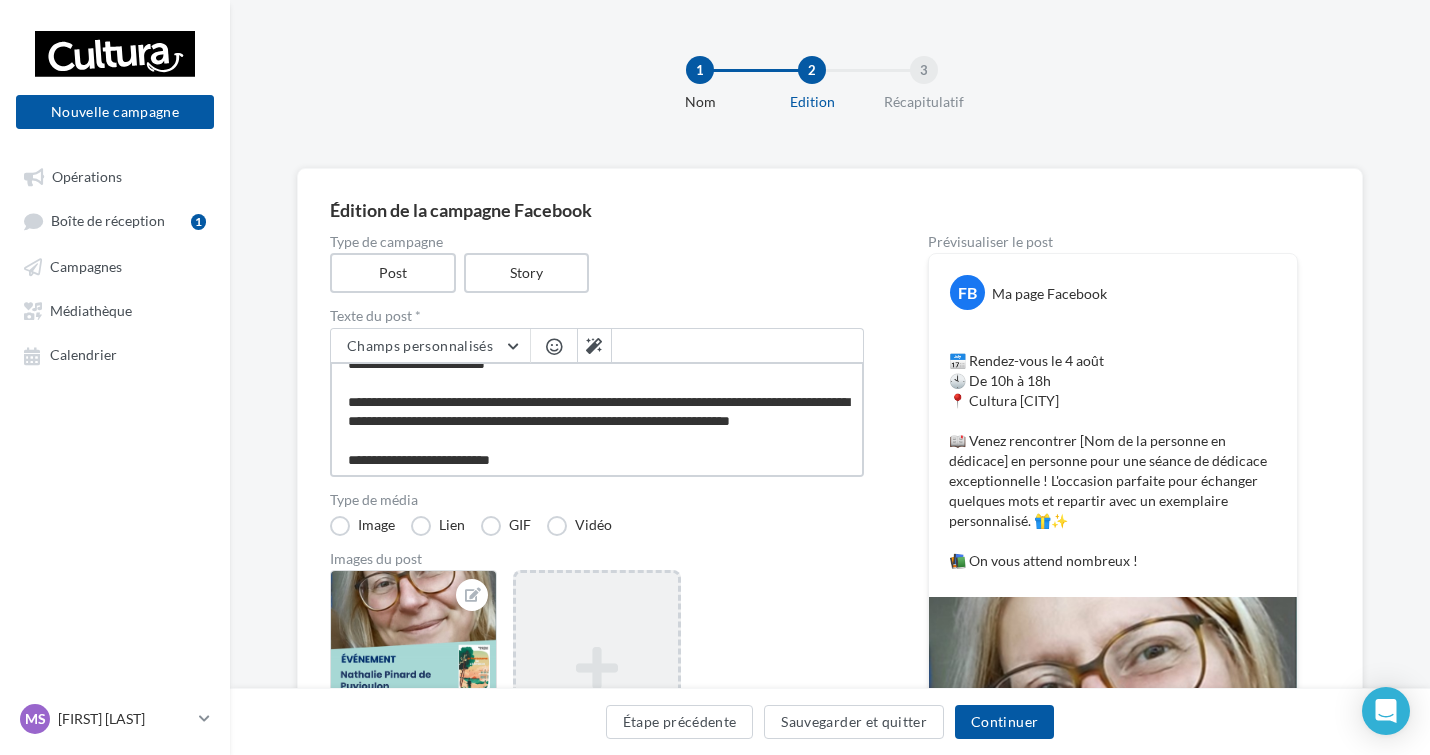 type on "**********" 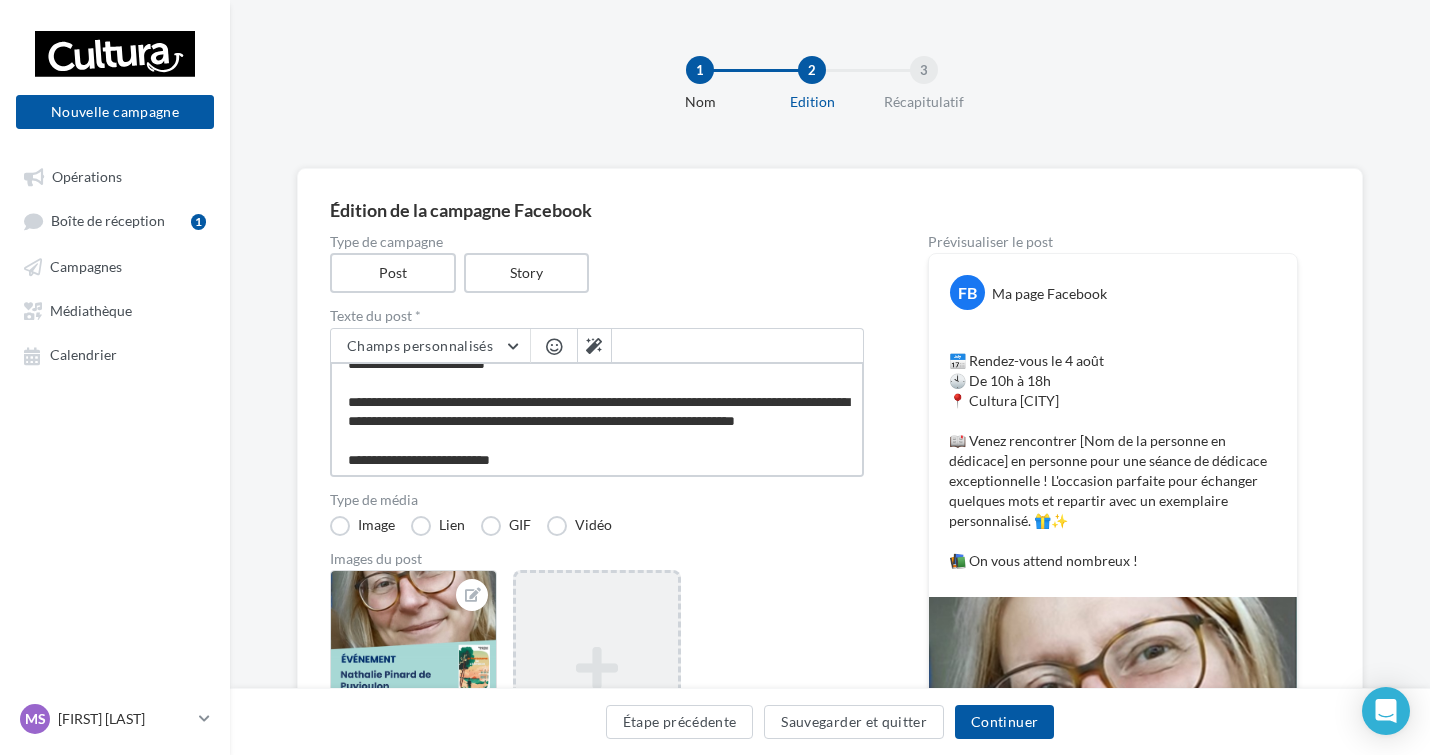 type on "**********" 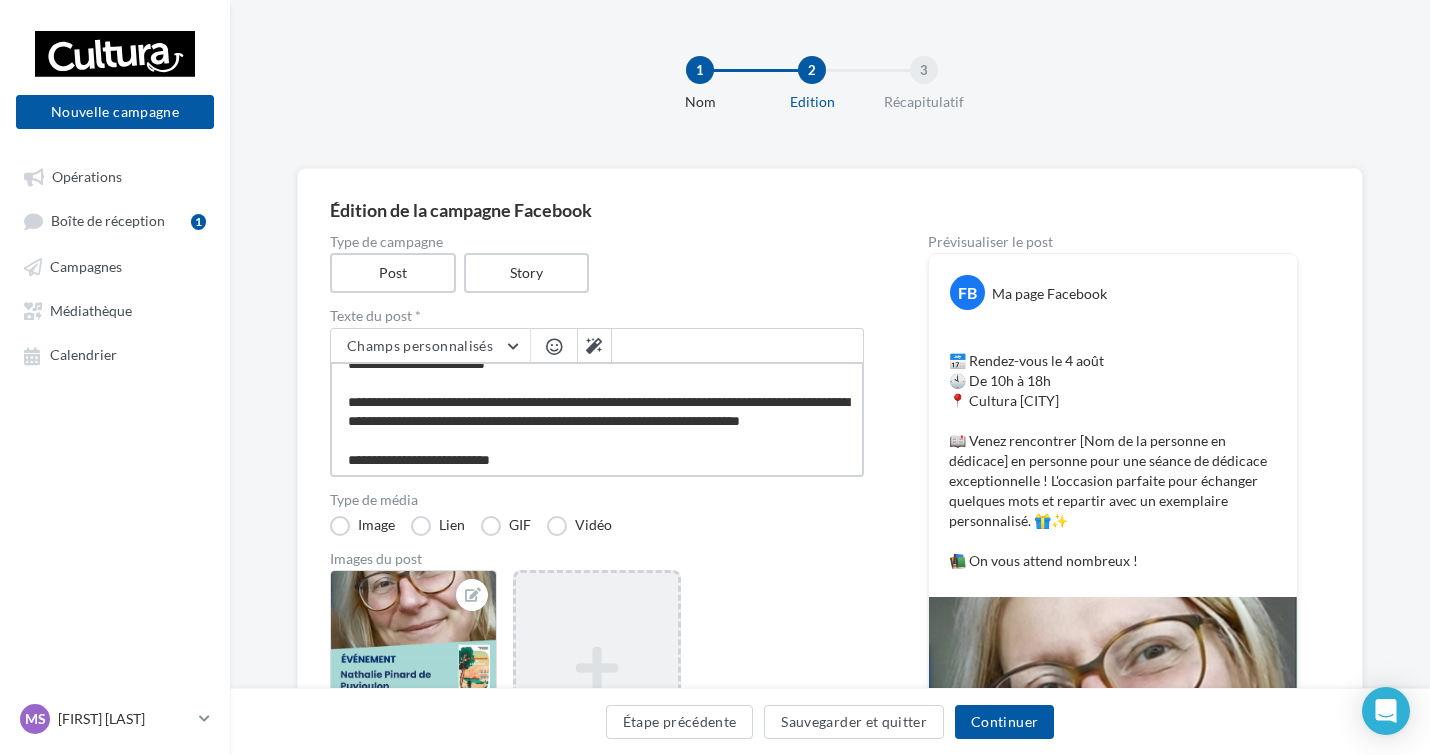 type on "**********" 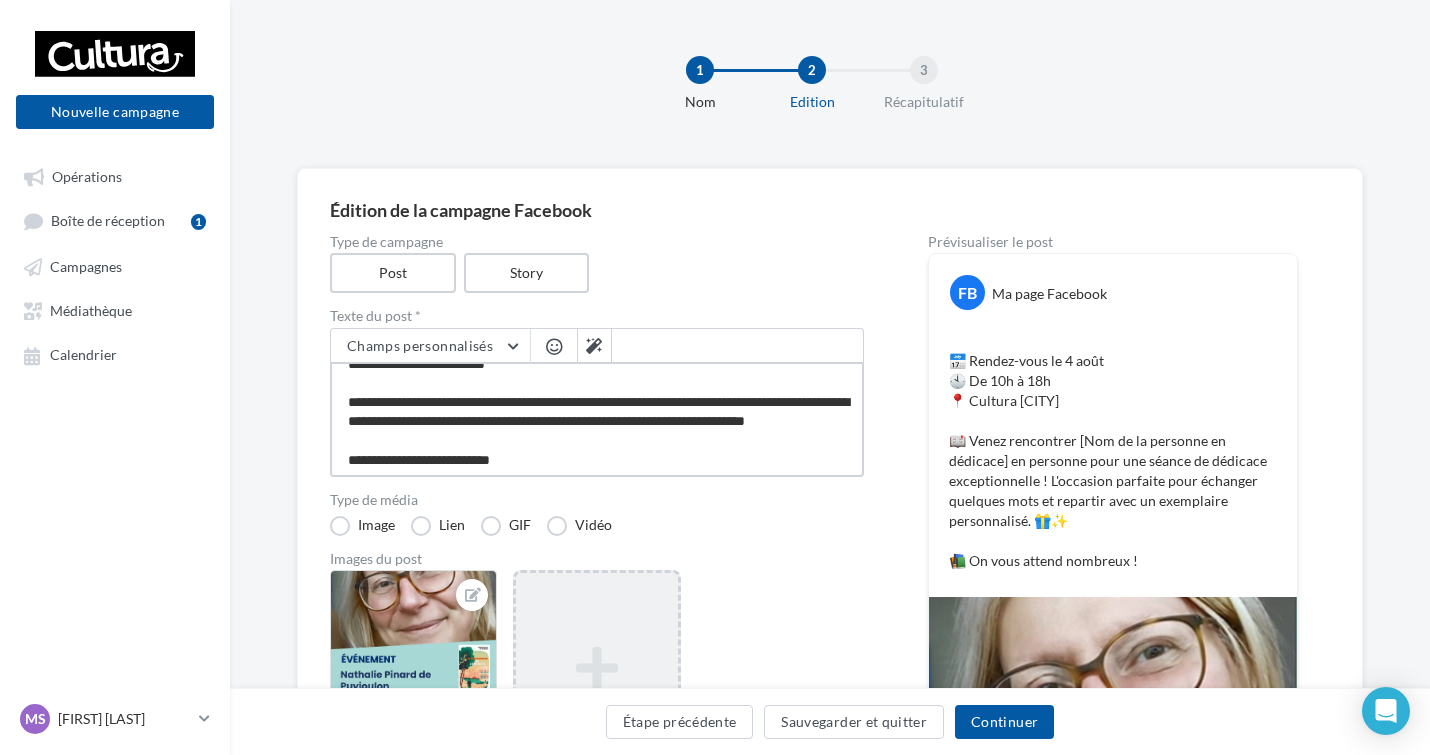 type on "**********" 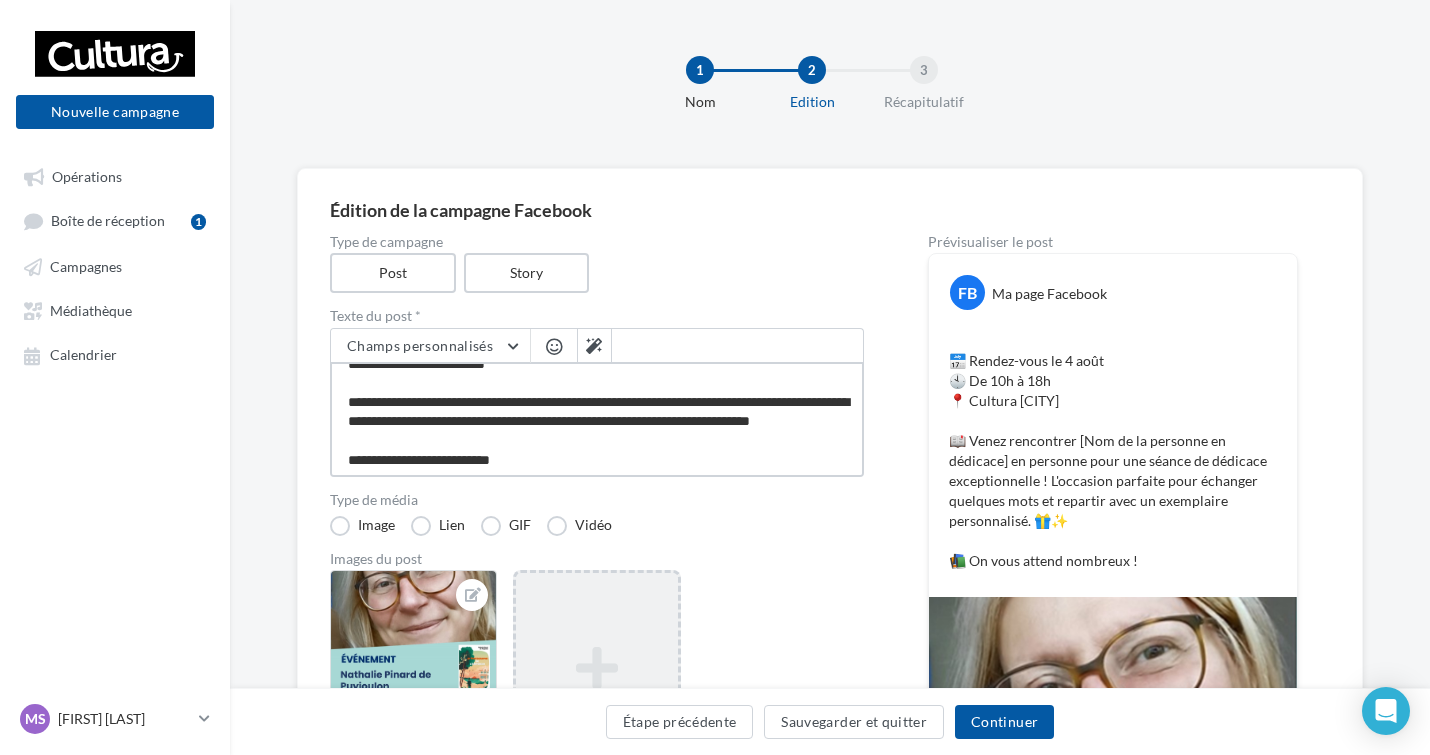 type on "**********" 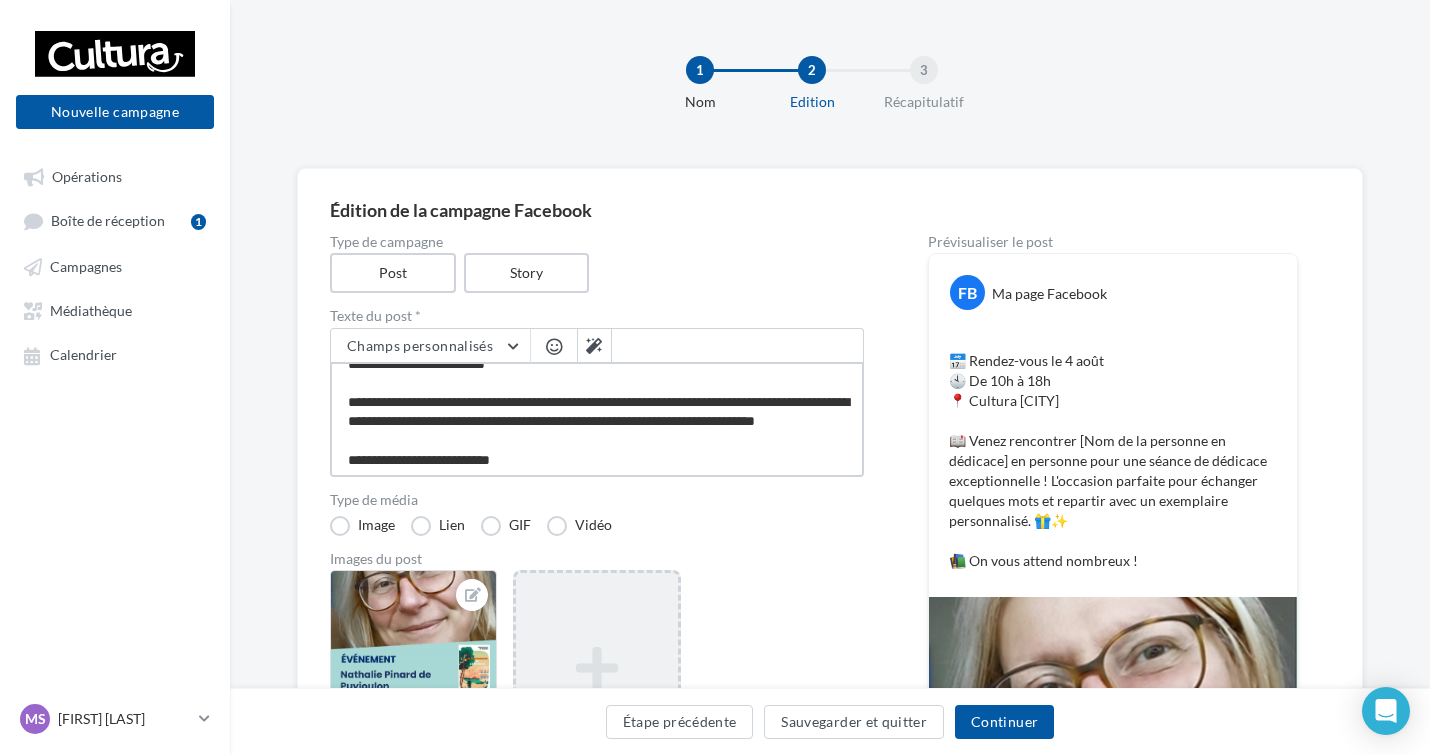 type on "**********" 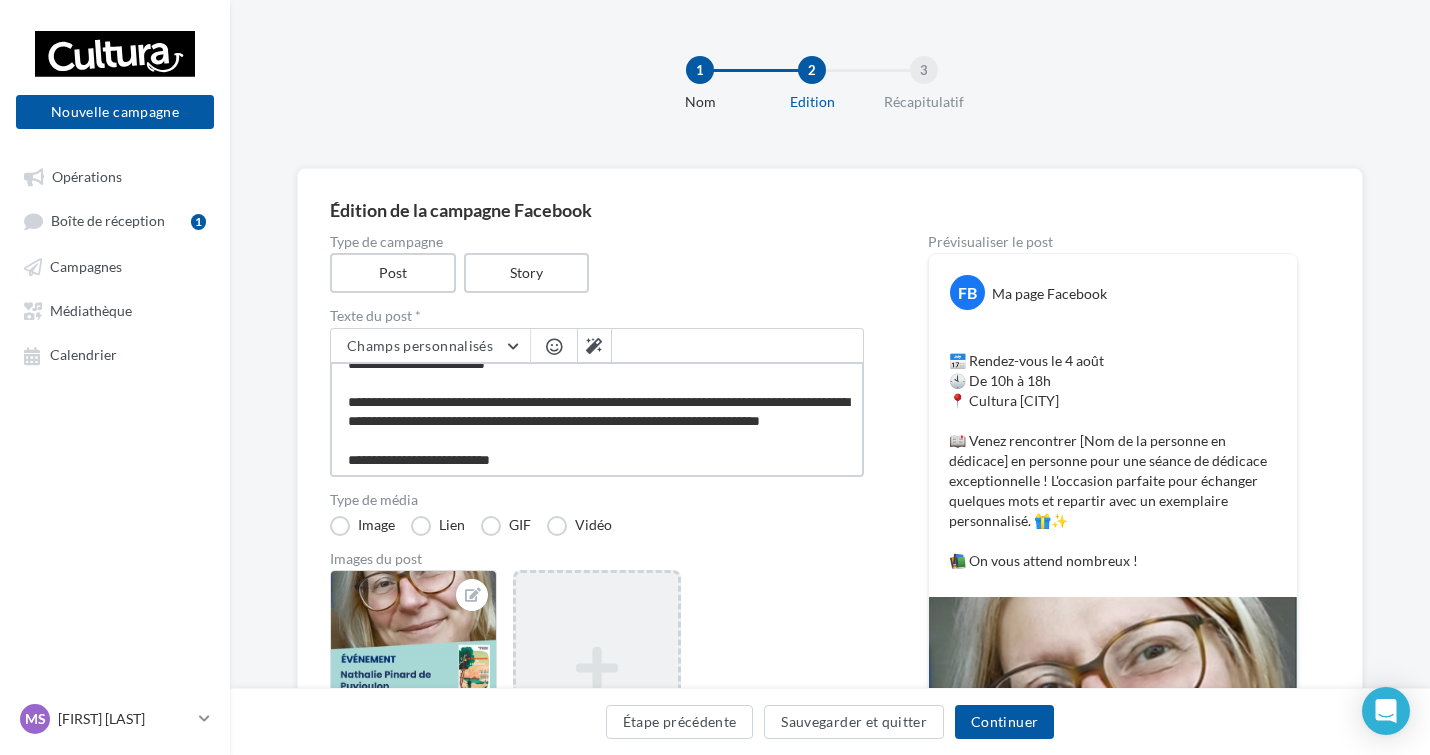 type on "**********" 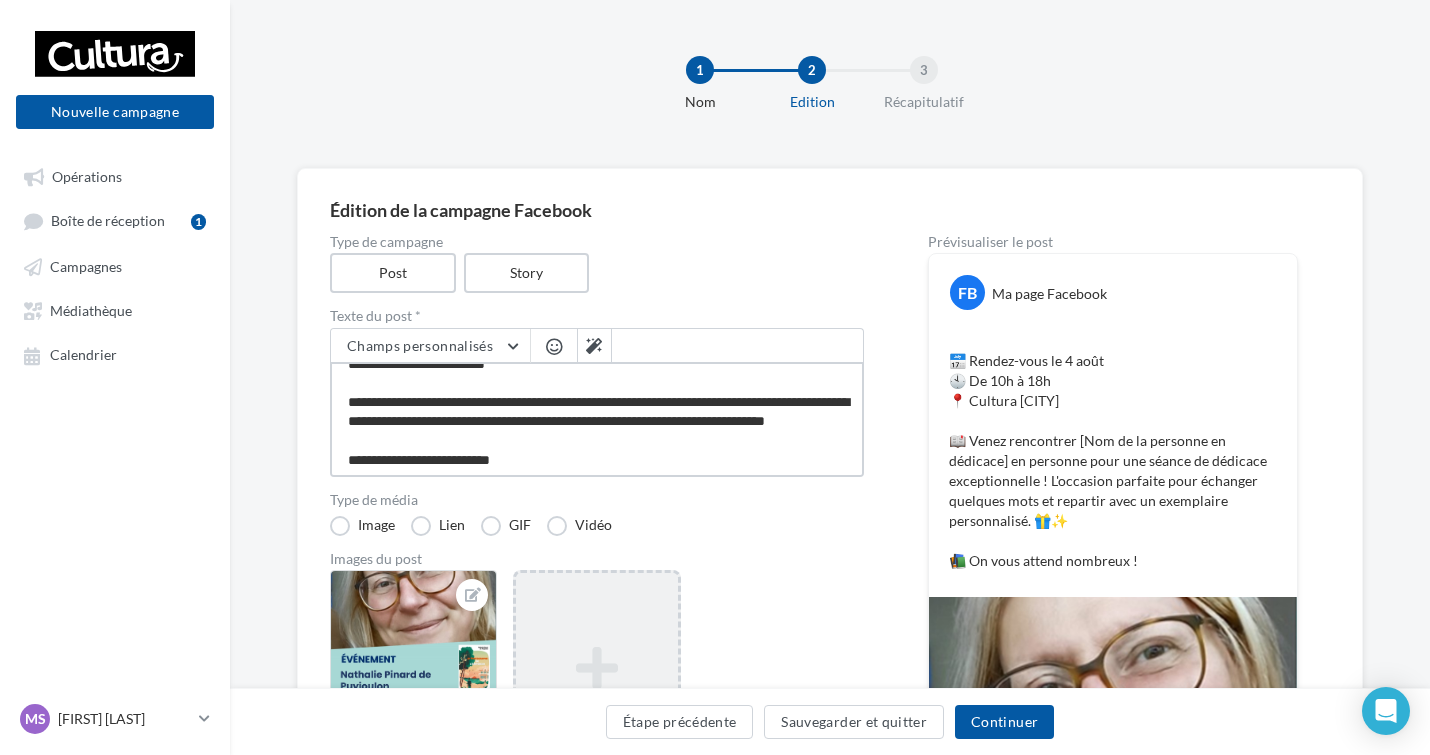 type on "**********" 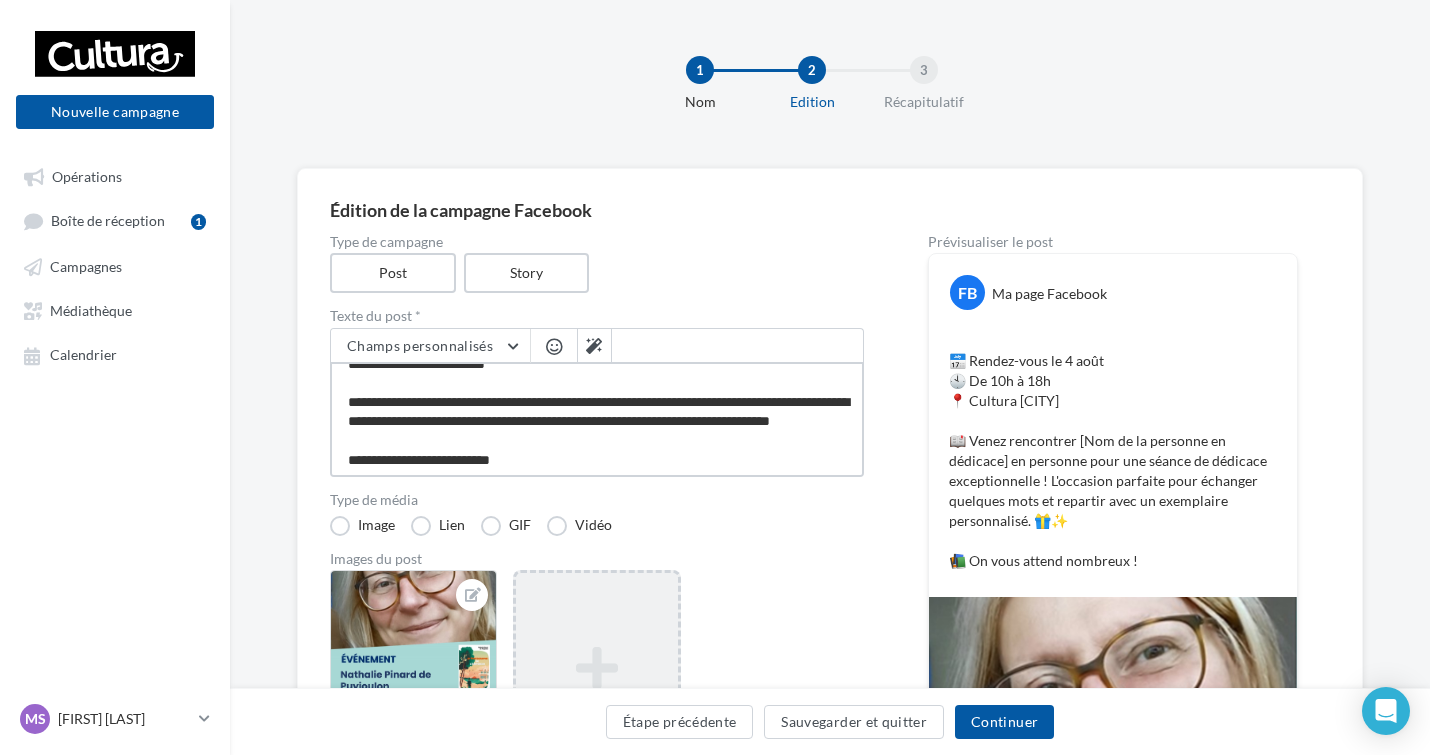 type on "**********" 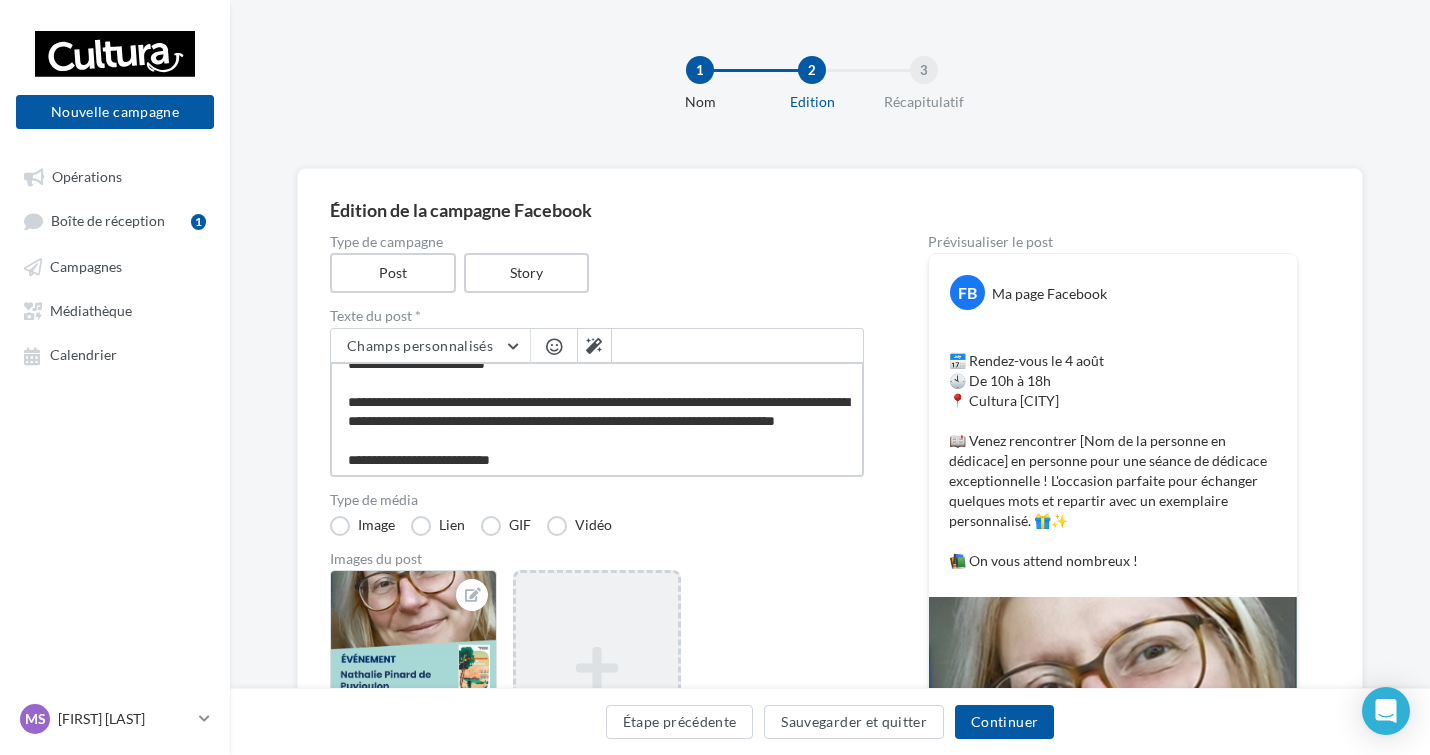 type on "**********" 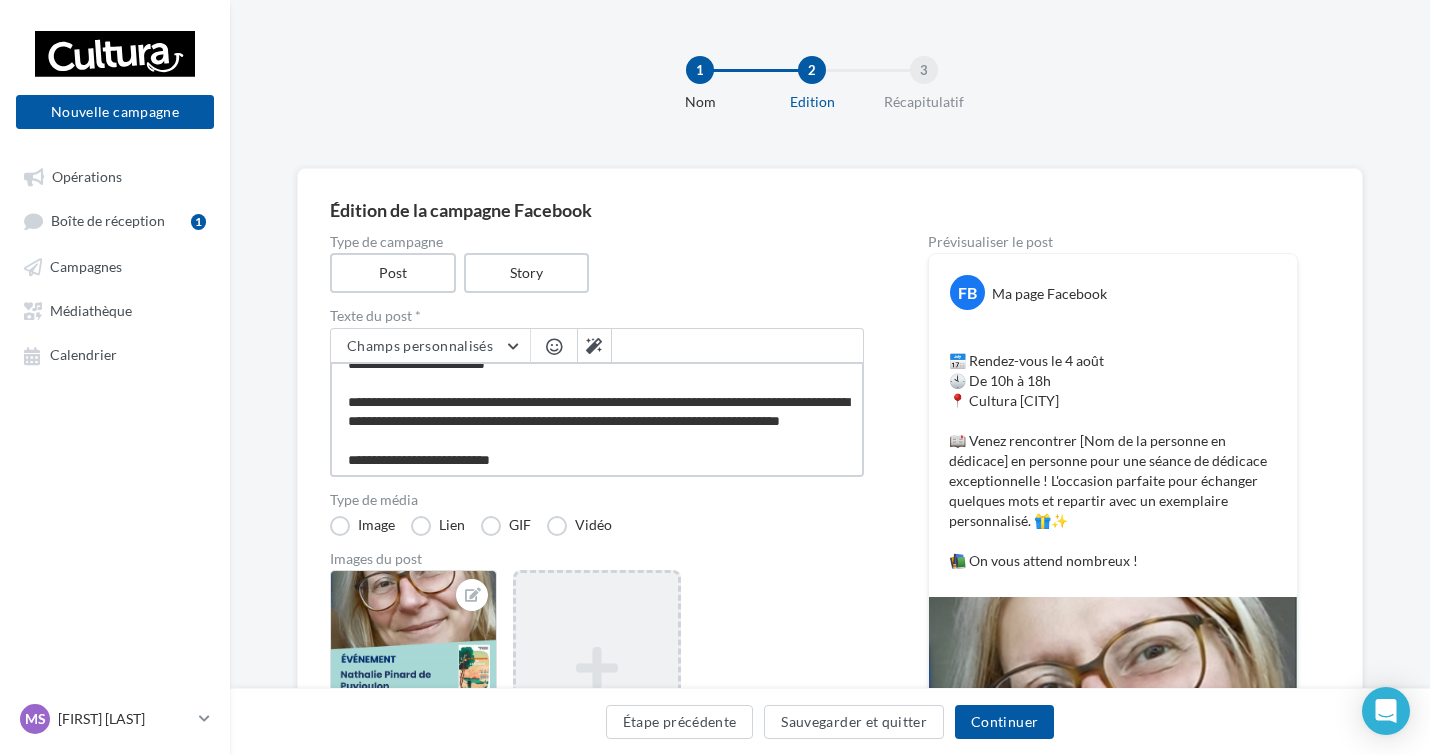 type on "**********" 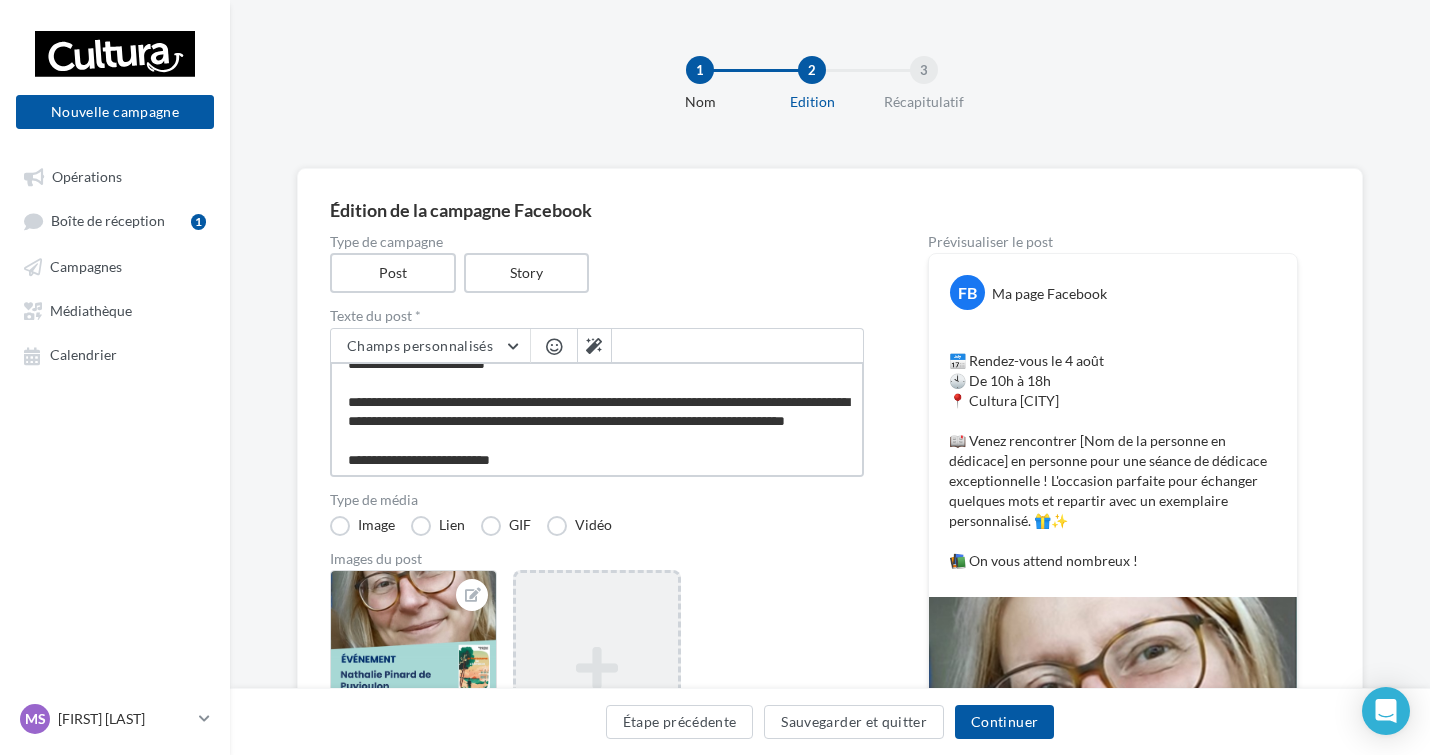 type on "**********" 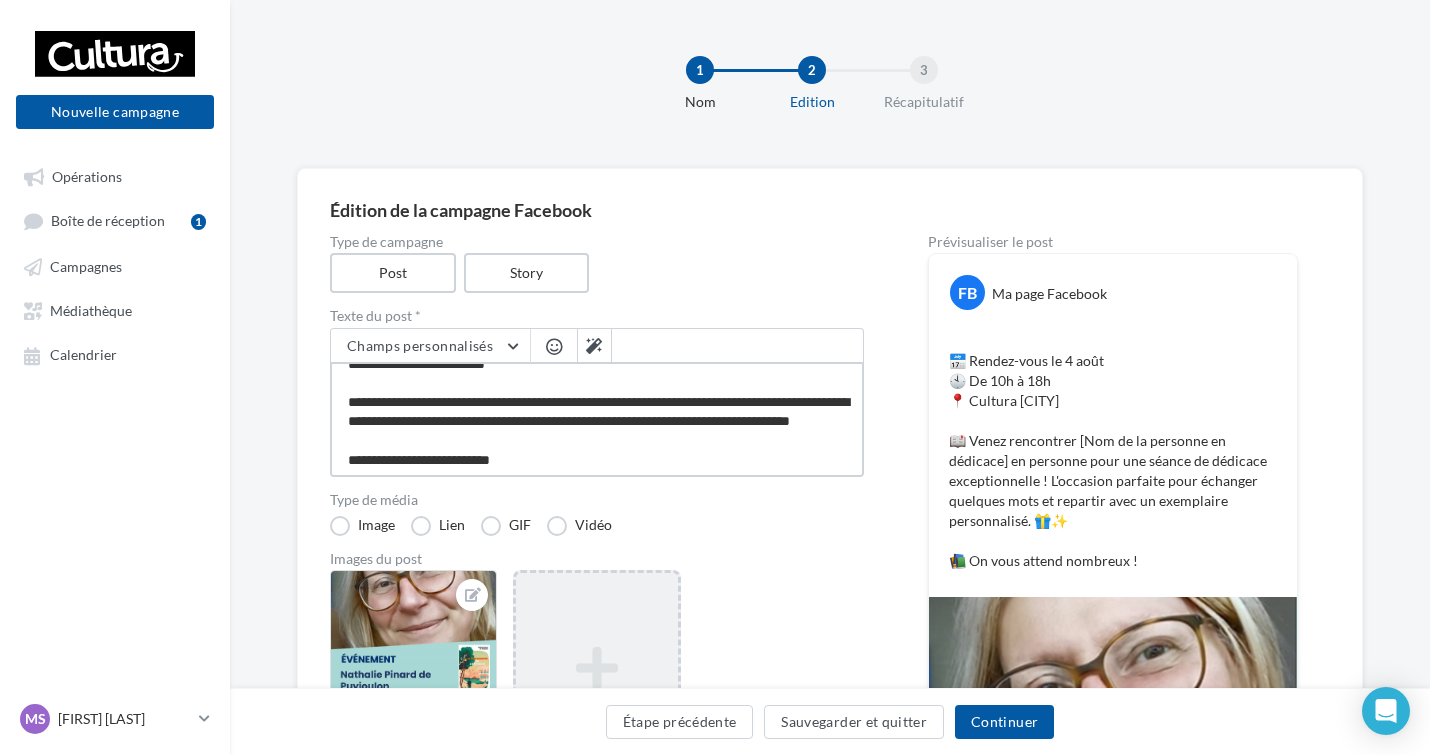 type on "**********" 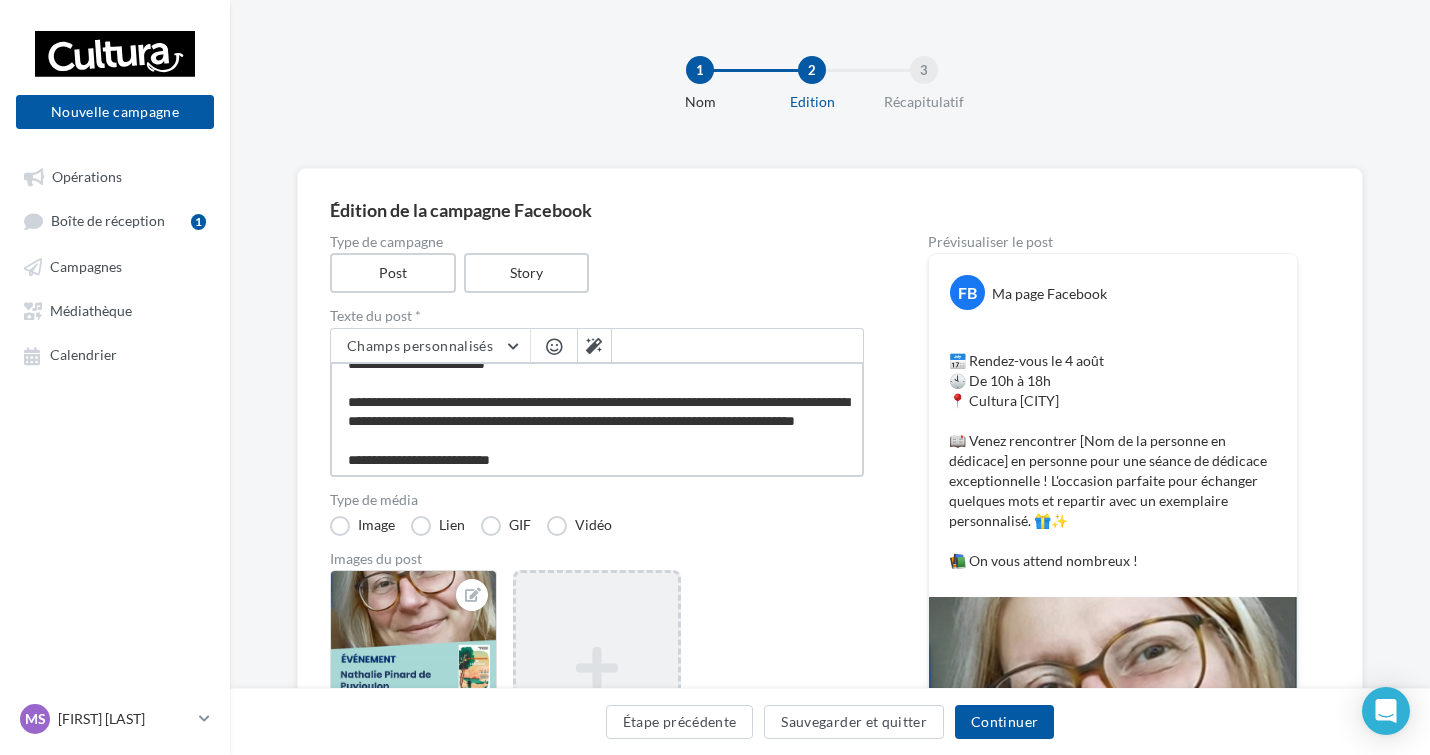 type on "**********" 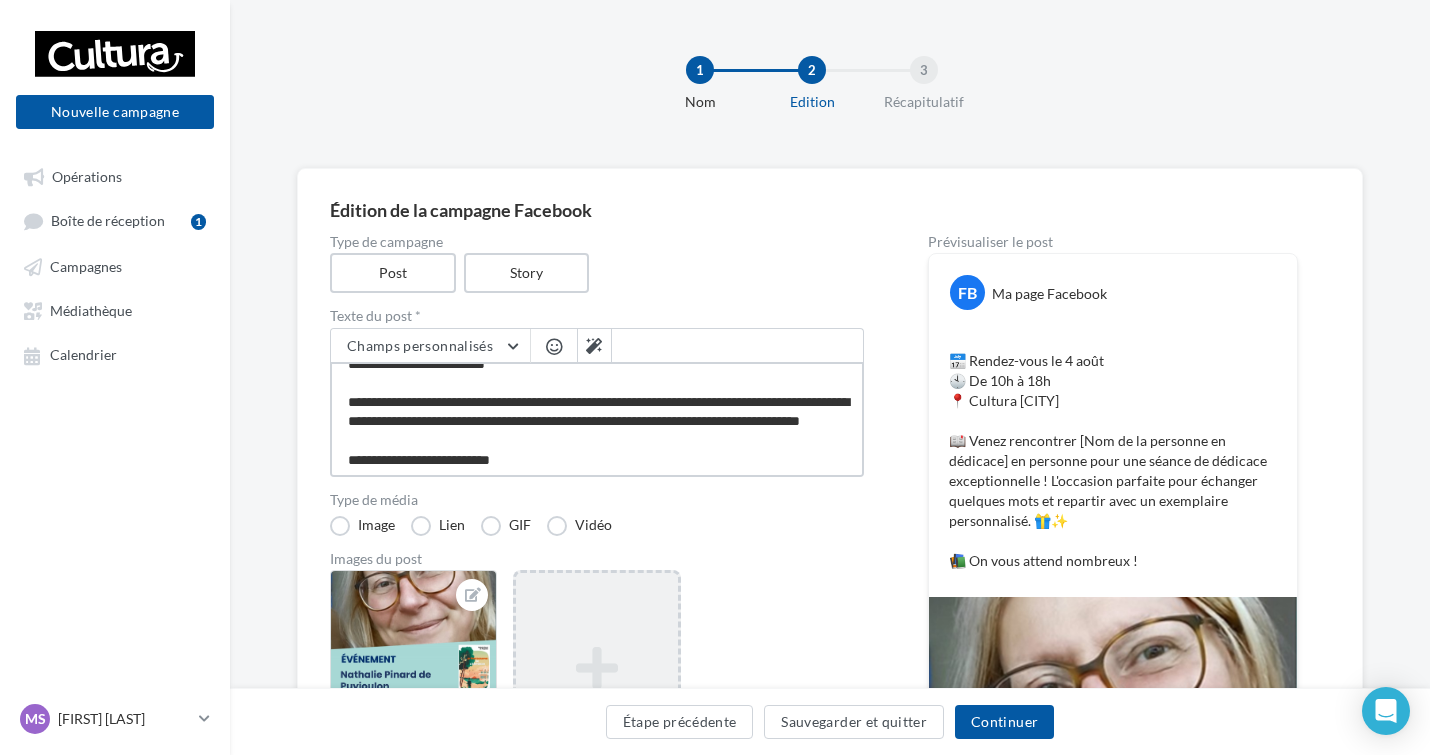 type on "**********" 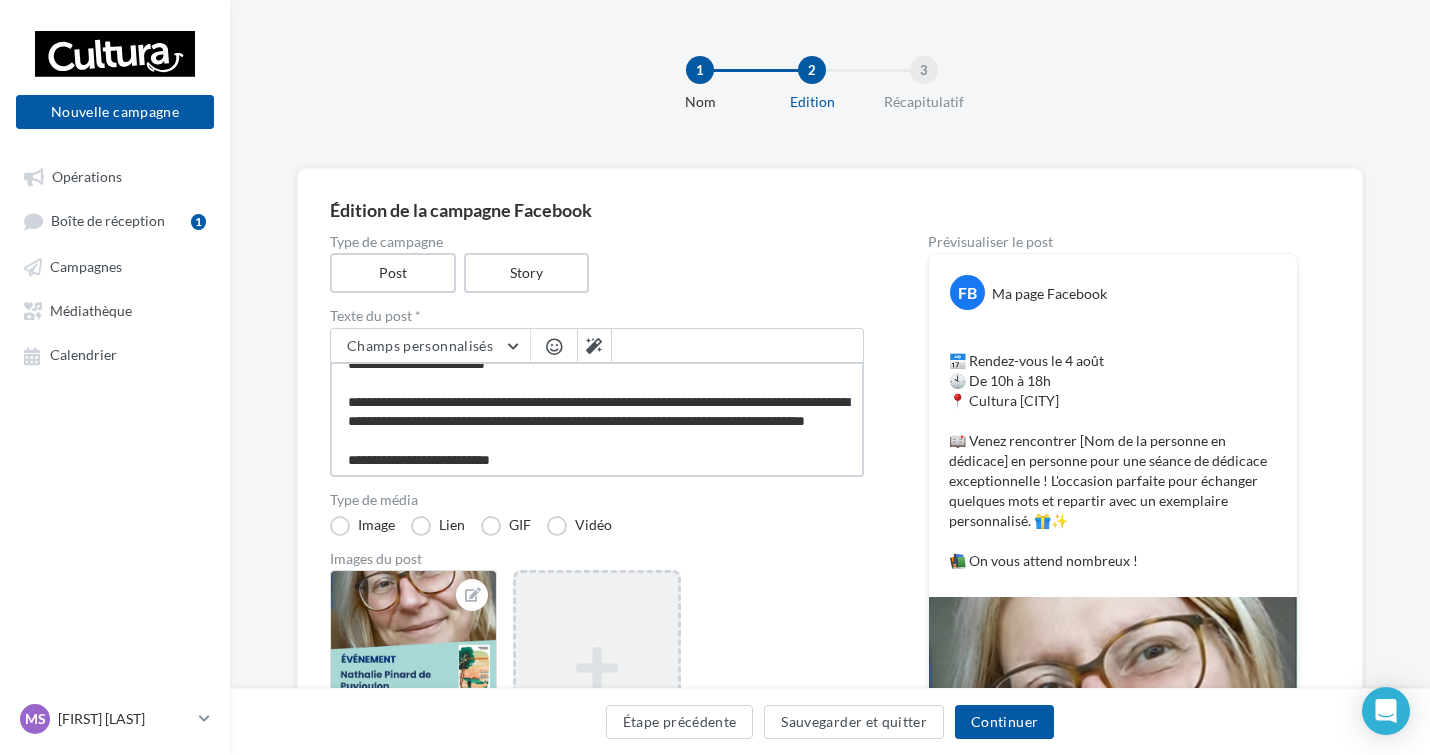 type on "**********" 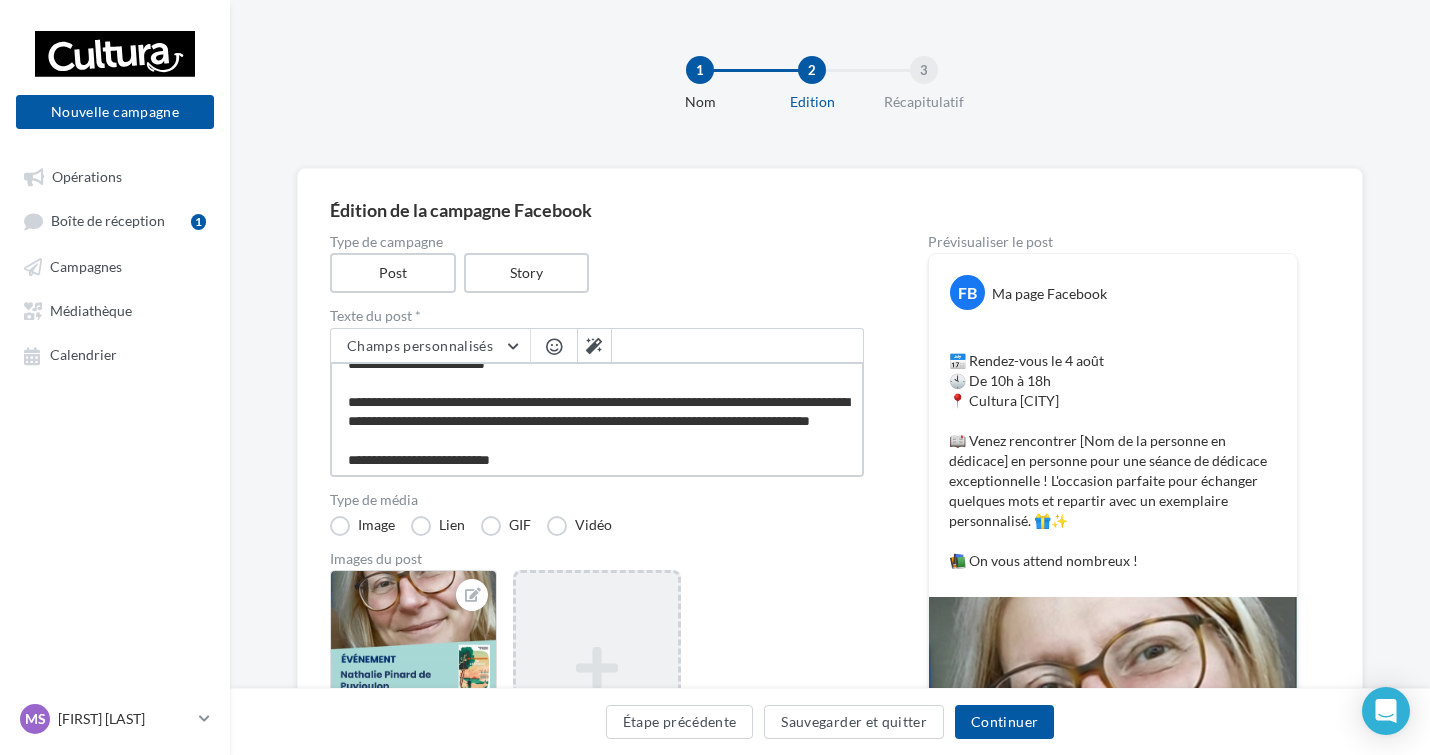 type on "**********" 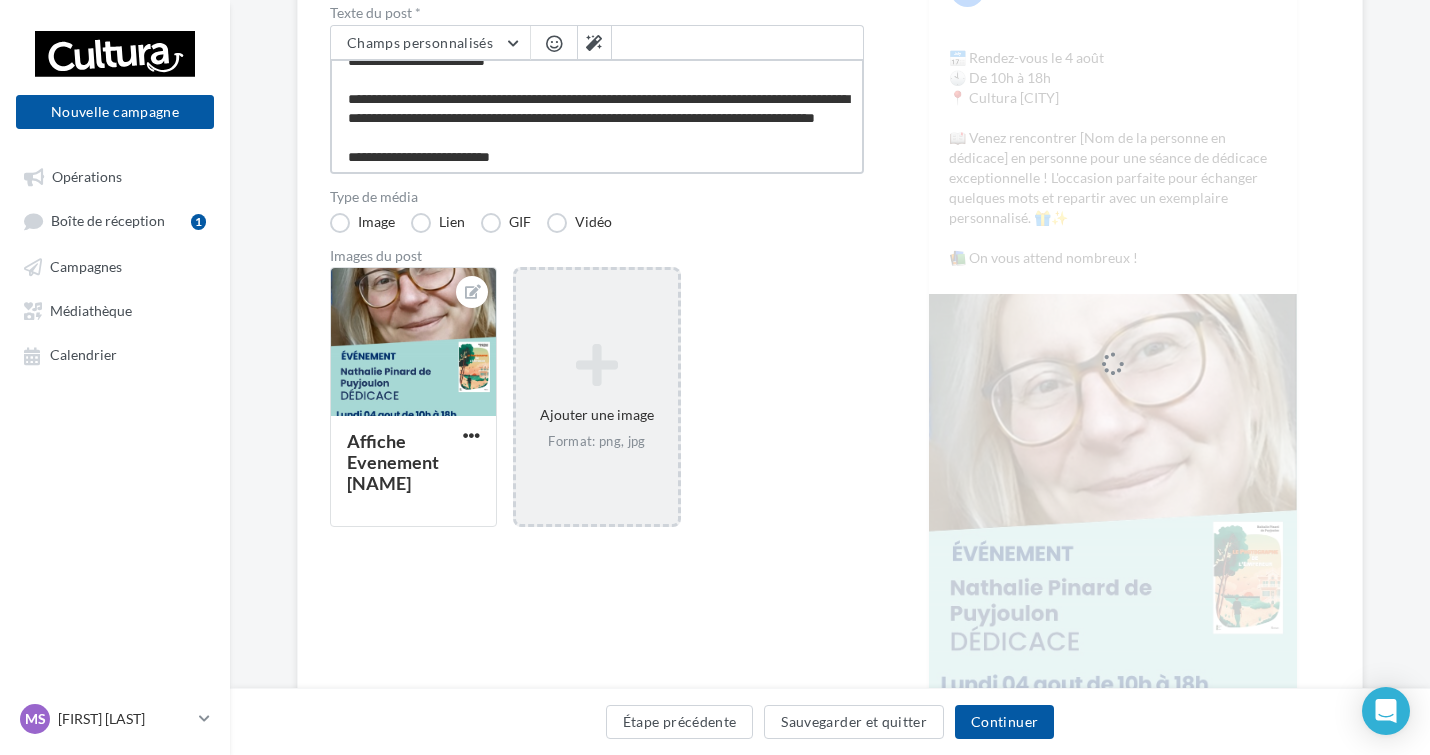 scroll, scrollTop: 200, scrollLeft: 0, axis: vertical 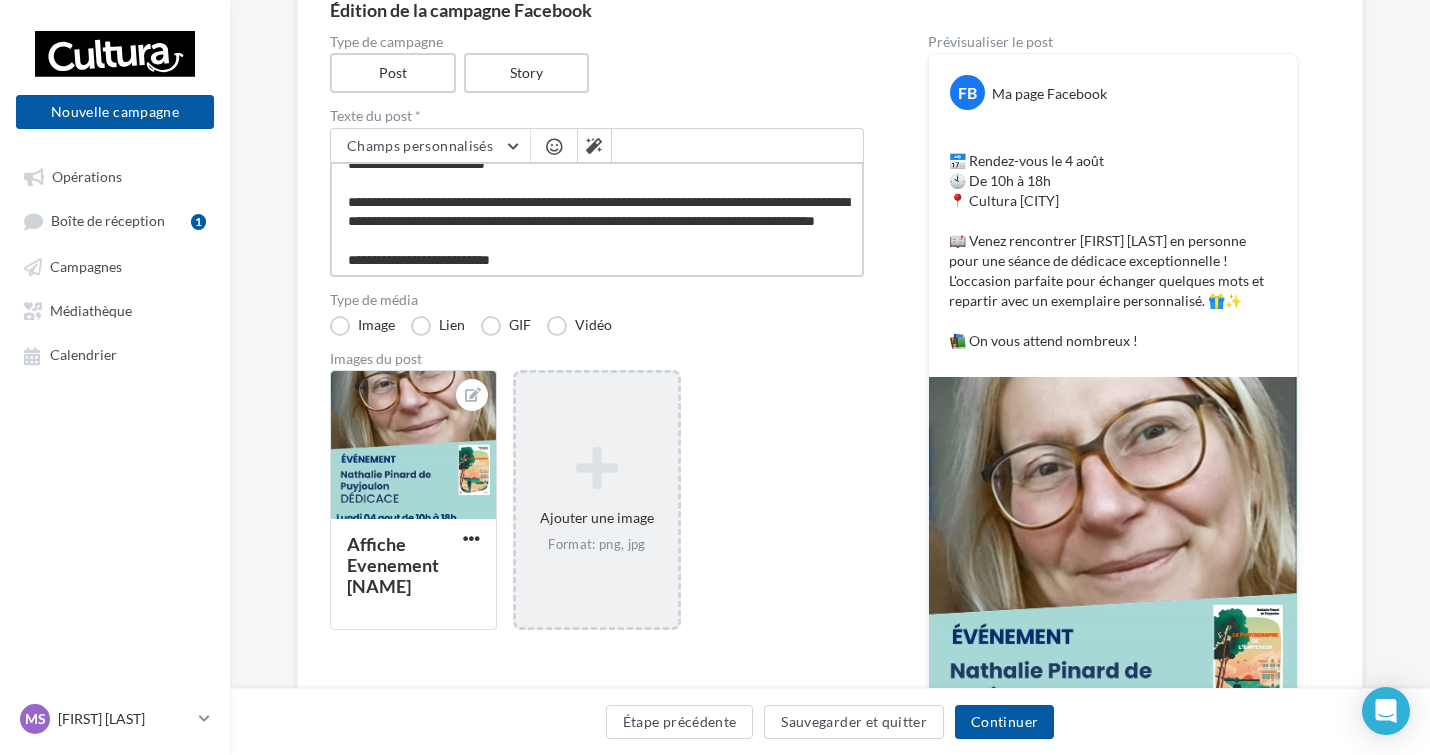 type on "**********" 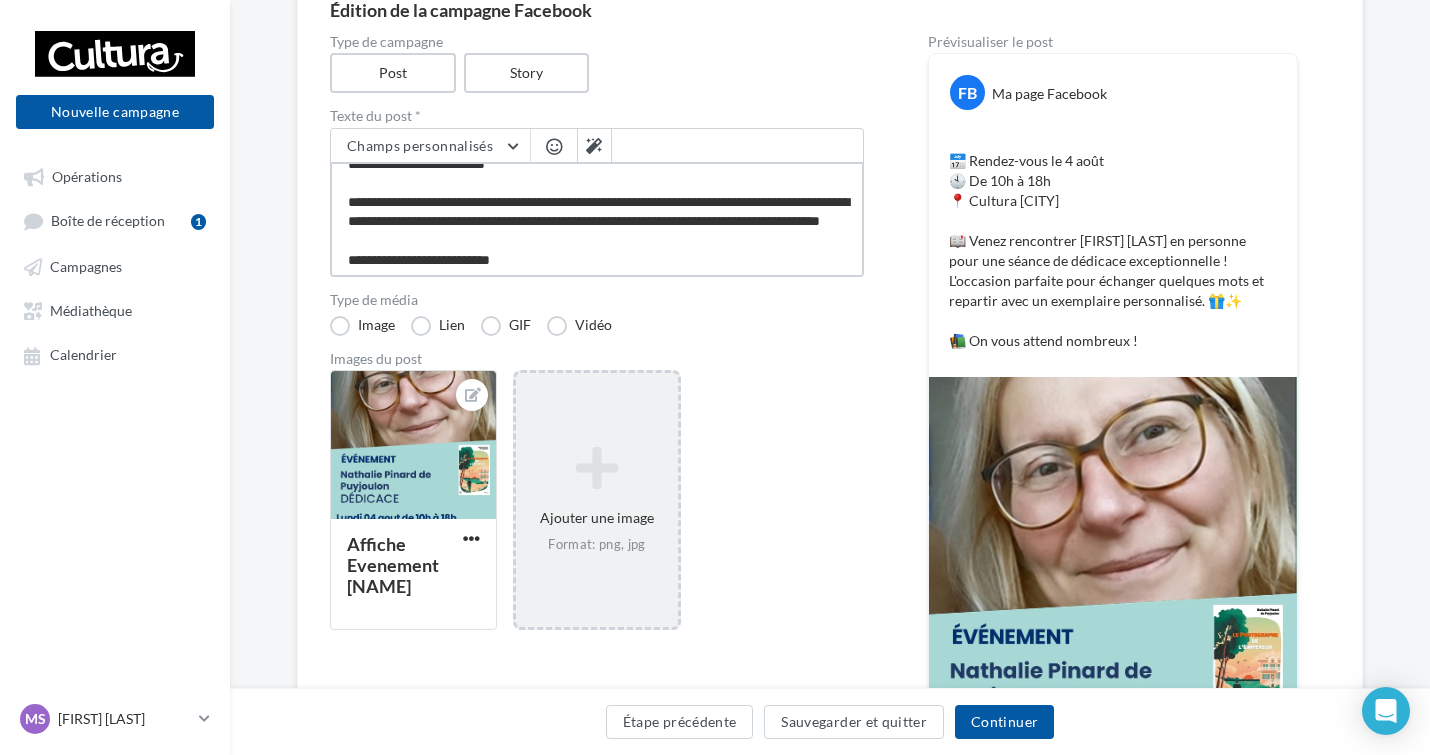 type on "**********" 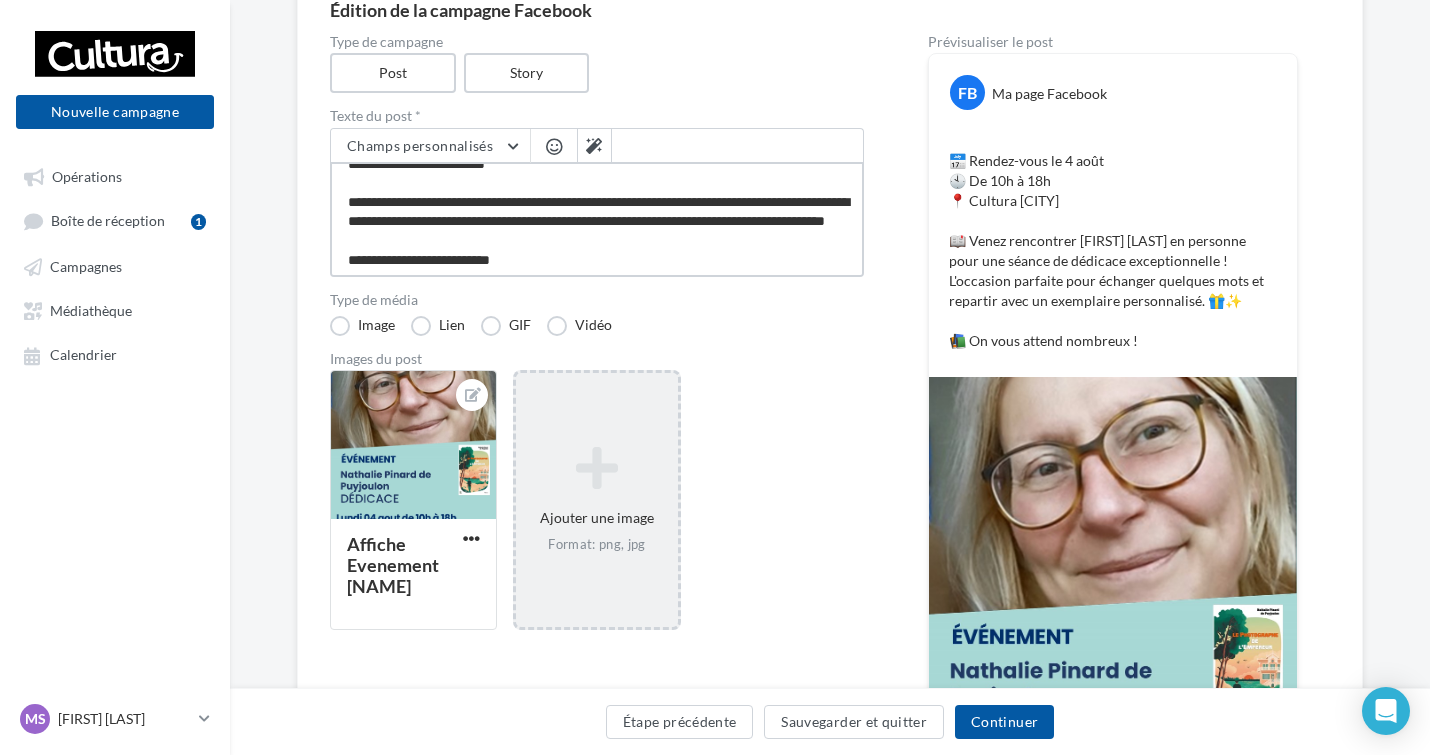 type on "**********" 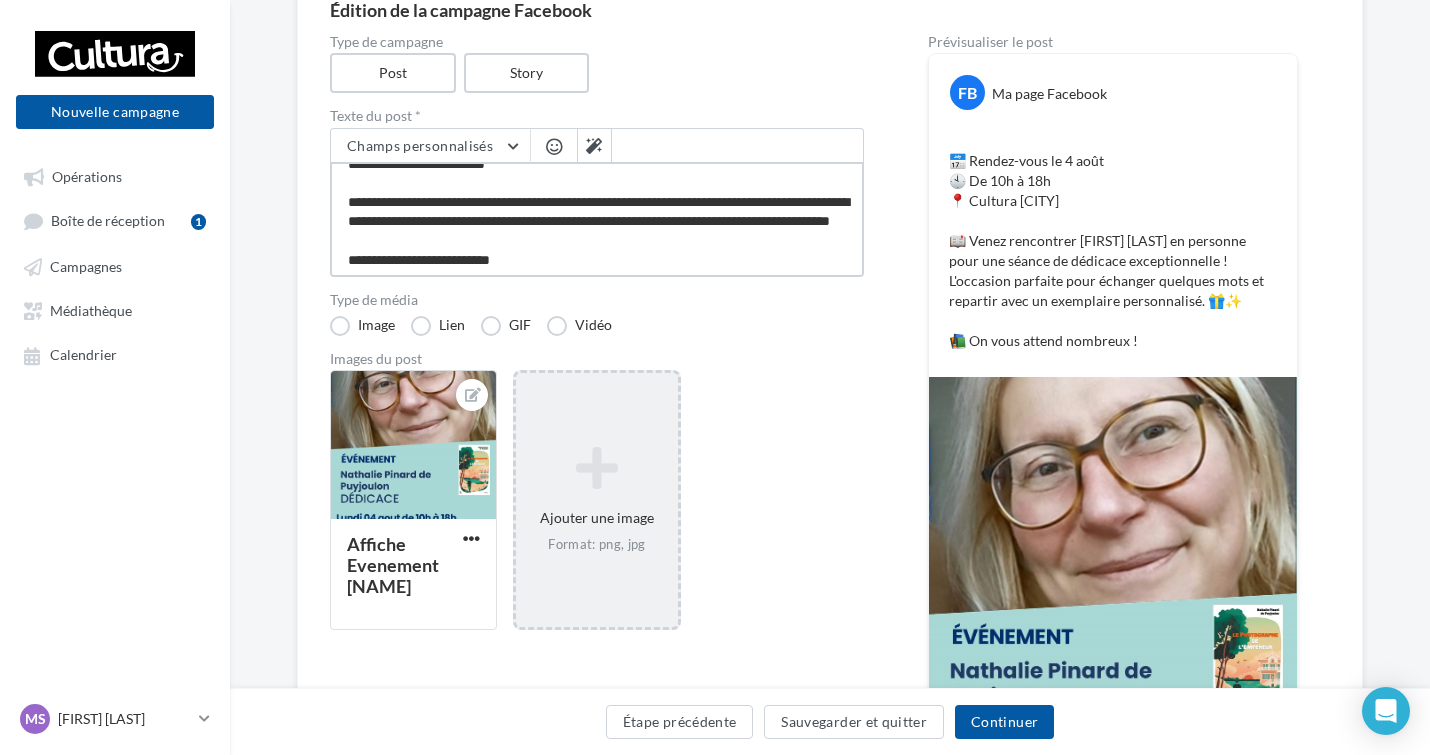 type on "**********" 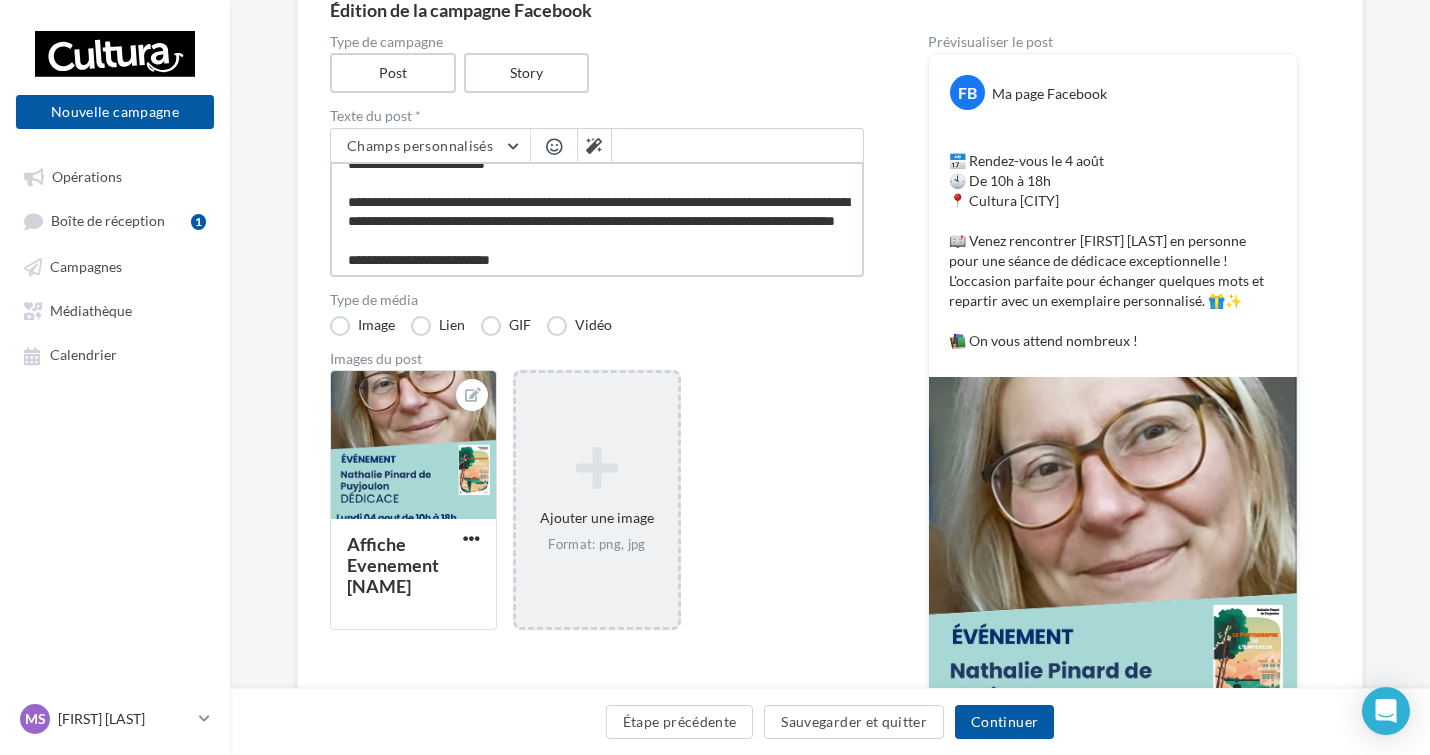 type on "**********" 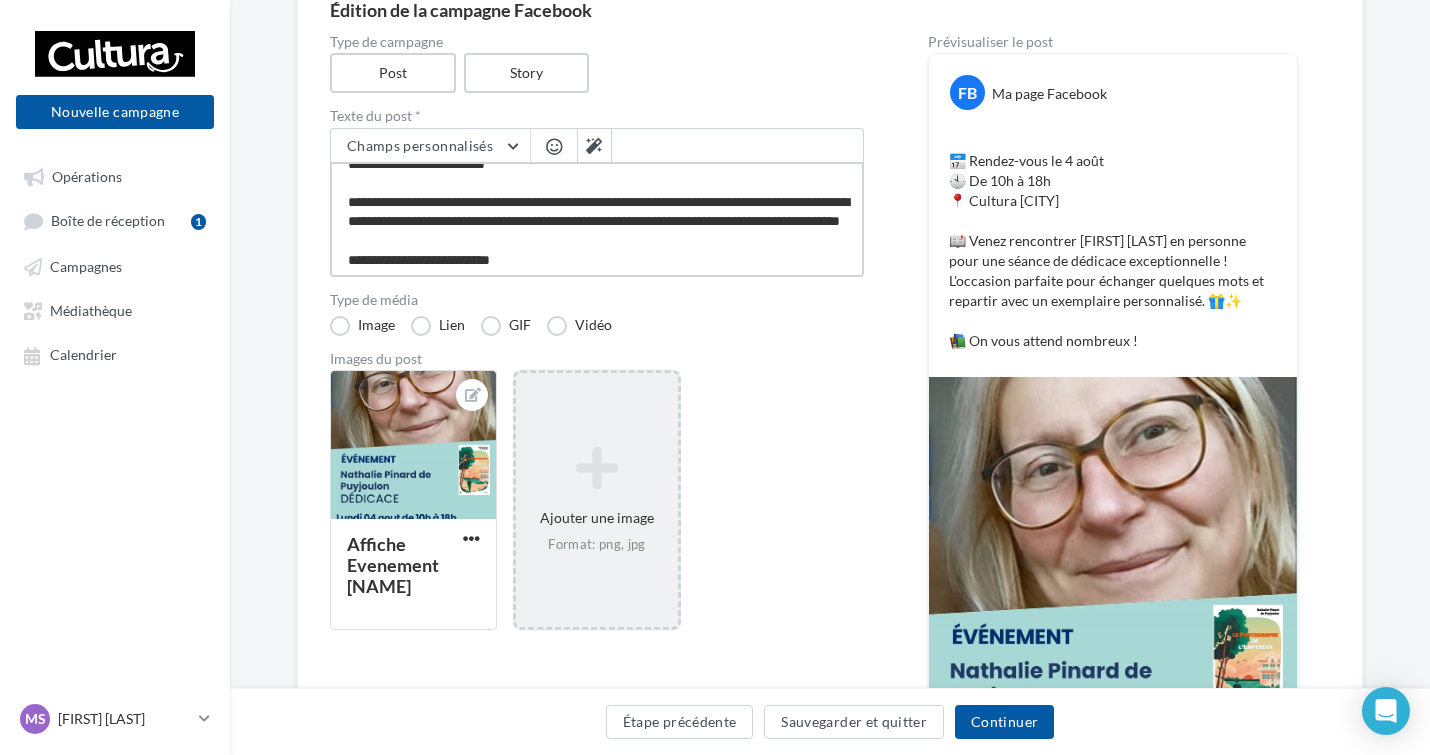 type on "**********" 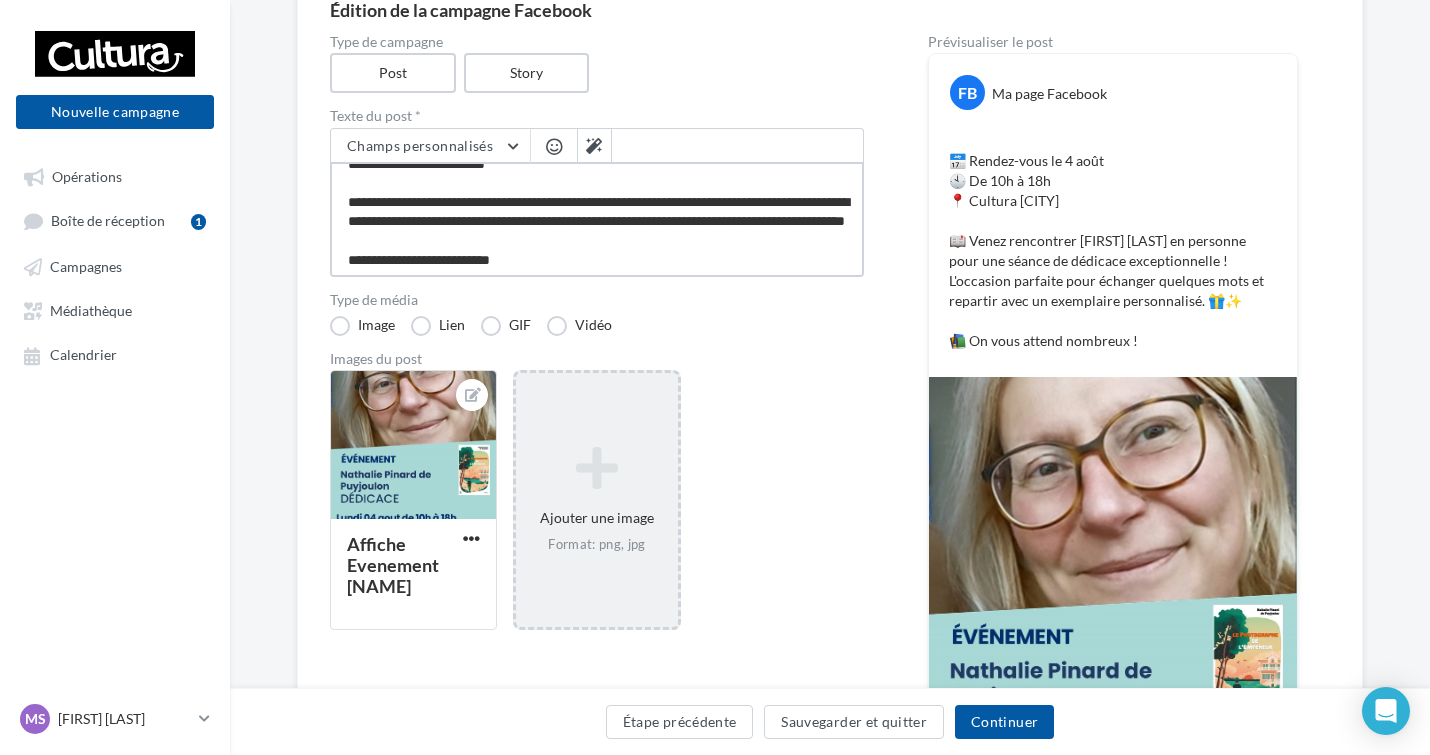 type on "**********" 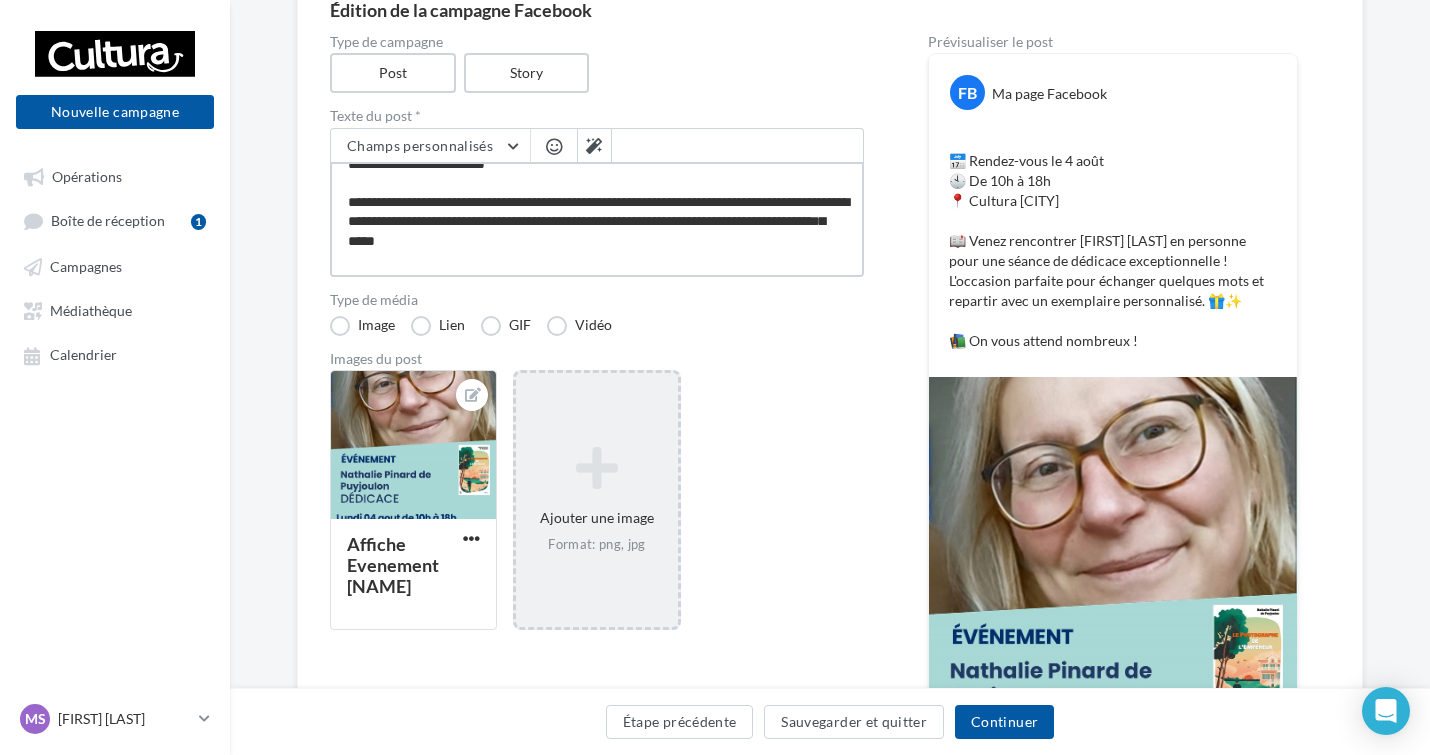 type on "**********" 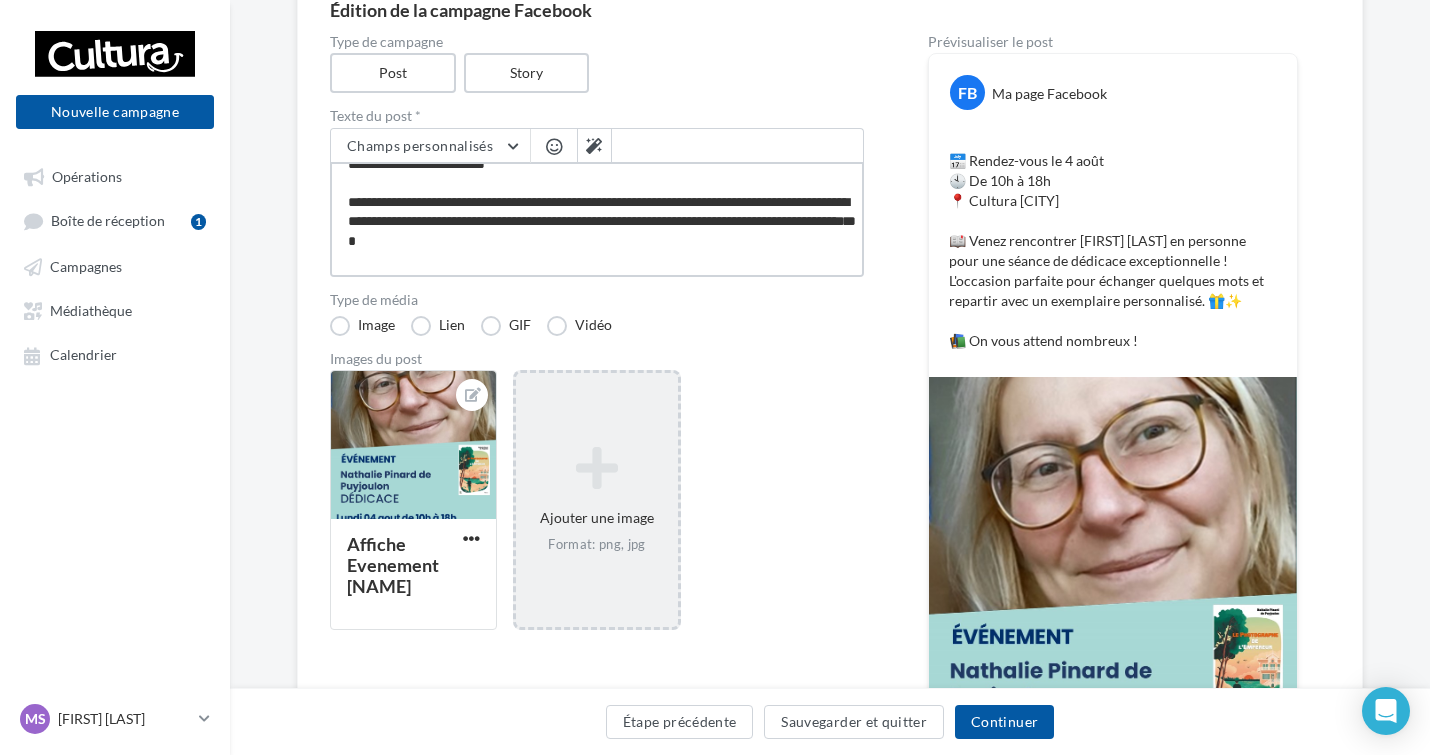 type on "**********" 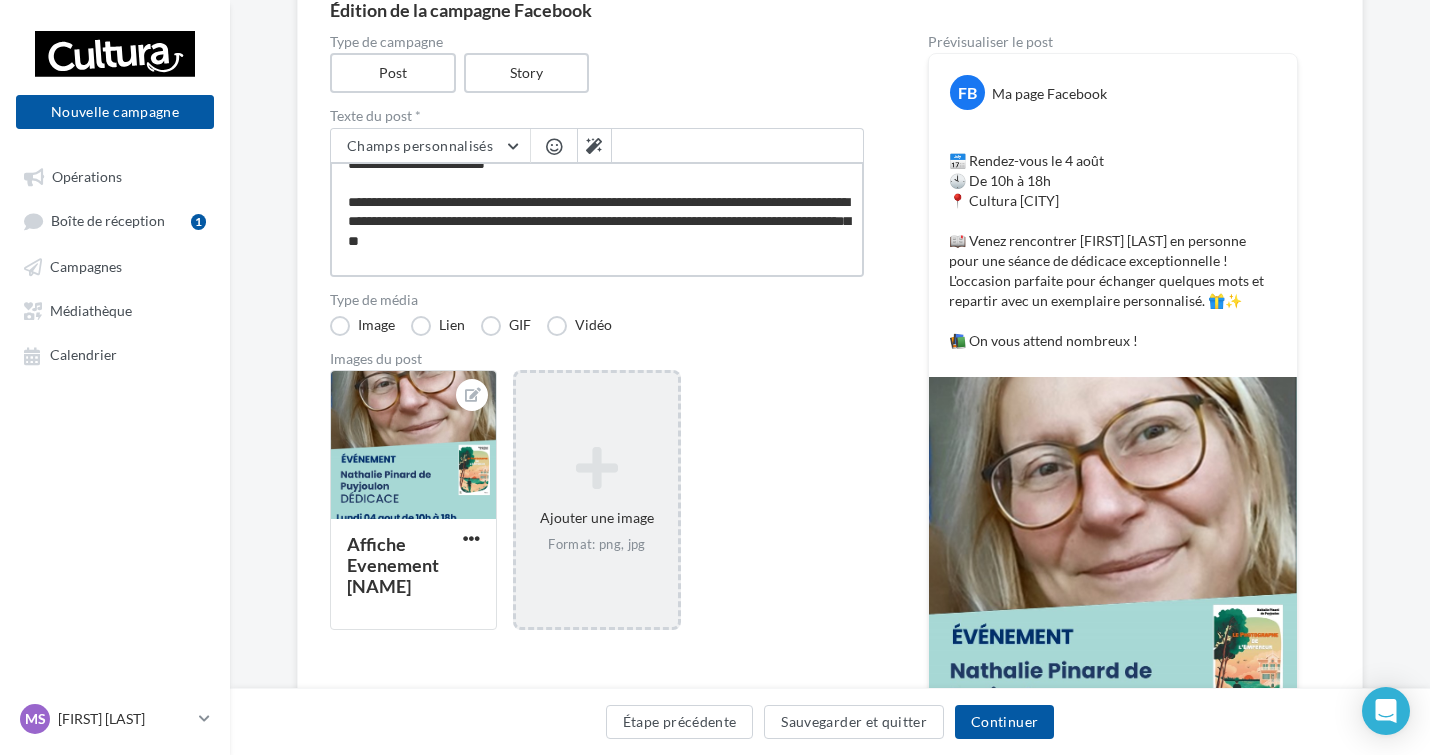 click on "**********" at bounding box center [597, 219] 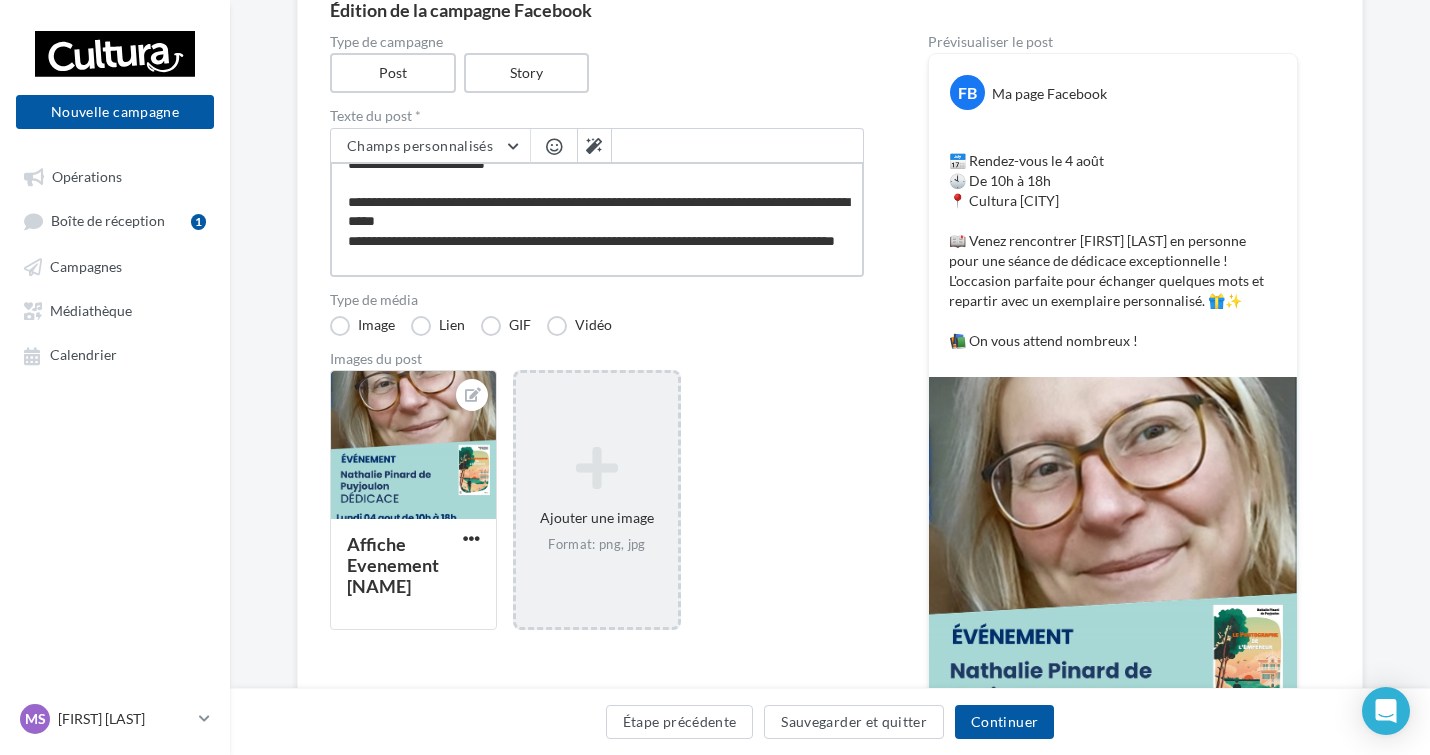 type on "**********" 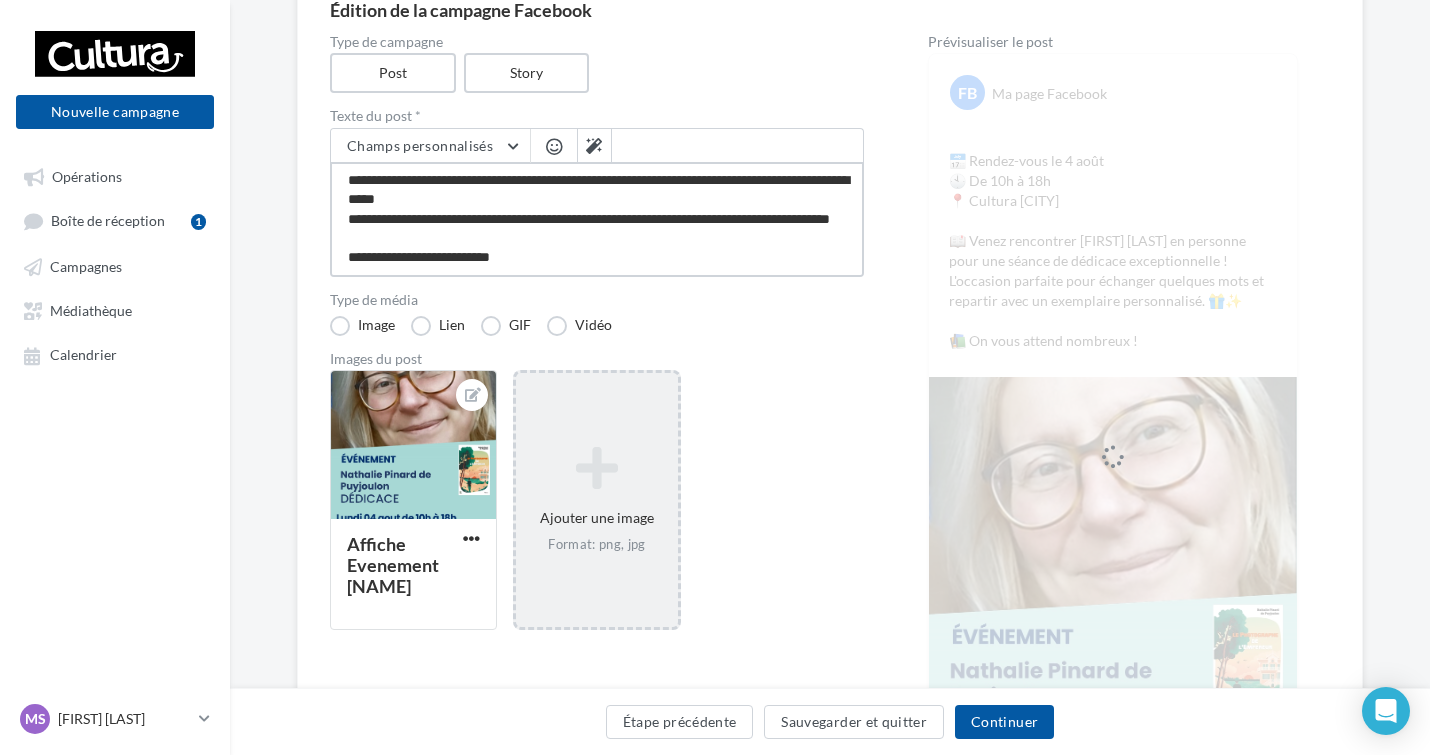 scroll, scrollTop: 117, scrollLeft: 0, axis: vertical 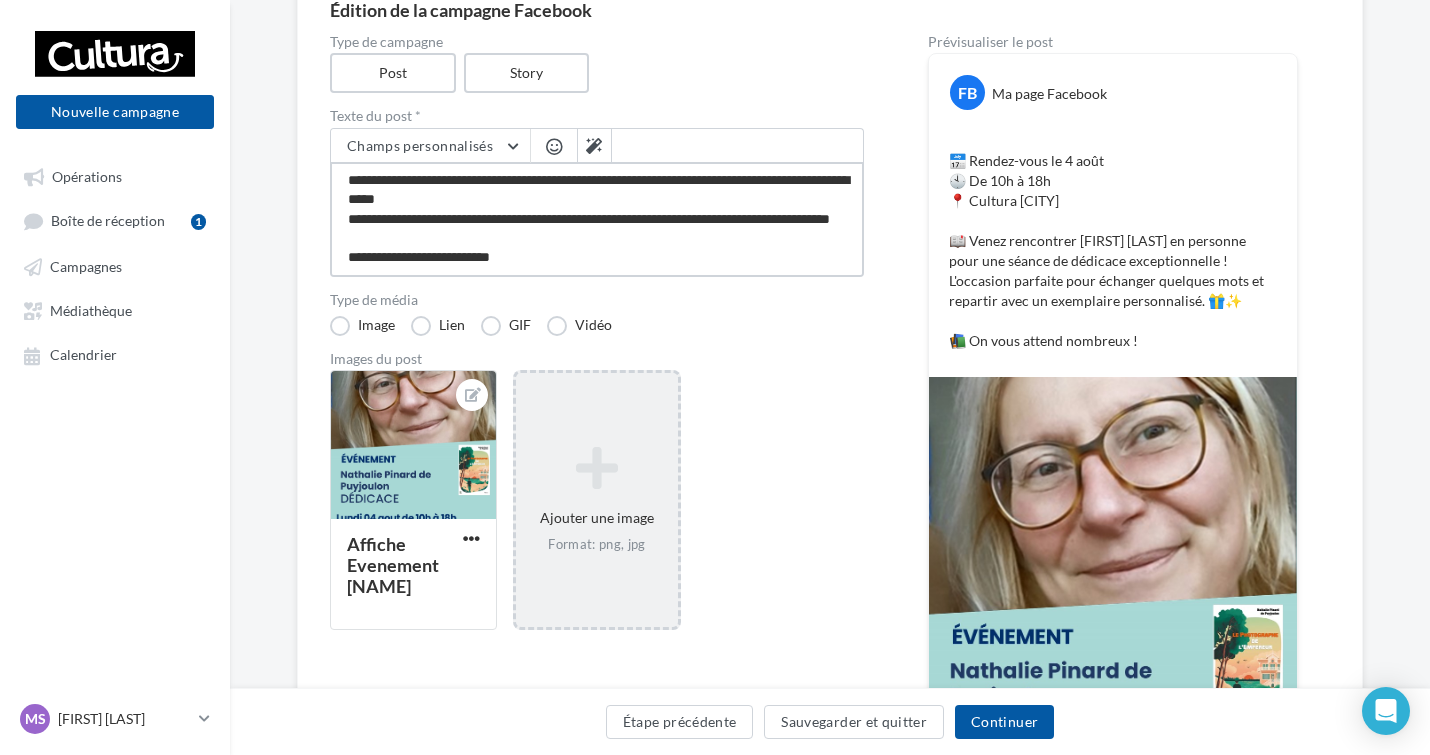 click on "**********" at bounding box center [597, 219] 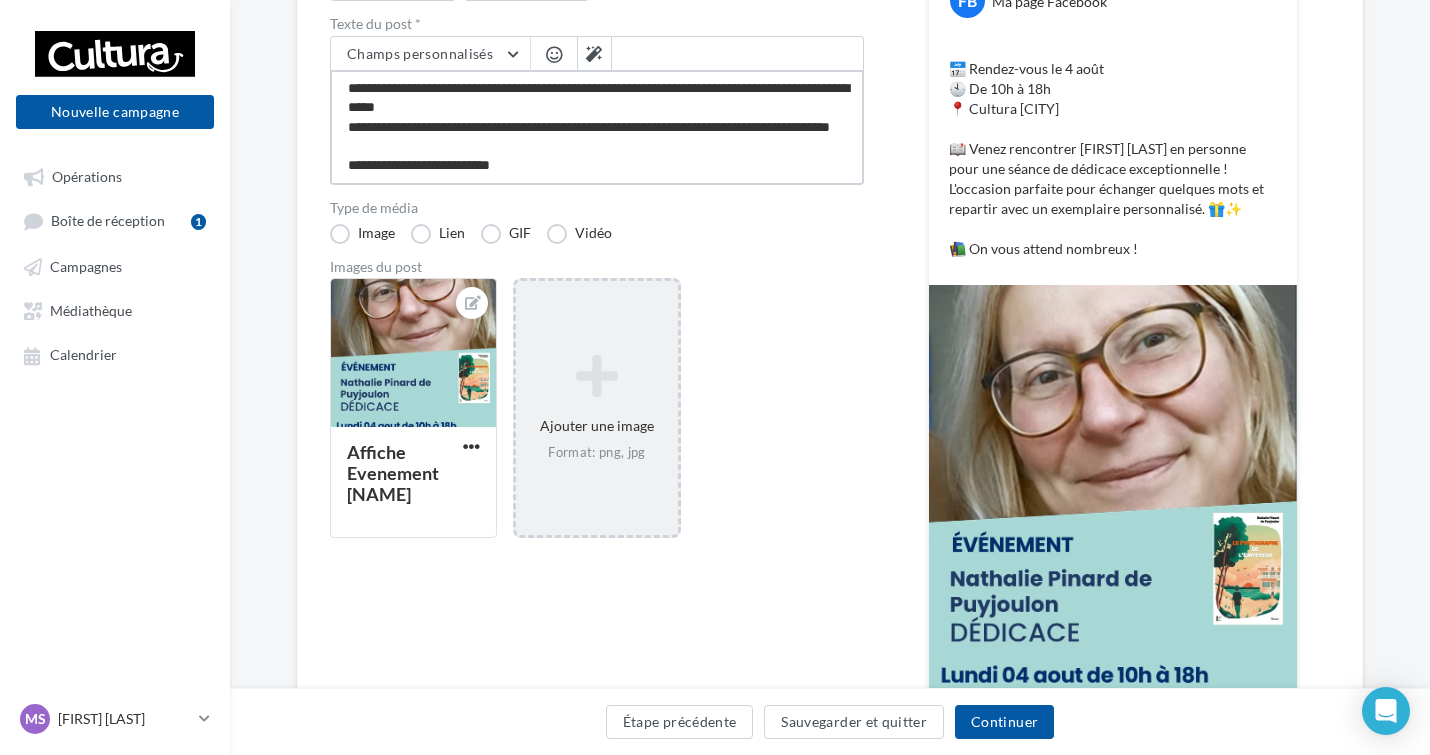 scroll, scrollTop: 400, scrollLeft: 0, axis: vertical 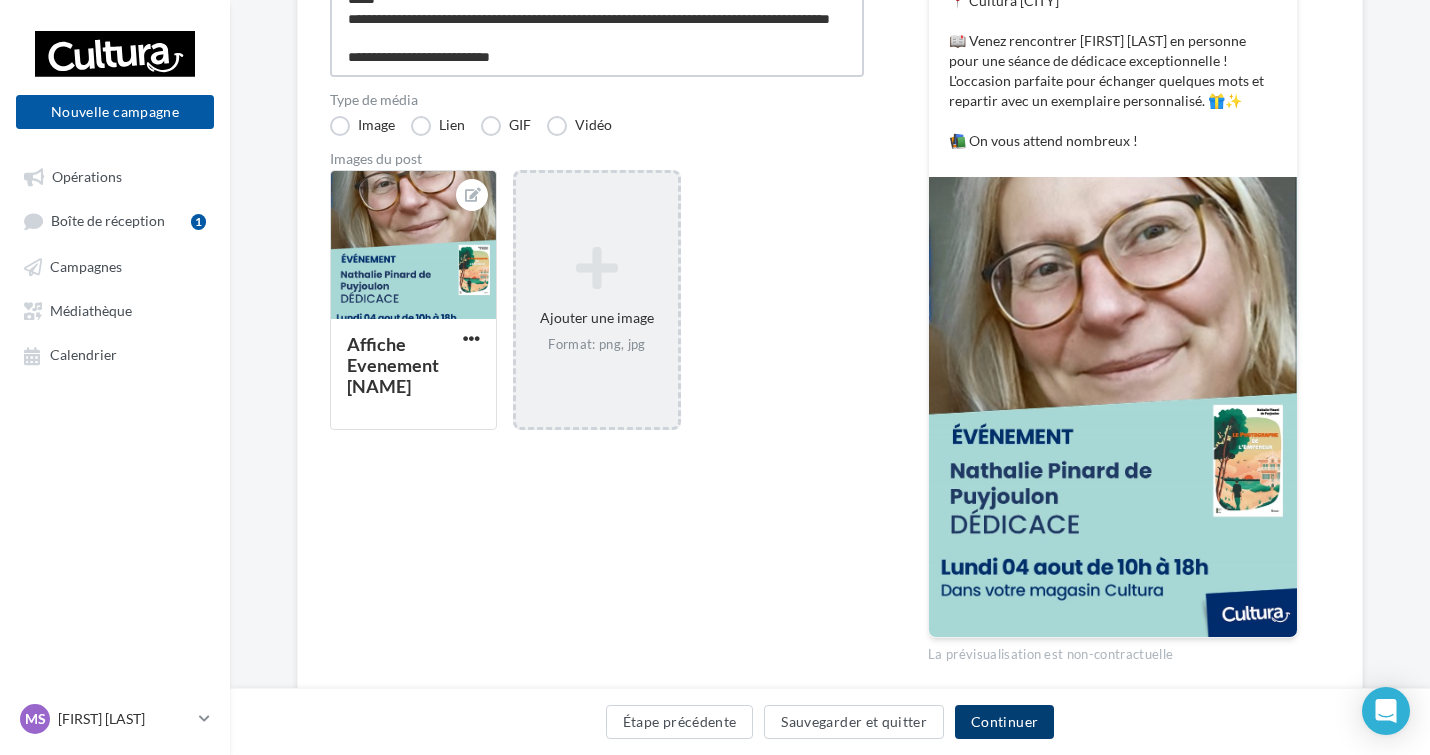type on "**********" 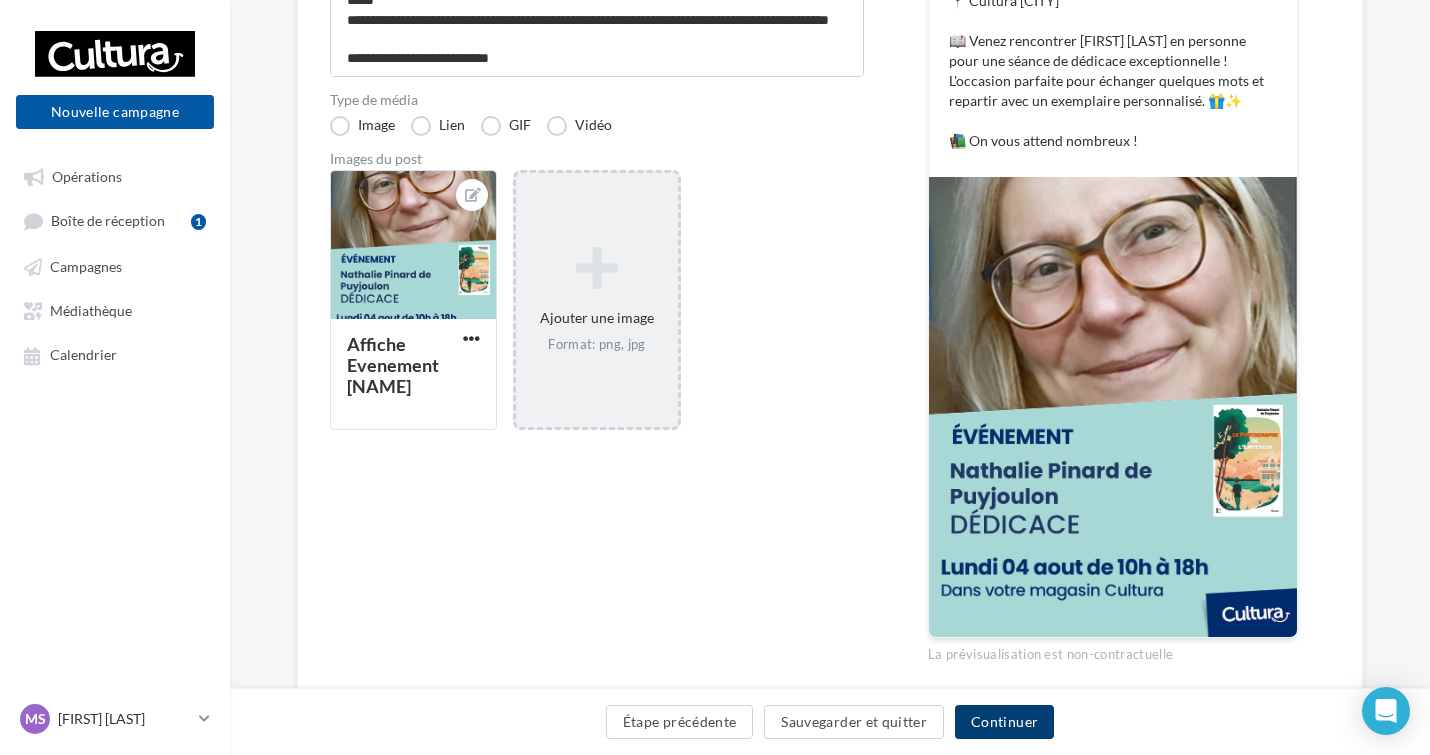 click on "Continuer" at bounding box center (1004, 722) 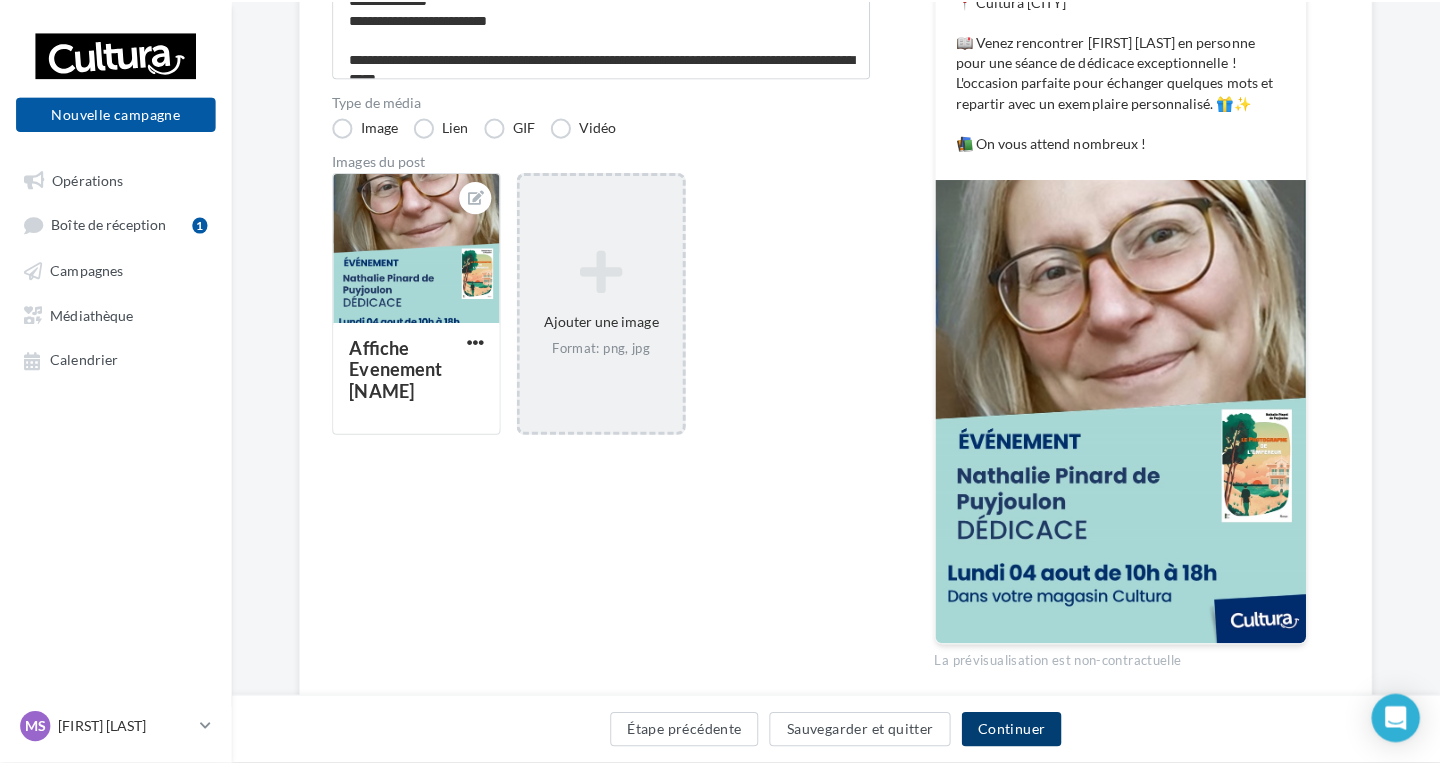 scroll, scrollTop: 0, scrollLeft: 0, axis: both 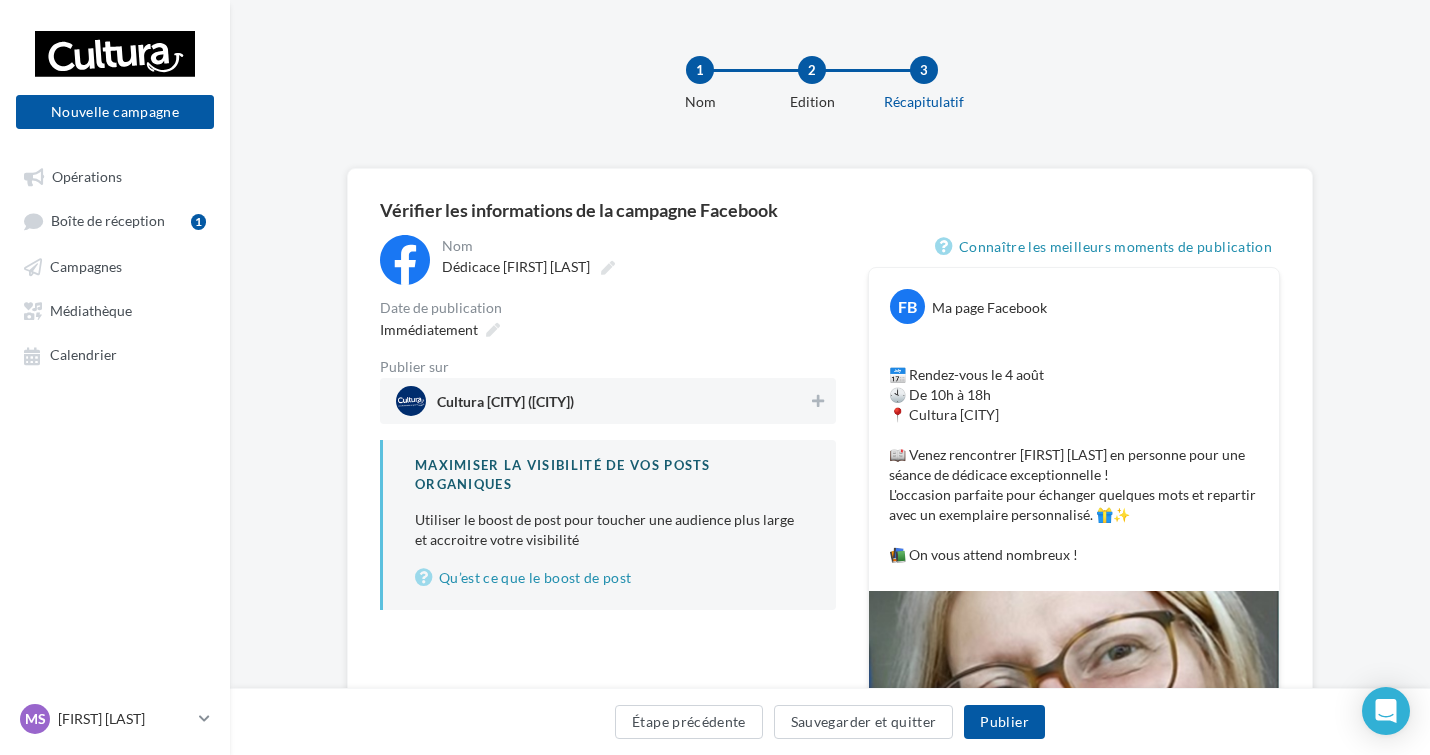 click on "Cultura La Teste-de-Buch (La Teste-de-Buch)" at bounding box center [608, 401] 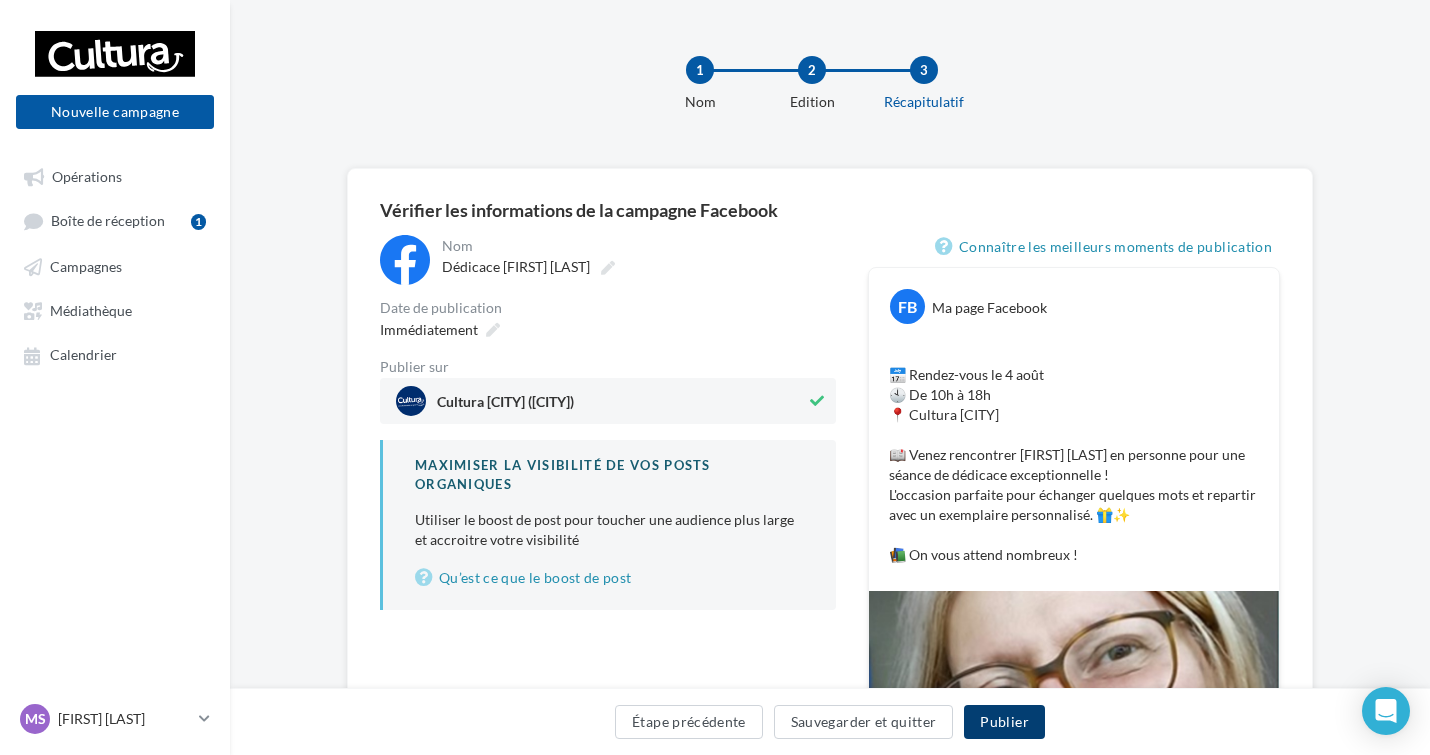 click on "Publier" at bounding box center [1004, 722] 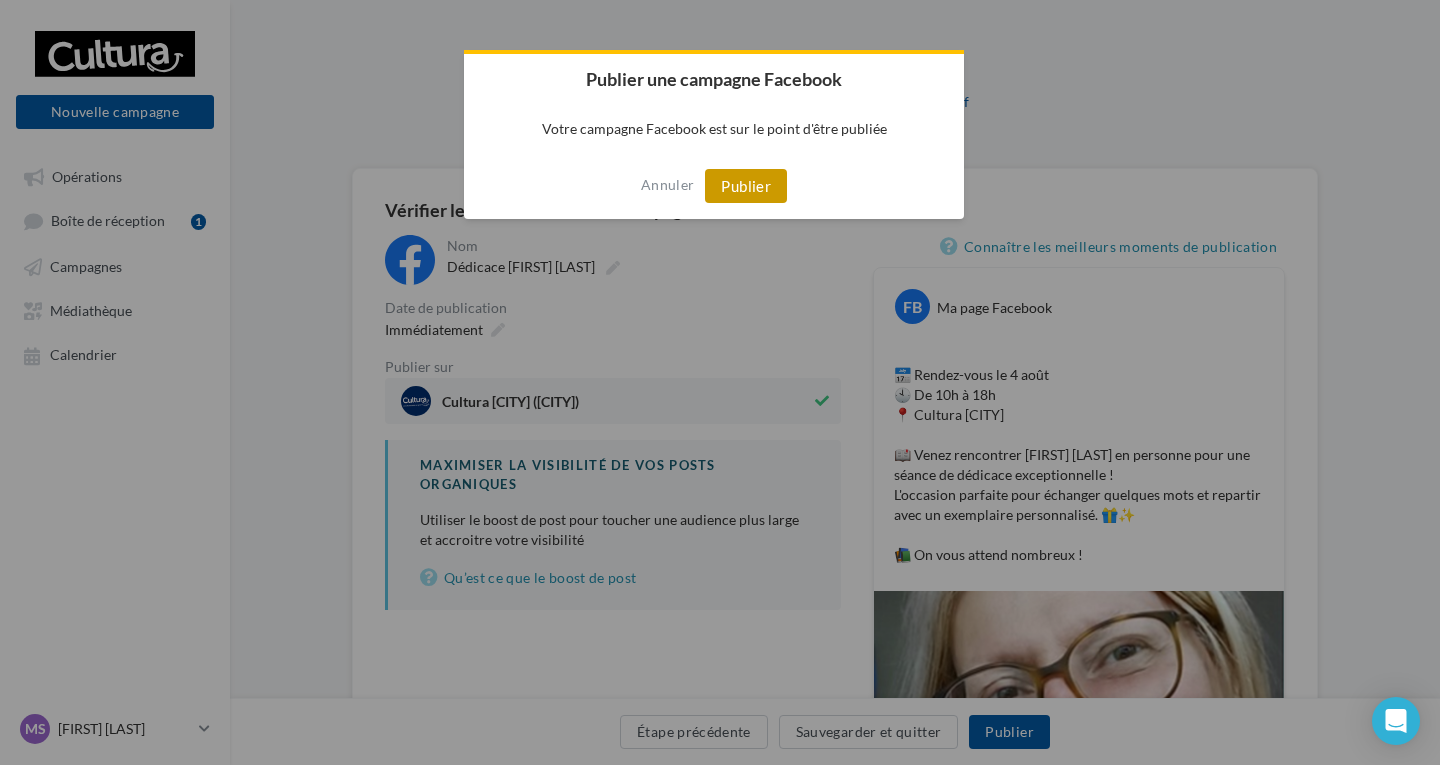 click on "Publier" at bounding box center (746, 186) 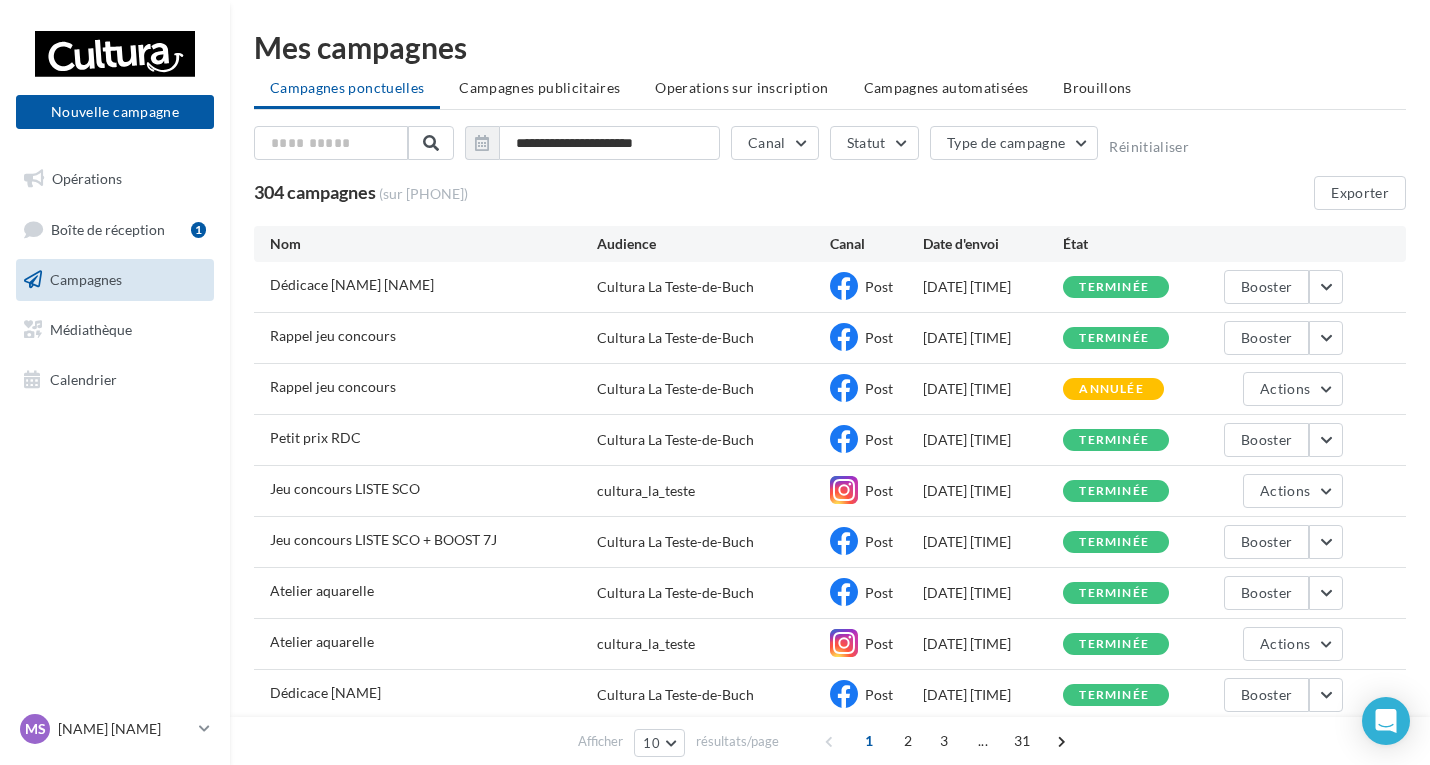 scroll, scrollTop: 0, scrollLeft: 0, axis: both 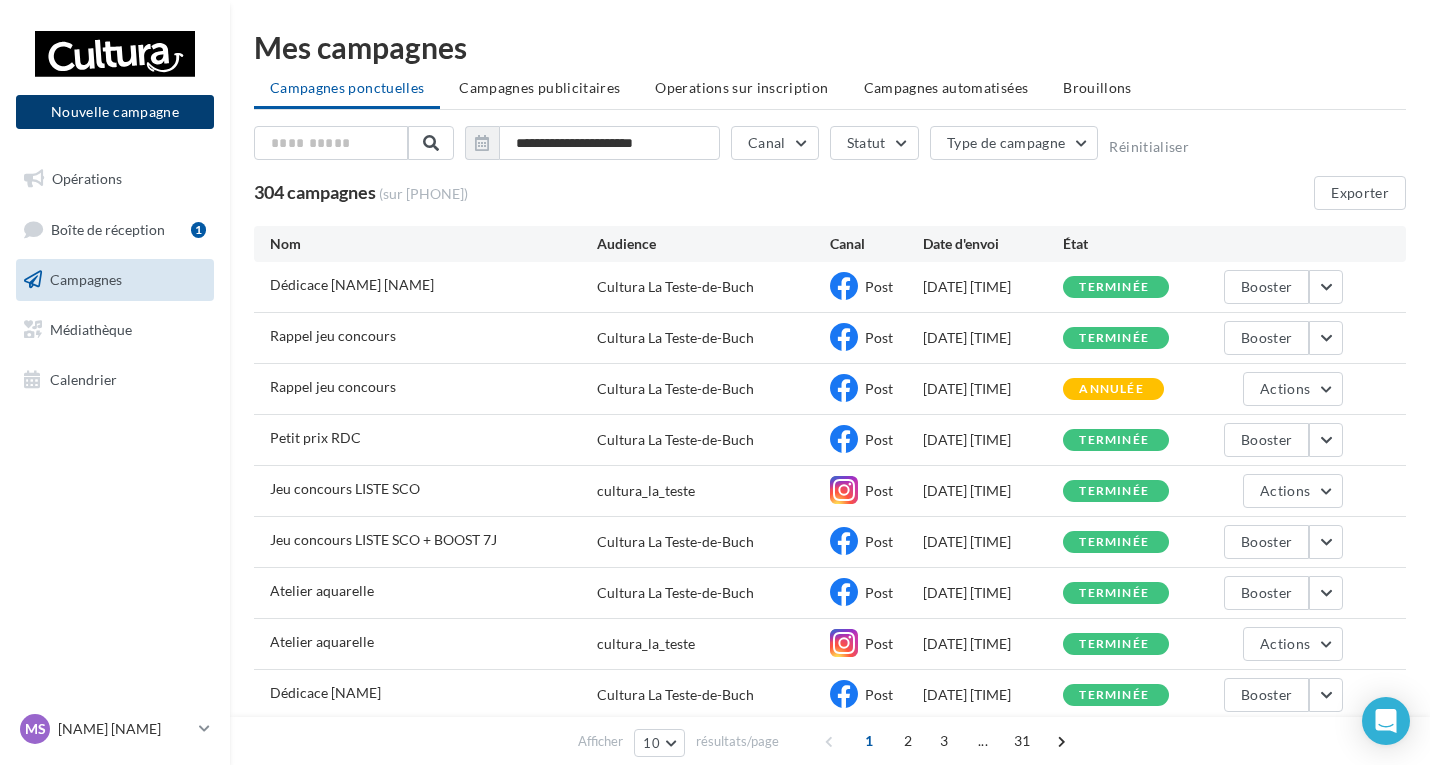 click on "Nouvelle campagne" at bounding box center (115, 112) 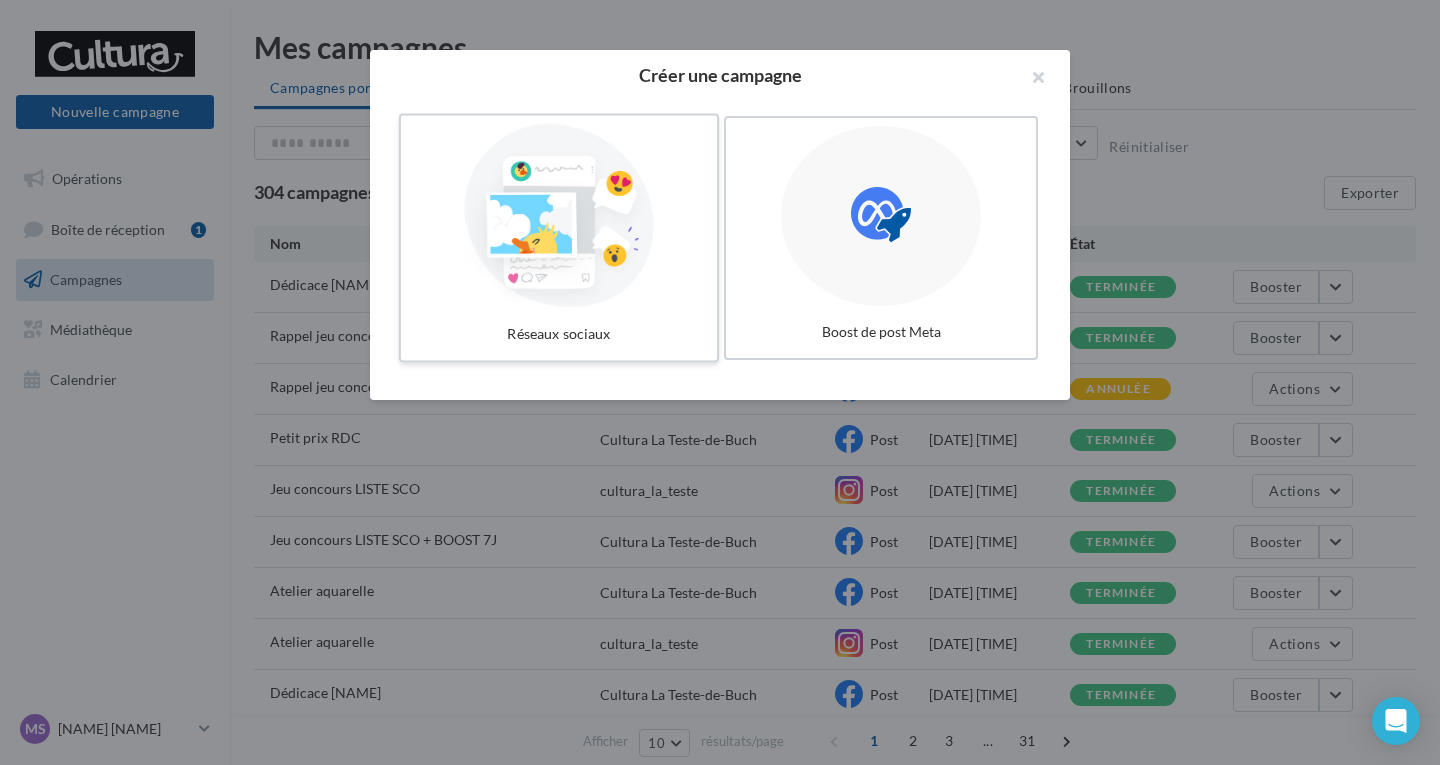 click at bounding box center [559, 216] 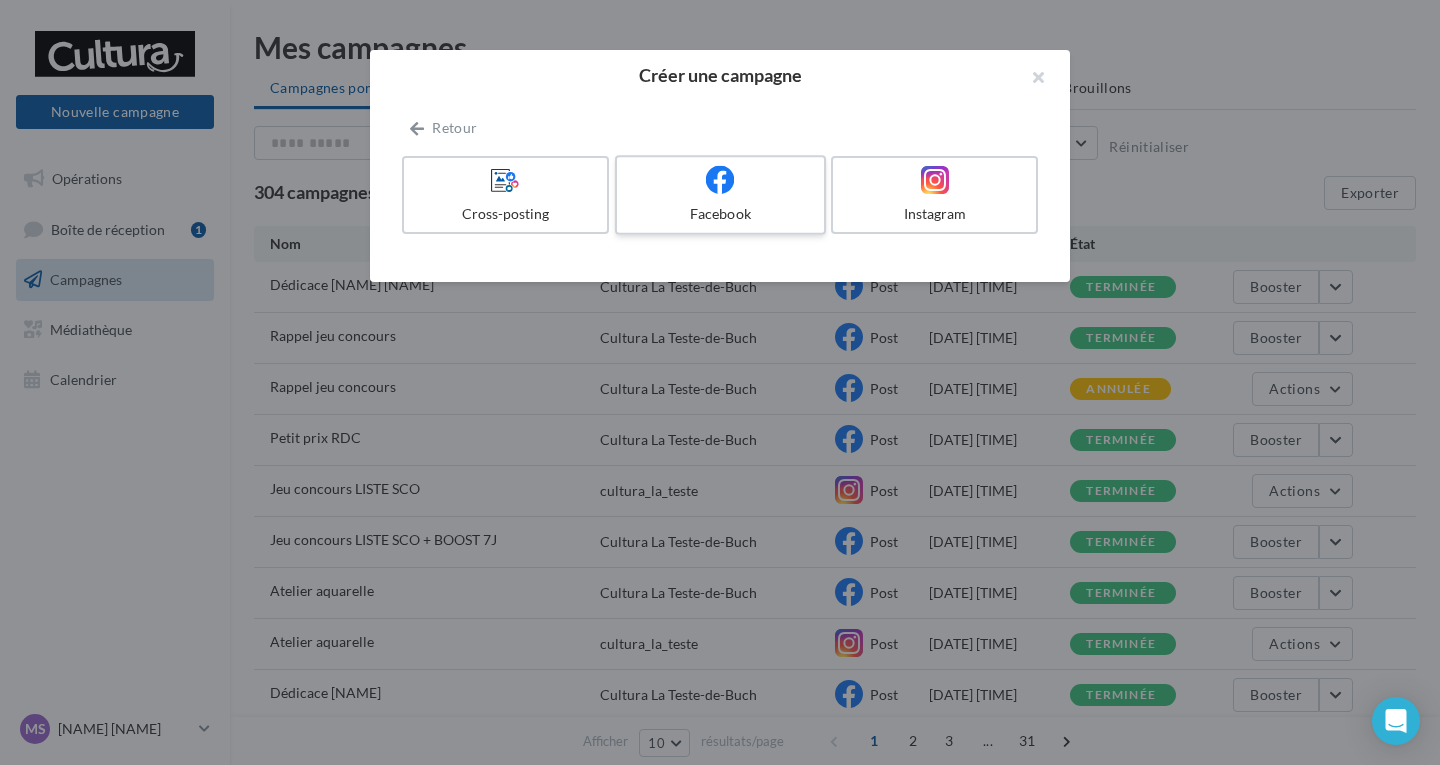 click at bounding box center (720, 180) 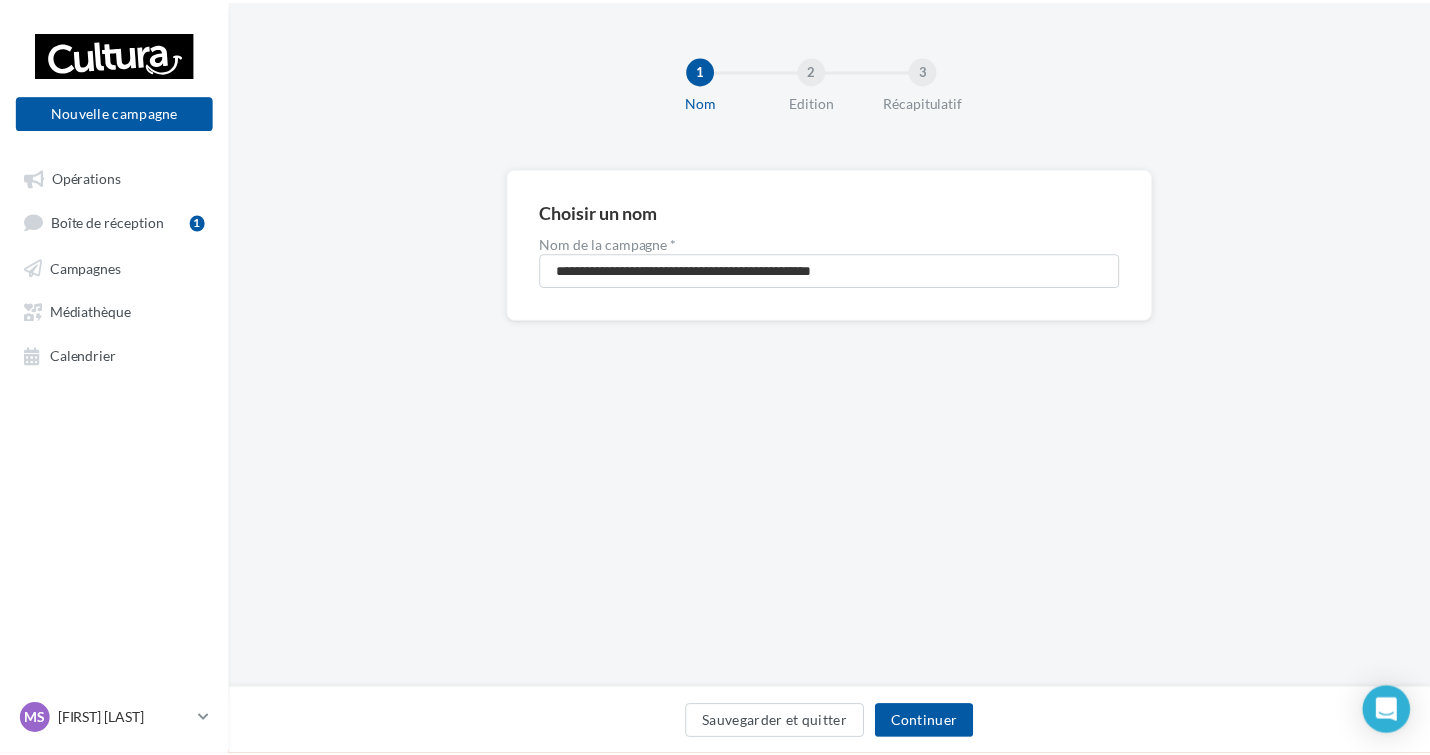 scroll, scrollTop: 0, scrollLeft: 0, axis: both 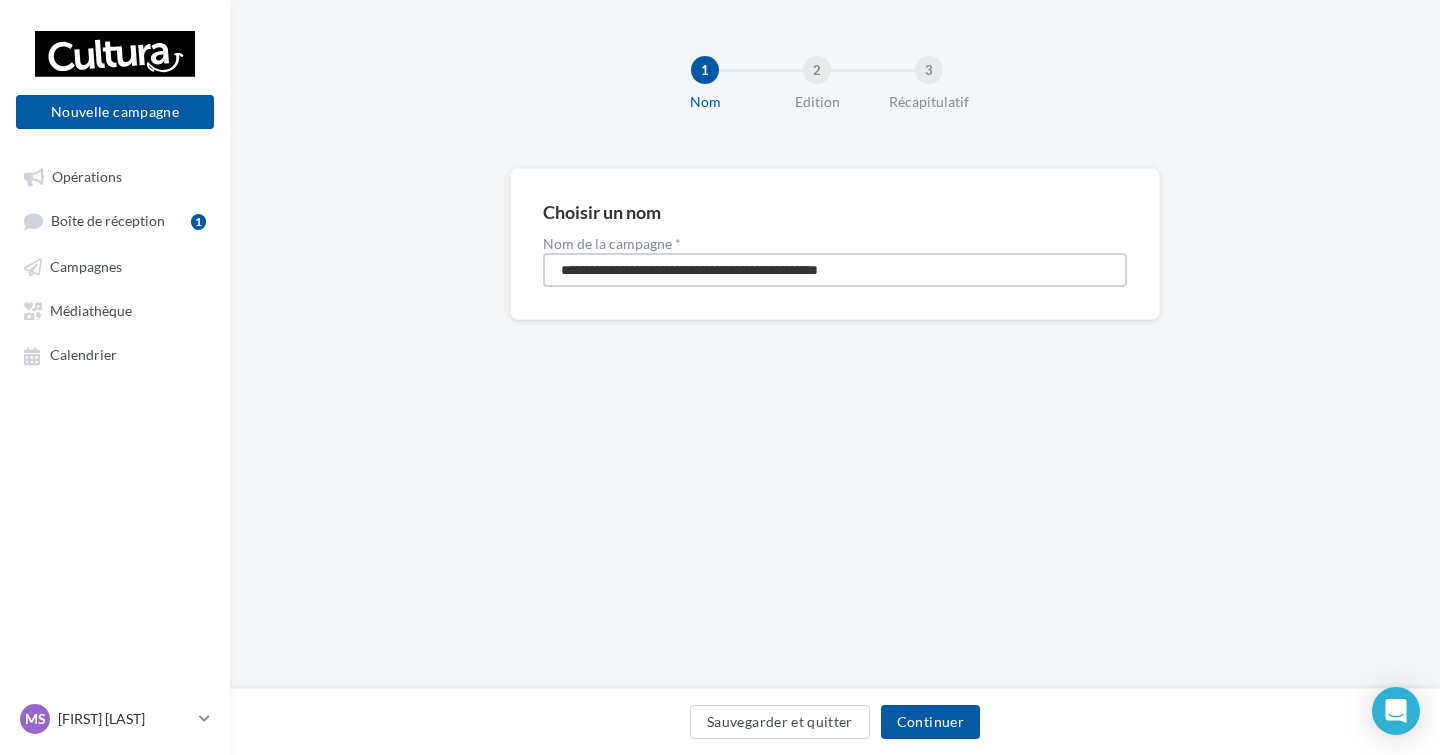 click on "**********" at bounding box center (835, 270) 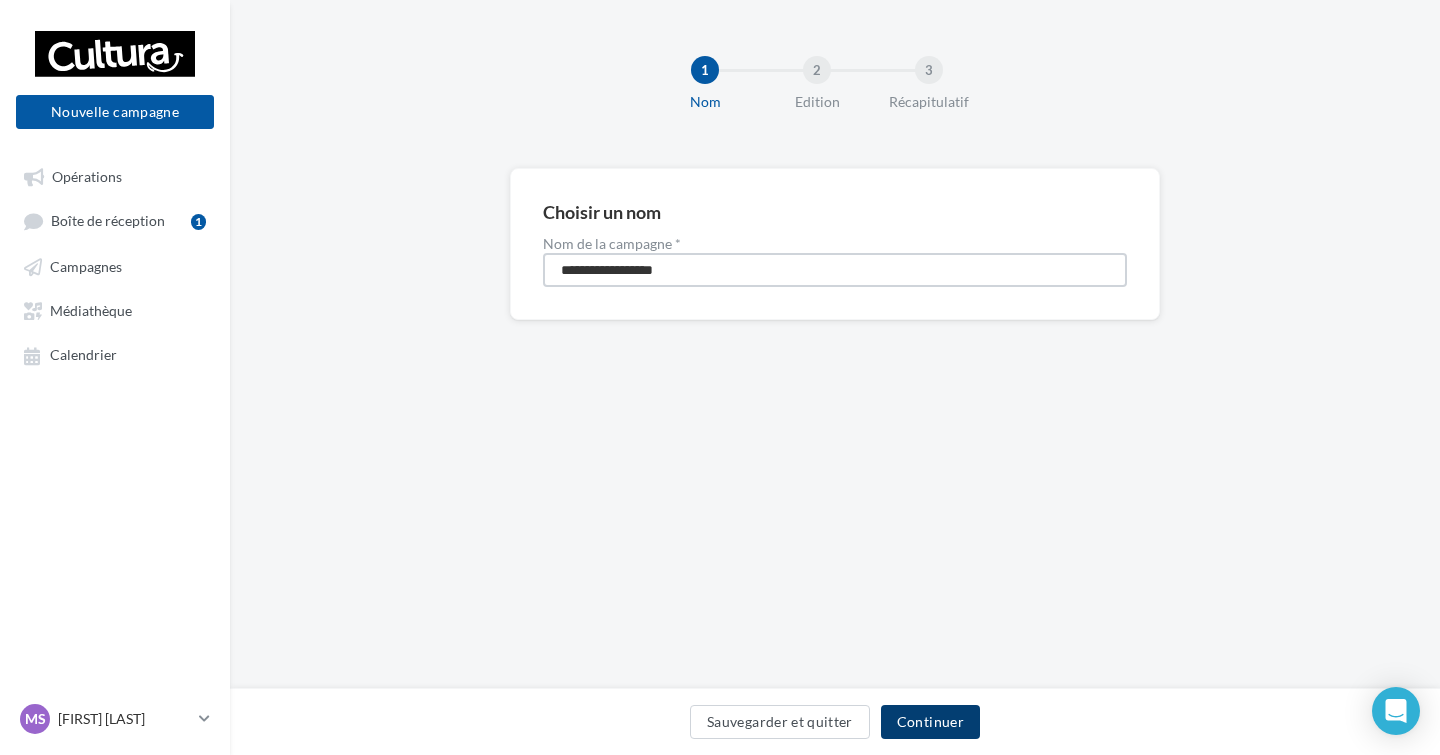 type on "**********" 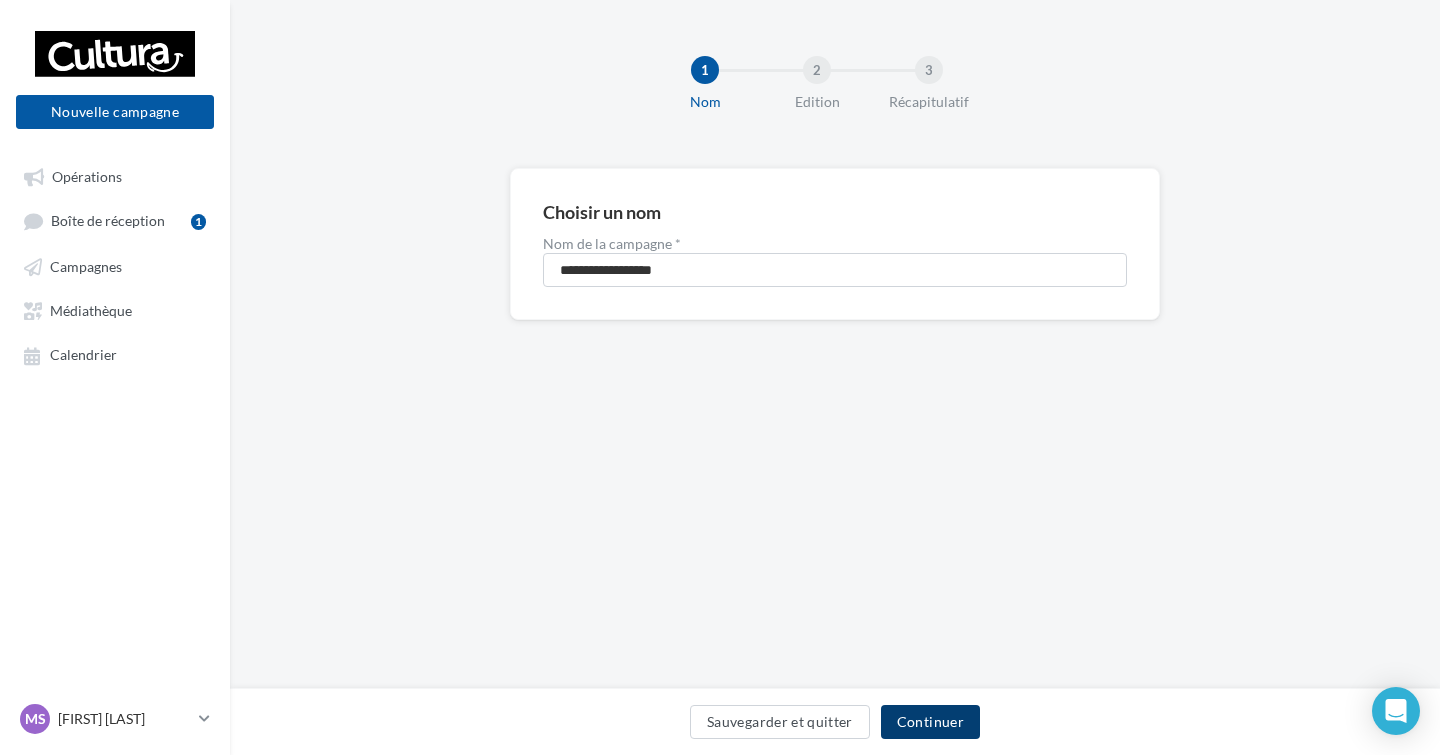 click on "Continuer" at bounding box center [930, 722] 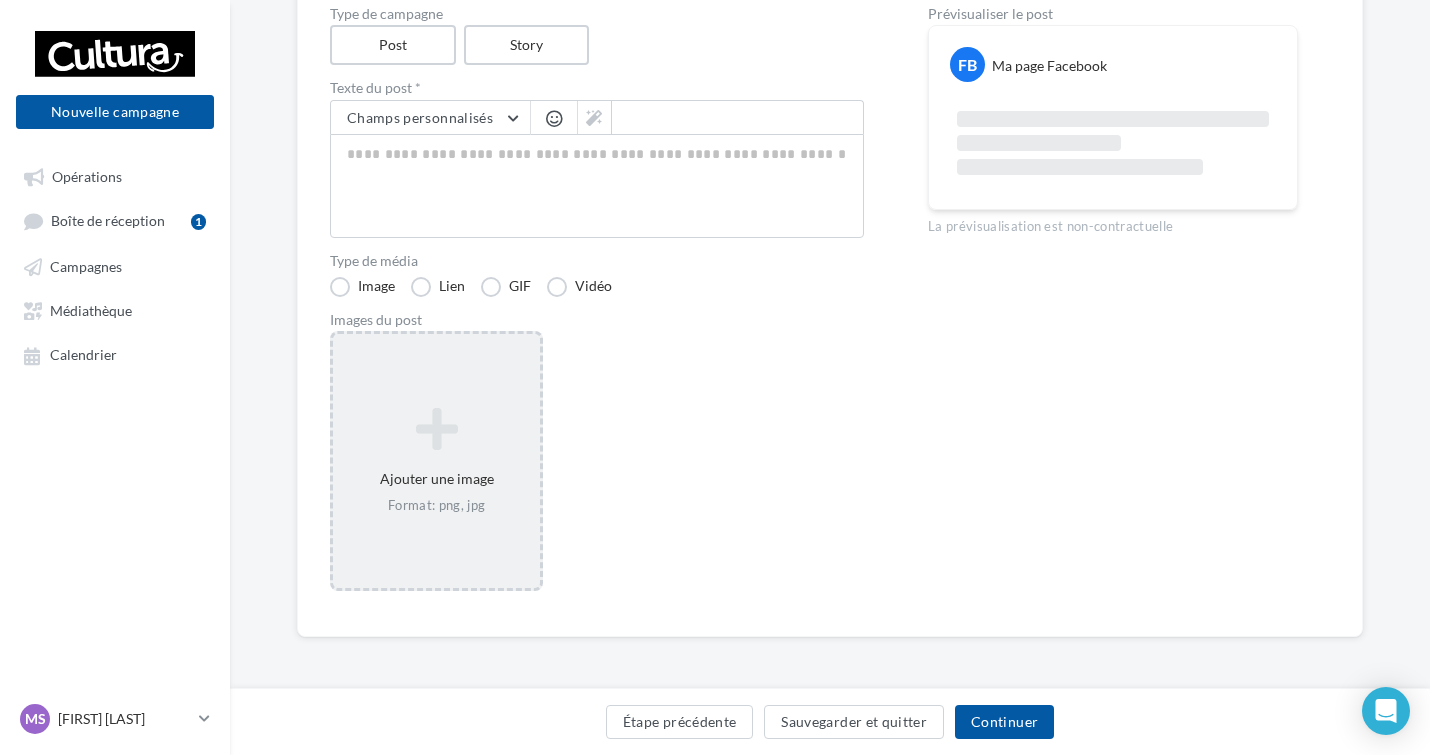 click on "Ajouter une image     Format: png, jpg" at bounding box center [436, 461] 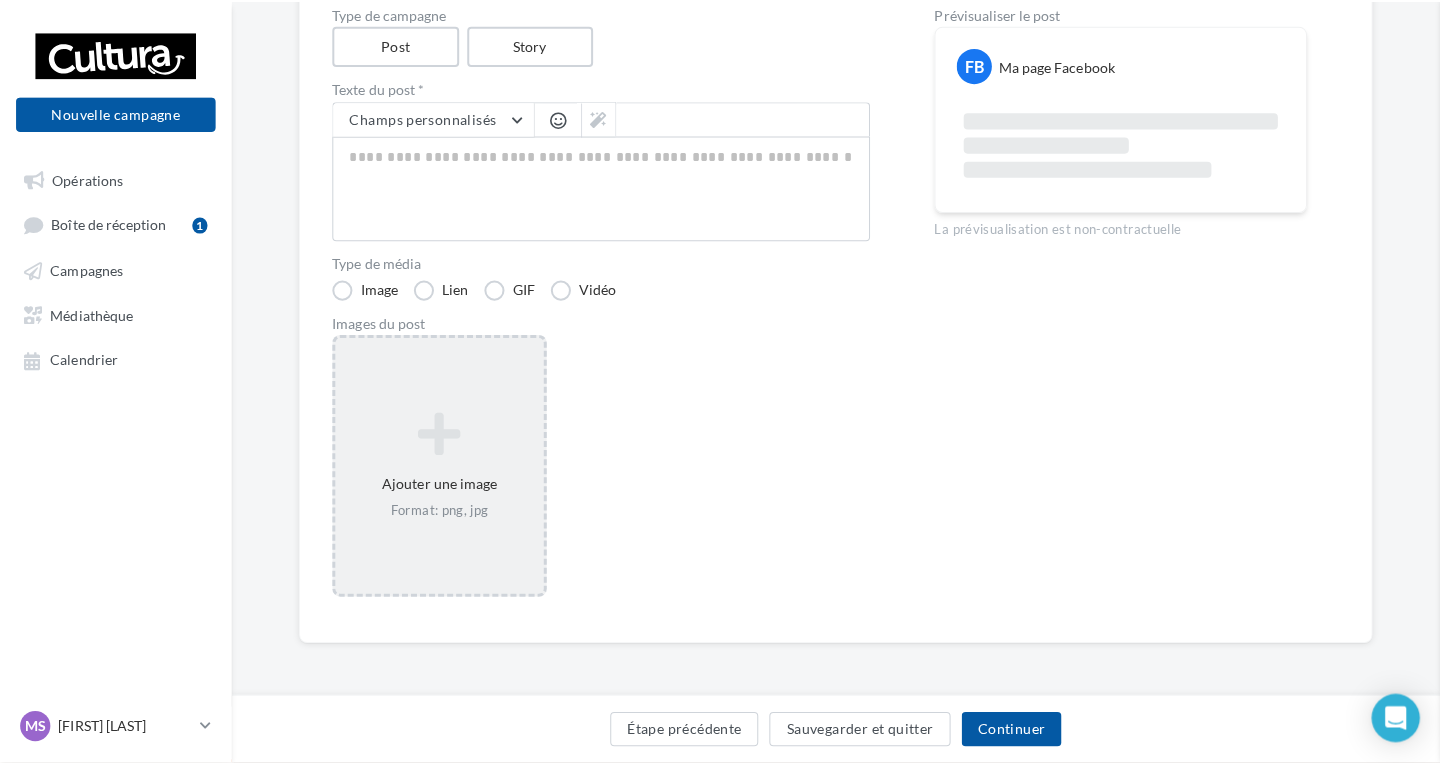 scroll, scrollTop: 218, scrollLeft: 0, axis: vertical 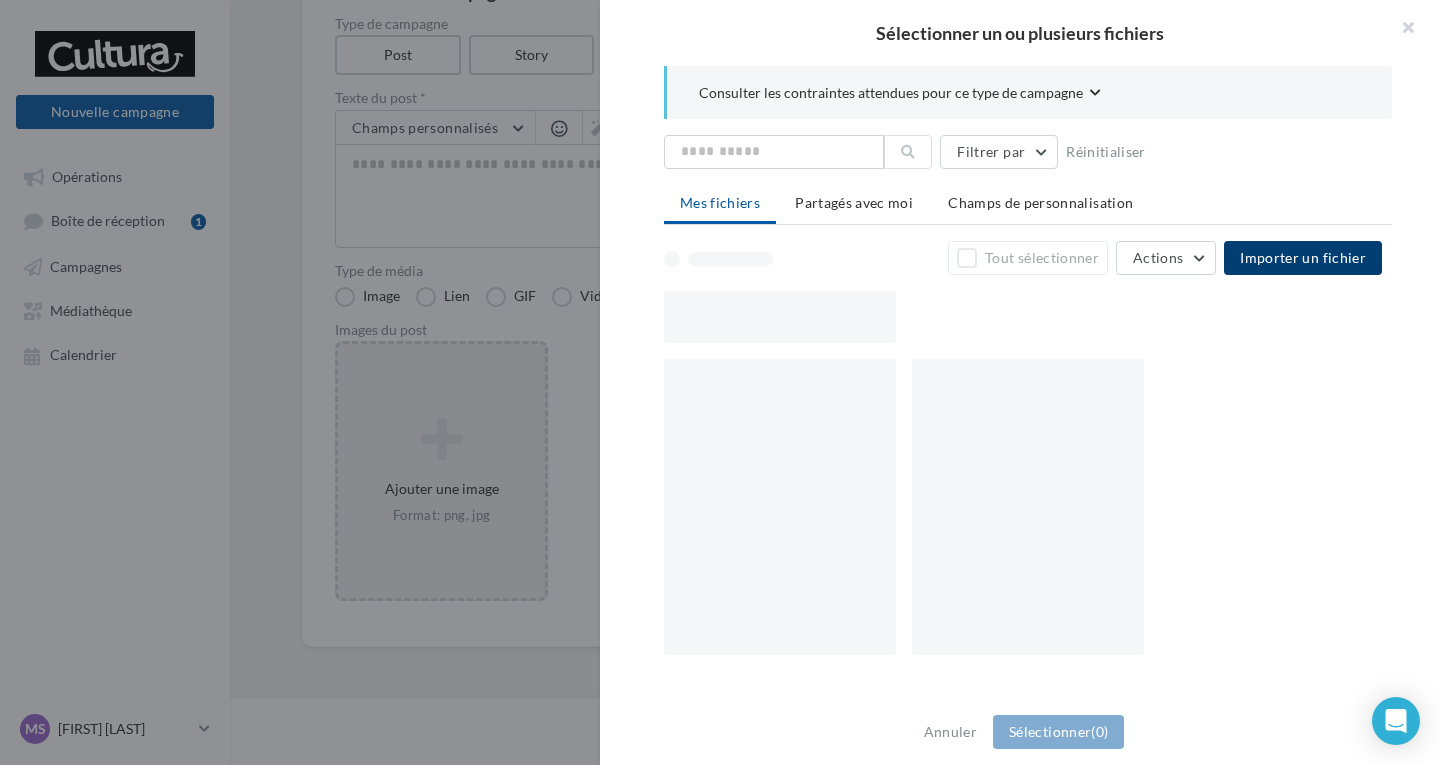 click on "Importer un fichier" at bounding box center [1303, 257] 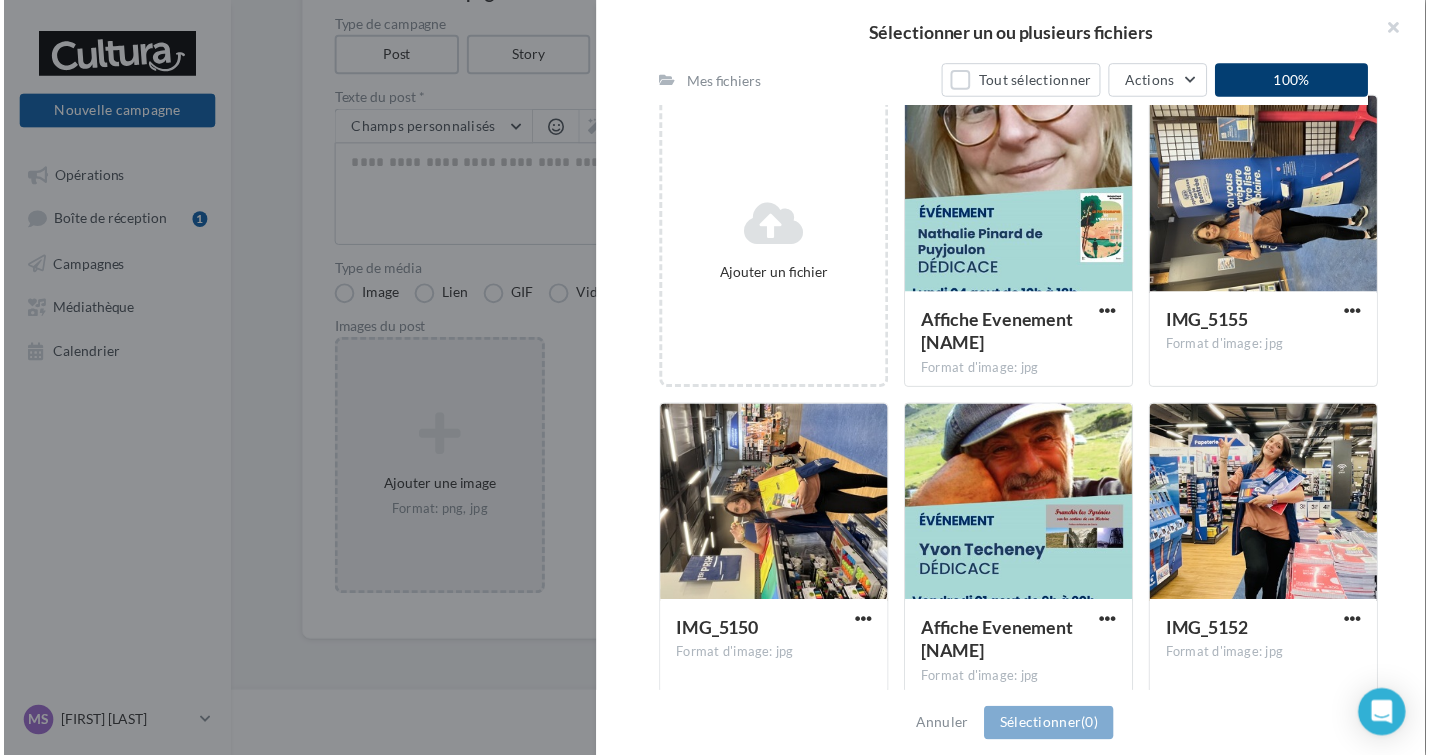 scroll, scrollTop: 282, scrollLeft: 0, axis: vertical 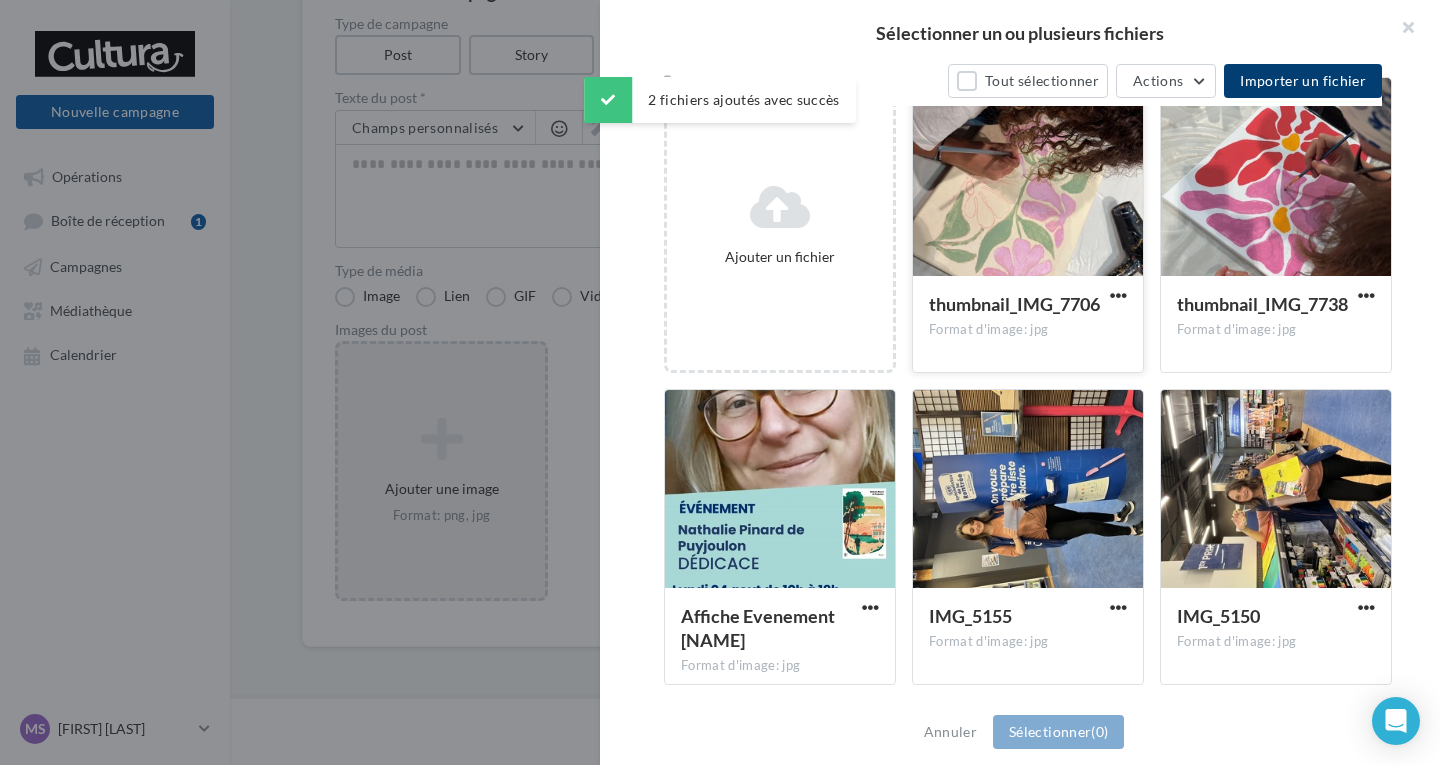 click at bounding box center [1028, 178] 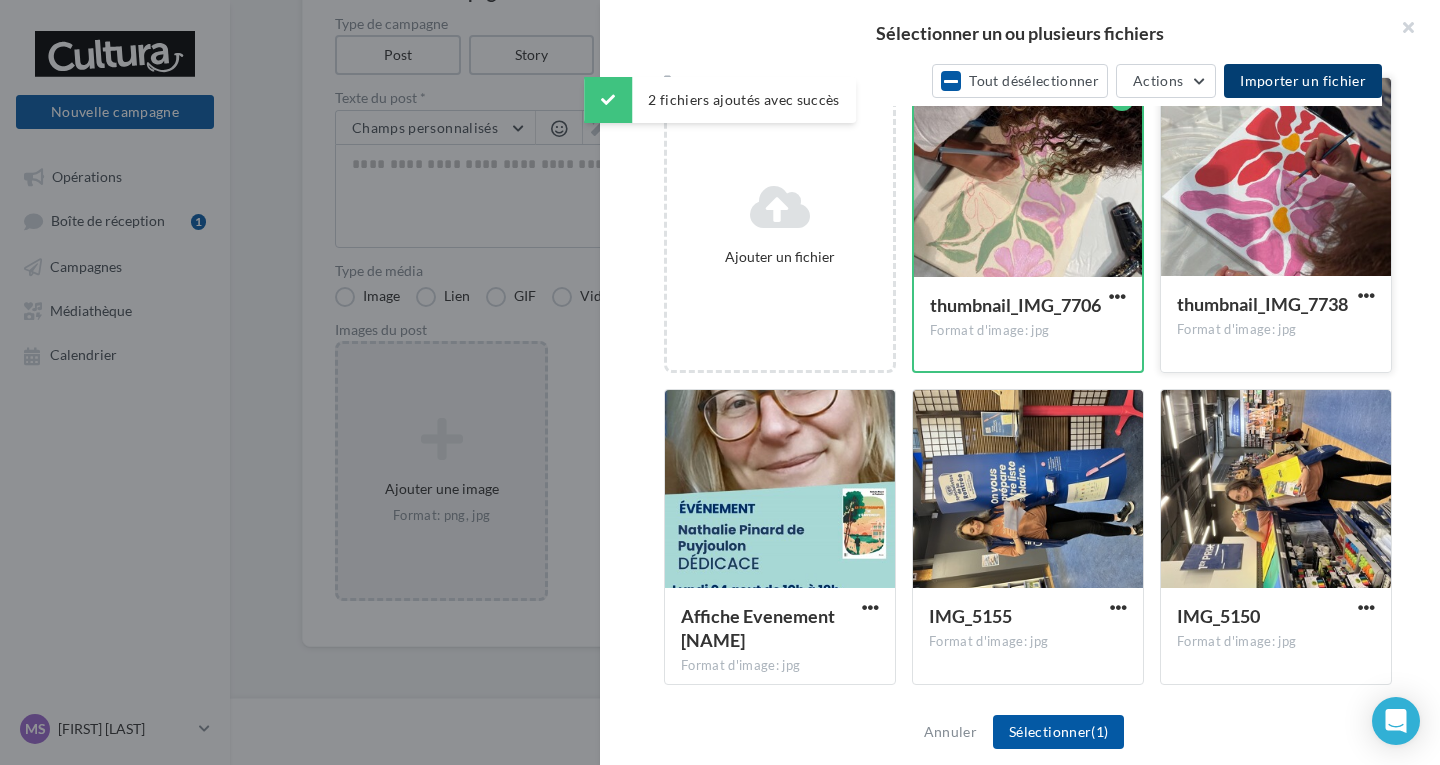 click at bounding box center (1276, 178) 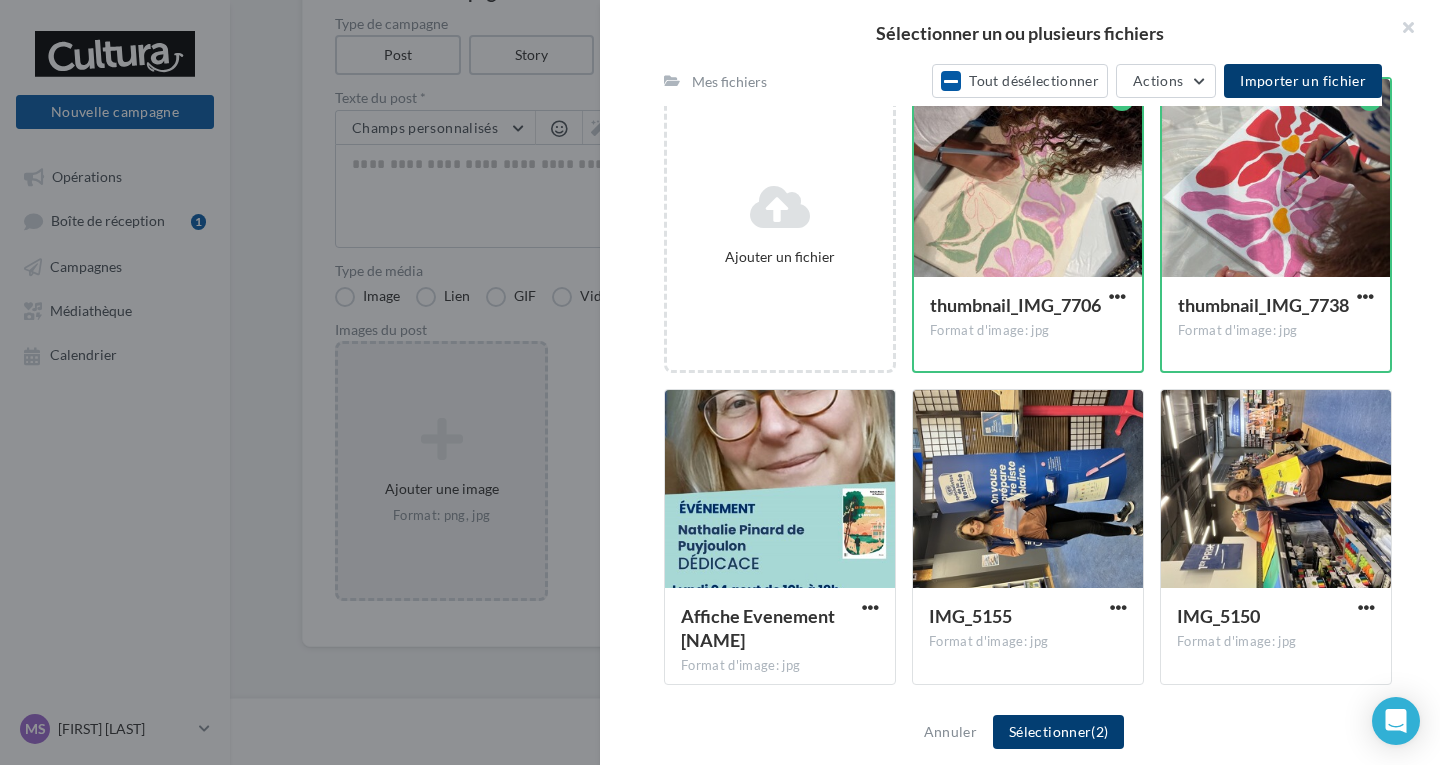 click on "Sélectionner   (2)" at bounding box center [1058, 732] 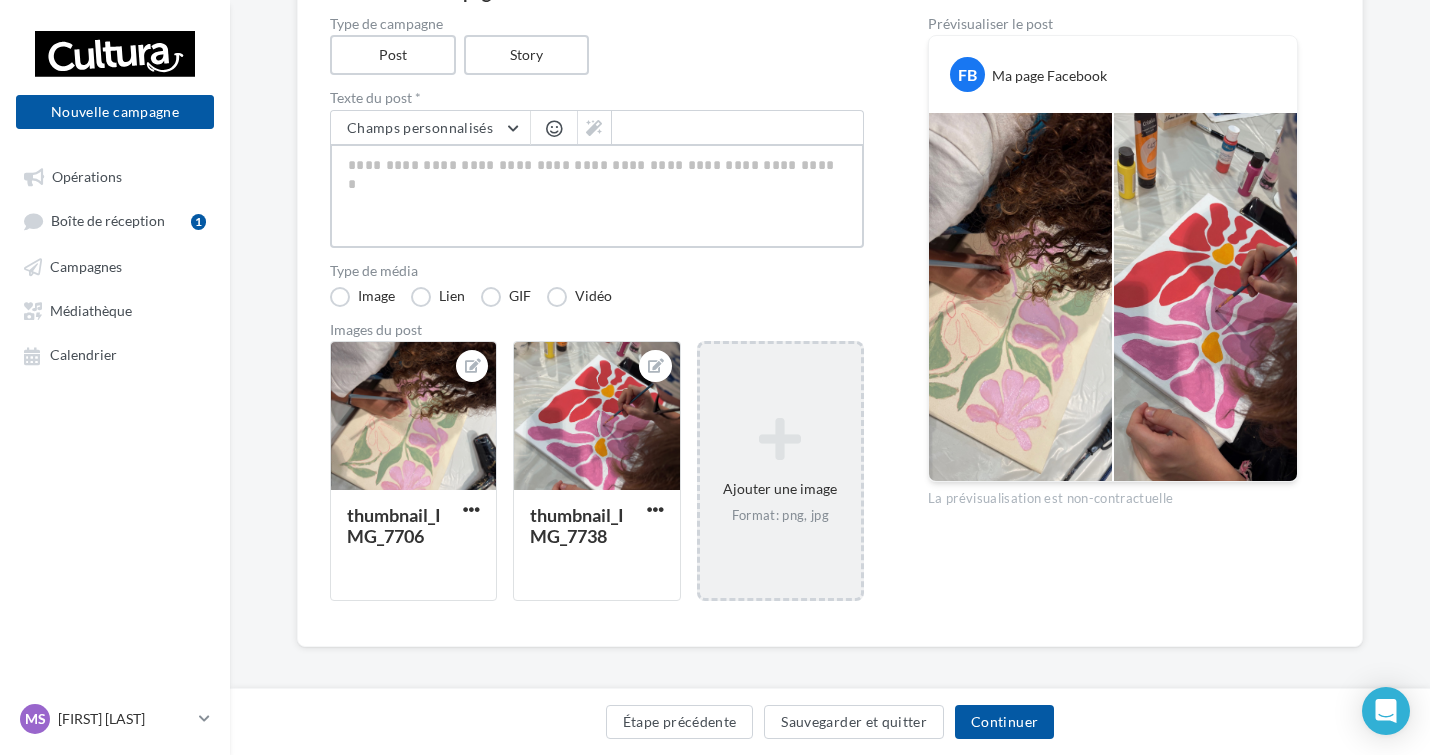 click at bounding box center (597, 196) 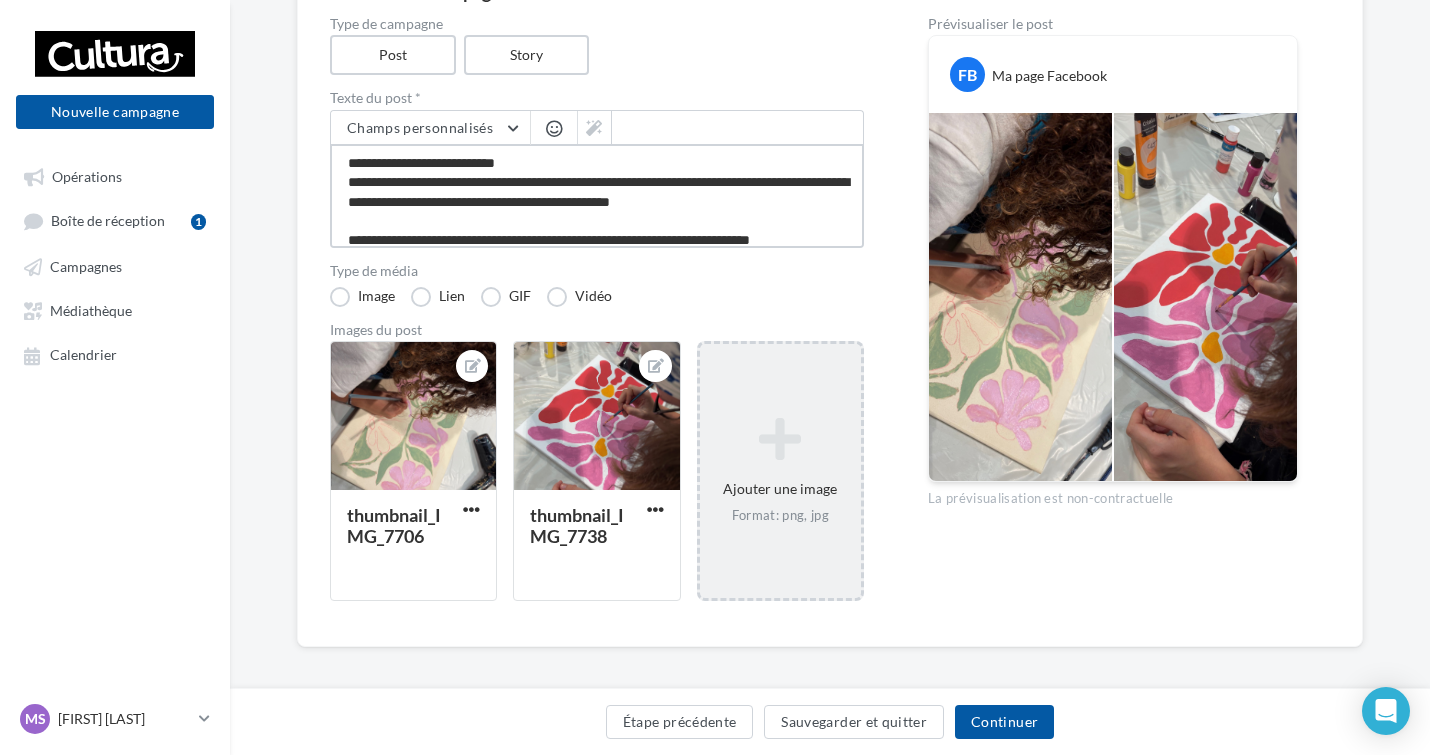 scroll, scrollTop: 12, scrollLeft: 0, axis: vertical 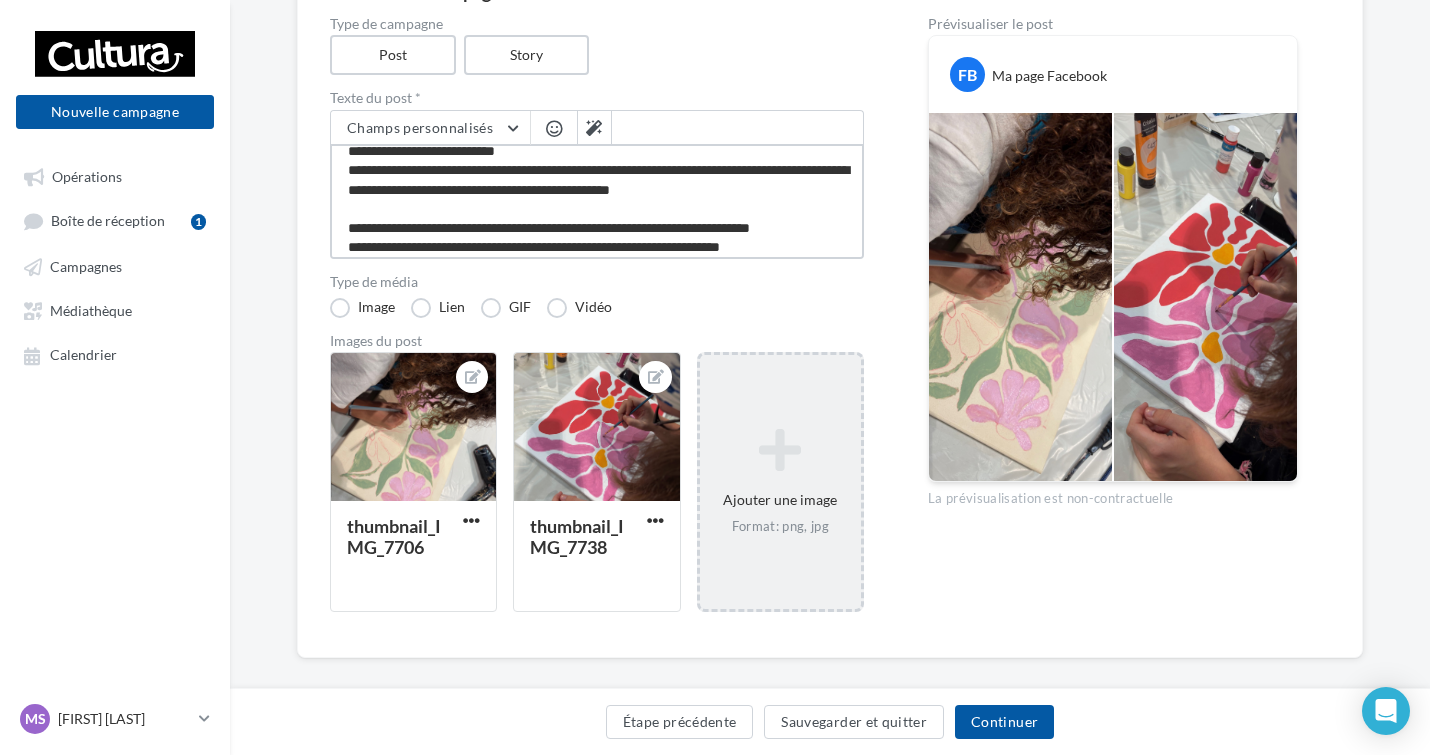 type on "**********" 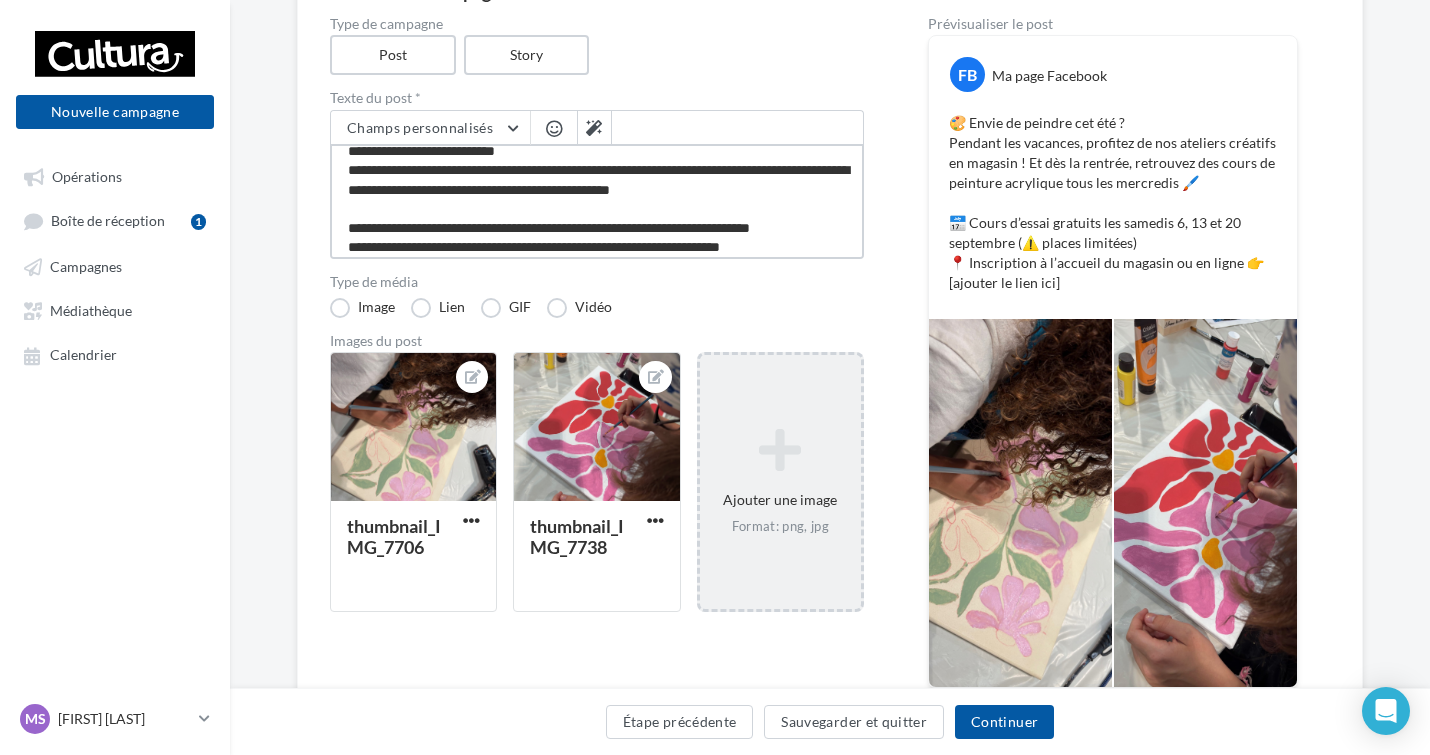 scroll, scrollTop: 12, scrollLeft: 0, axis: vertical 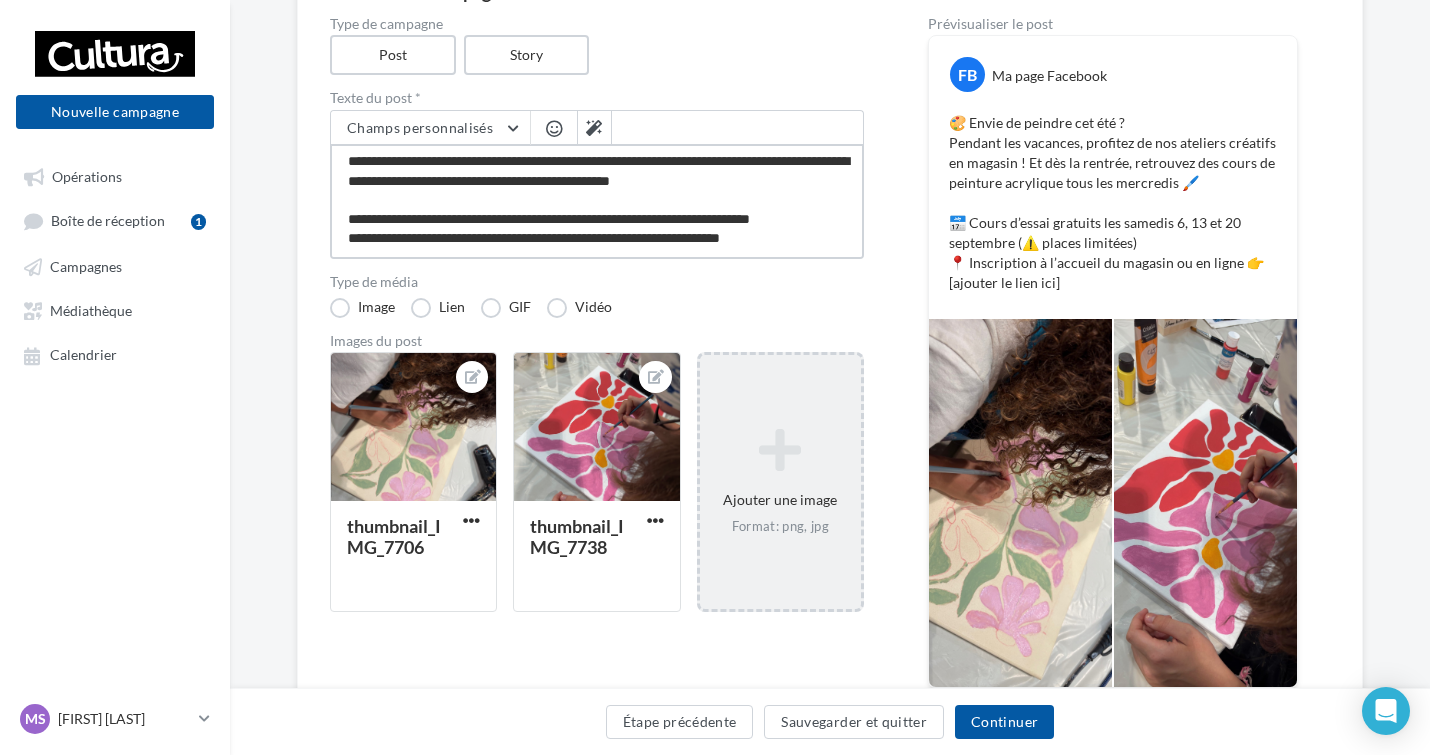 drag, startPoint x: 783, startPoint y: 249, endPoint x: 663, endPoint y: 249, distance: 120 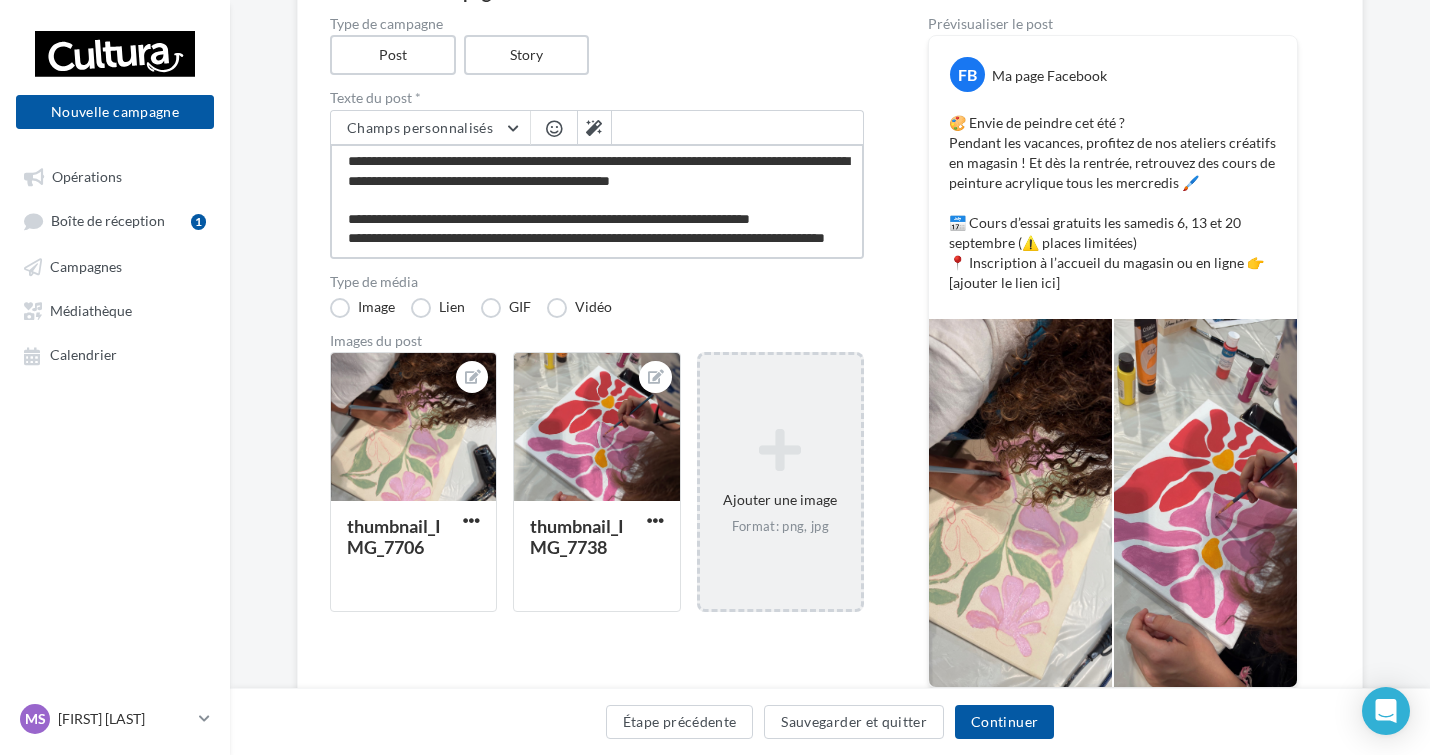 scroll, scrollTop: 31, scrollLeft: 0, axis: vertical 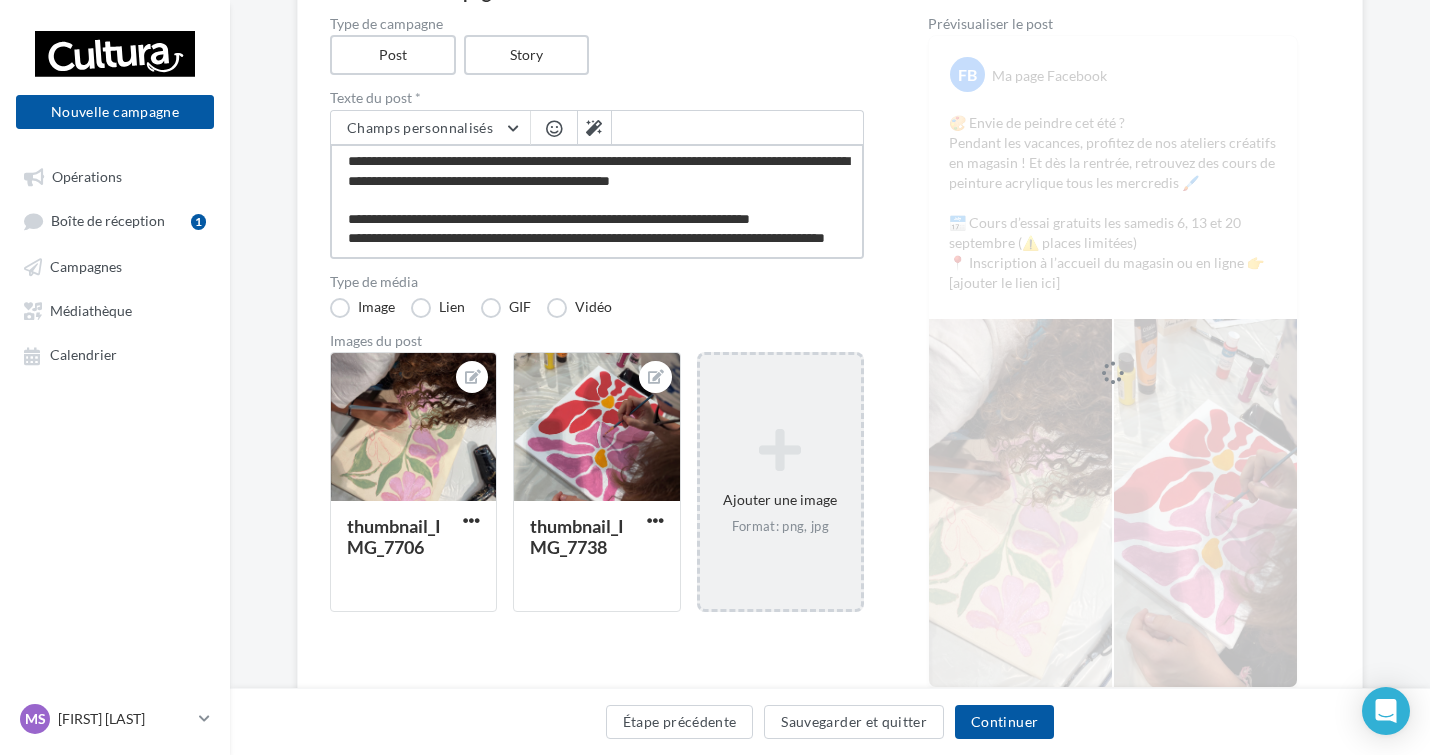 click on "**********" at bounding box center (597, 201) 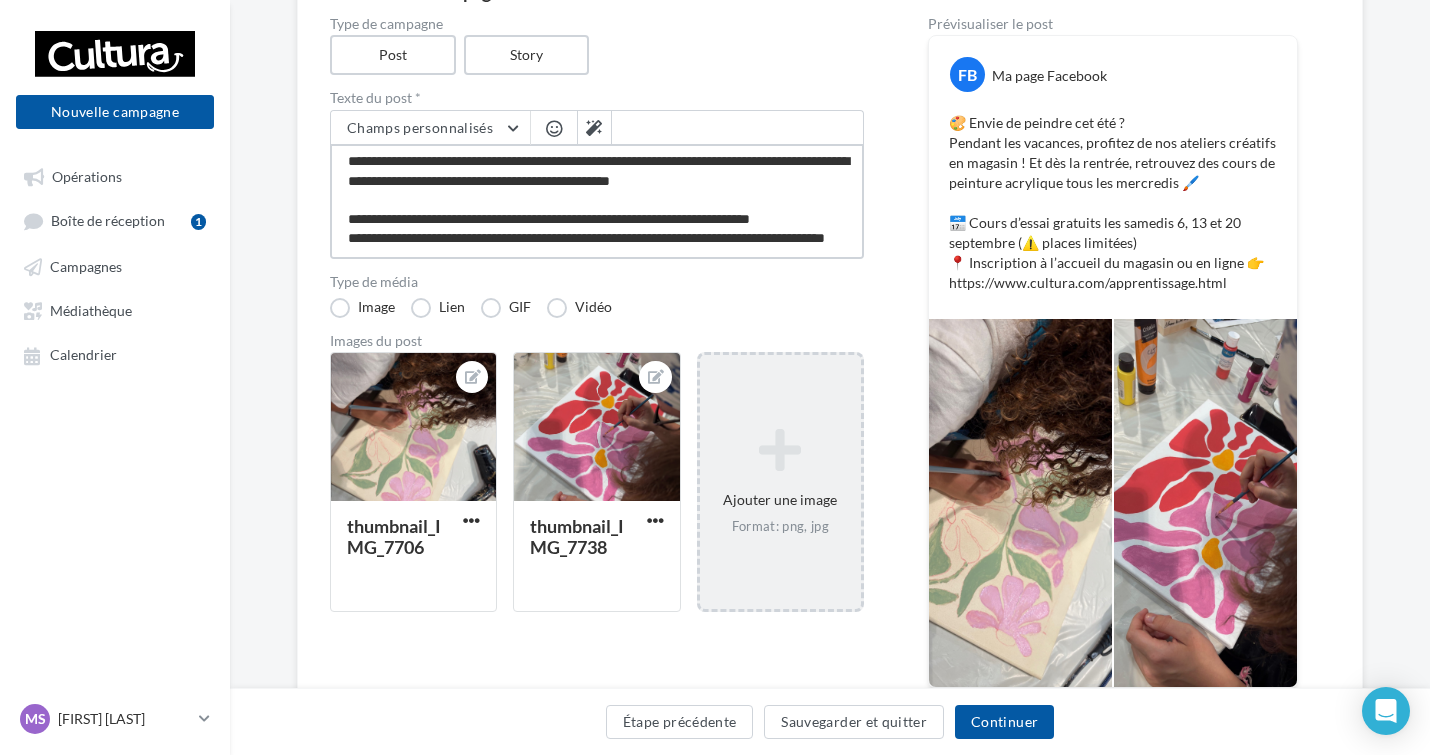 click on "**********" at bounding box center [597, 201] 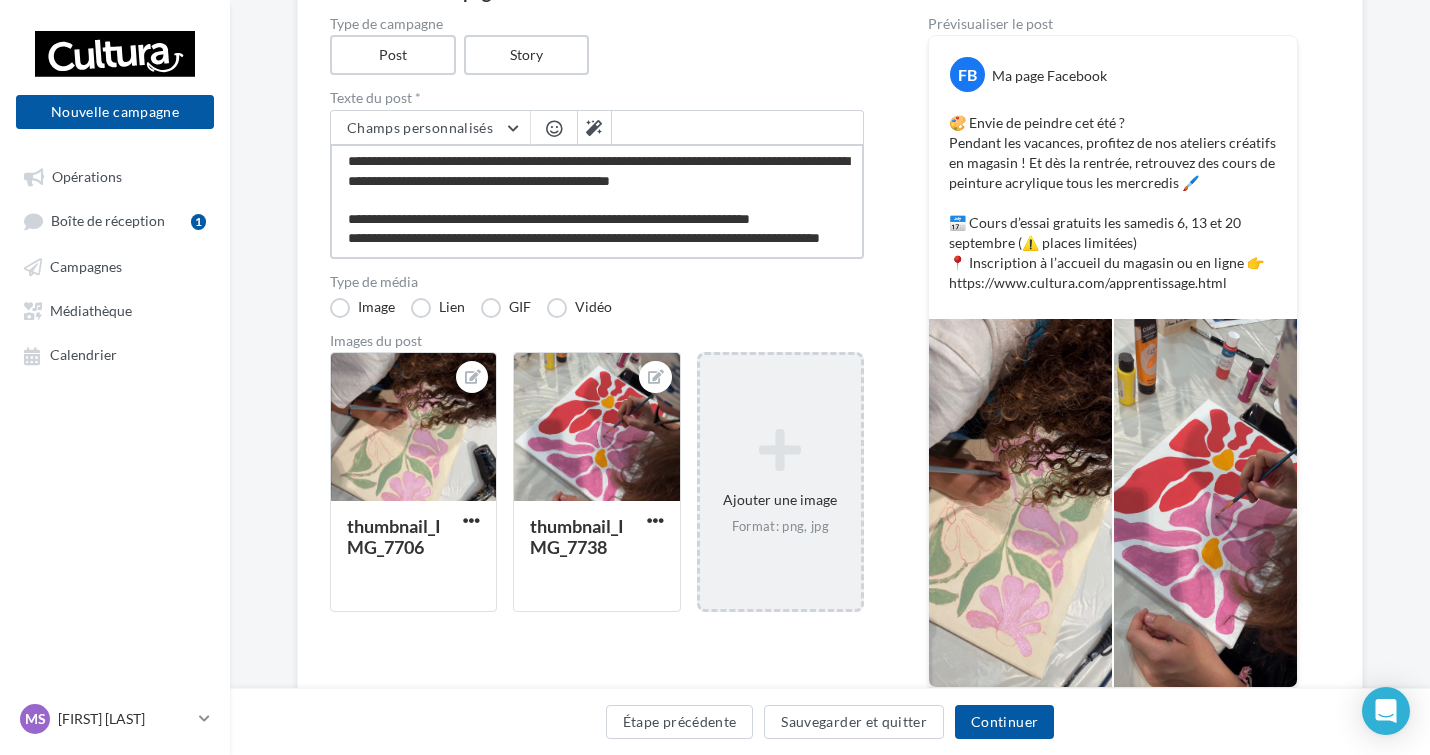 scroll, scrollTop: 0, scrollLeft: 0, axis: both 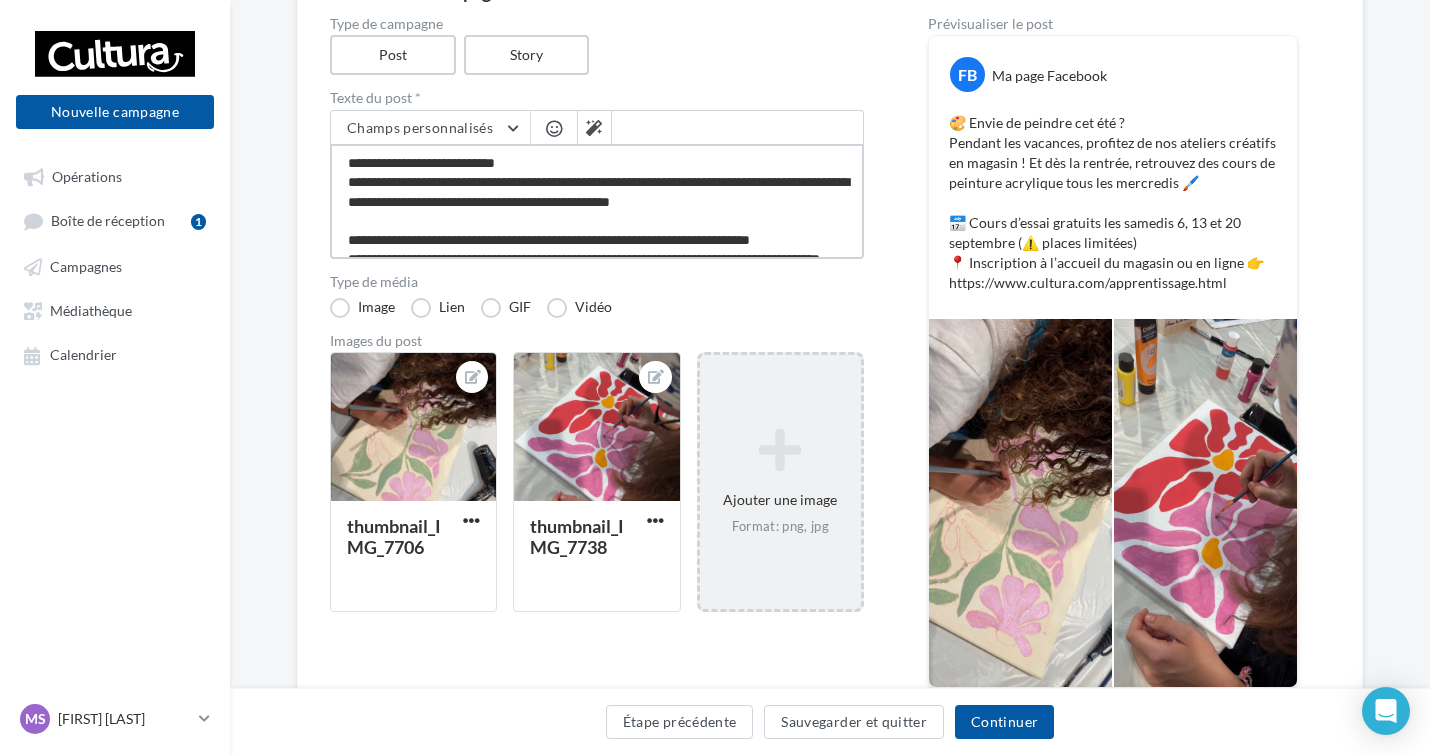 type on "**********" 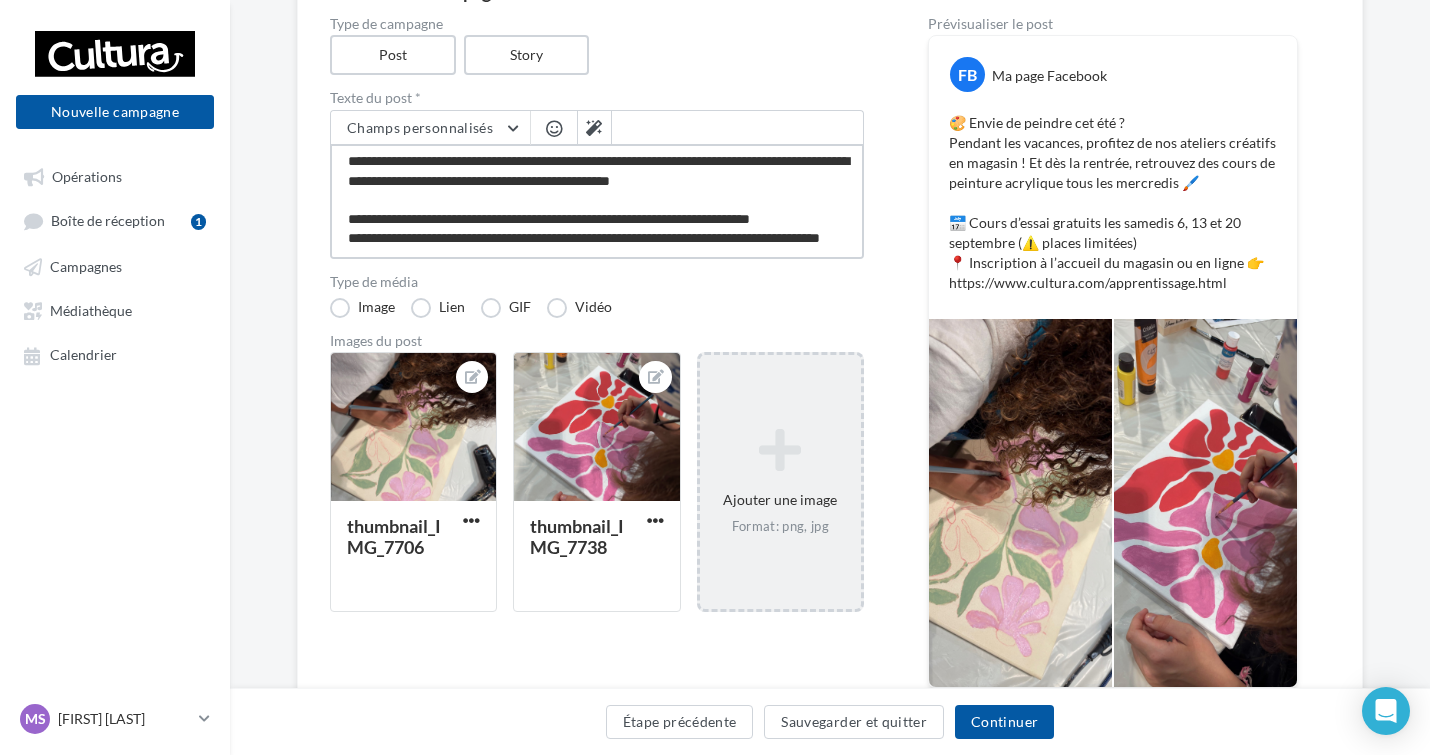 scroll, scrollTop: 40, scrollLeft: 0, axis: vertical 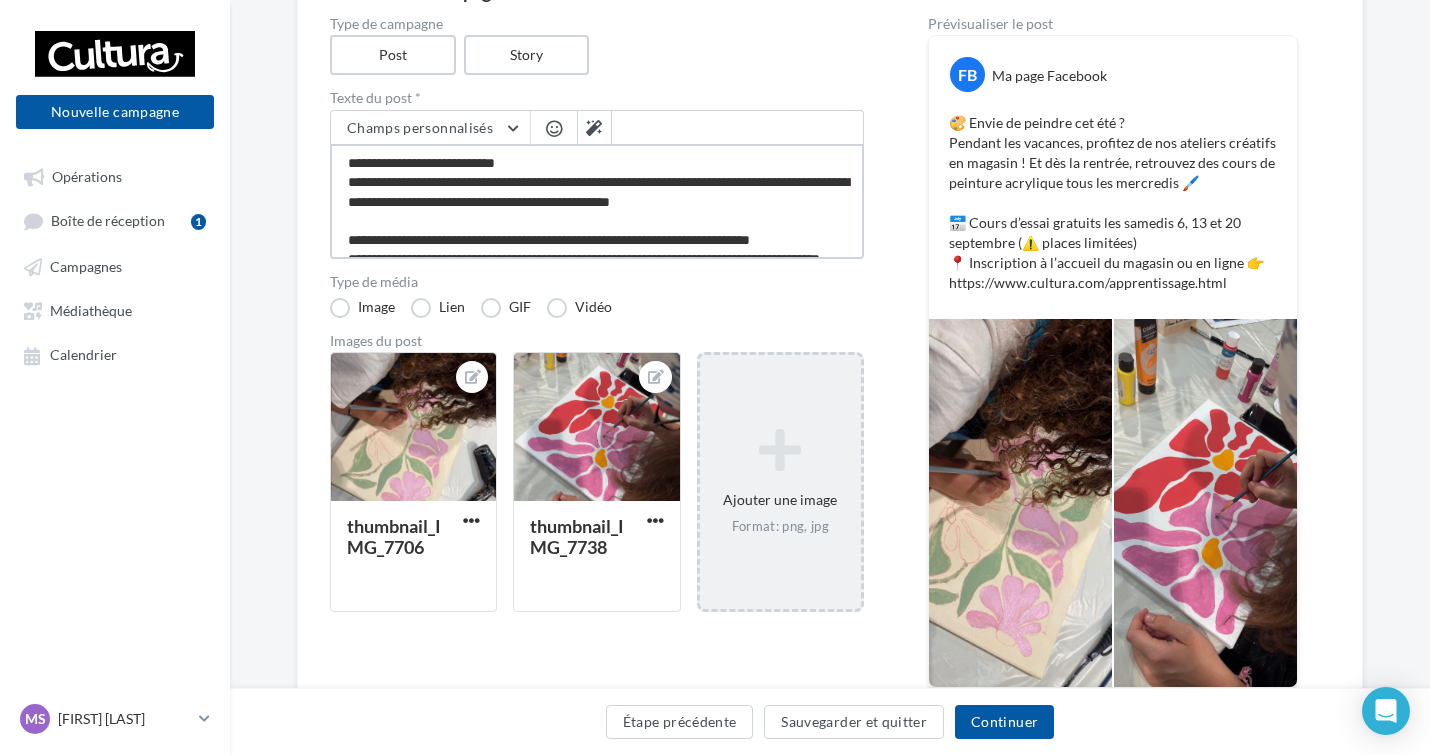 drag, startPoint x: 739, startPoint y: 253, endPoint x: 298, endPoint y: 149, distance: 453.0971 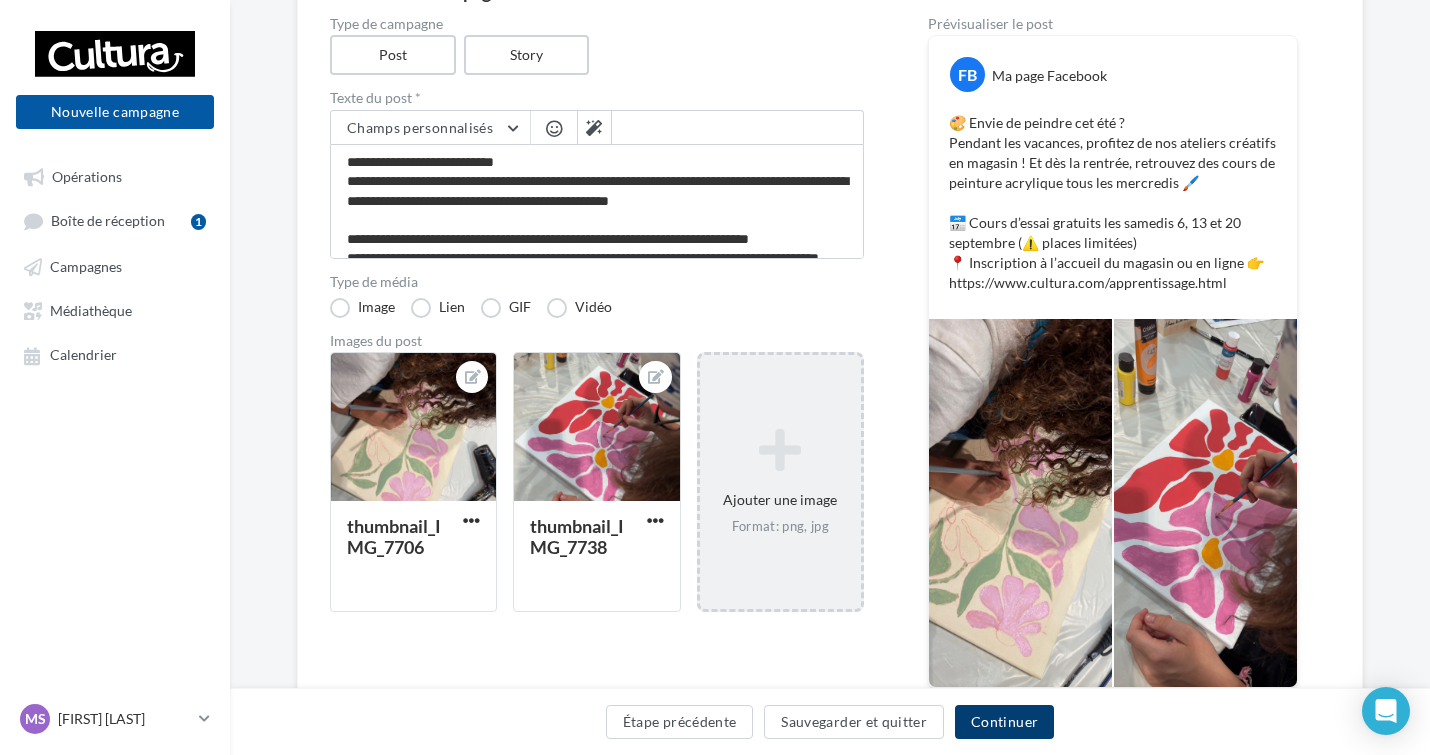 click on "Continuer" at bounding box center (1004, 722) 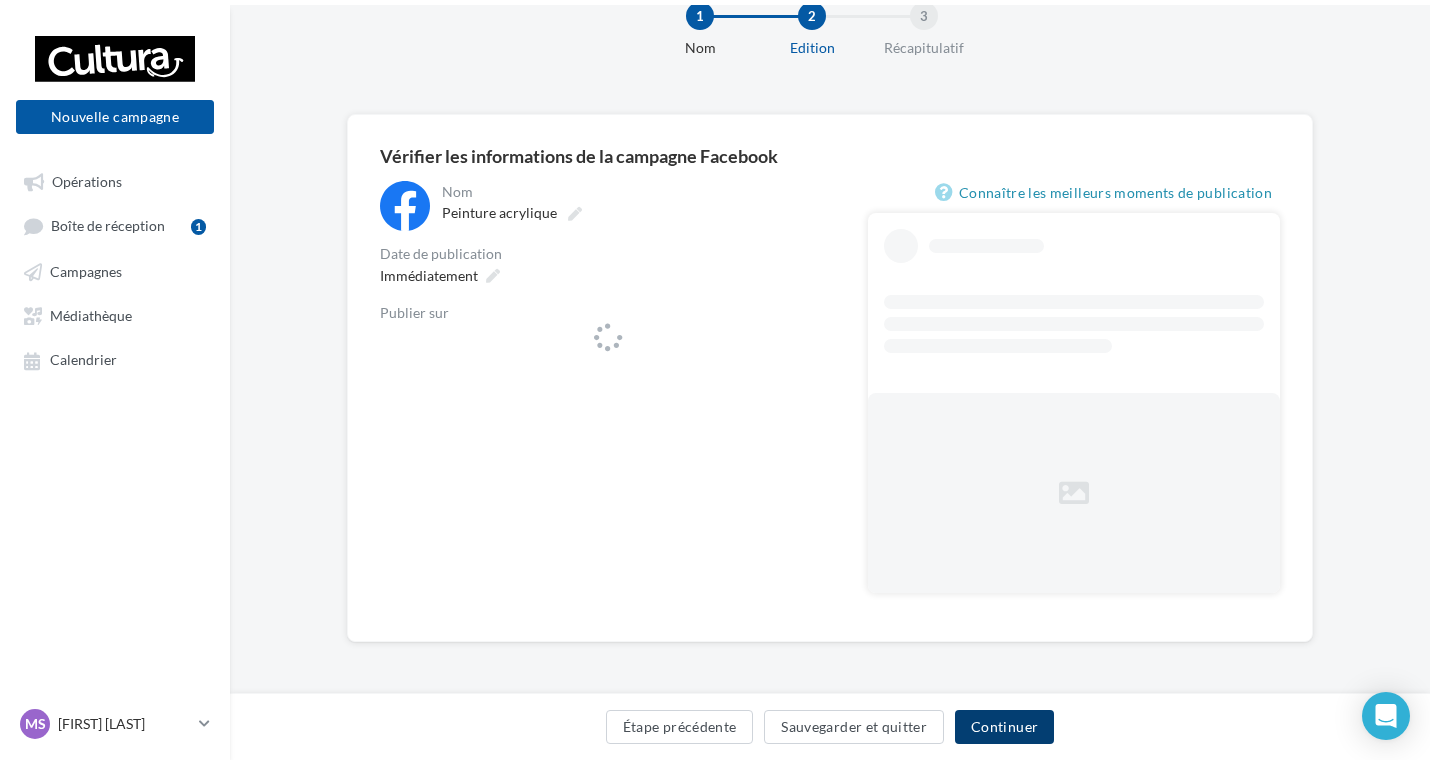 scroll, scrollTop: 0, scrollLeft: 0, axis: both 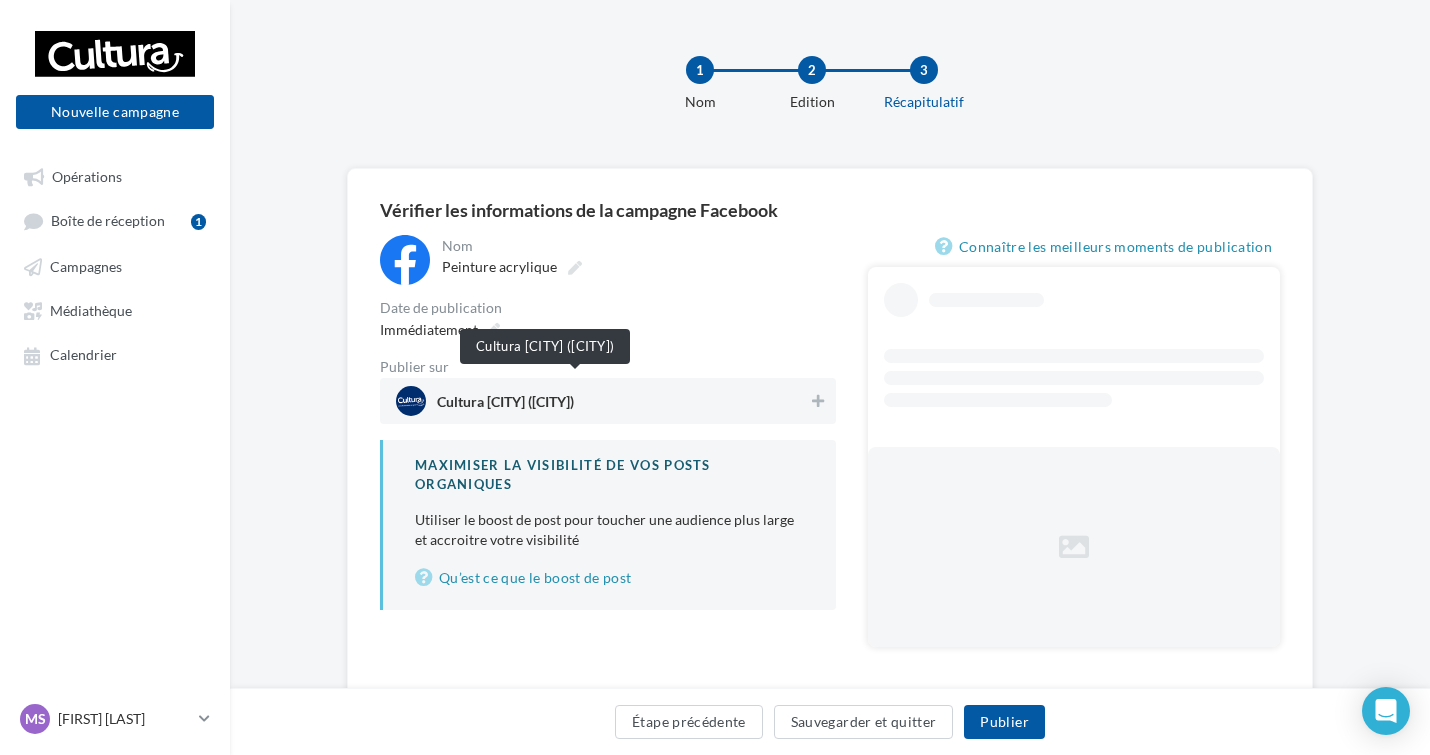 click on "Cultura La Teste-de-Buch (La Teste-de-Buch)" at bounding box center [505, 406] 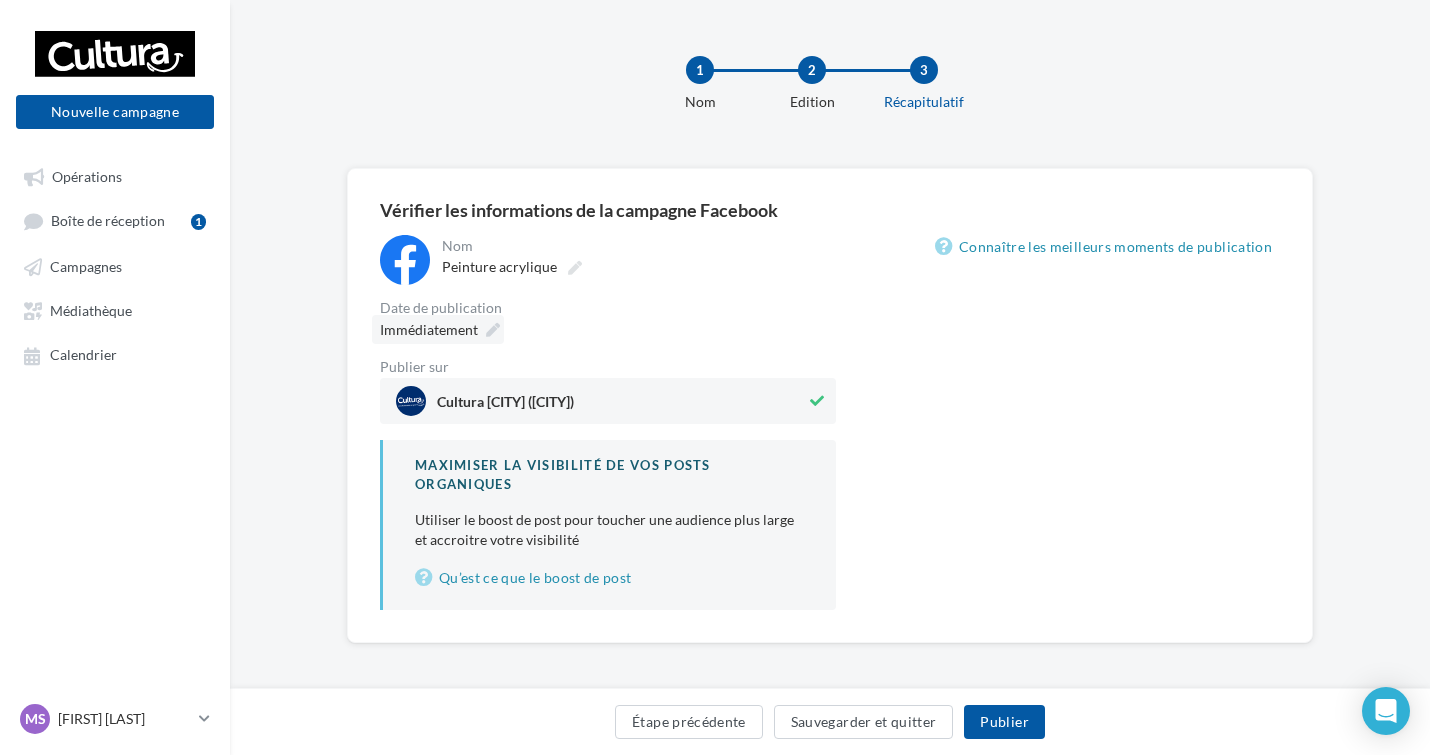 click at bounding box center [493, 330] 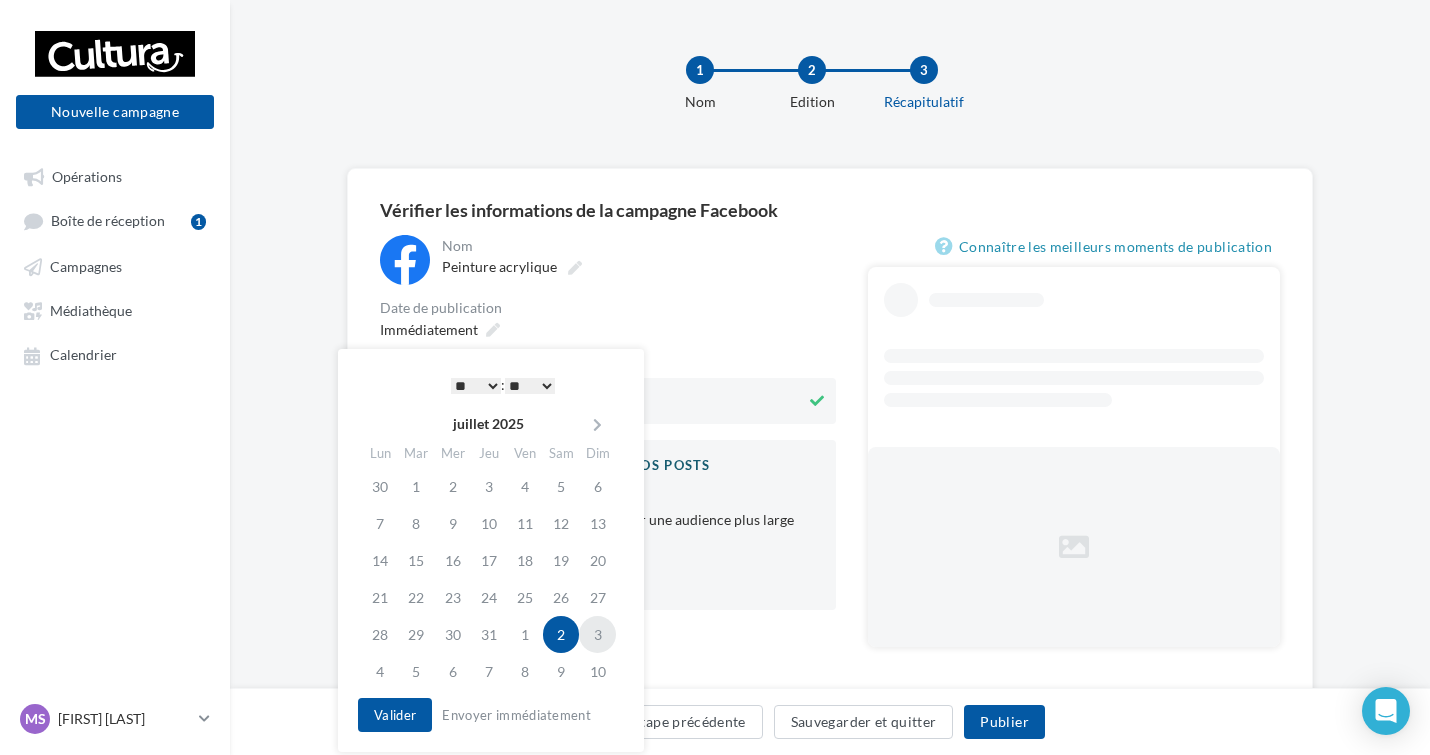 click on "3" at bounding box center [597, 634] 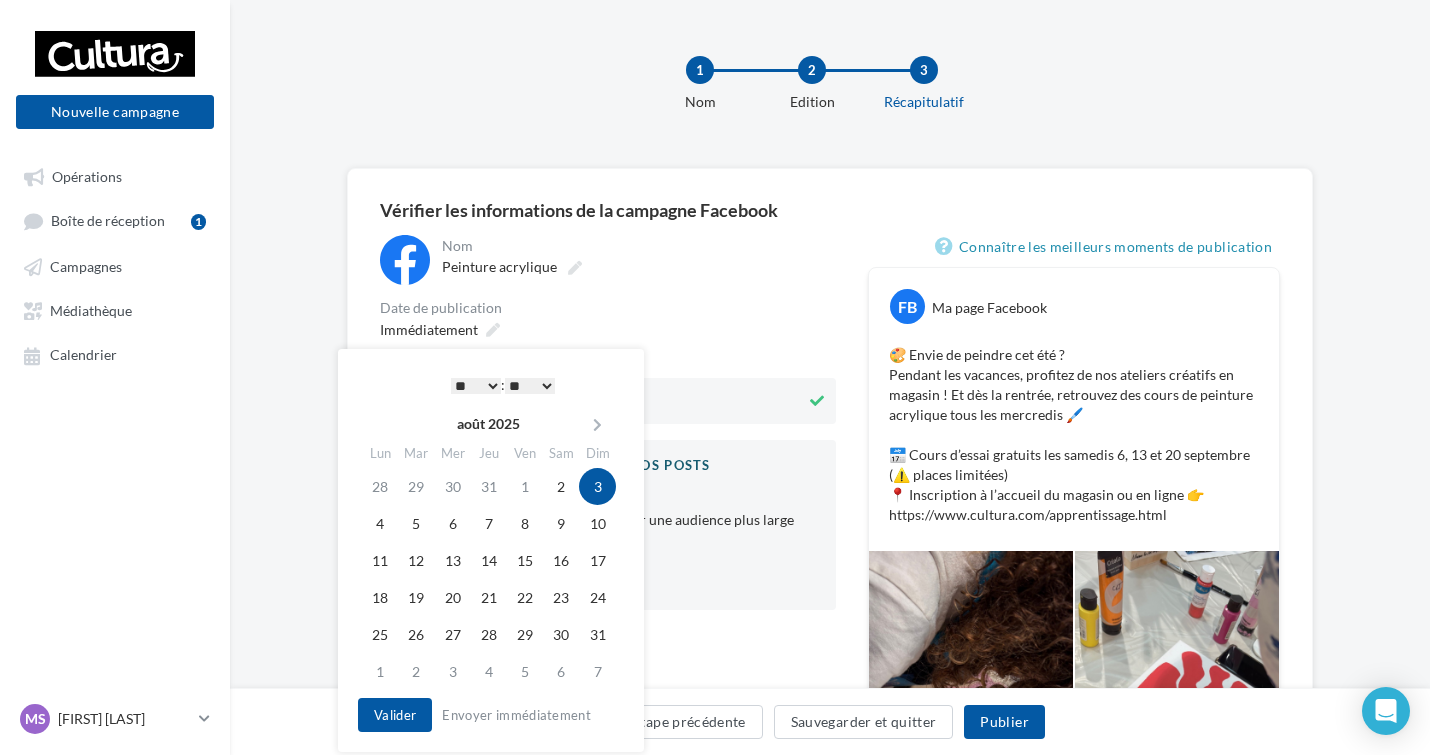 click on "* * * * * * * * * * ** ** ** ** ** ** ** ** ** ** ** ** ** **" at bounding box center [476, 386] 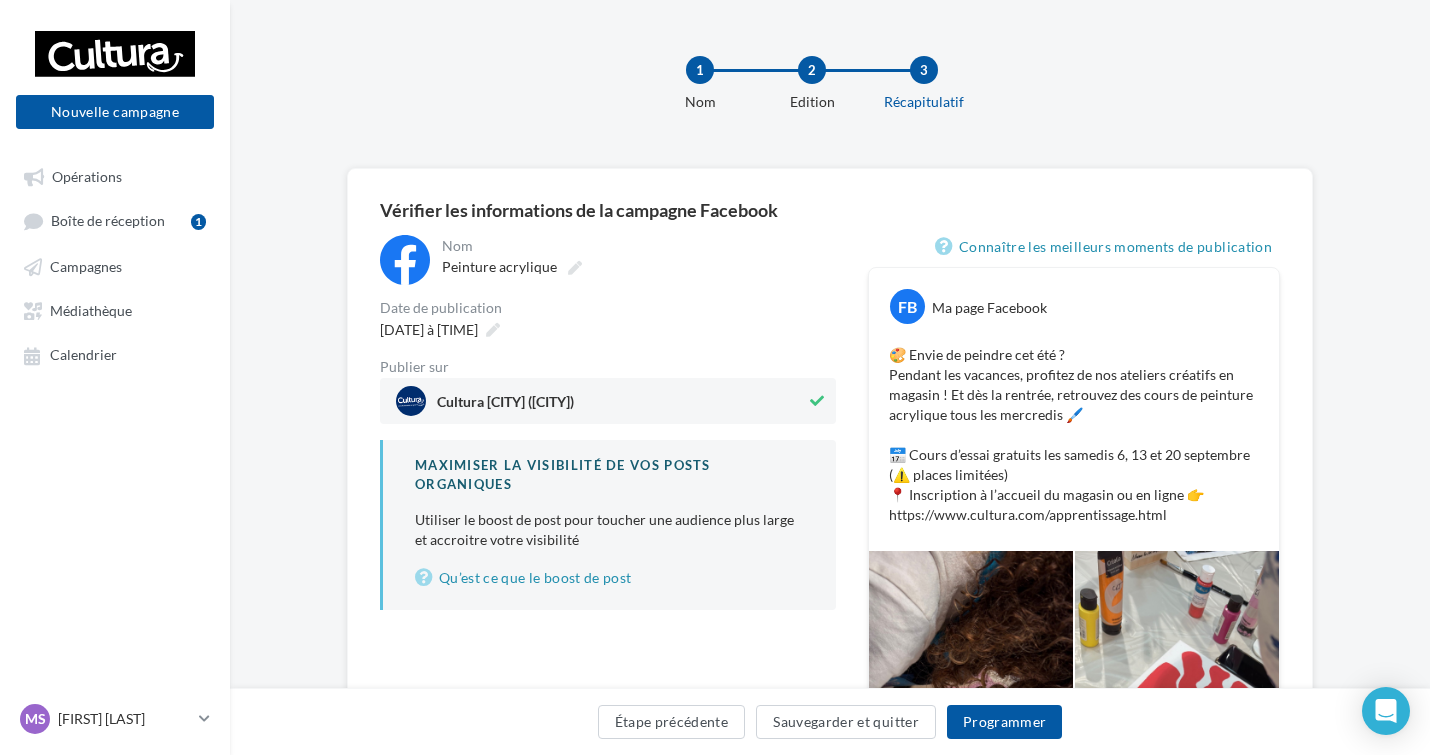 click on "Étape précédente   Sauvegarder et quitter      Programmer" at bounding box center [830, 721] 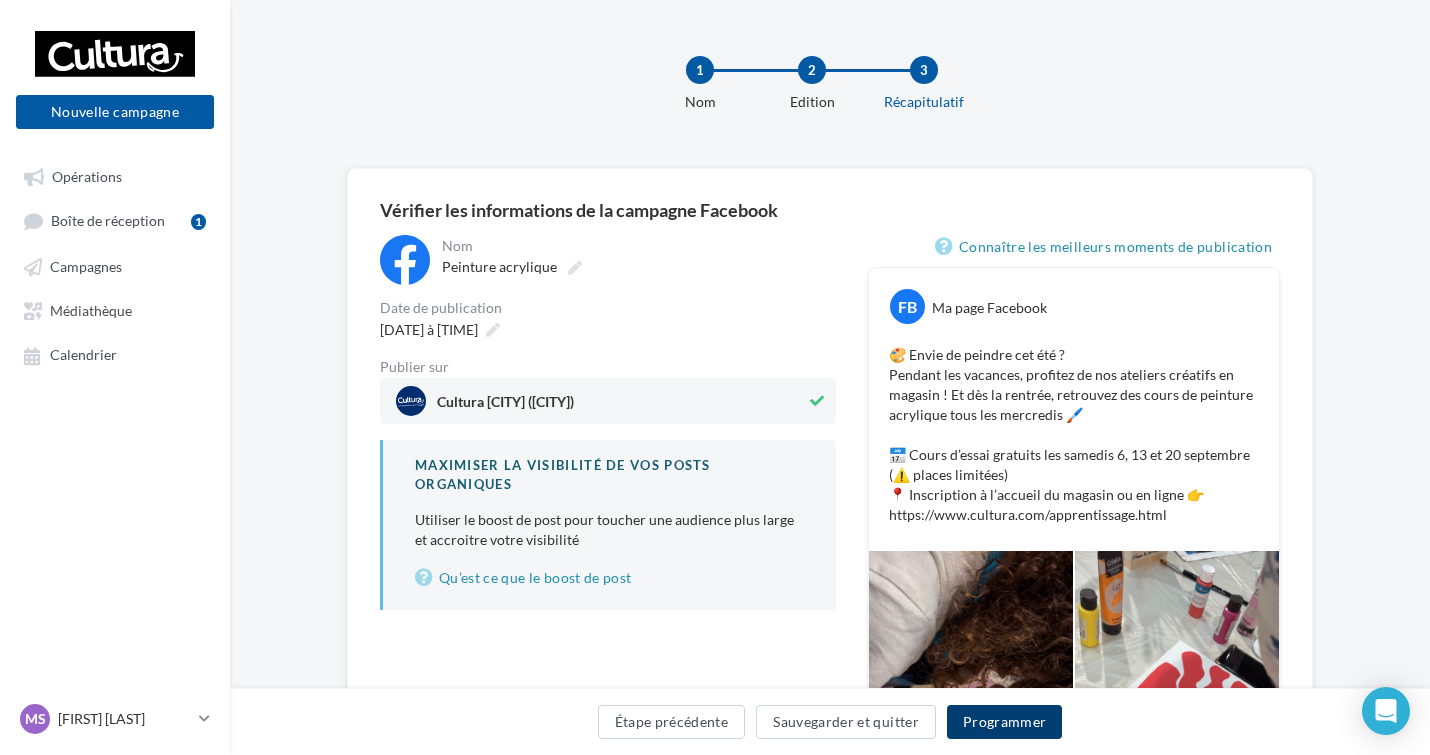click on "Programmer" at bounding box center (1005, 722) 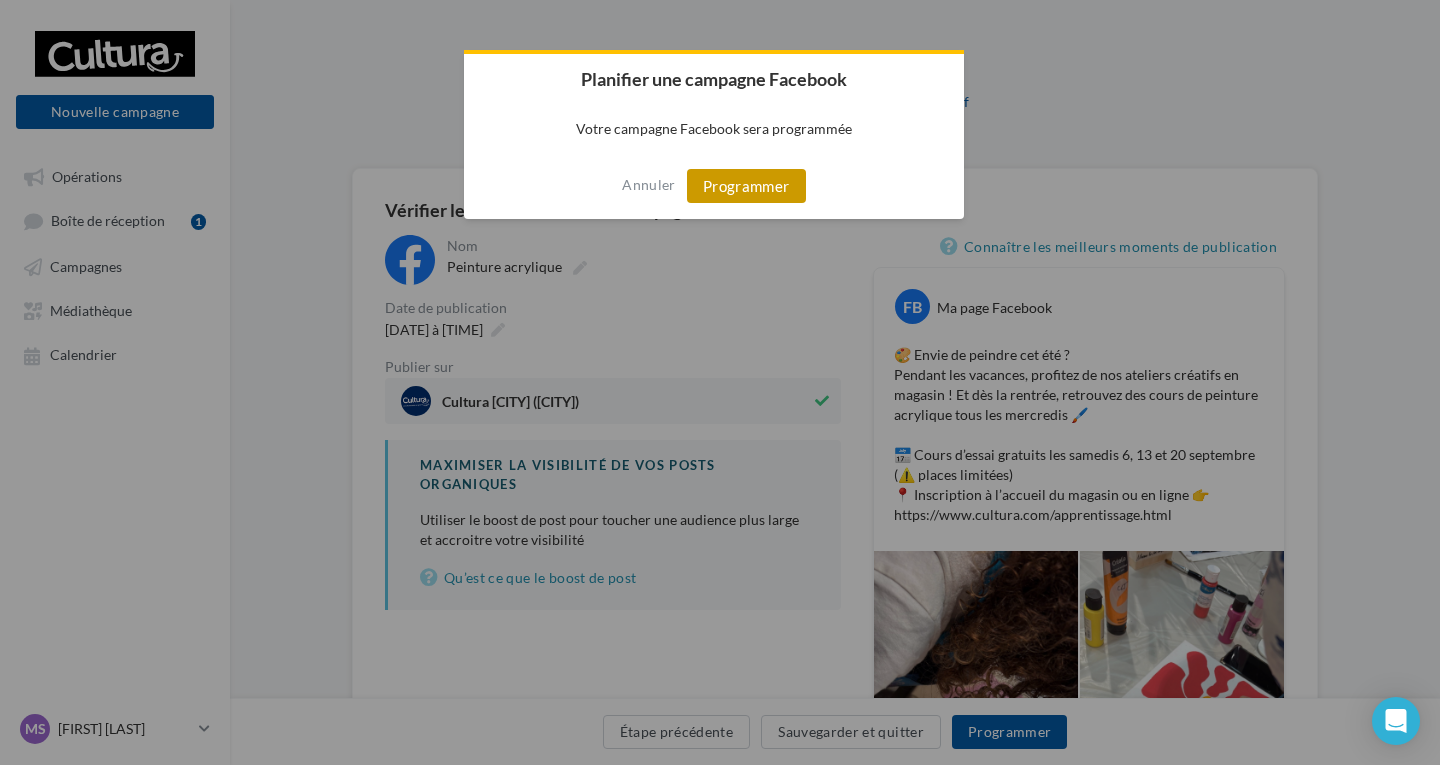 click on "Programmer" at bounding box center (746, 186) 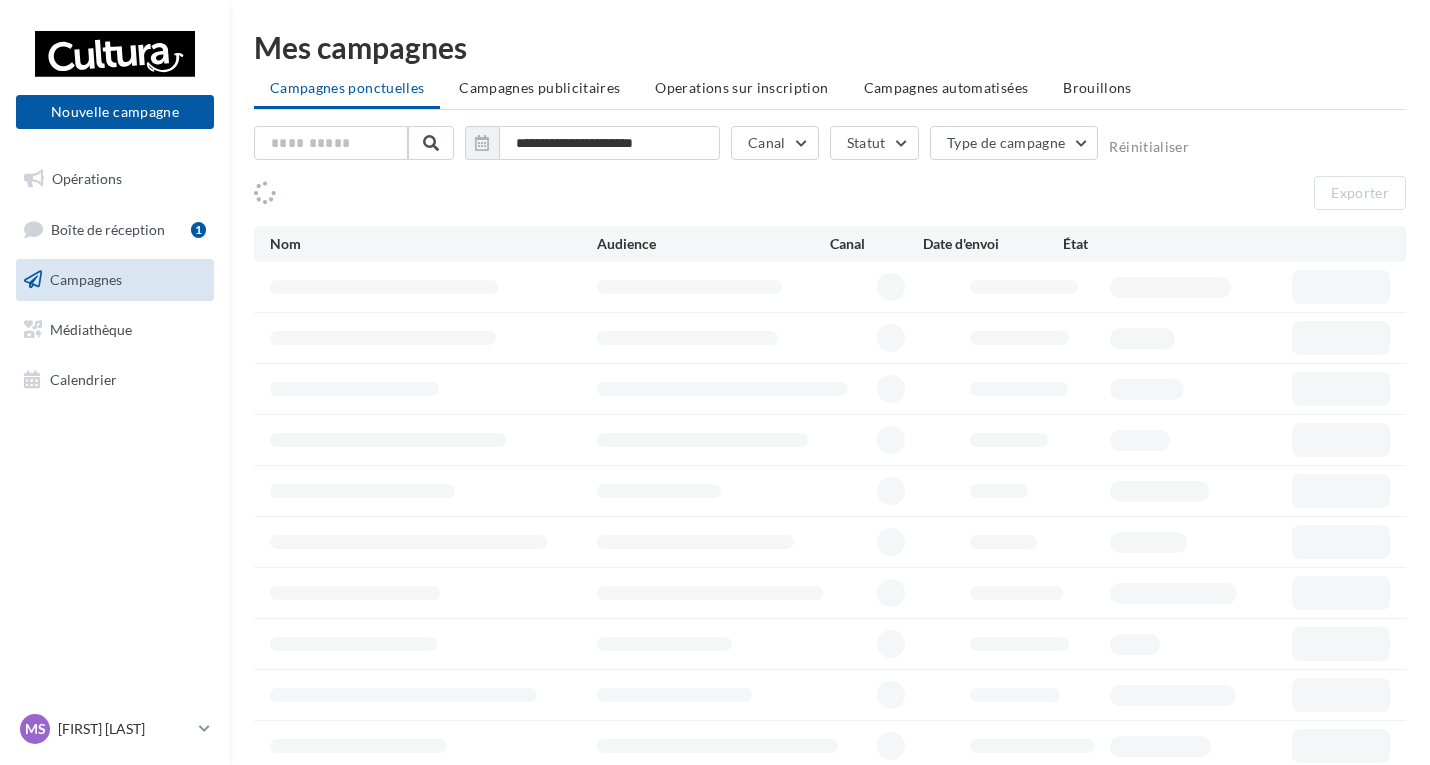 scroll, scrollTop: 0, scrollLeft: 0, axis: both 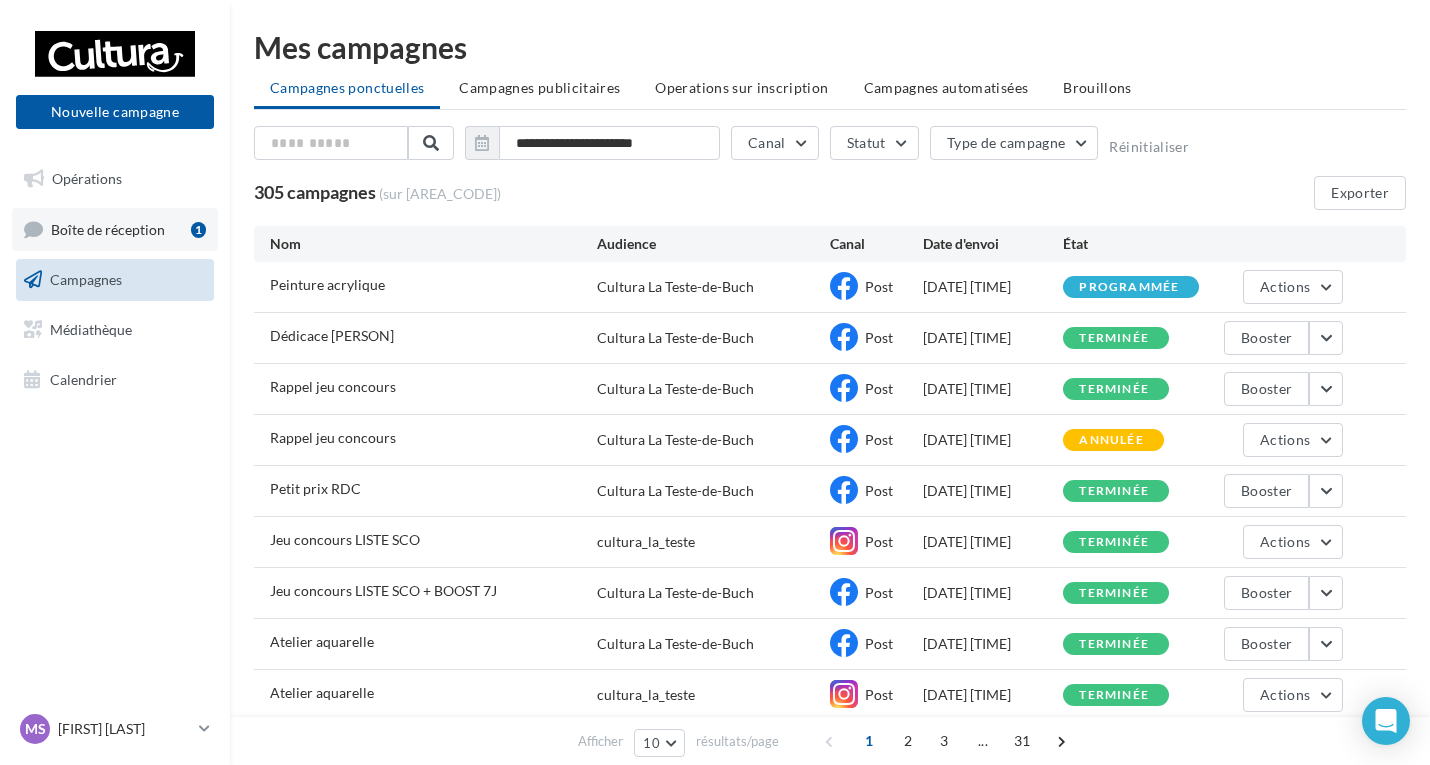 click on "Boîte de réception
1" at bounding box center (115, 229) 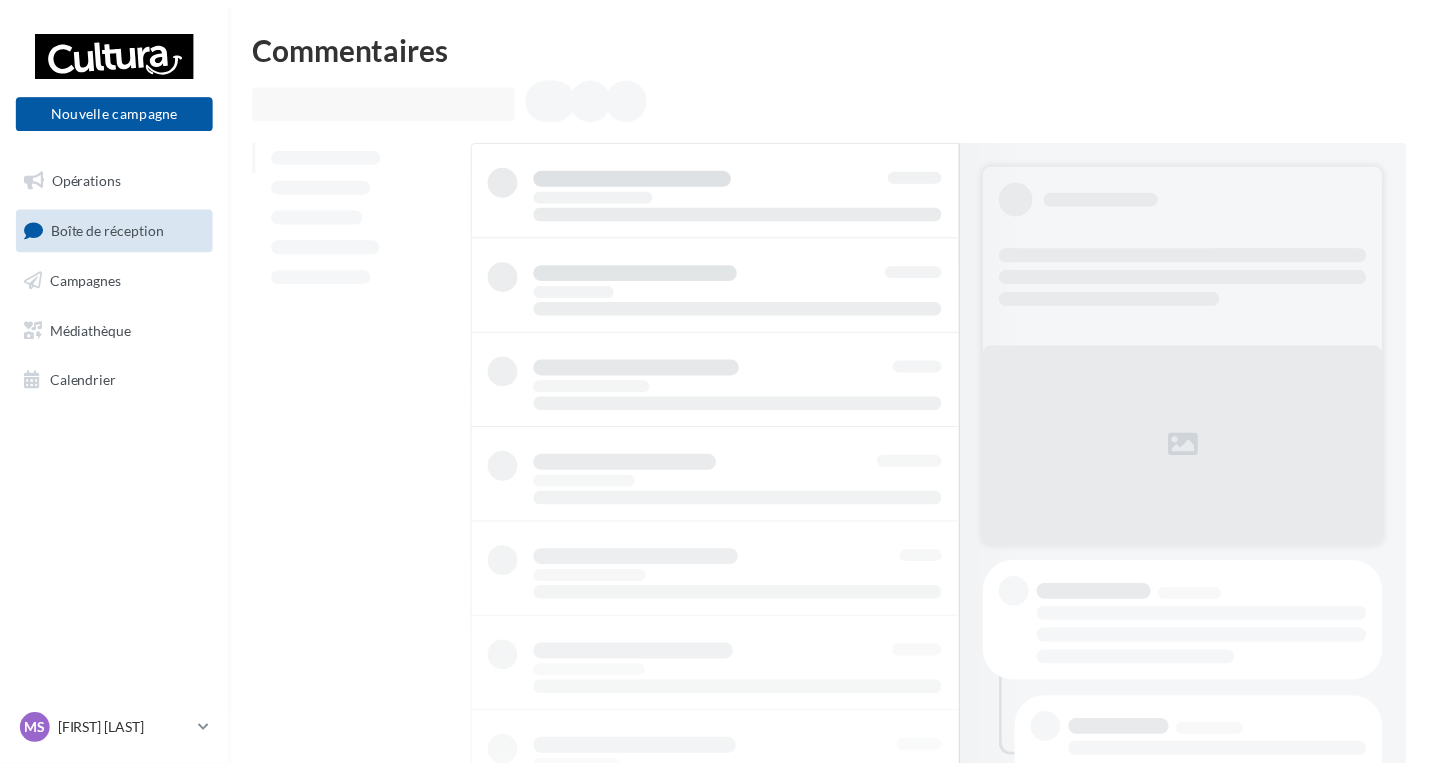 scroll, scrollTop: 0, scrollLeft: 0, axis: both 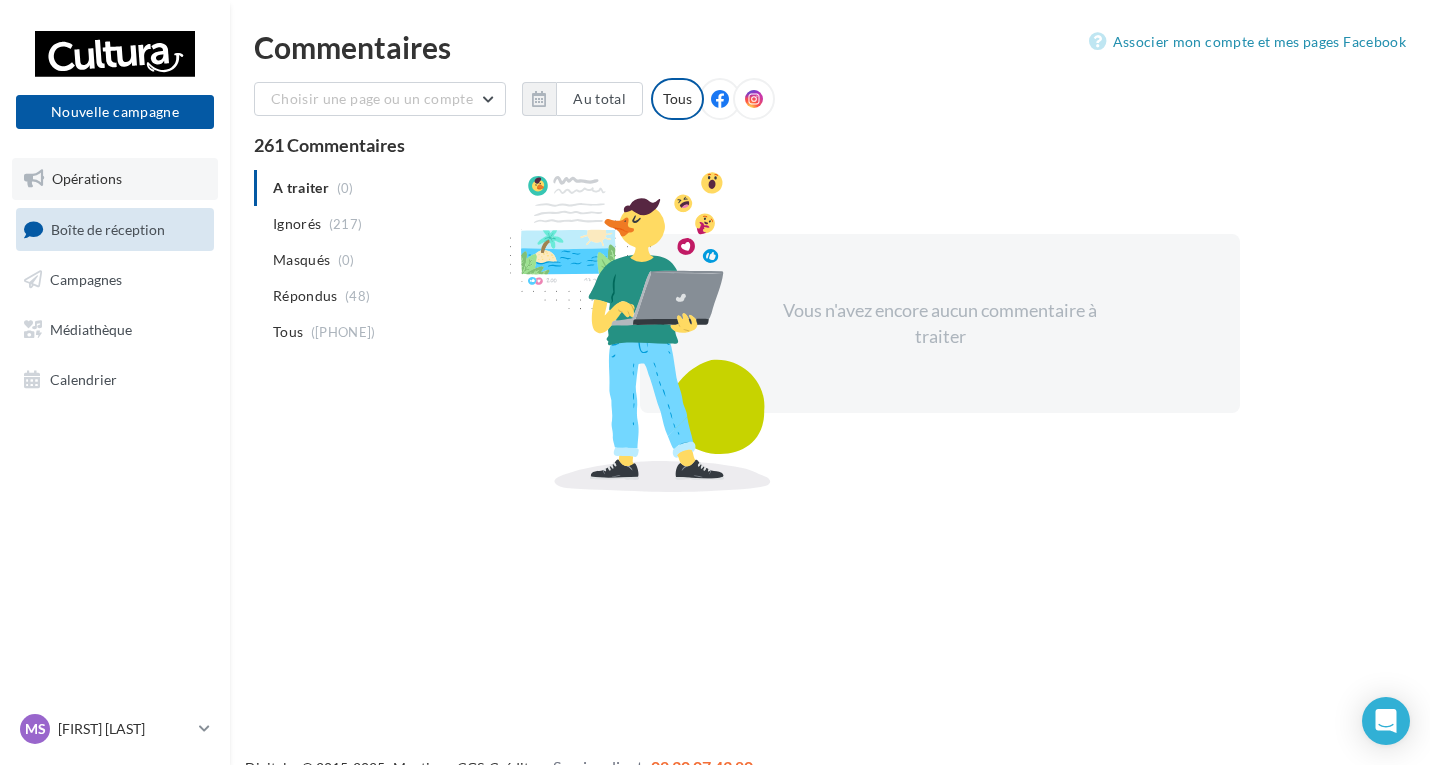 click on "Opérations" at bounding box center (115, 179) 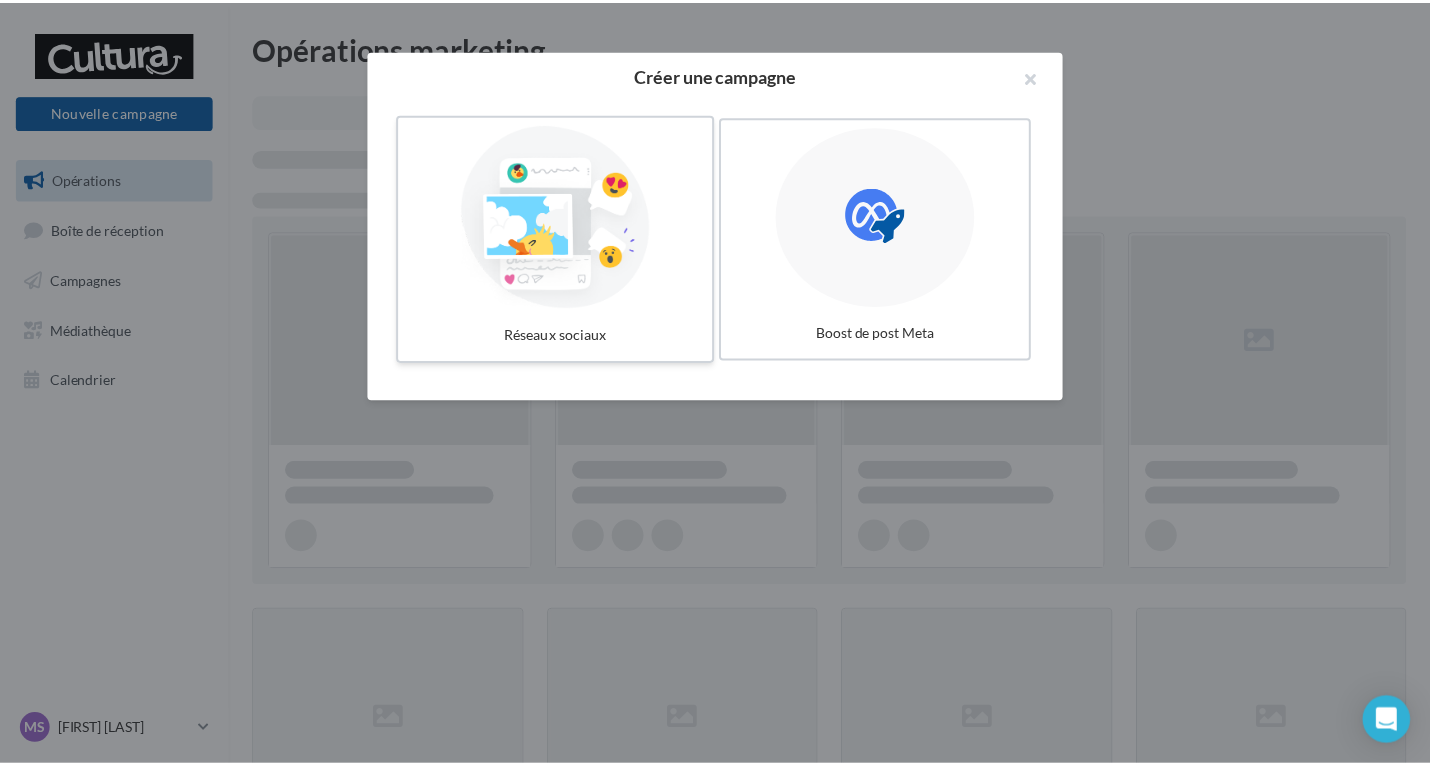 scroll, scrollTop: 0, scrollLeft: 0, axis: both 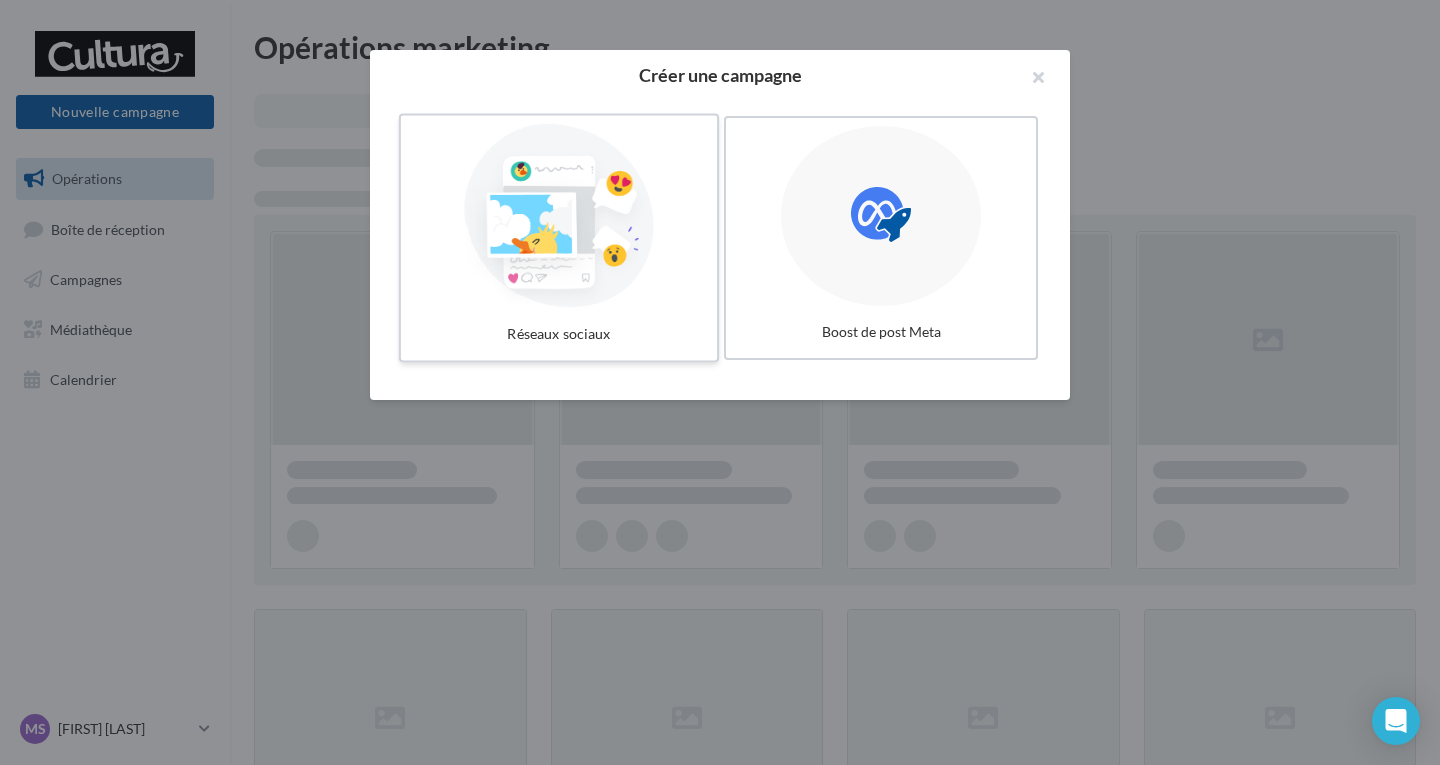 click at bounding box center (559, 216) 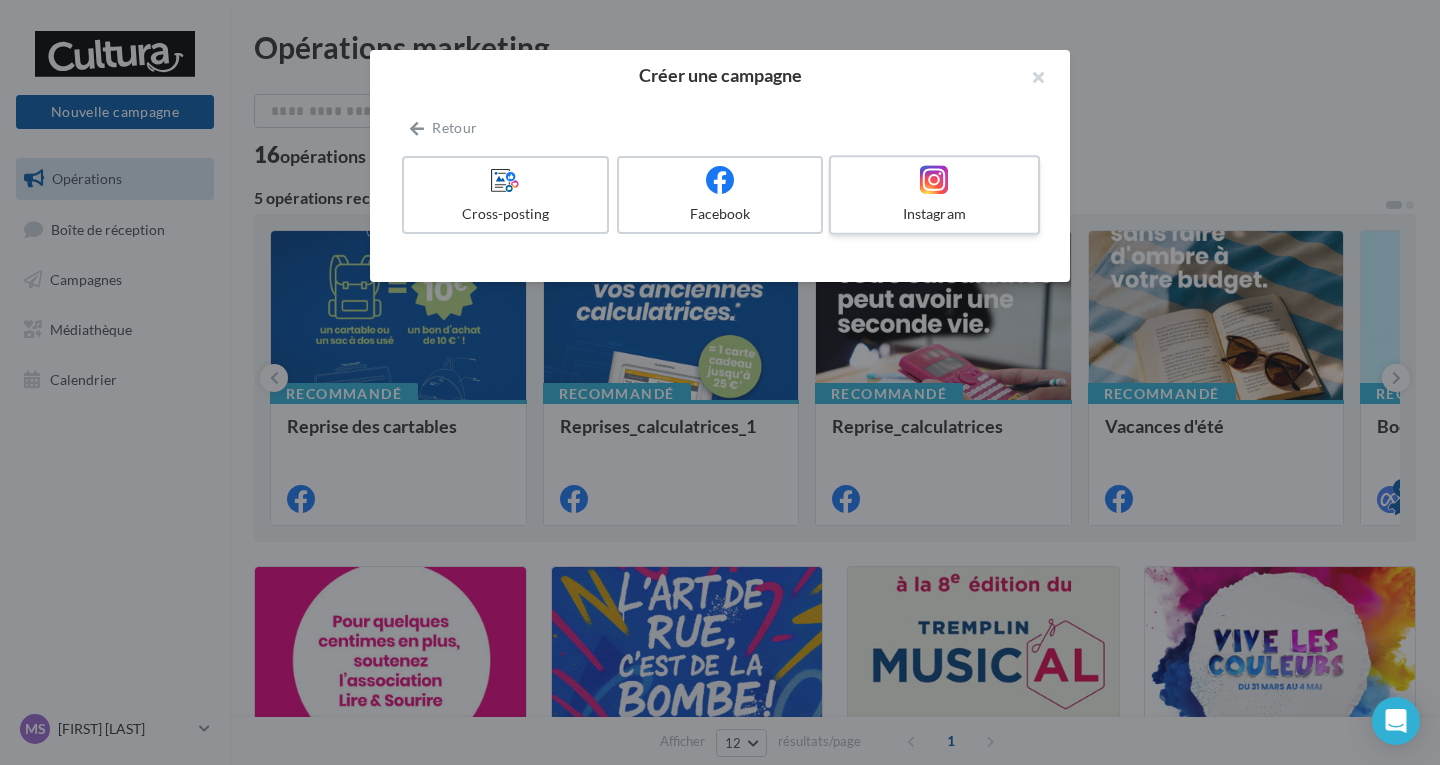 click at bounding box center (934, 180) 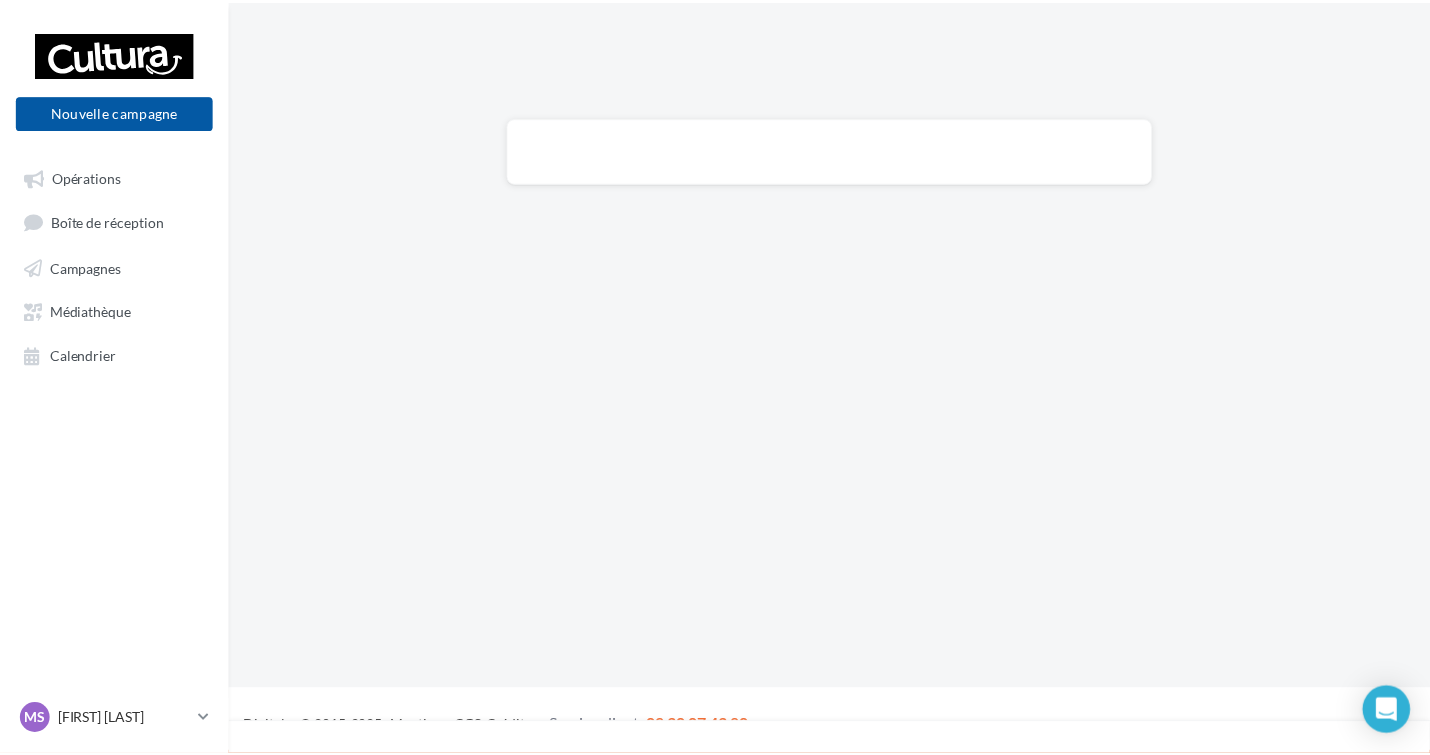 scroll, scrollTop: 0, scrollLeft: 0, axis: both 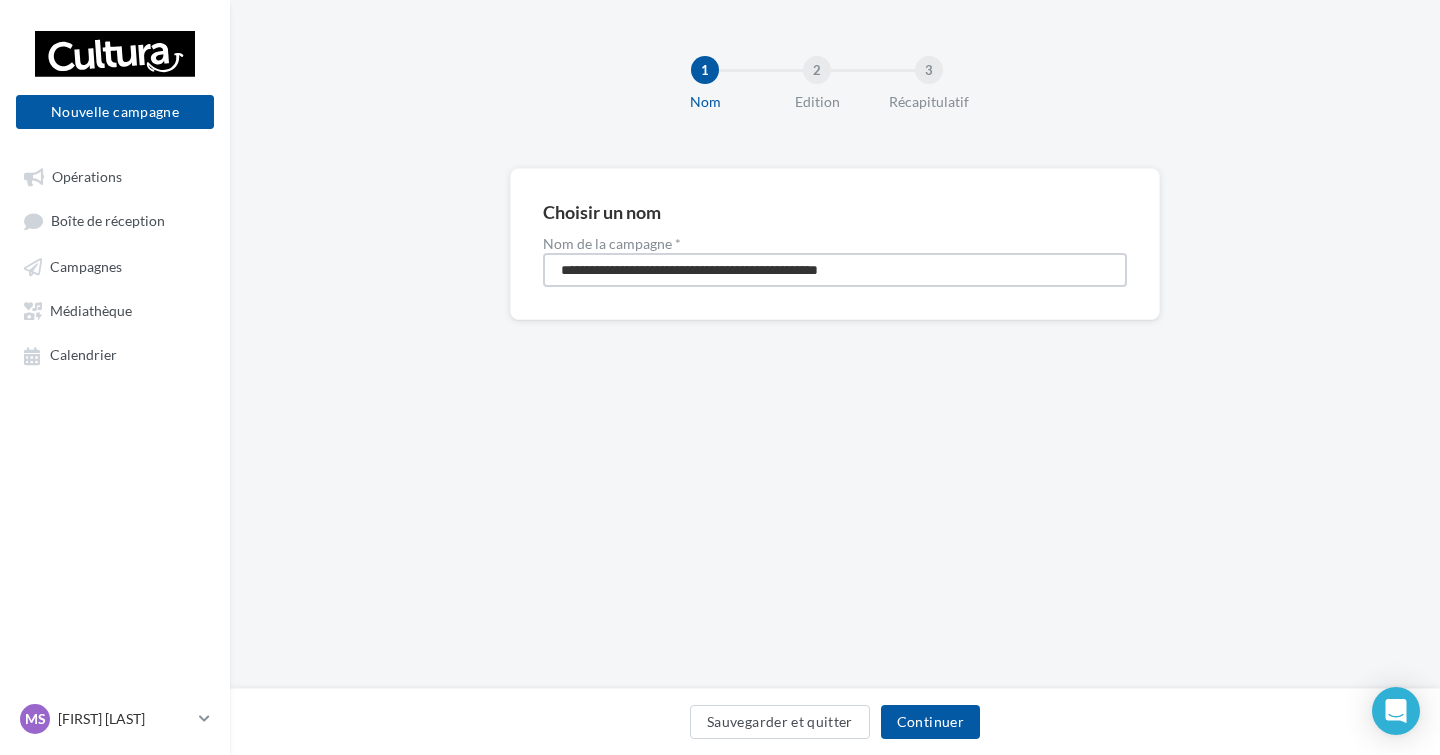 click on "**********" at bounding box center [835, 270] 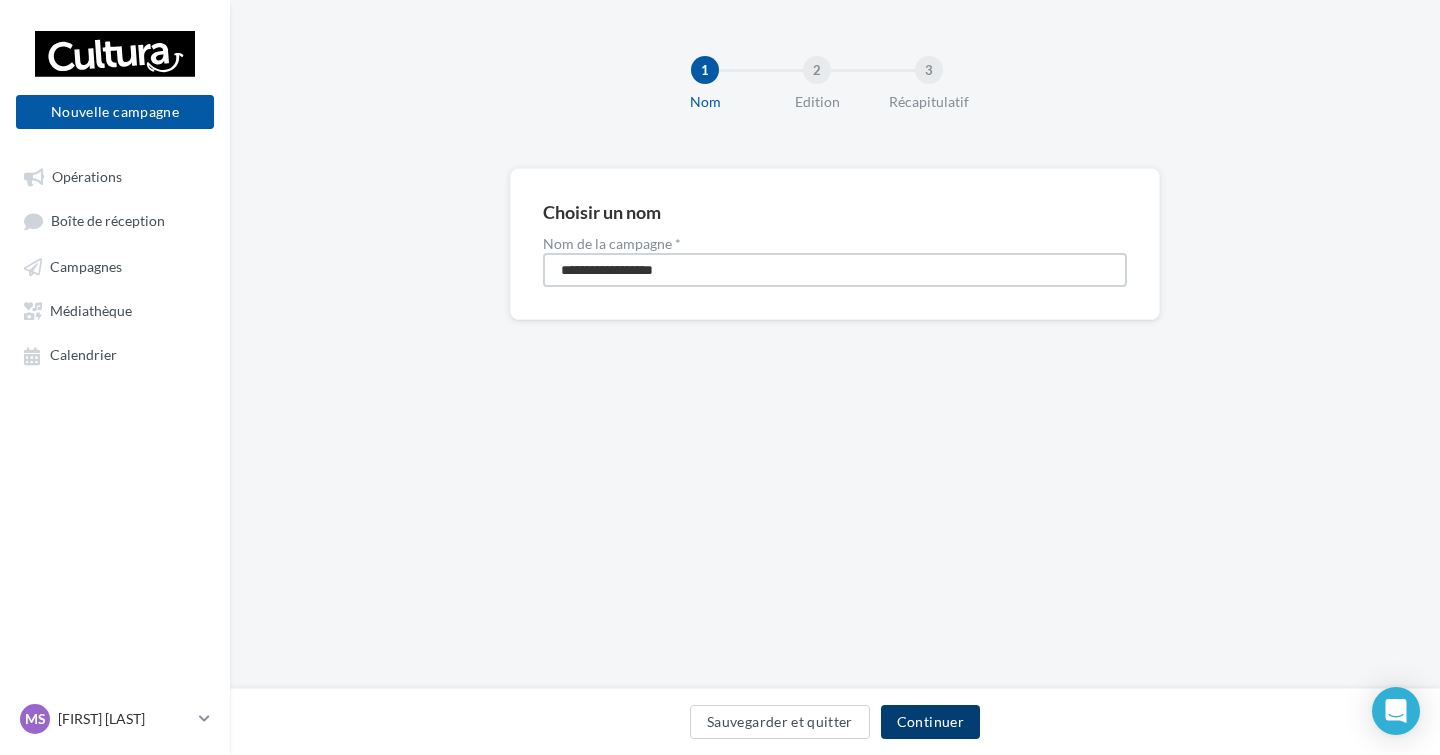type on "**********" 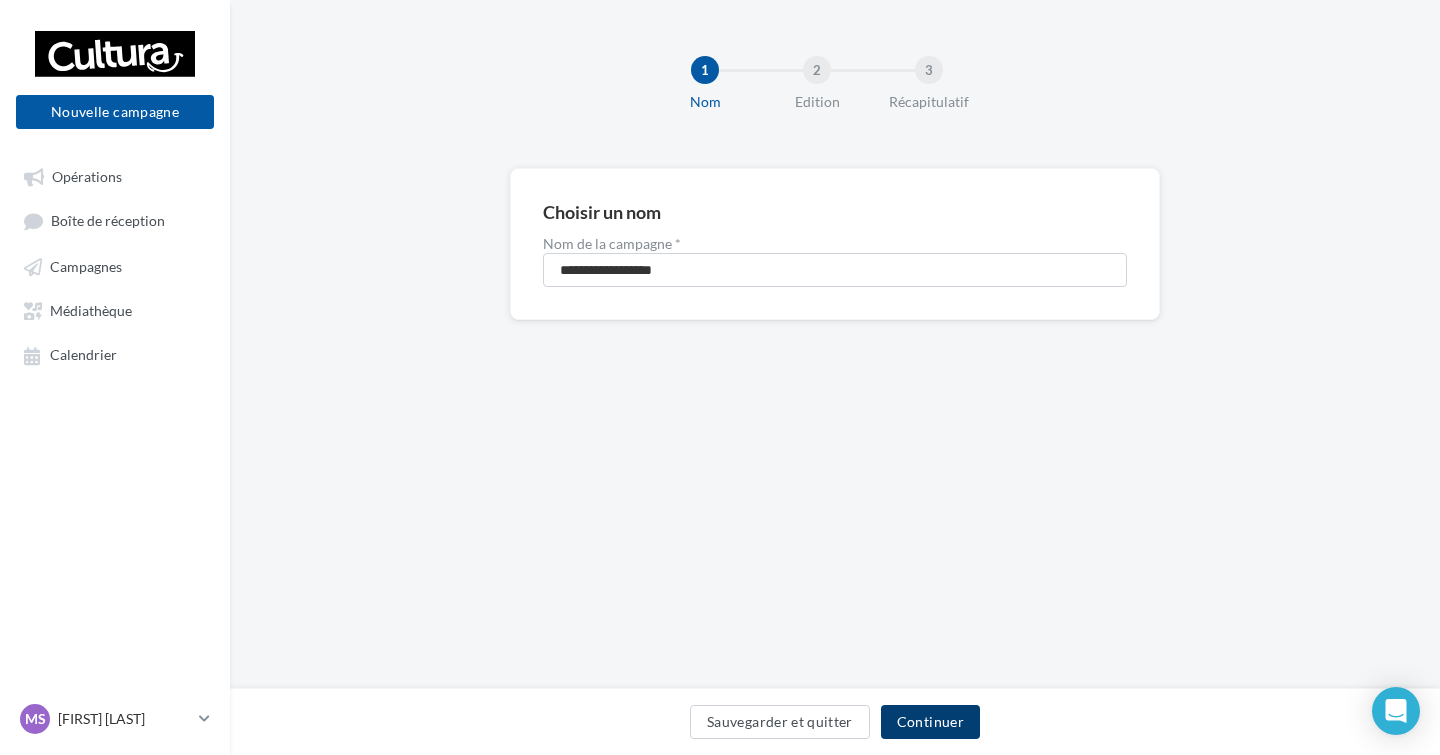 click on "Continuer" at bounding box center (930, 722) 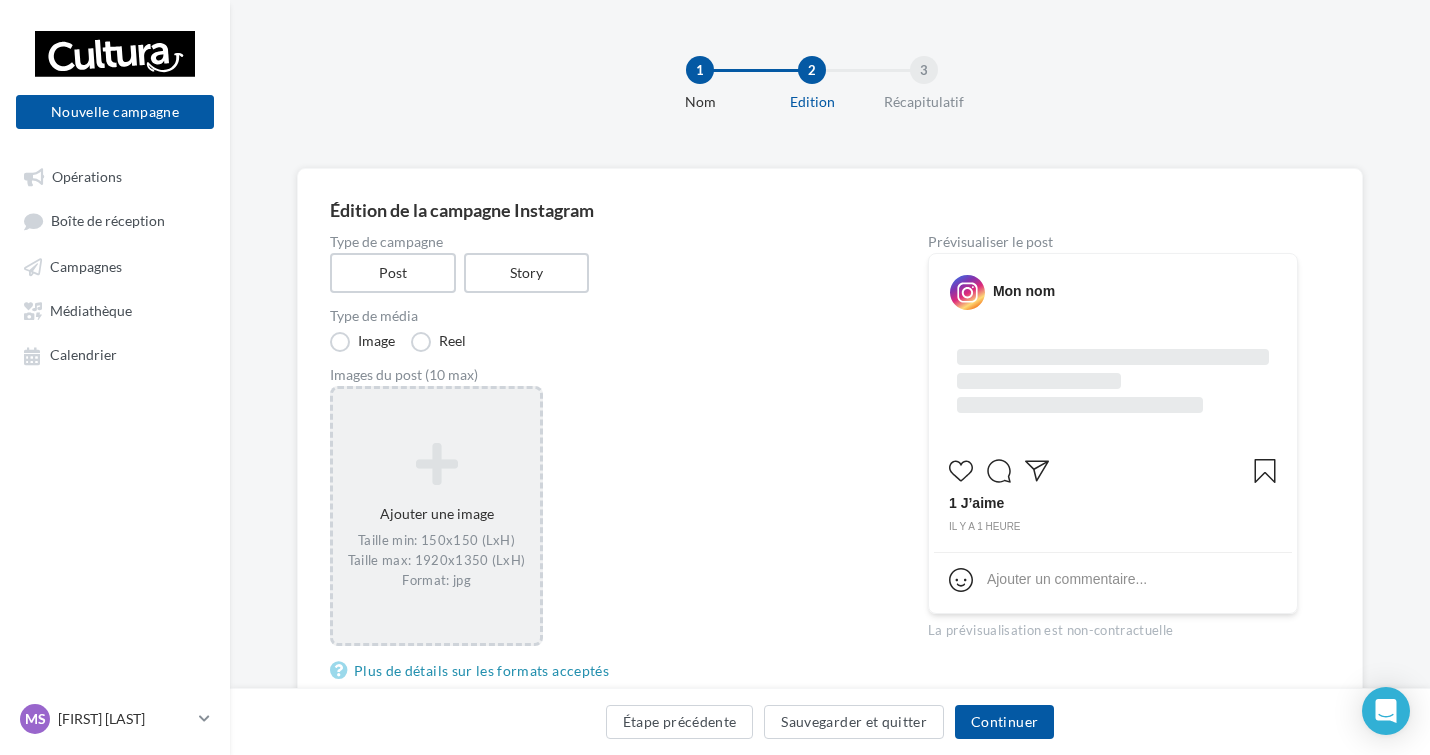 click at bounding box center (436, 464) 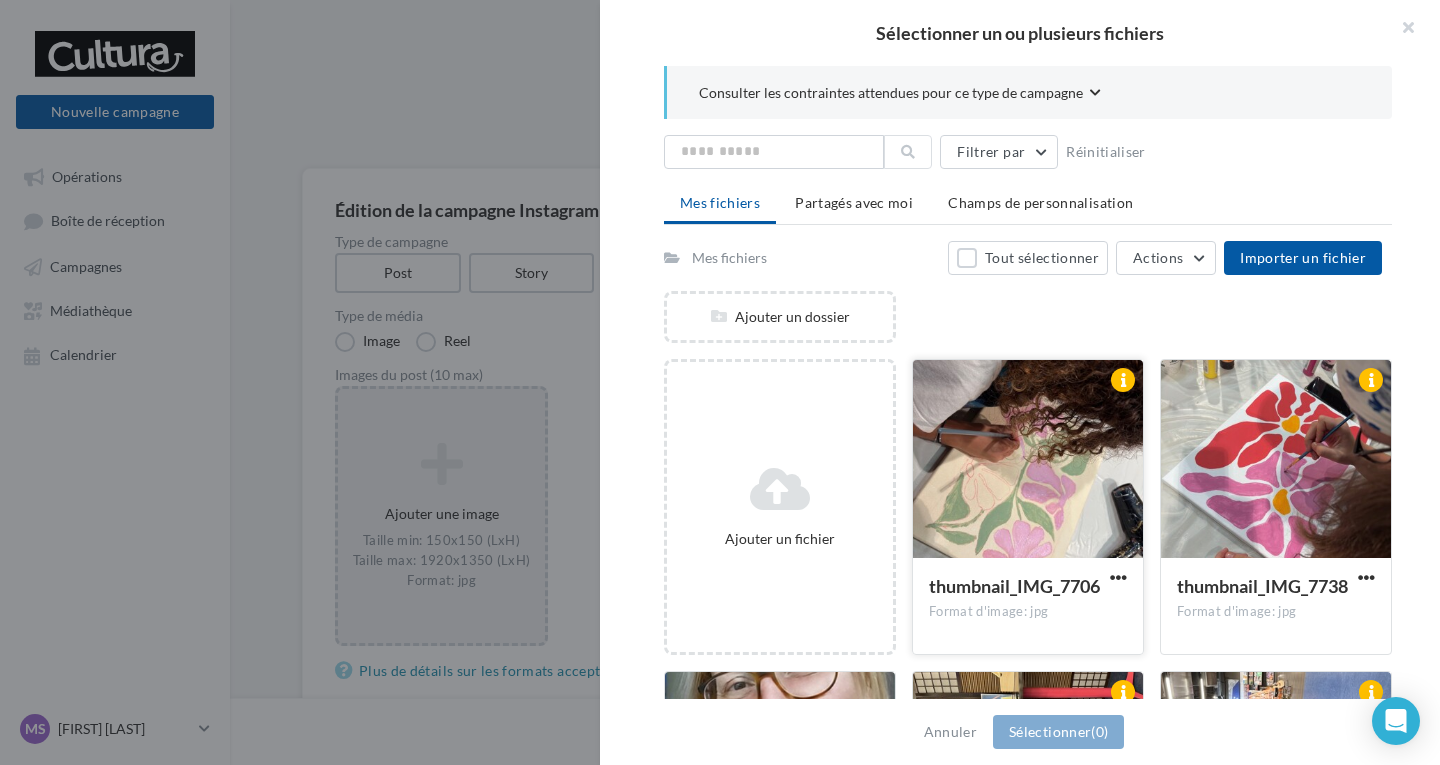 click at bounding box center [1028, 460] 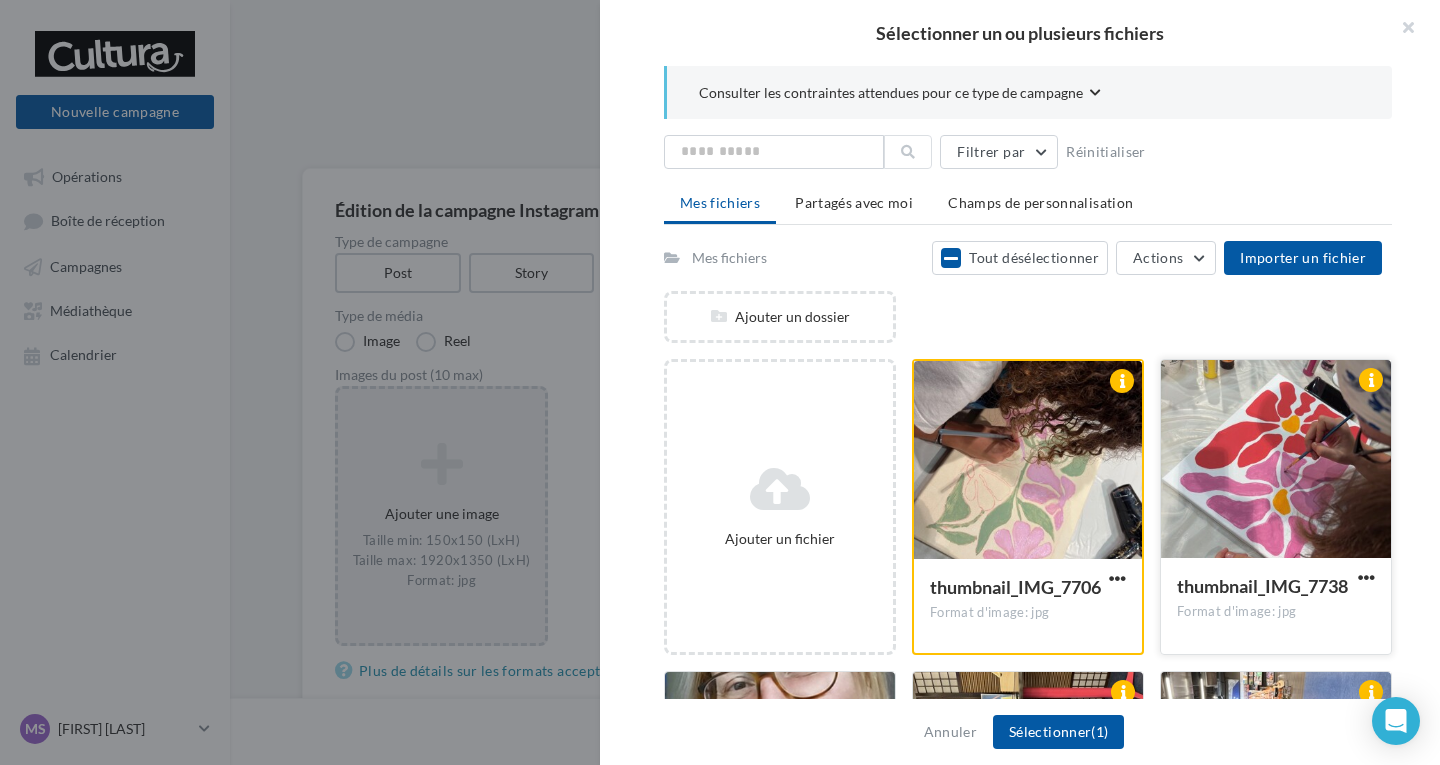 click at bounding box center (1276, 460) 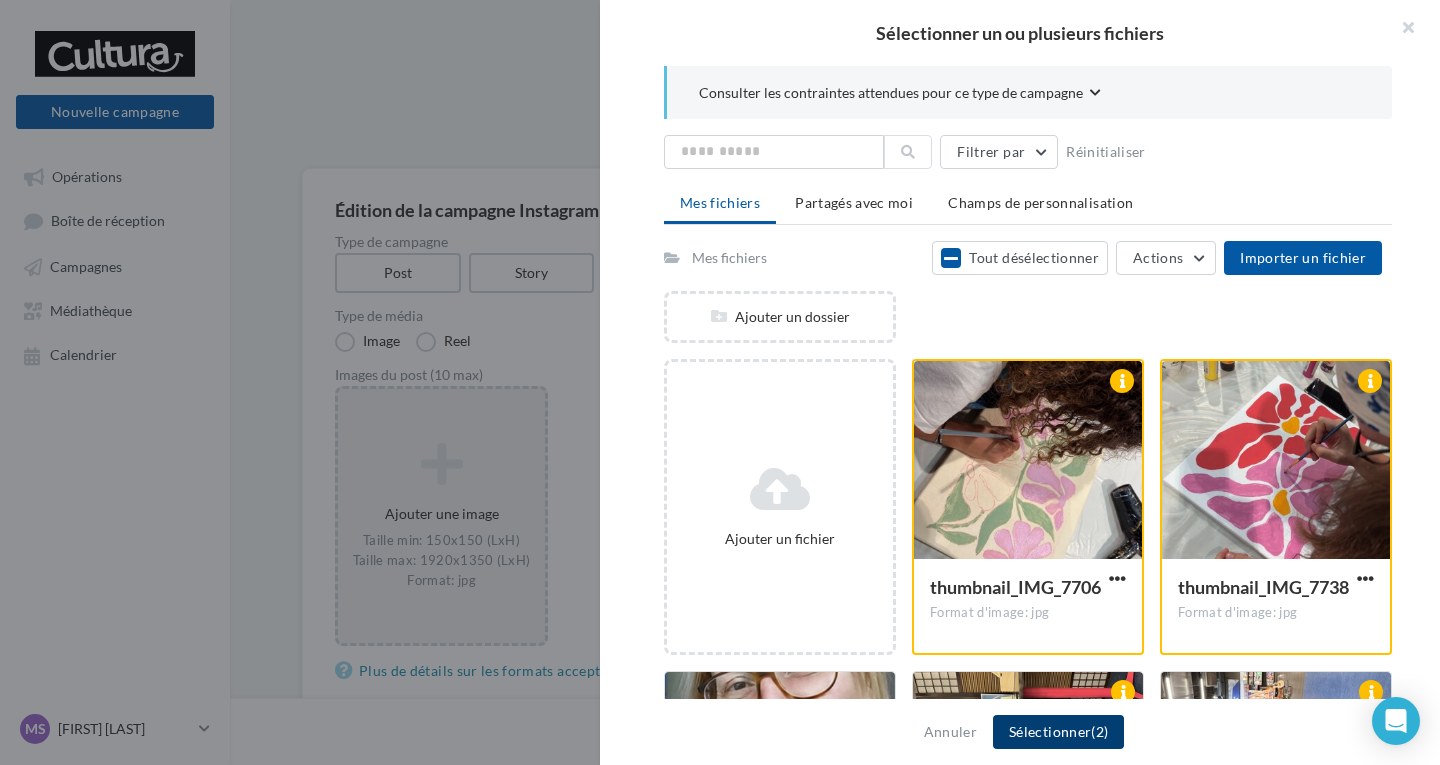 click on "Sélectionner   (2)" at bounding box center [1058, 732] 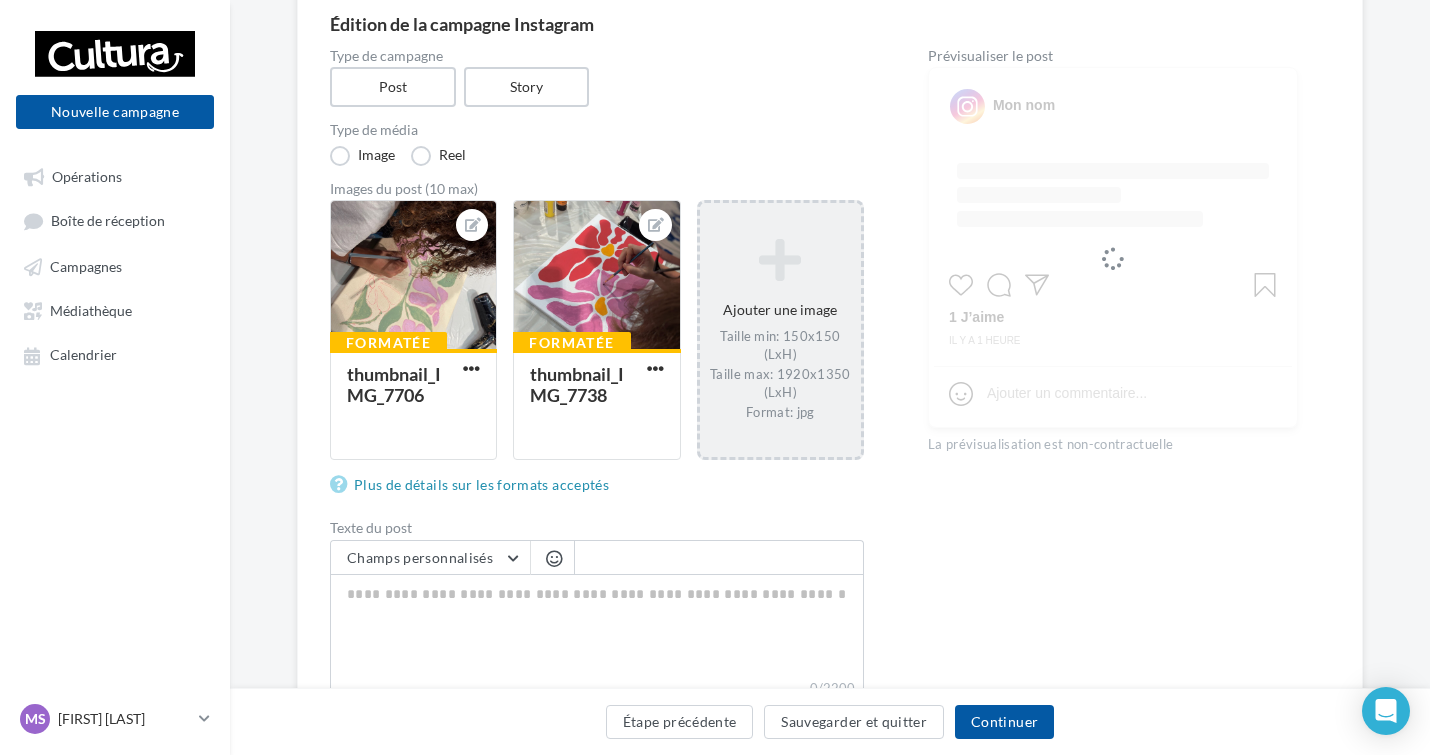 scroll, scrollTop: 378, scrollLeft: 0, axis: vertical 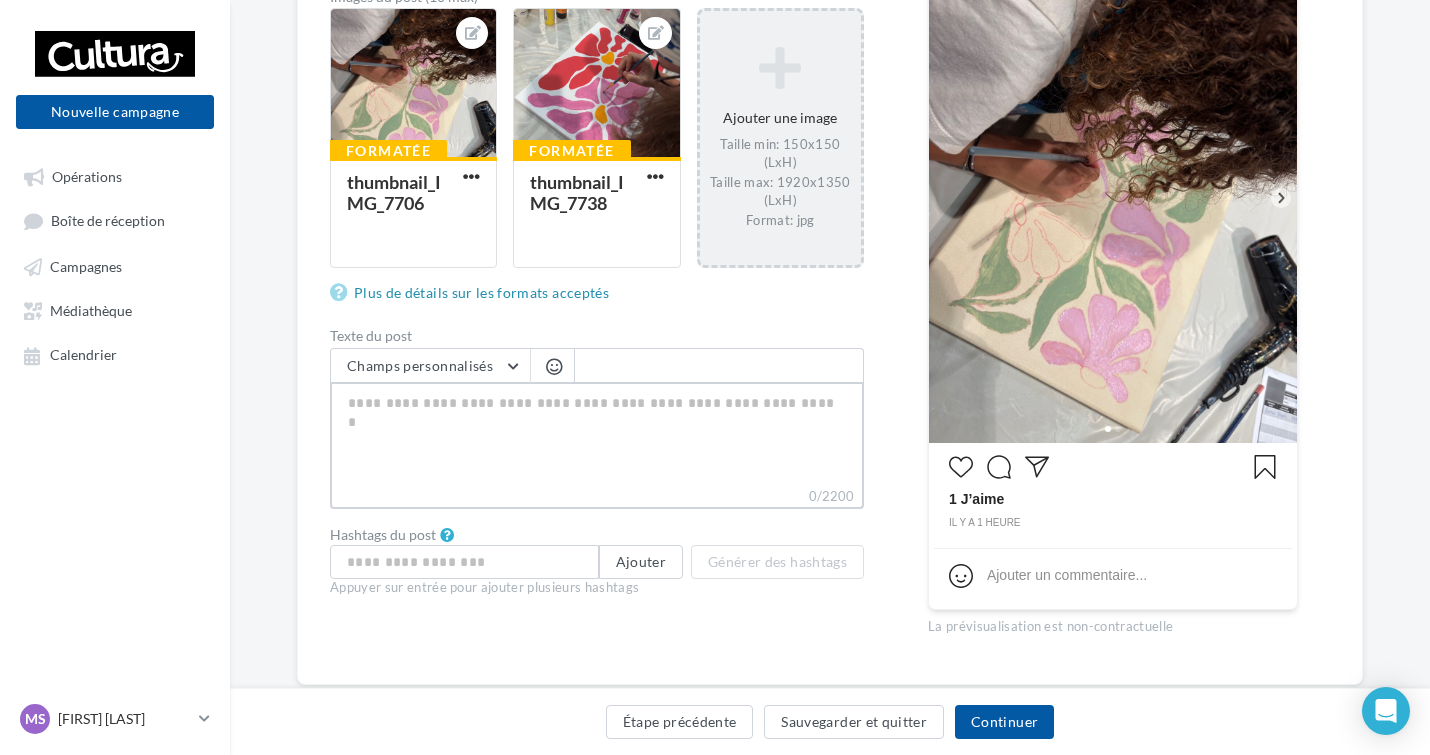click on "0/2200" at bounding box center (597, 434) 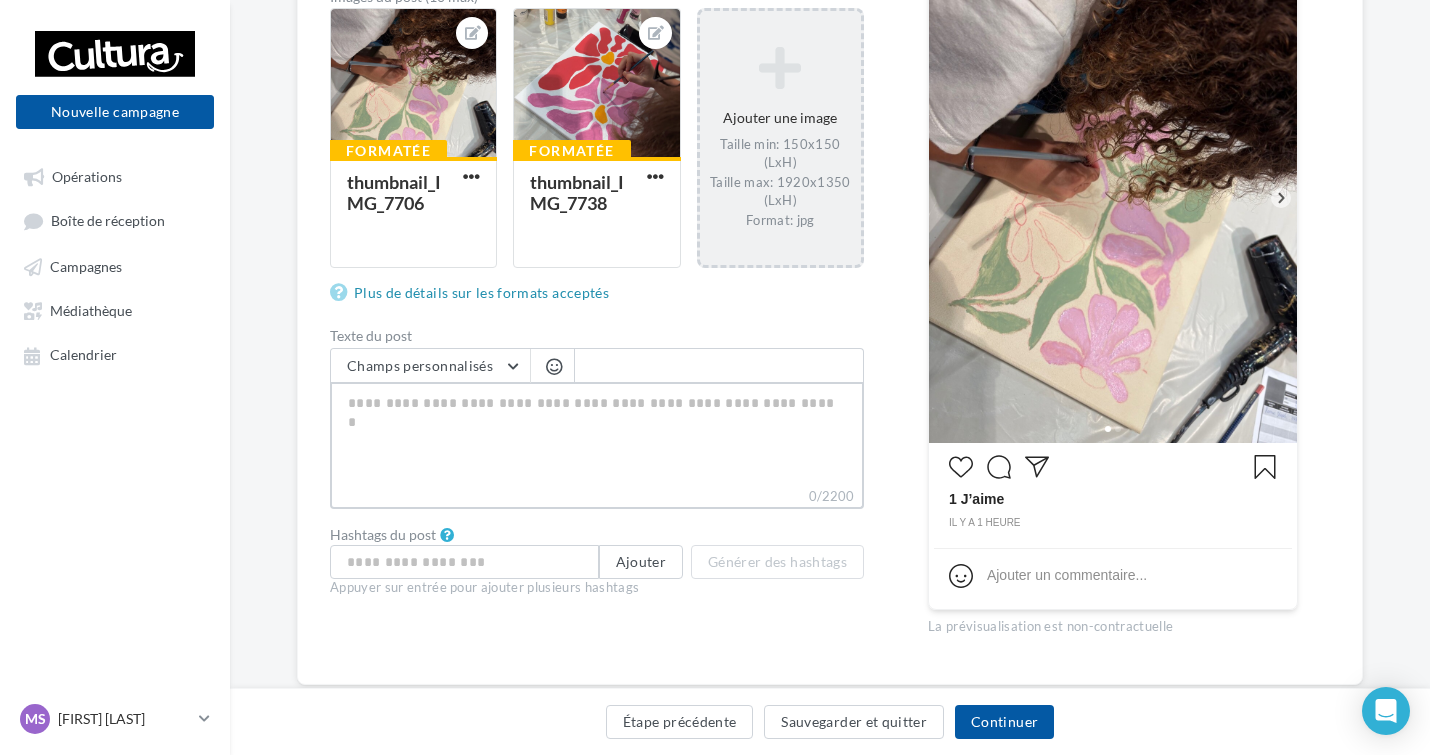 paste on "**********" 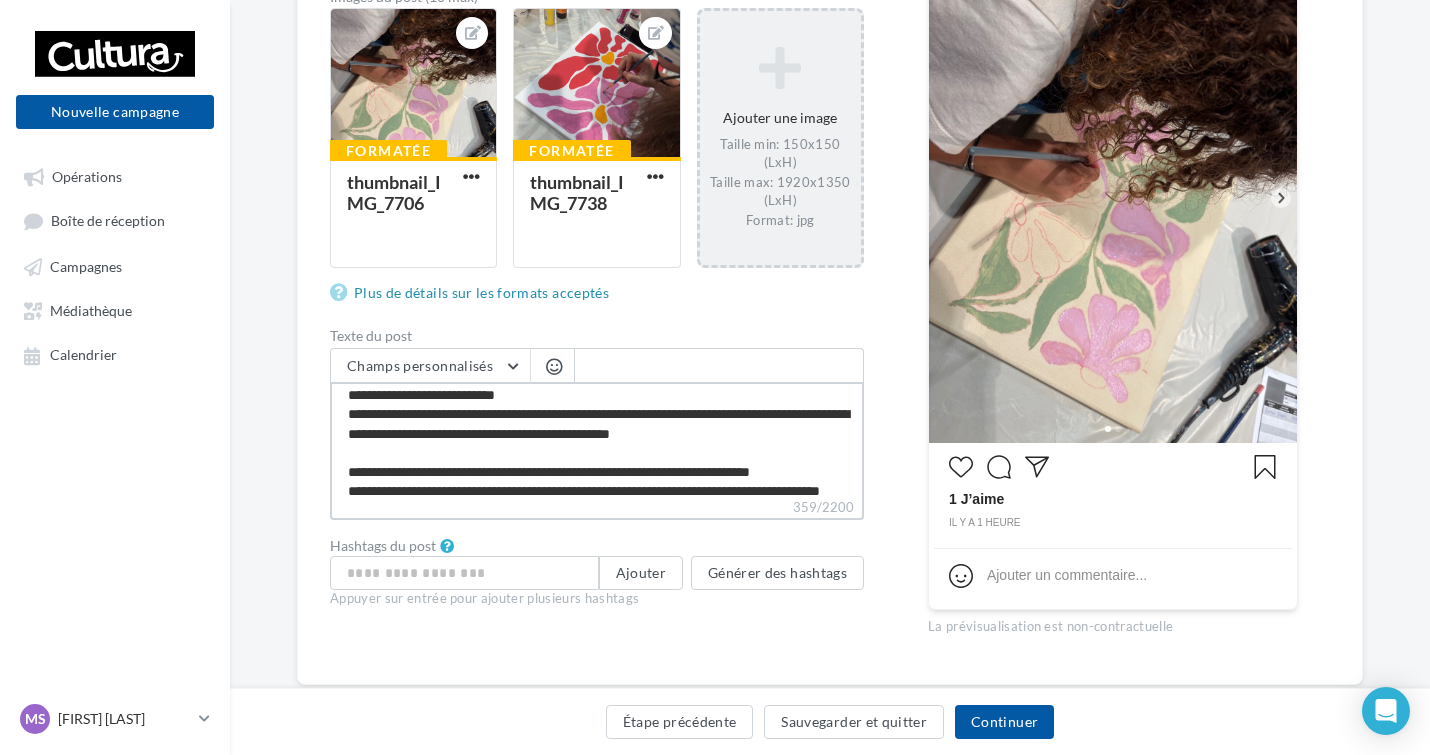 scroll, scrollTop: 0, scrollLeft: 0, axis: both 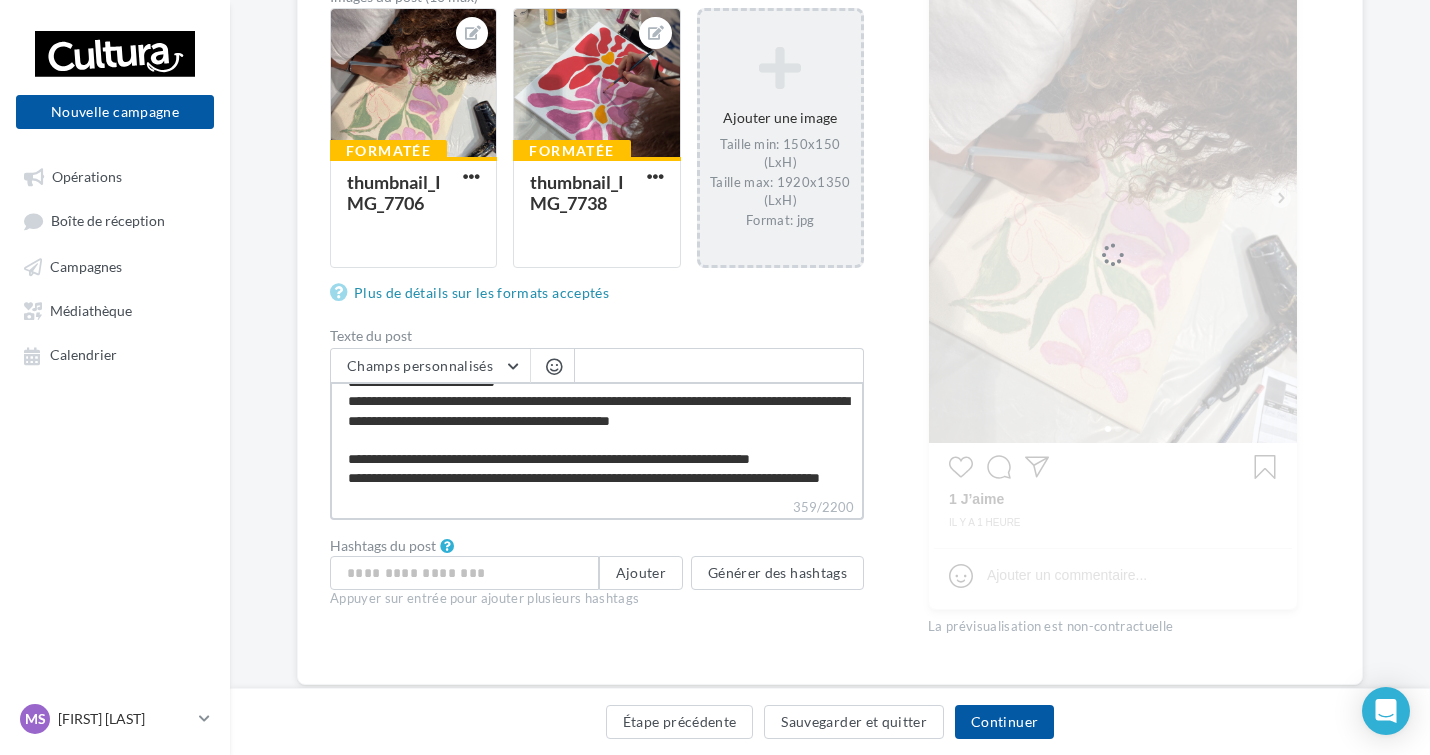 type on "**********" 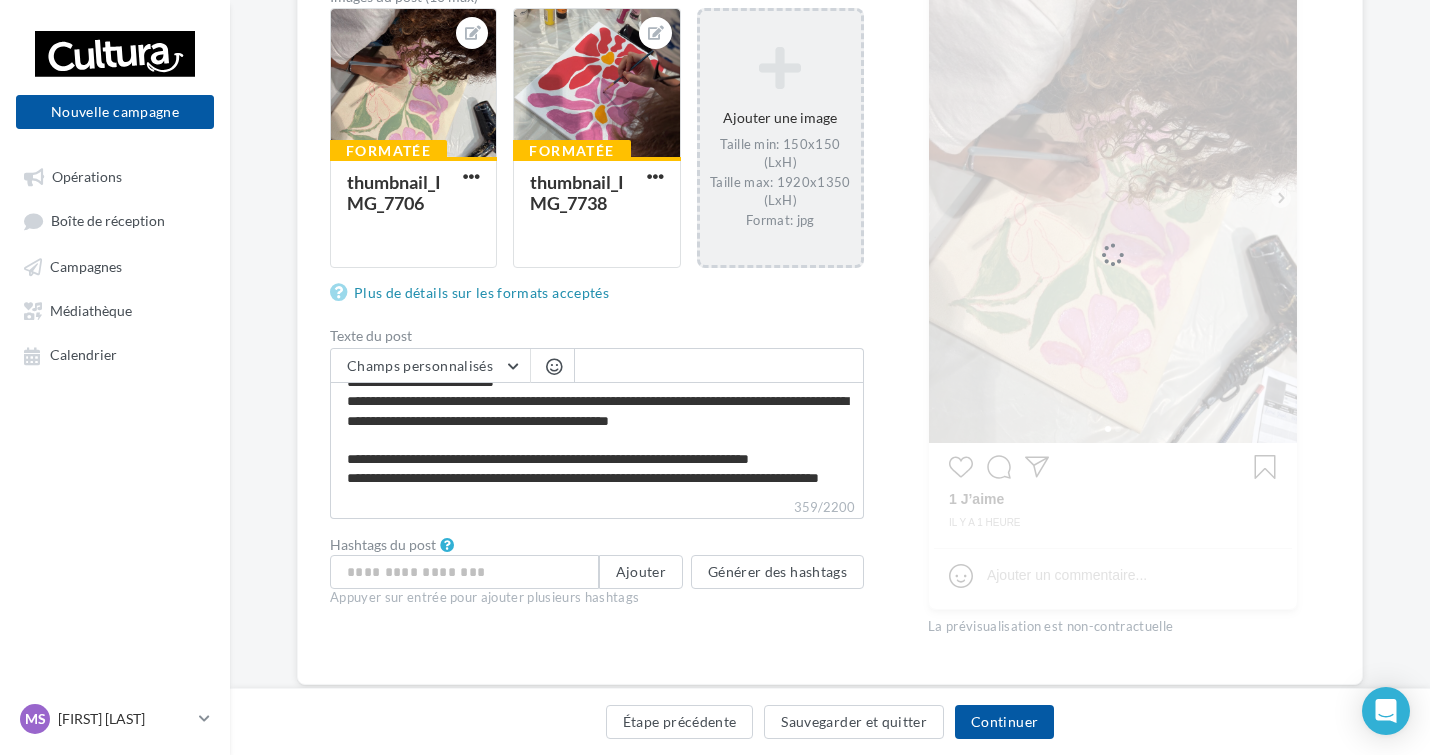 click on "Hashtags du post
Ajouter
Générer des hashtags
Appuyer sur entrée pour ajouter plusieurs hashtags" at bounding box center (597, 575) 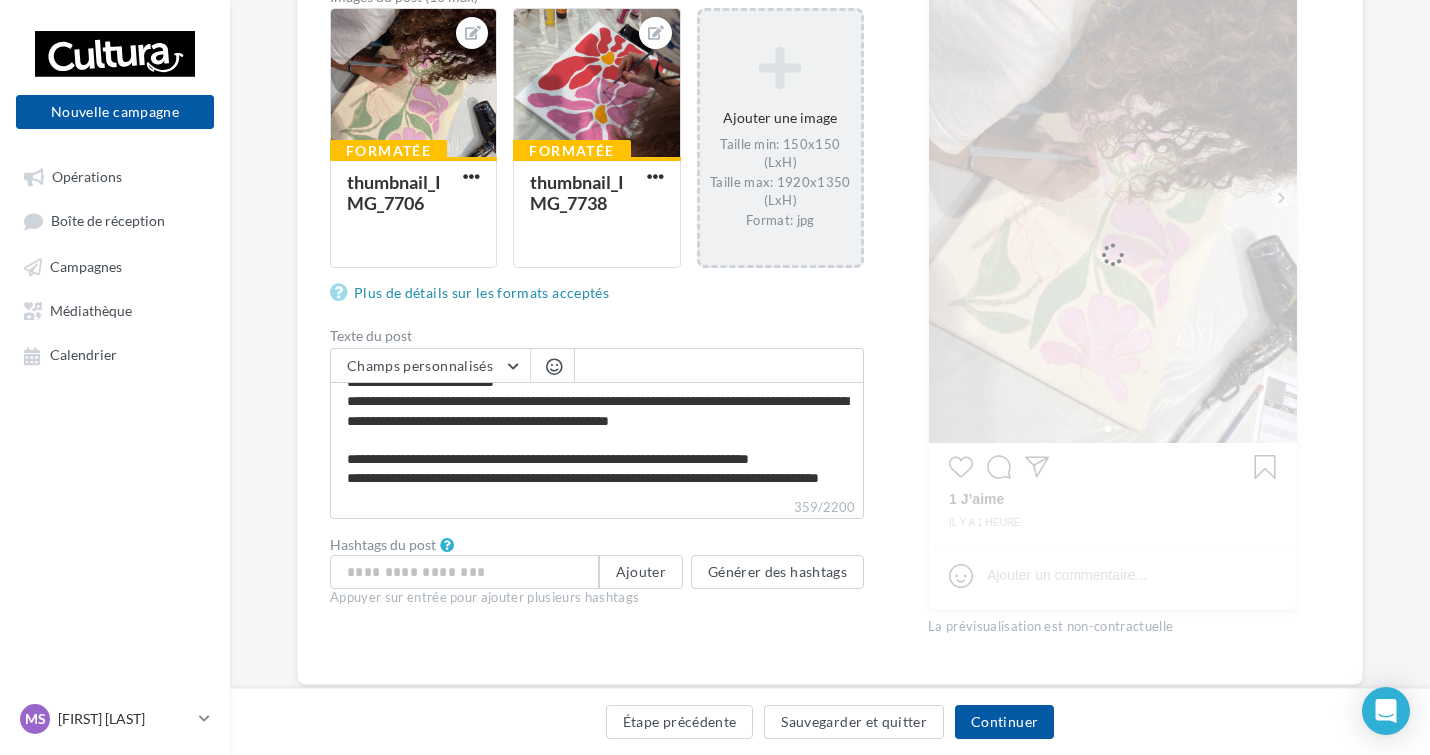 scroll, scrollTop: 37, scrollLeft: 0, axis: vertical 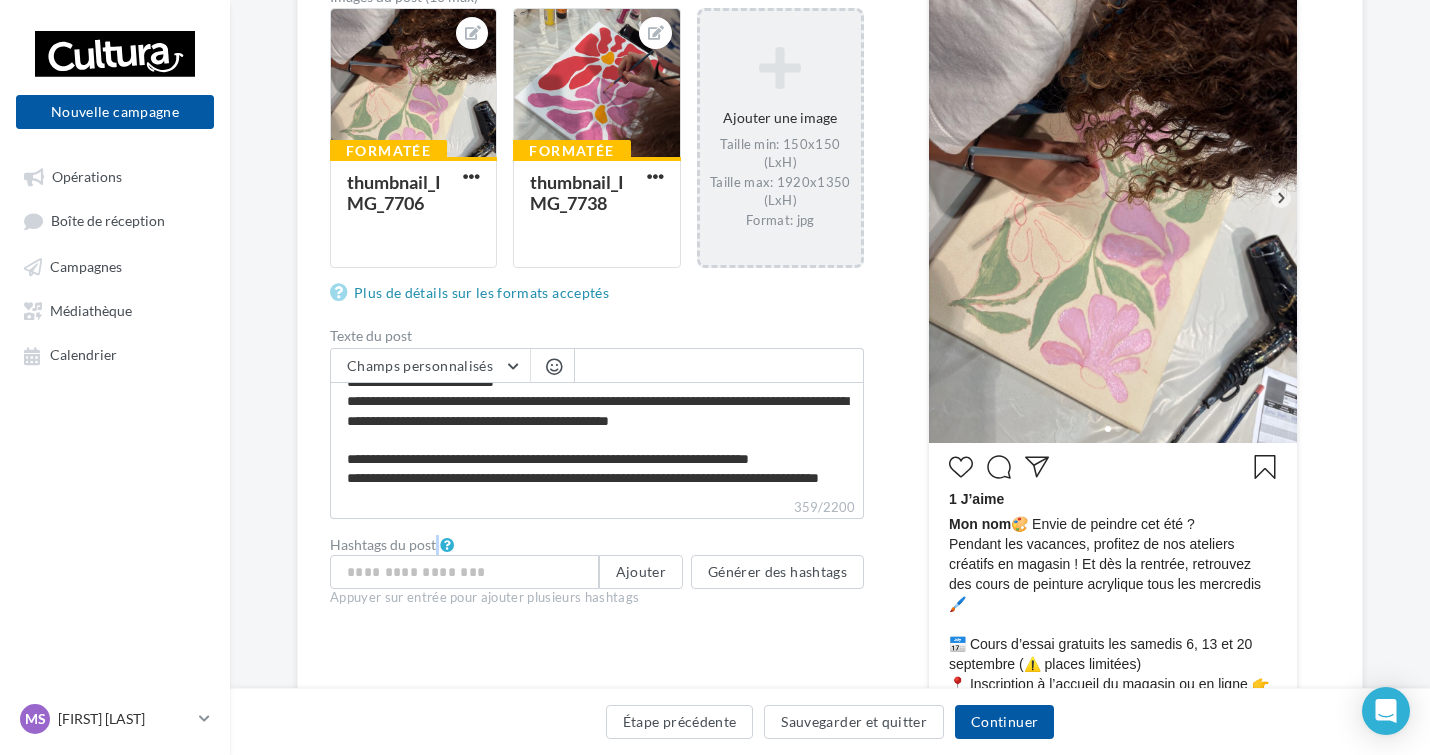 click on "Hashtags du post
Ajouter
Générer des hashtags
Appuyer sur entrée pour ajouter plusieurs hashtags" at bounding box center [597, 575] 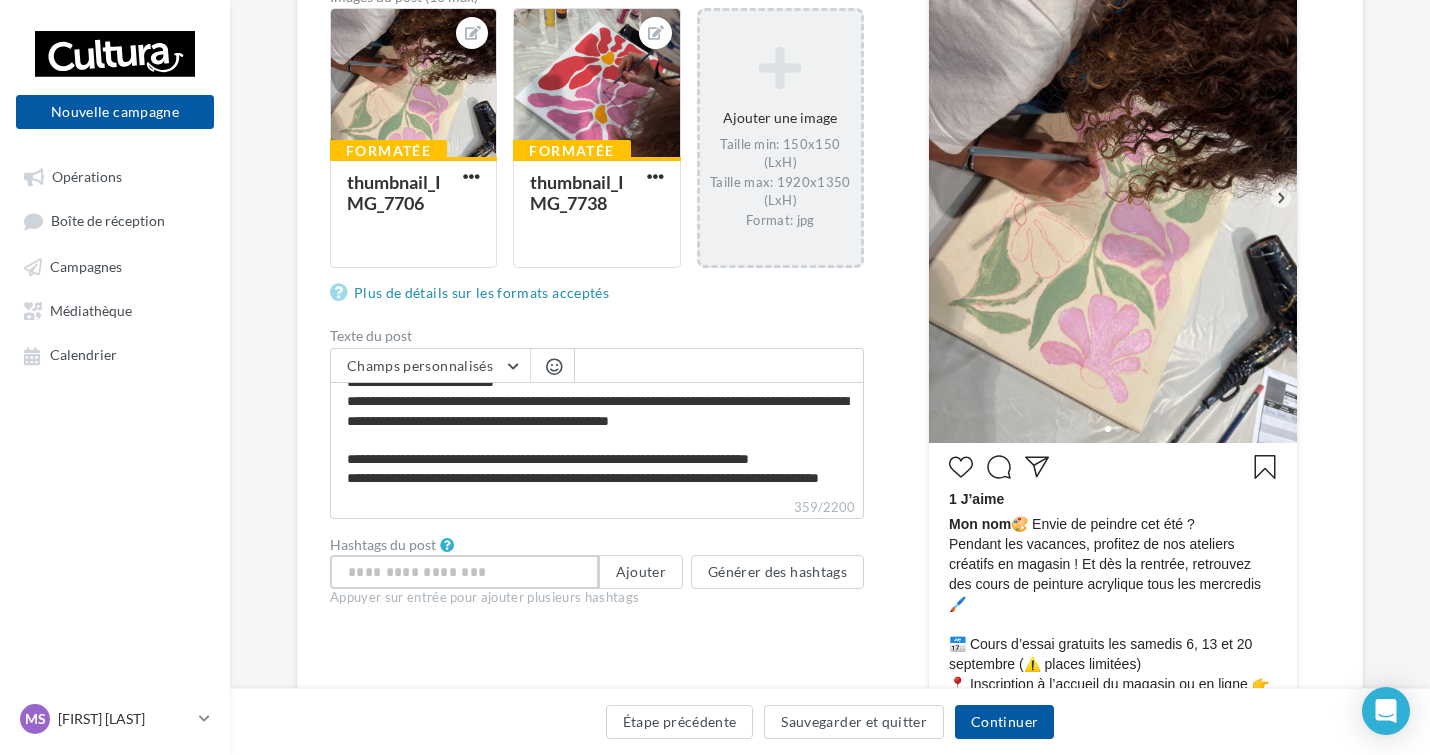 click at bounding box center (464, 572) 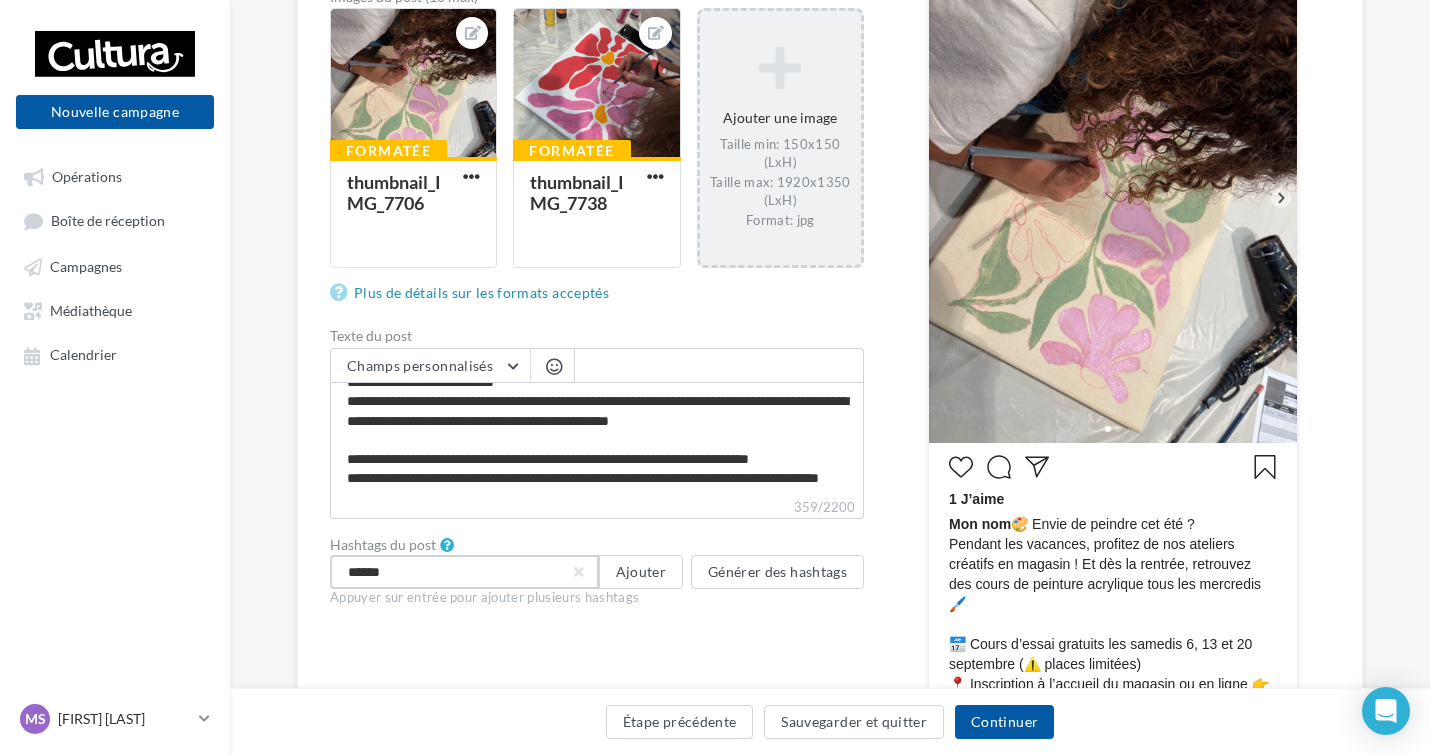 type on "*******" 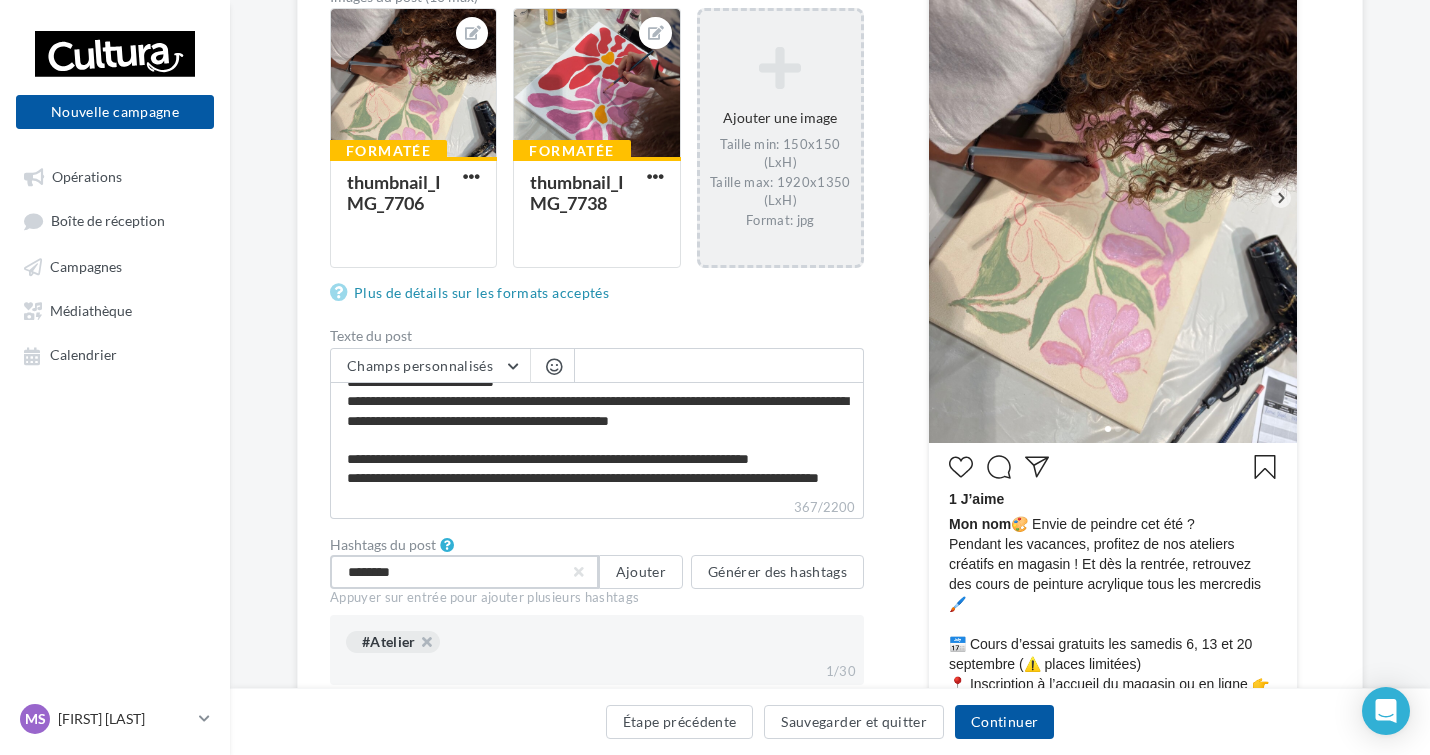 type on "*********" 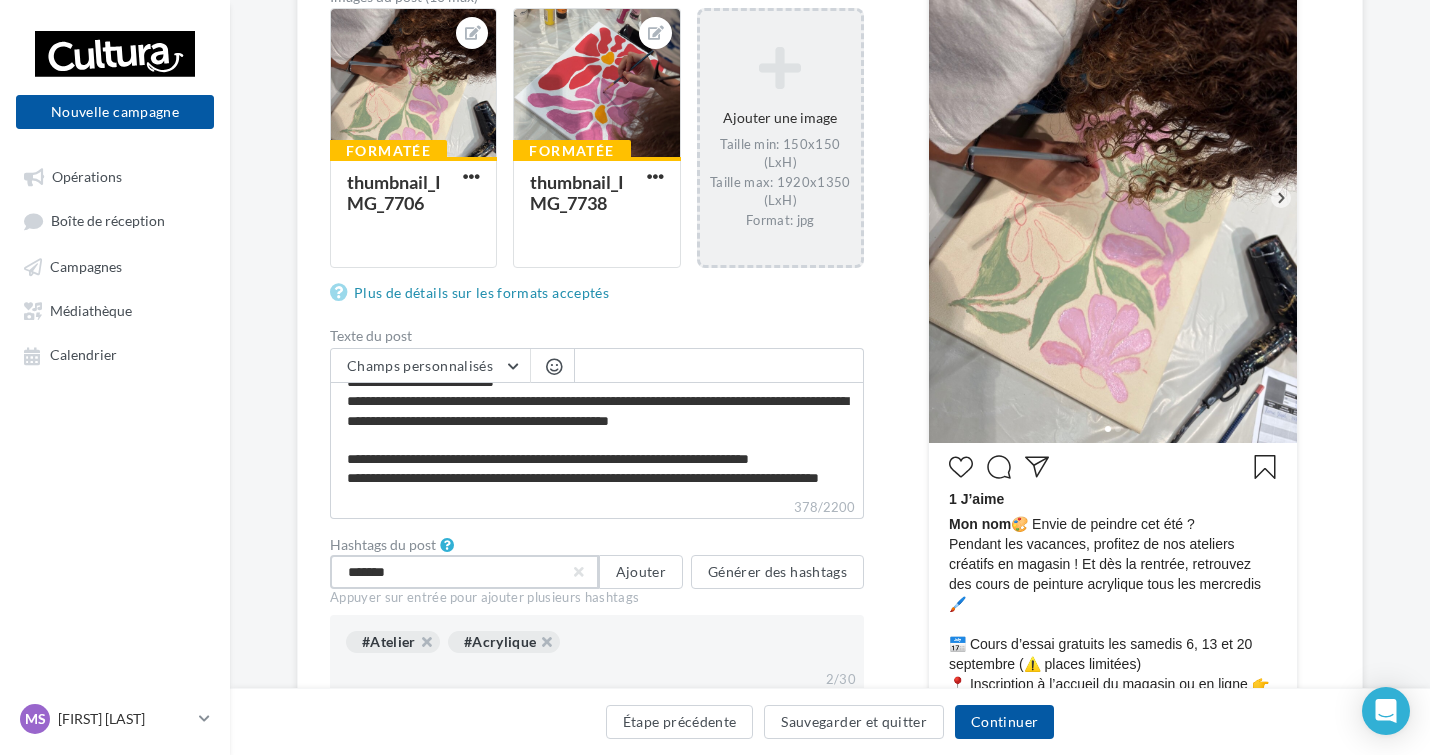 type on "********" 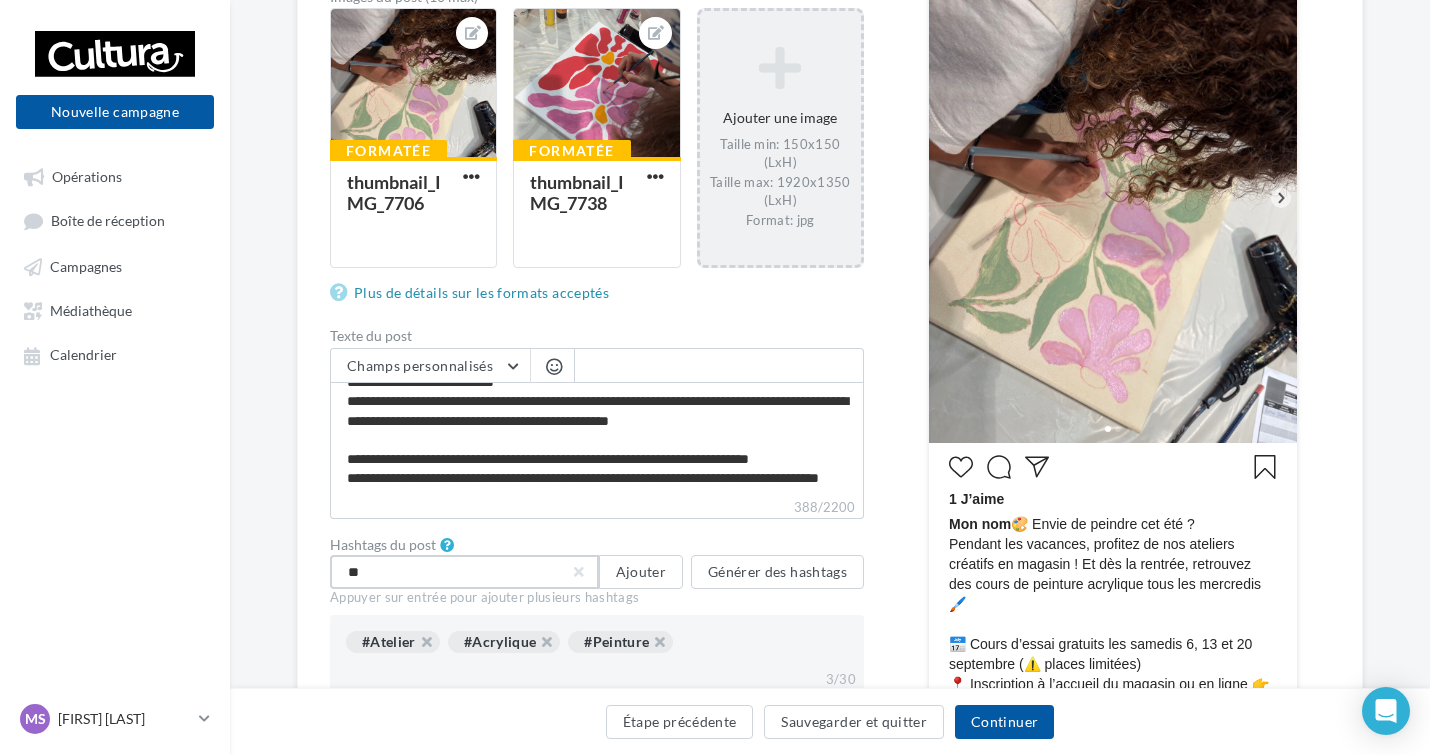 type on "***" 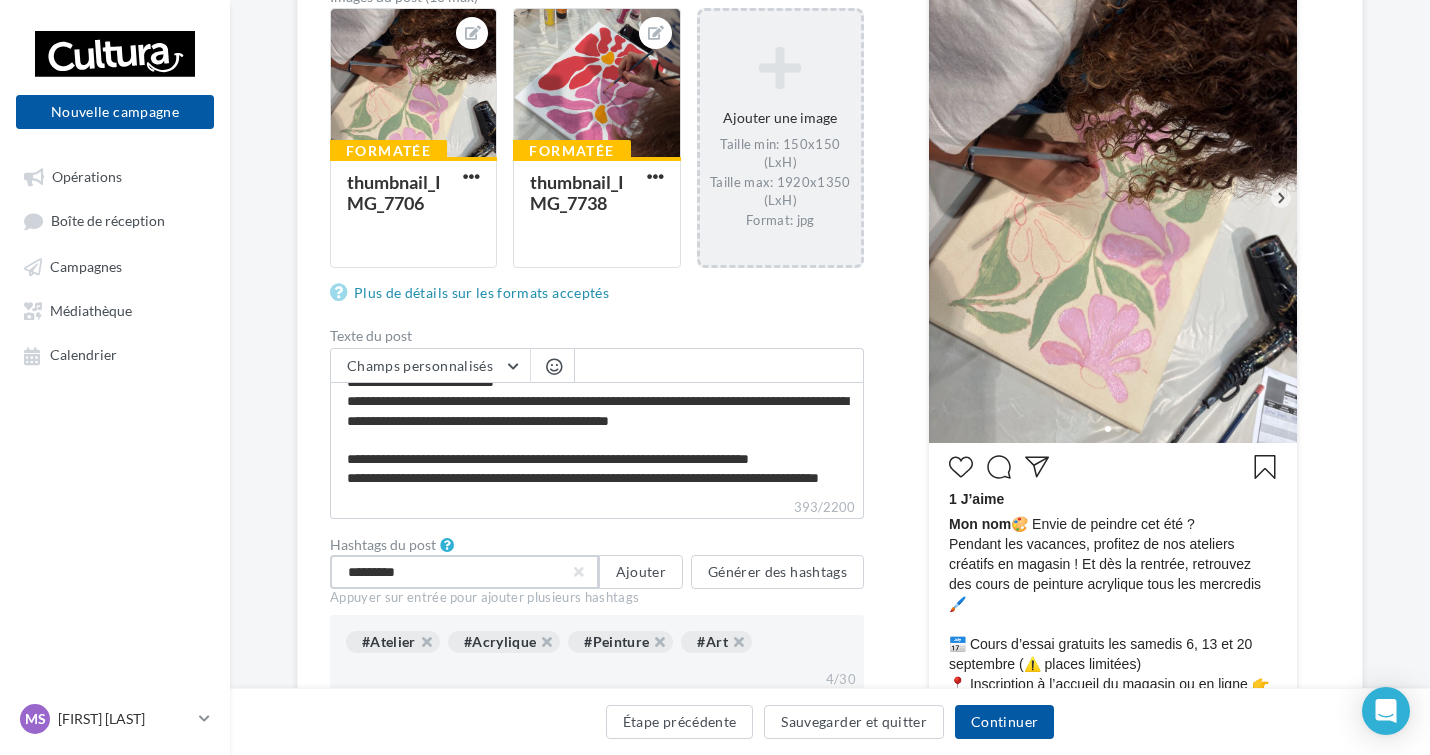 type on "**********" 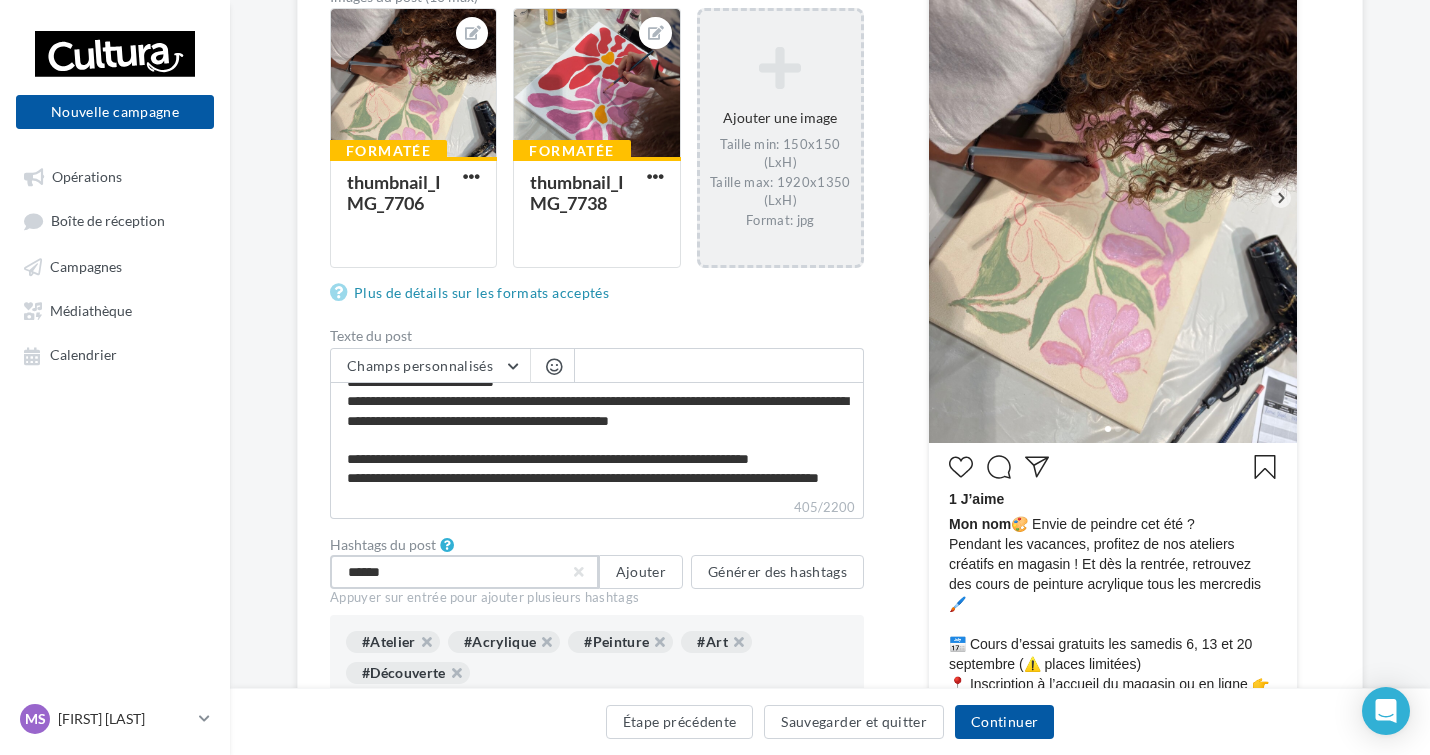 type on "*******" 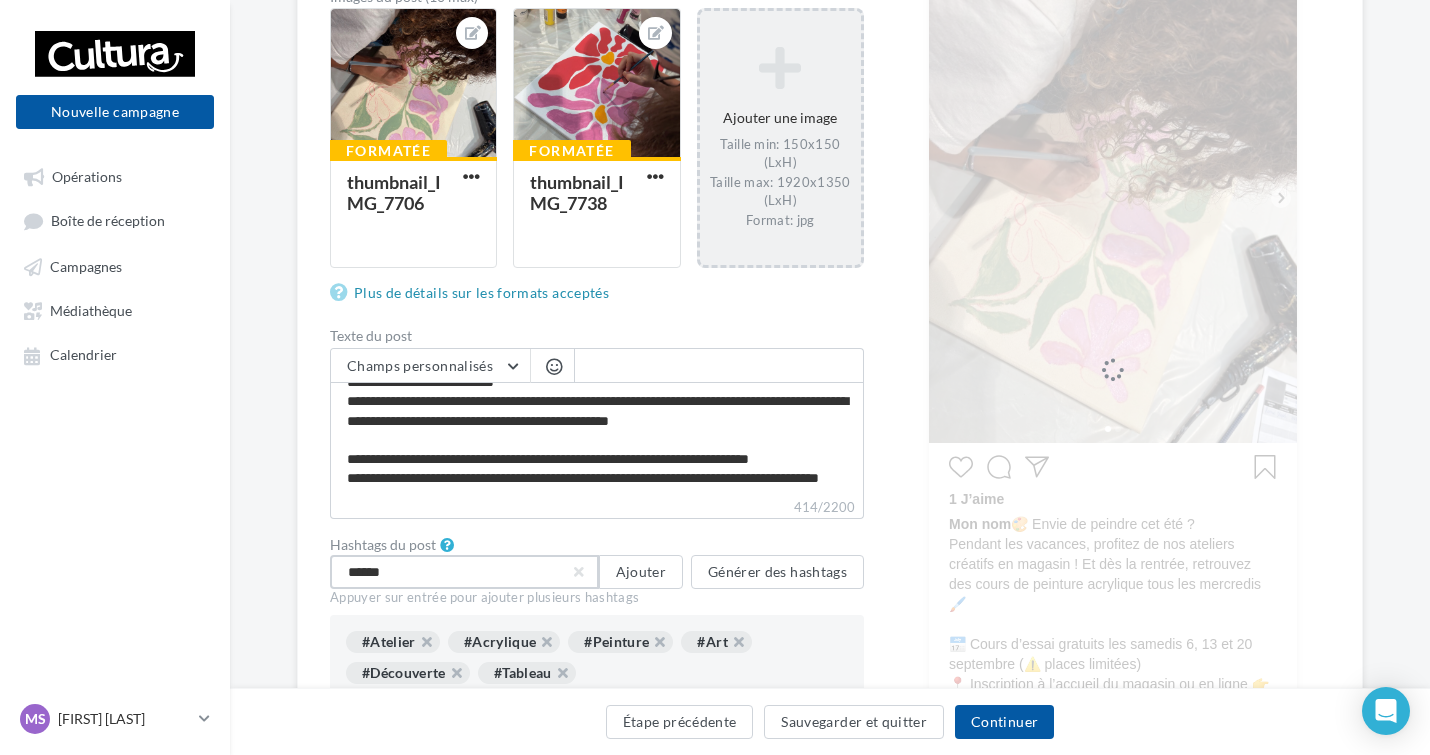 type on "*******" 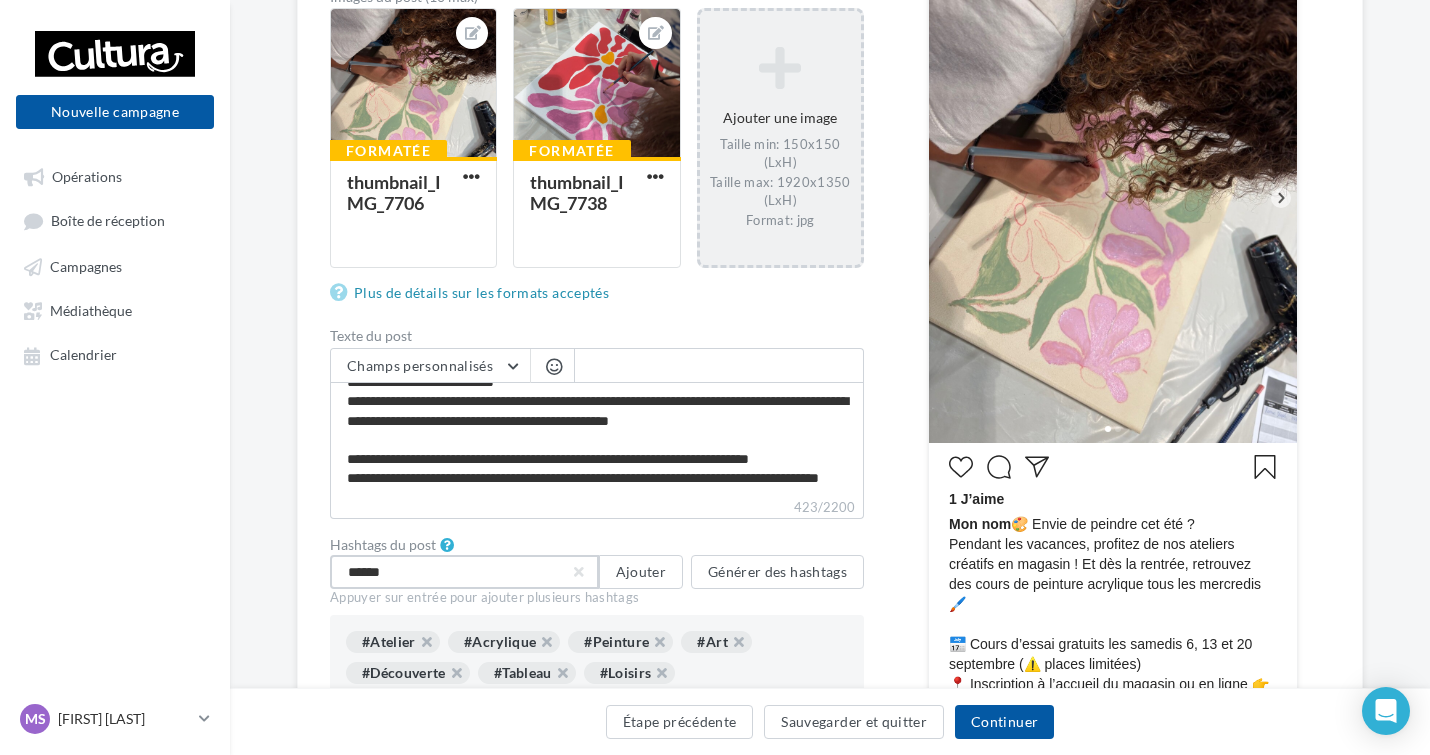 type on "*******" 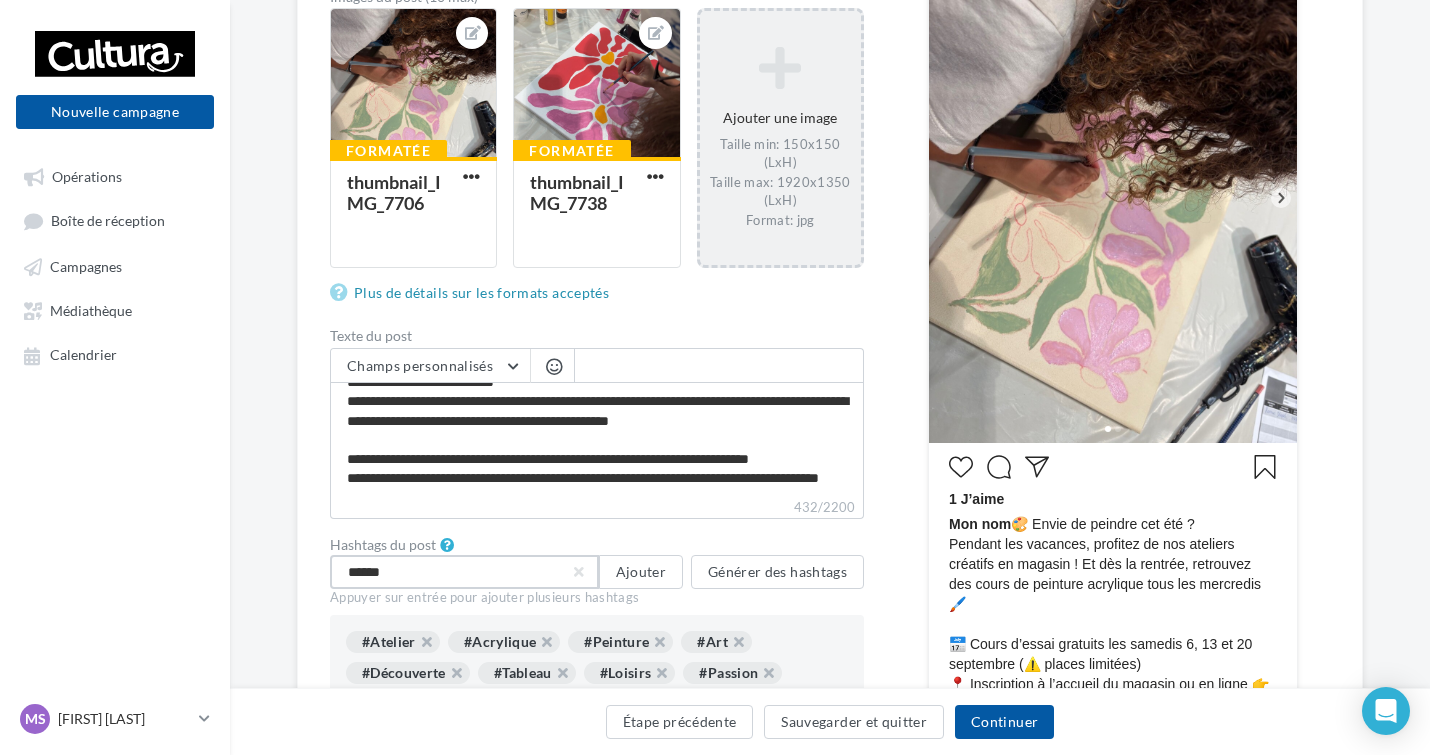 type on "*******" 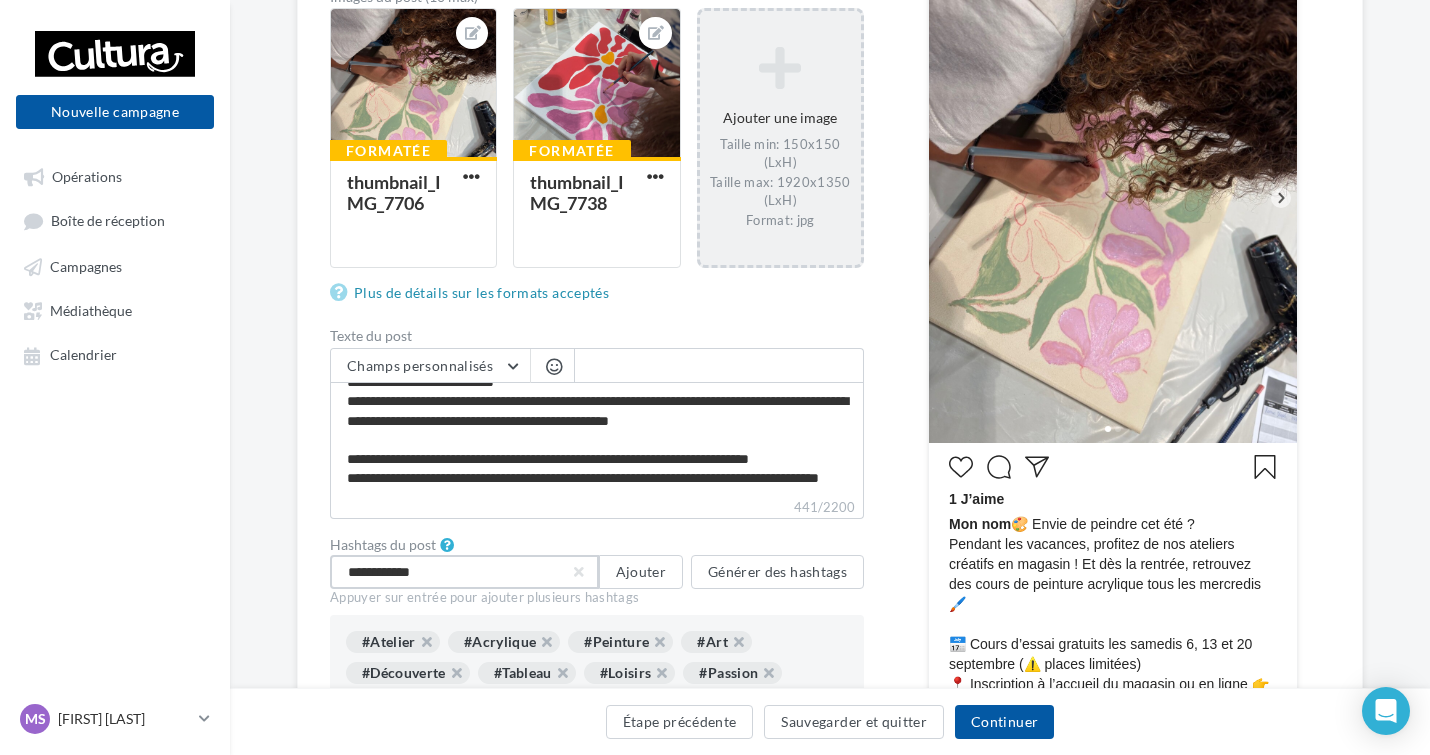 type on "**********" 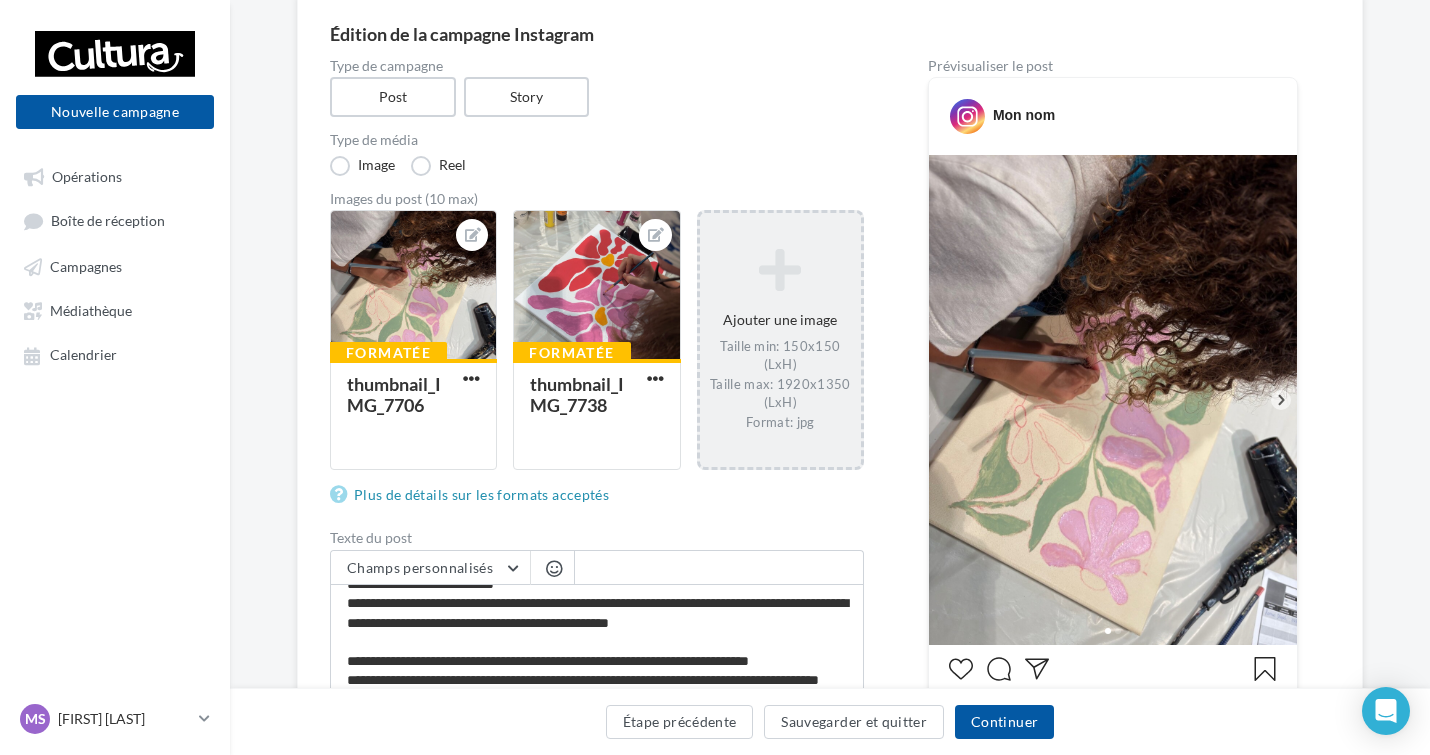 scroll, scrollTop: 476, scrollLeft: 0, axis: vertical 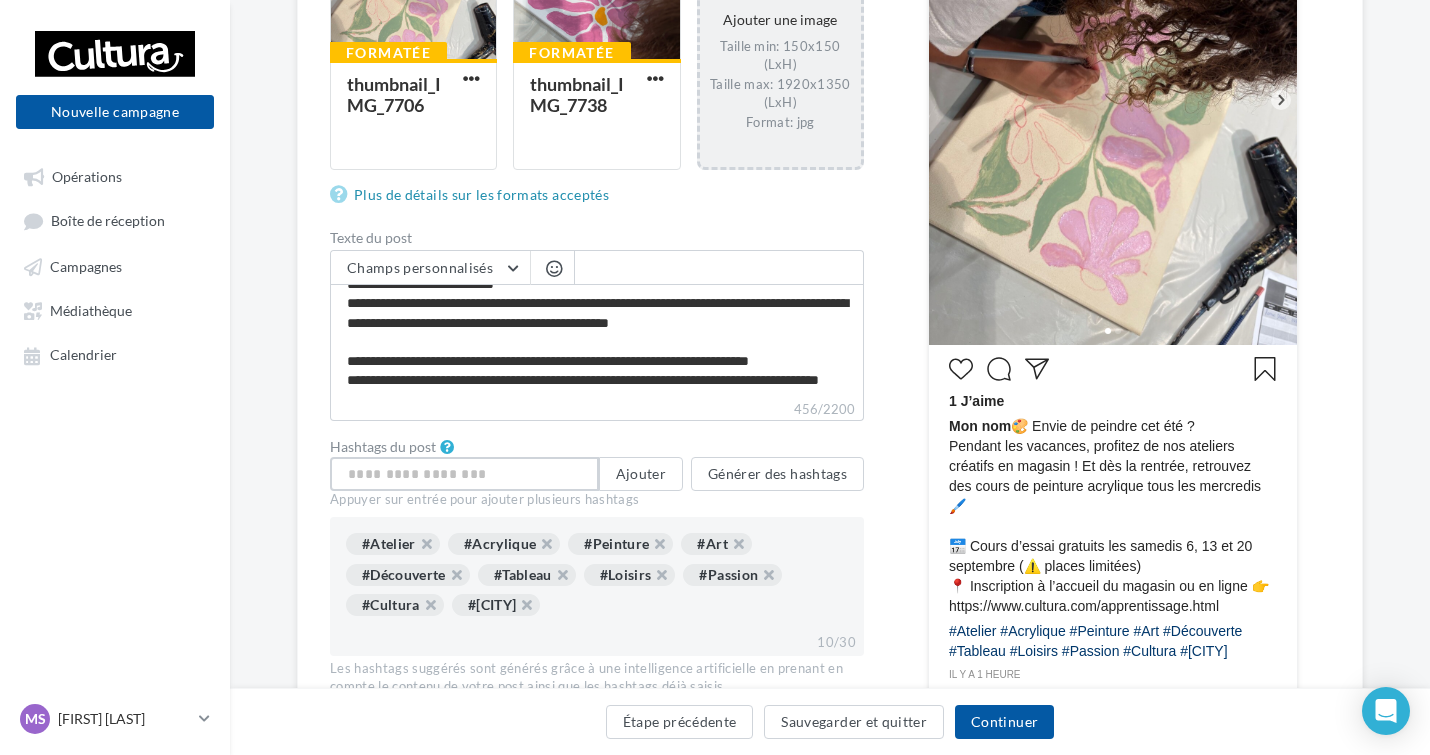 click at bounding box center [464, 474] 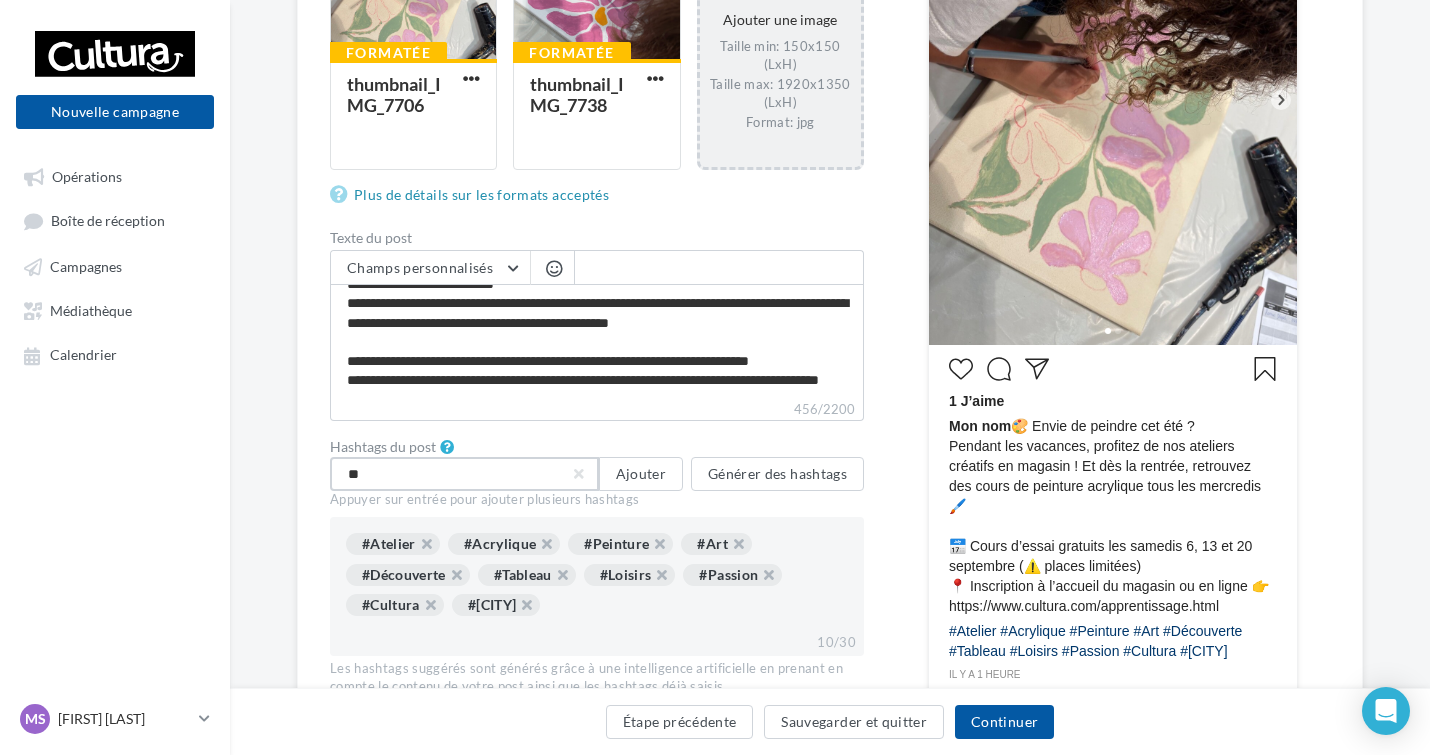 type on "***" 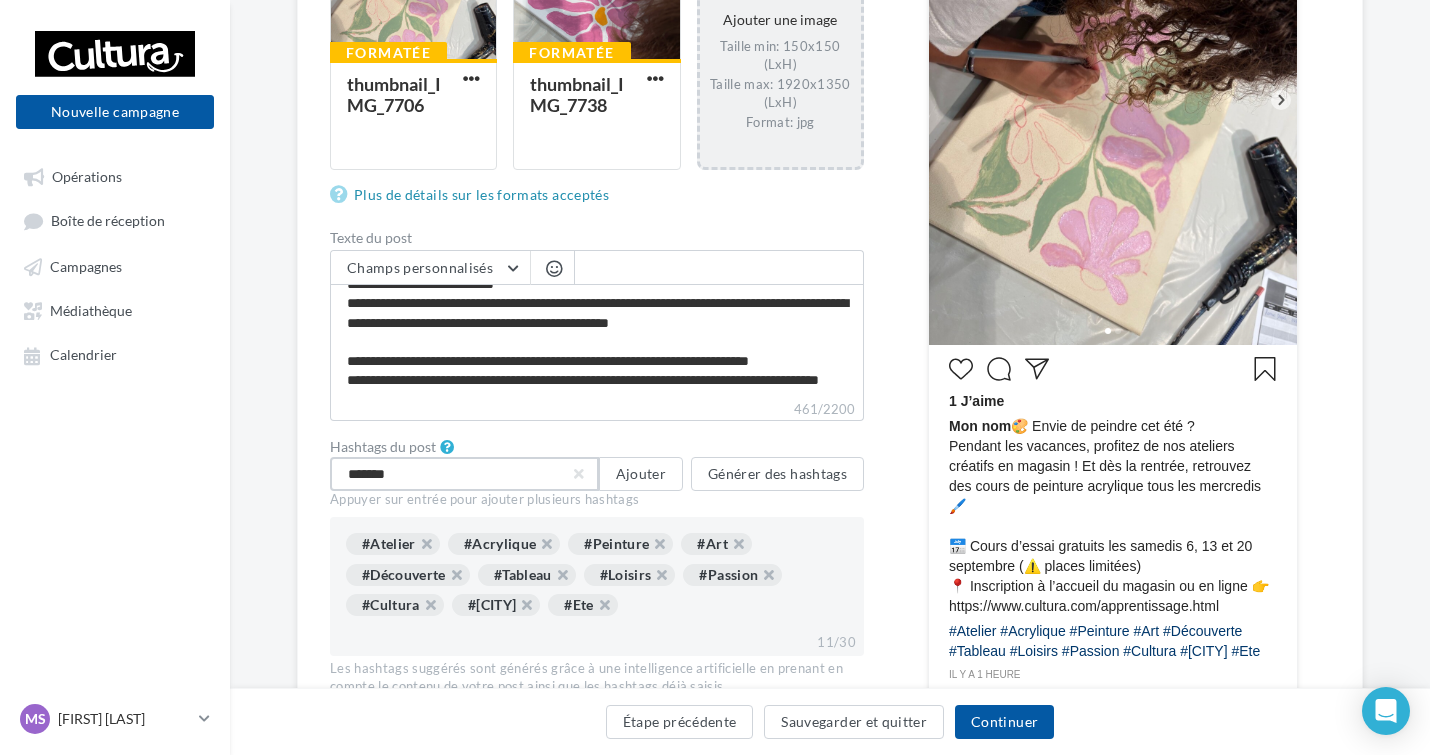 type on "********" 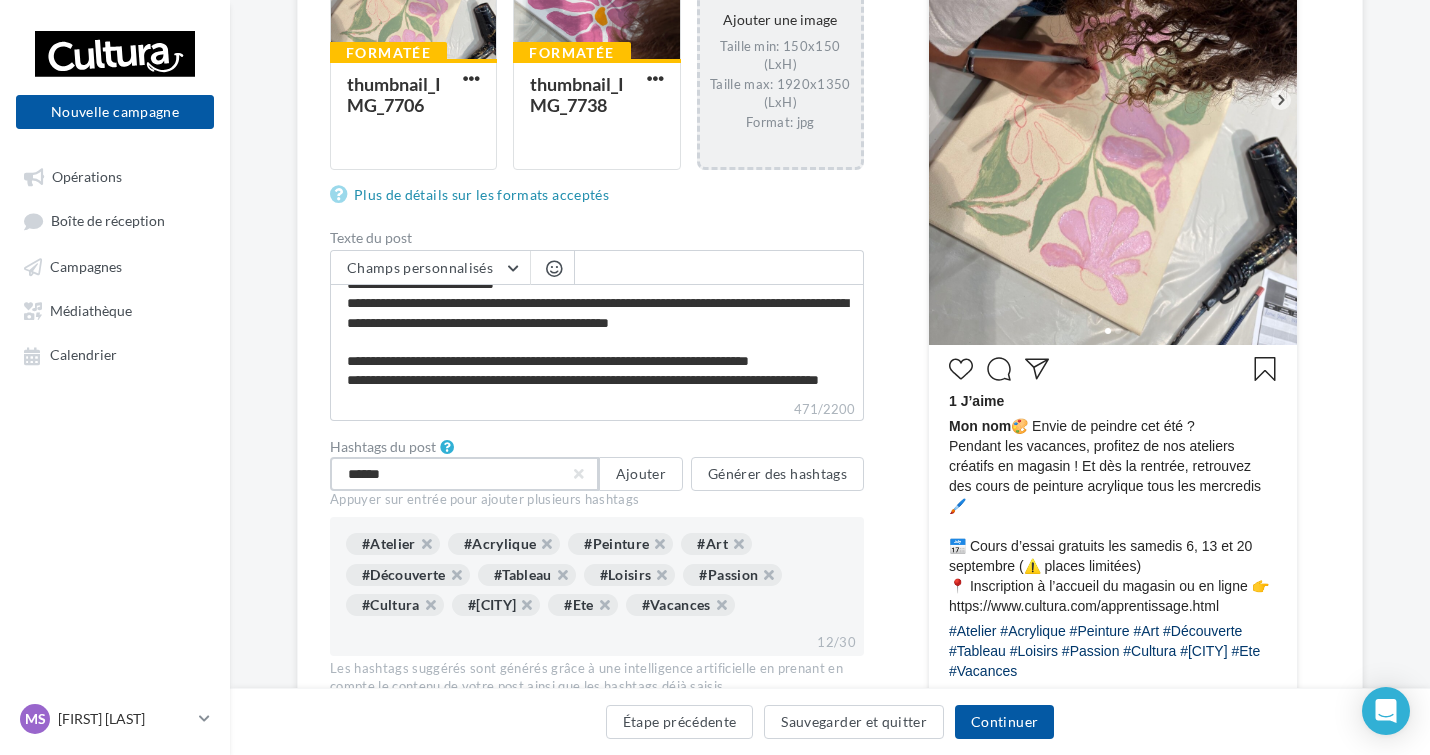 type on "*******" 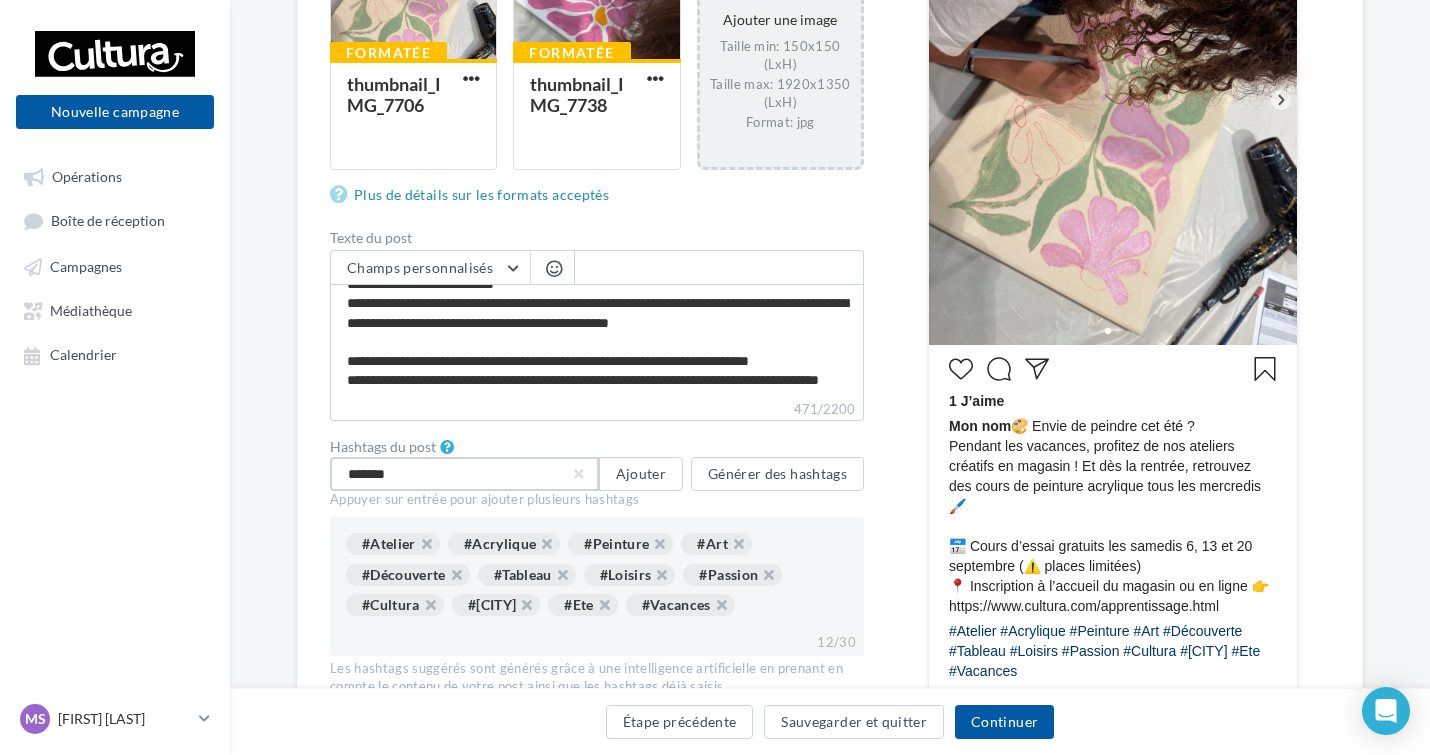 type 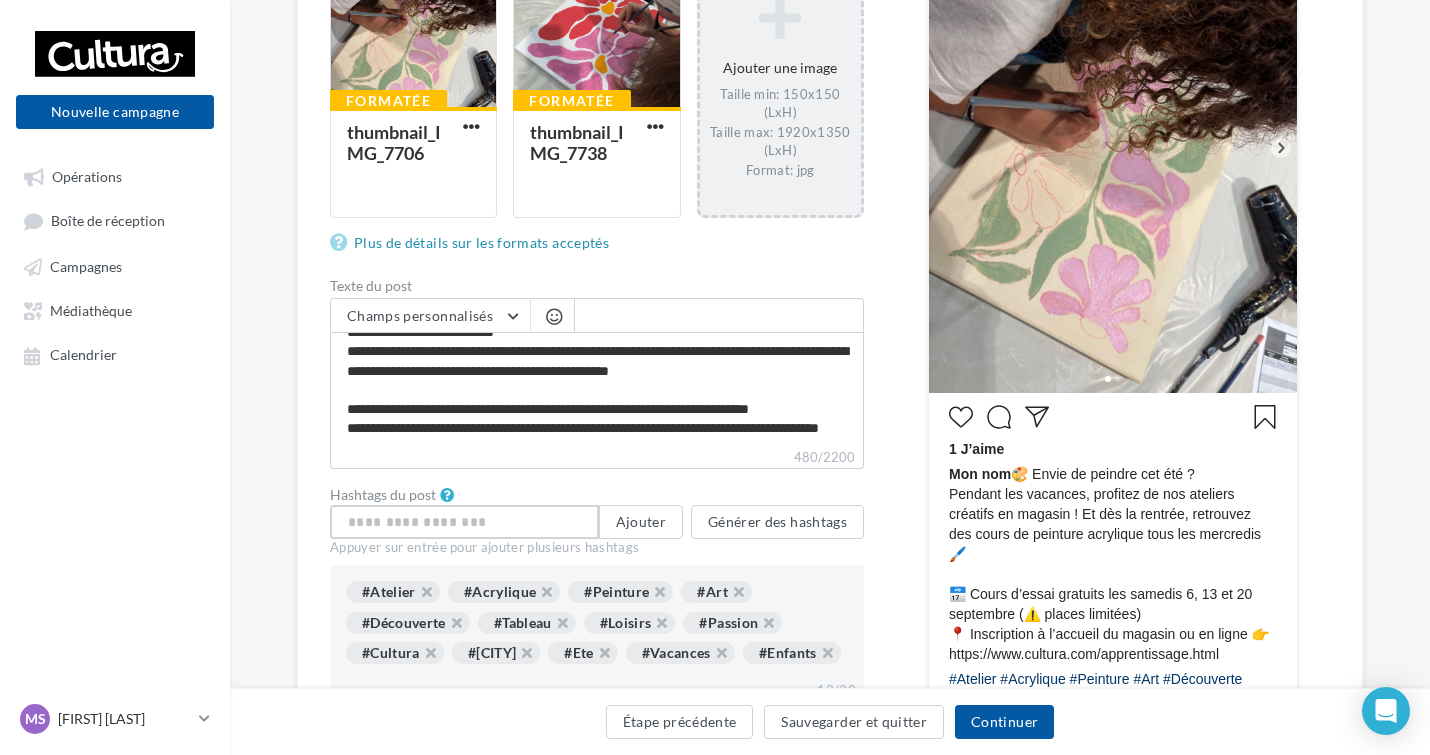 scroll, scrollTop: 600, scrollLeft: 0, axis: vertical 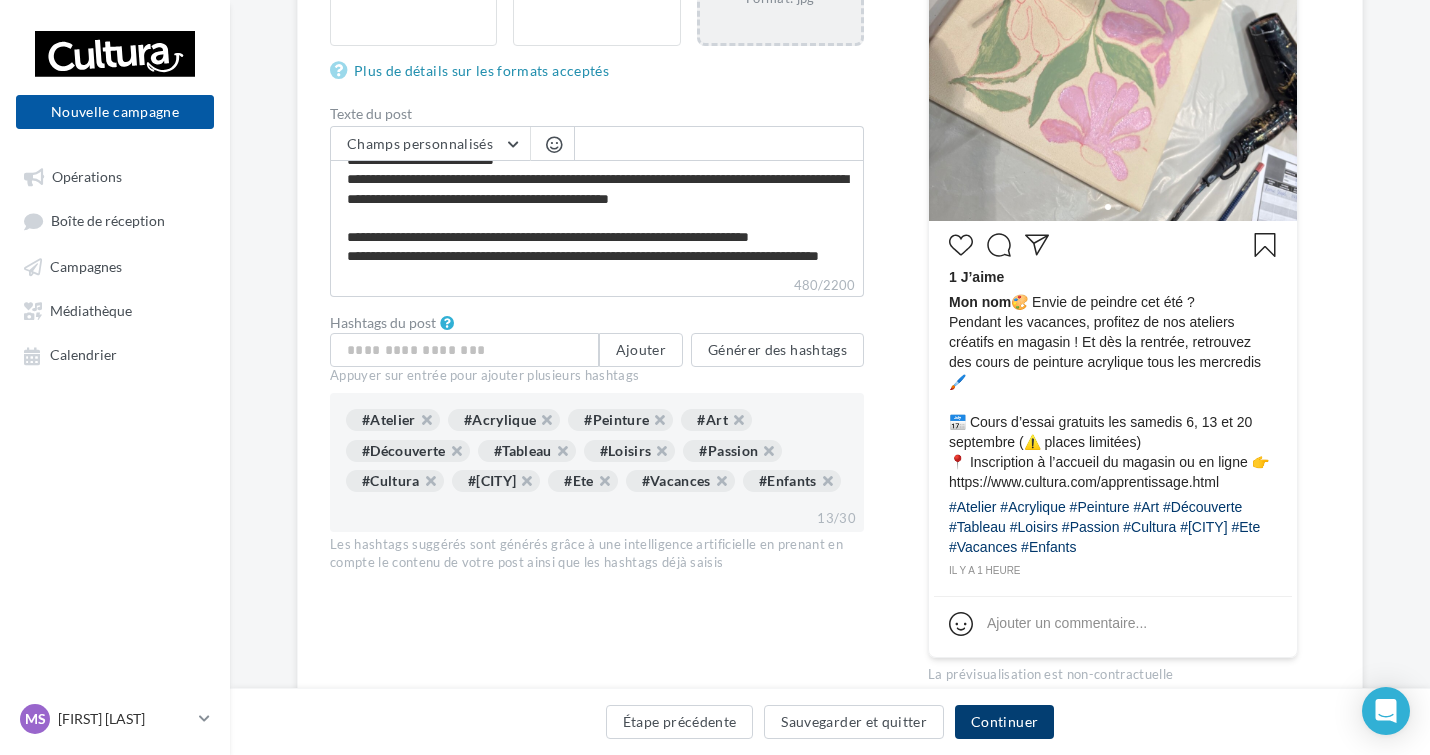 click on "Continuer" at bounding box center [1004, 722] 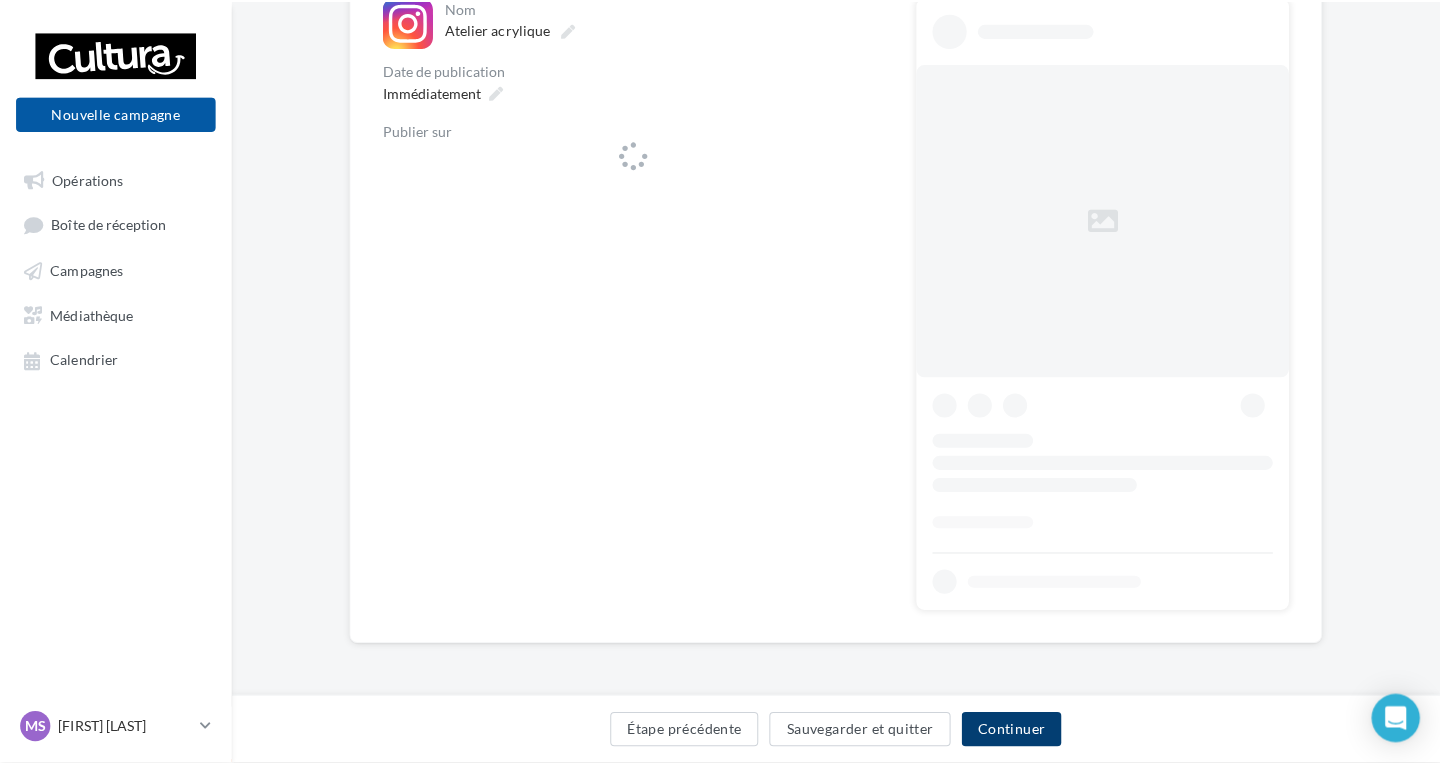 scroll, scrollTop: 0, scrollLeft: 0, axis: both 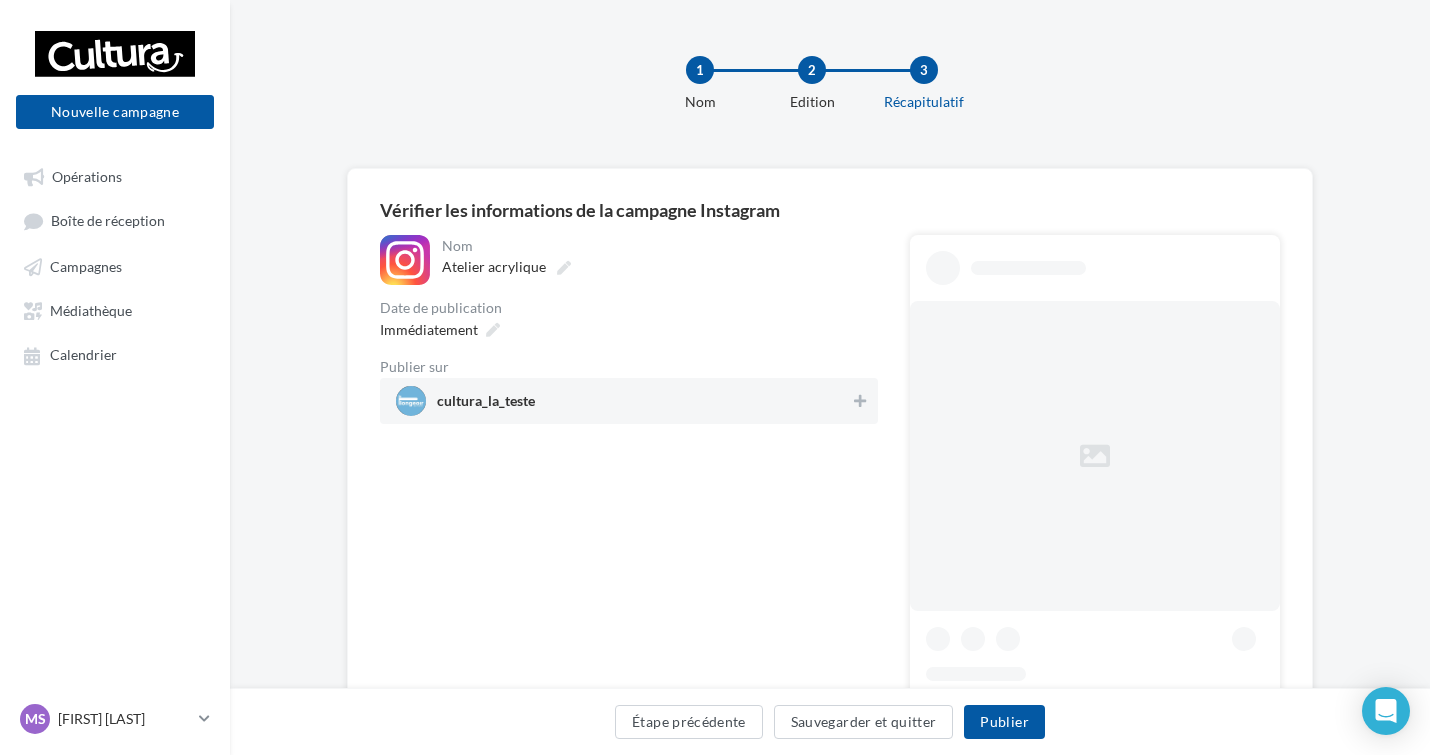 click on "cultura_la_teste" at bounding box center (623, 401) 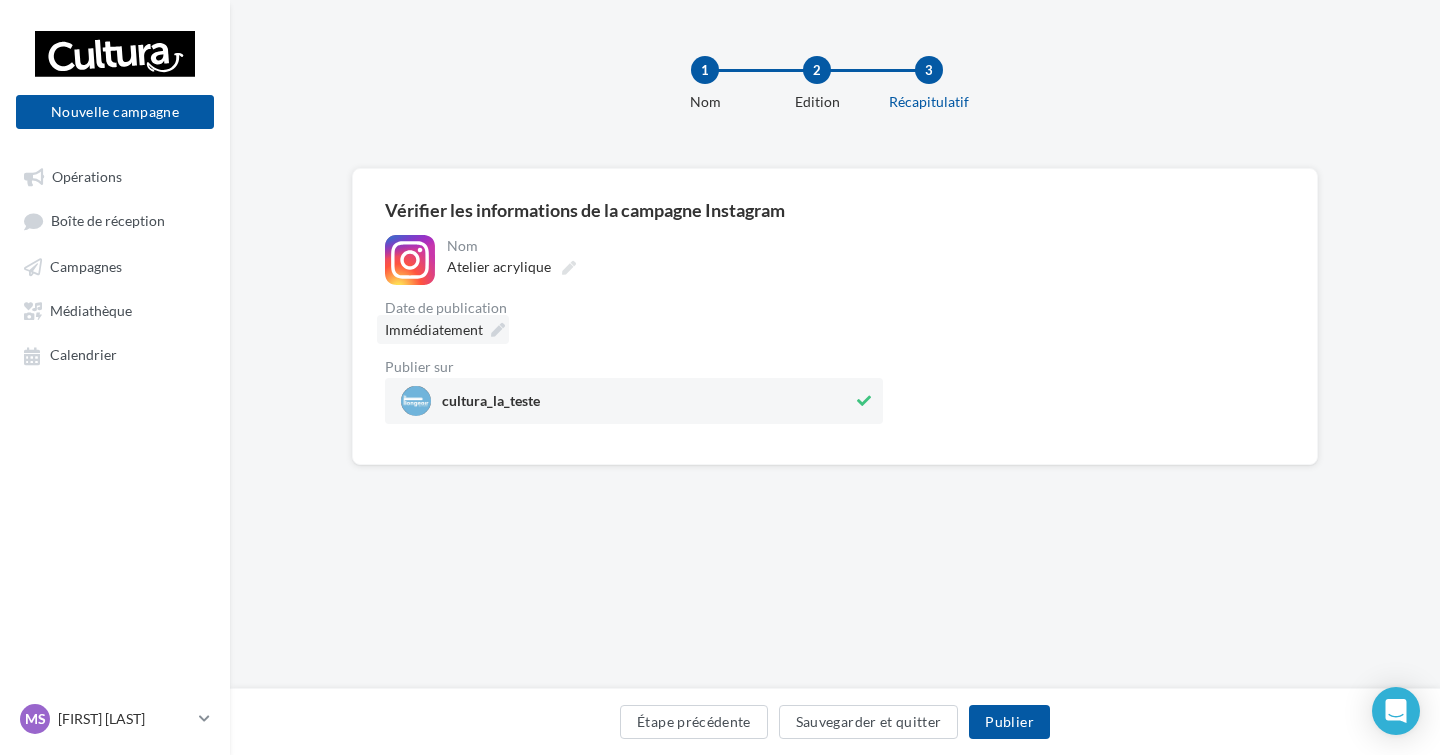 click on "Immédiatement" at bounding box center (443, 329) 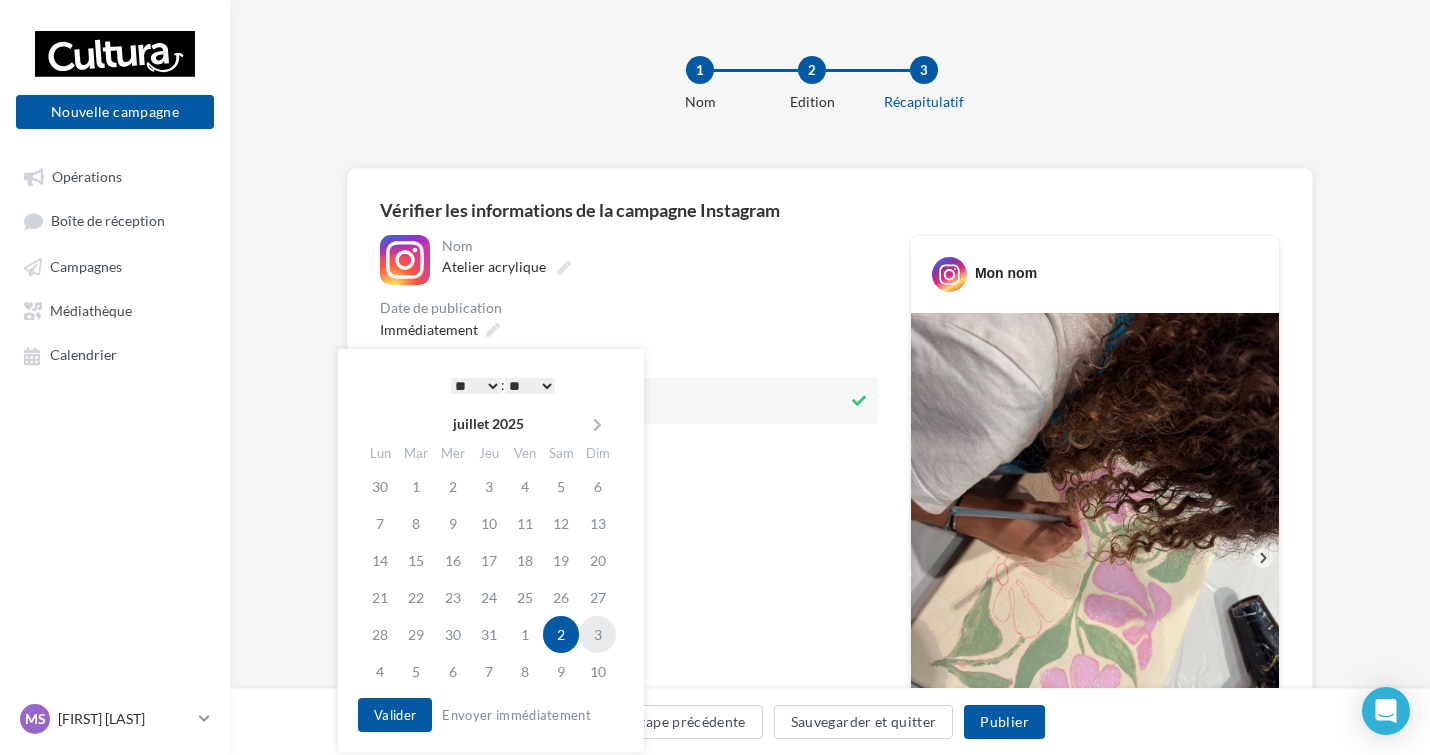 click on "3" at bounding box center (597, 634) 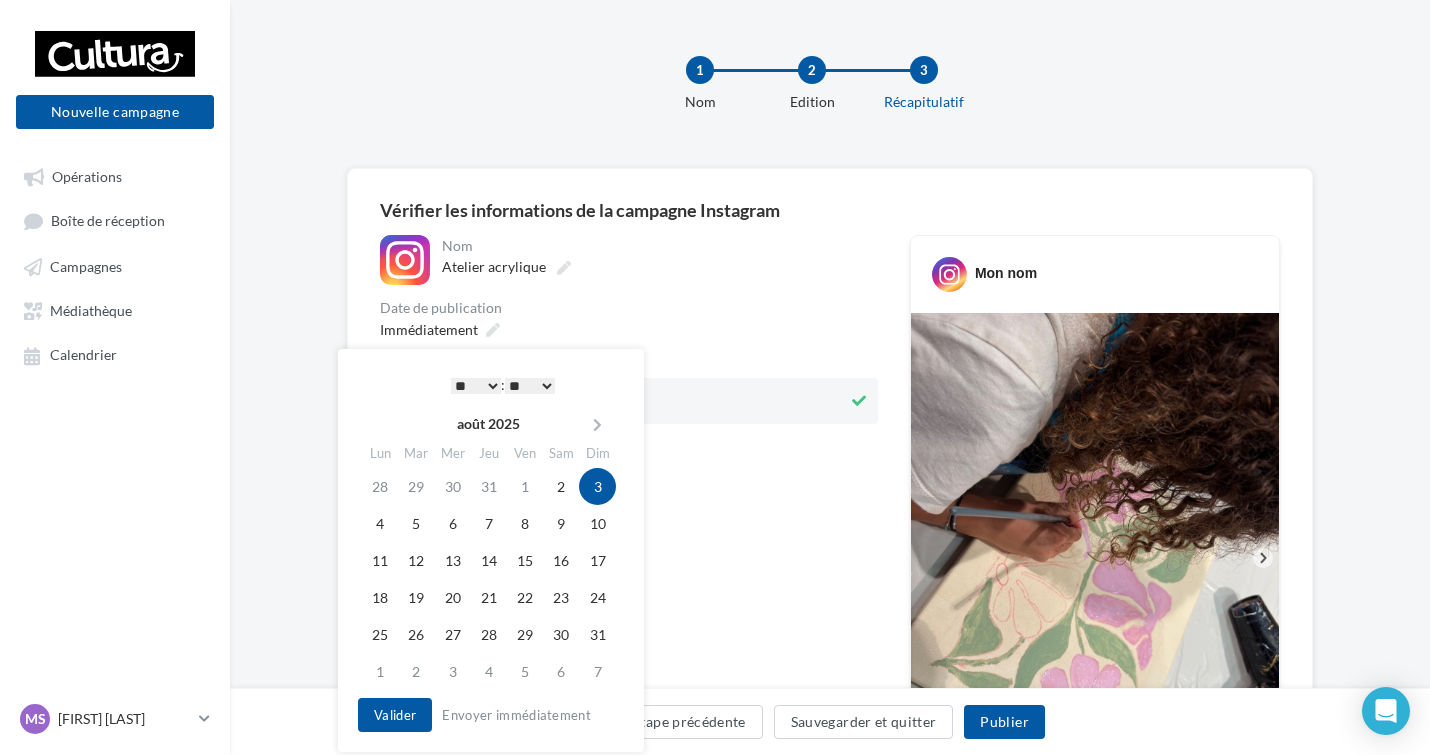 click on "* * * * * * * * * * ** ** ** ** ** ** ** ** ** ** ** ** ** **" at bounding box center [476, 386] 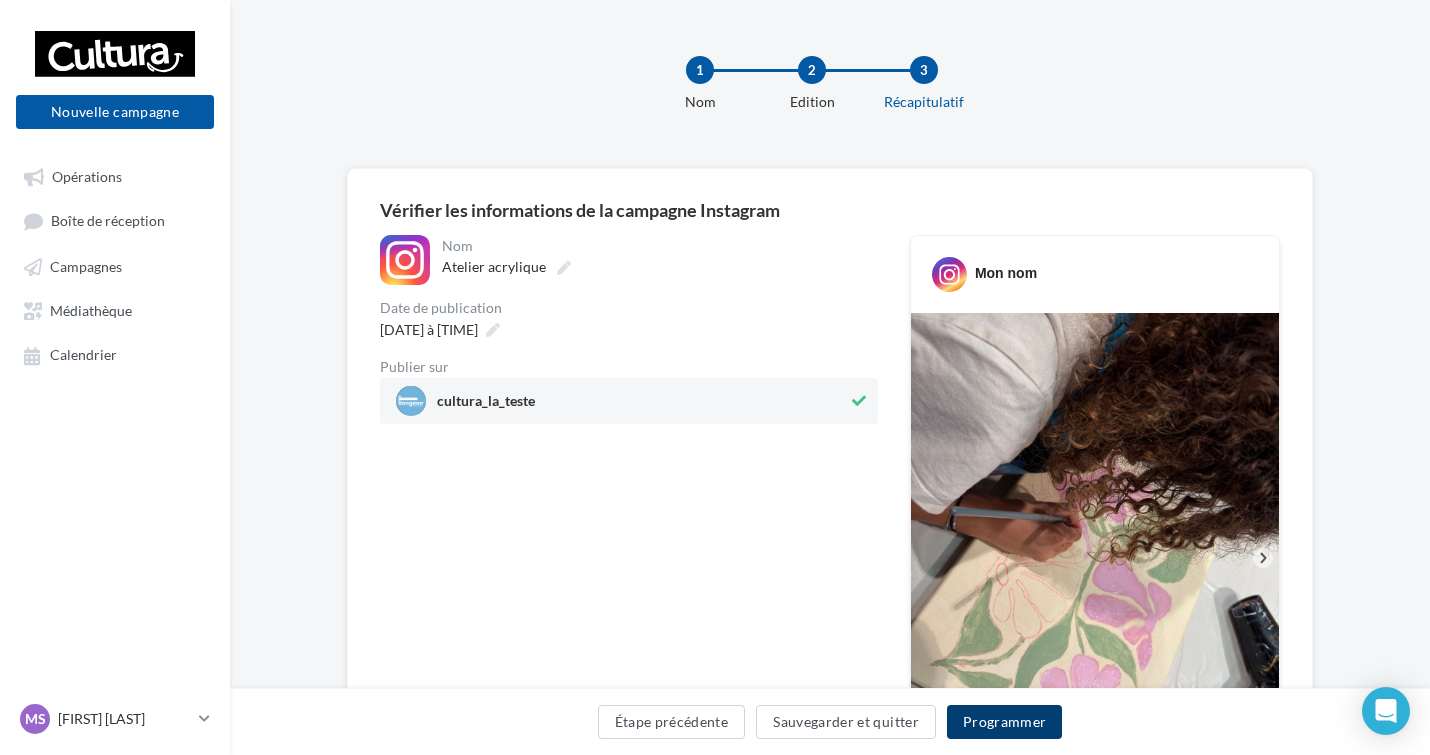 click on "Programmer" at bounding box center (1005, 722) 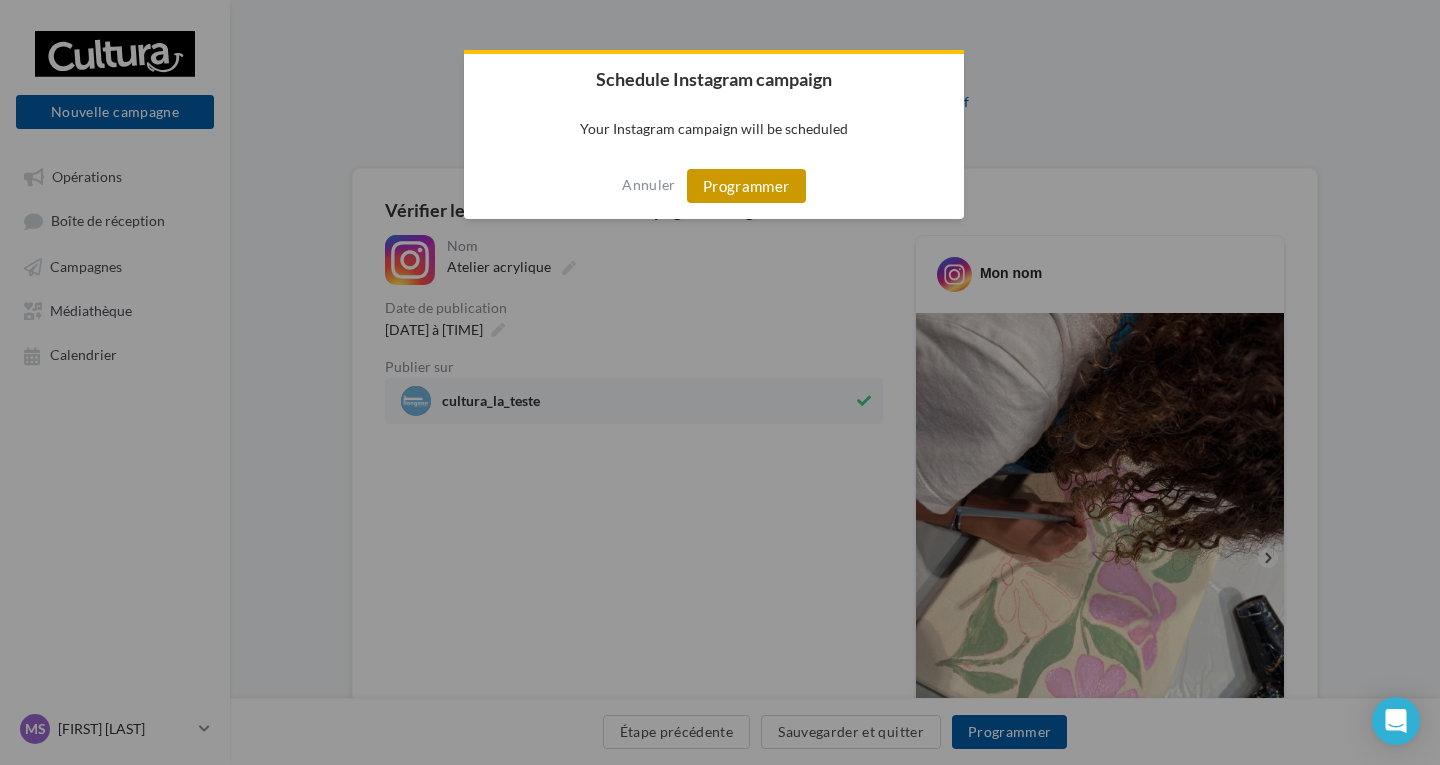 click on "Programmer" at bounding box center (746, 186) 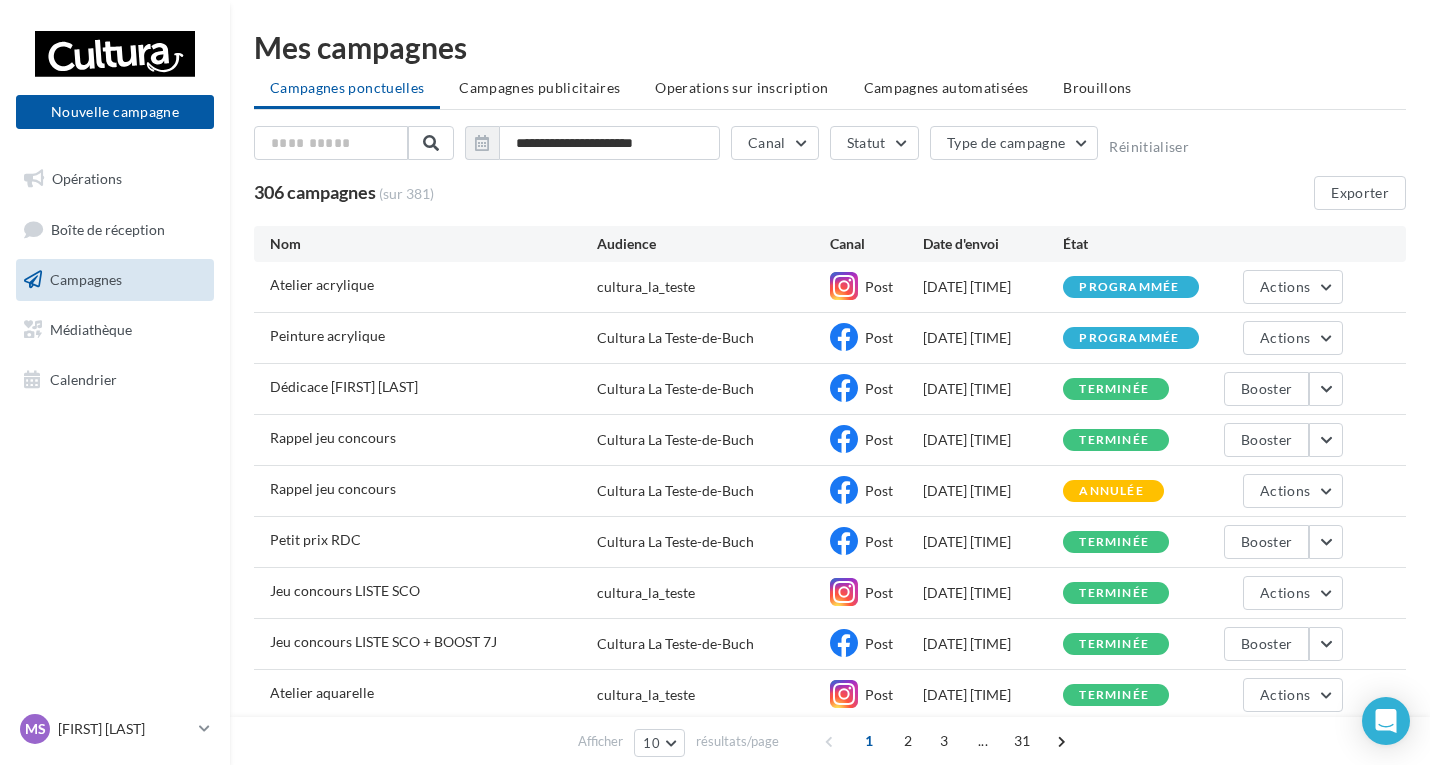 scroll, scrollTop: 0, scrollLeft: 0, axis: both 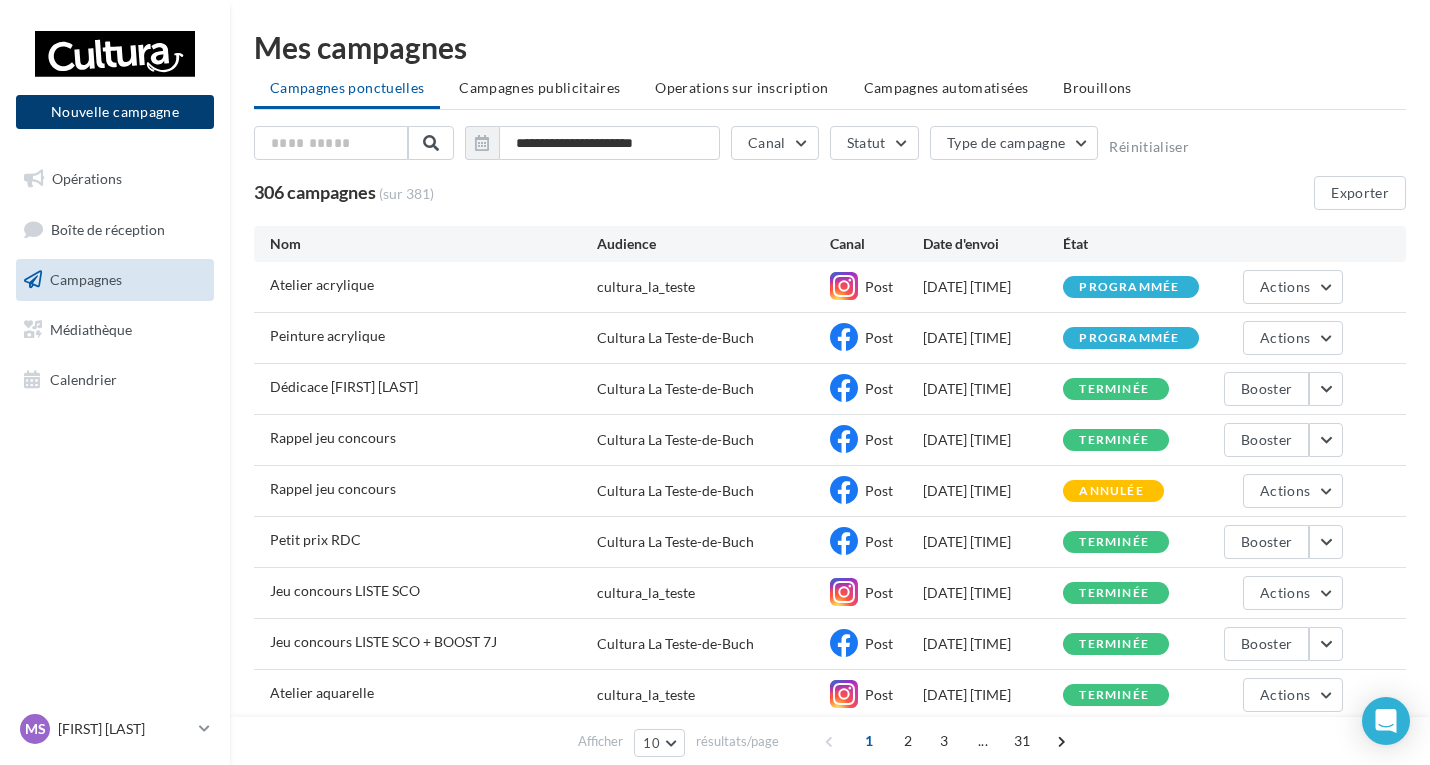 click on "Nouvelle campagne" at bounding box center [115, 112] 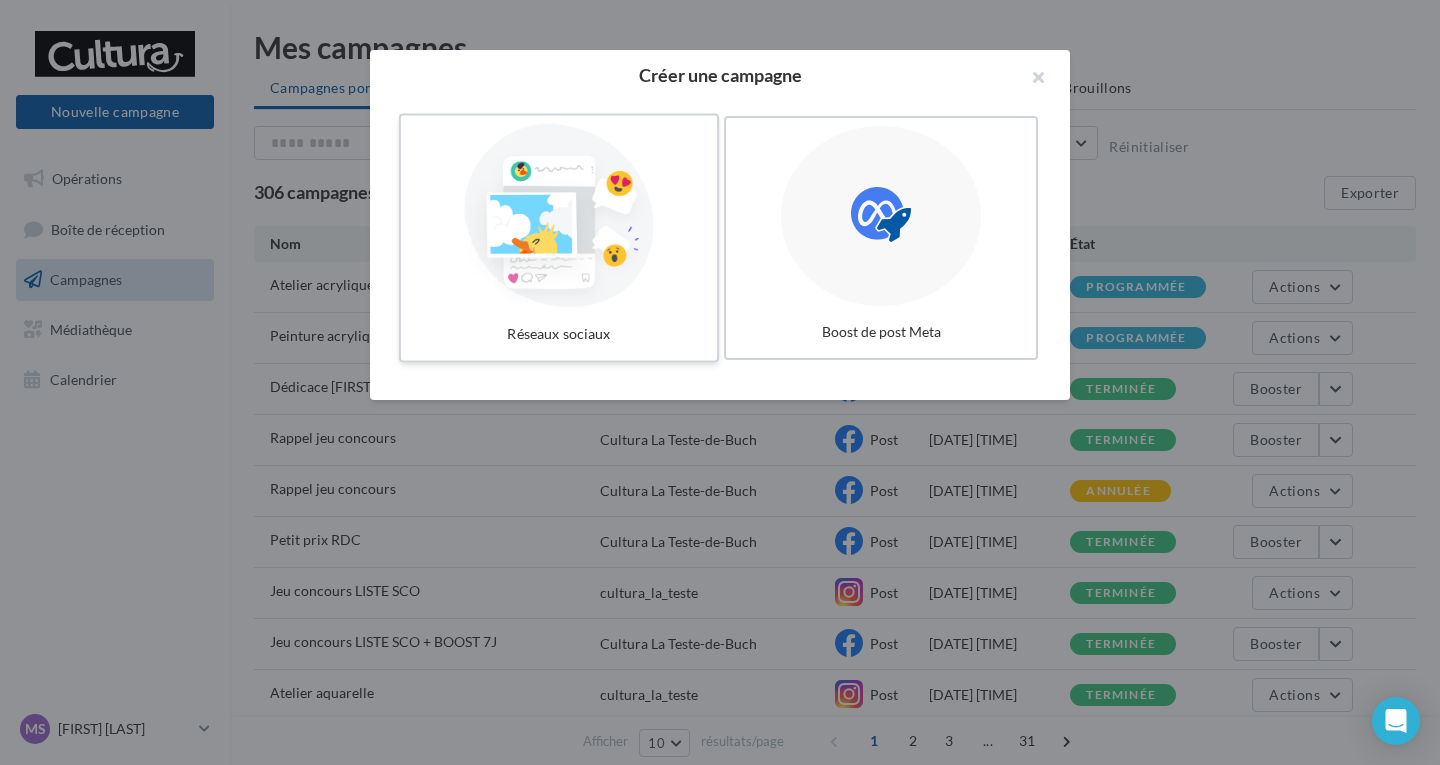 click at bounding box center (559, 216) 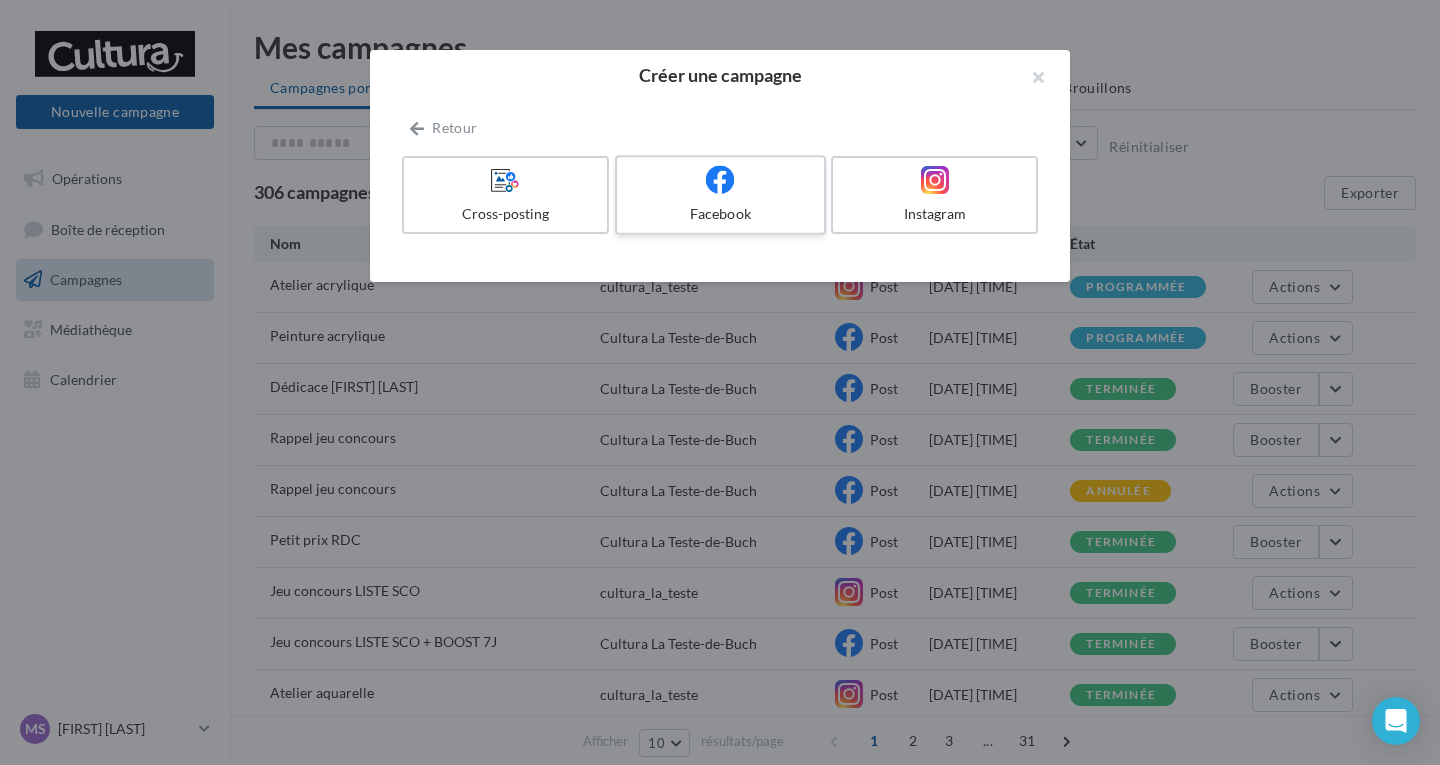 click on "Facebook" at bounding box center [720, 214] 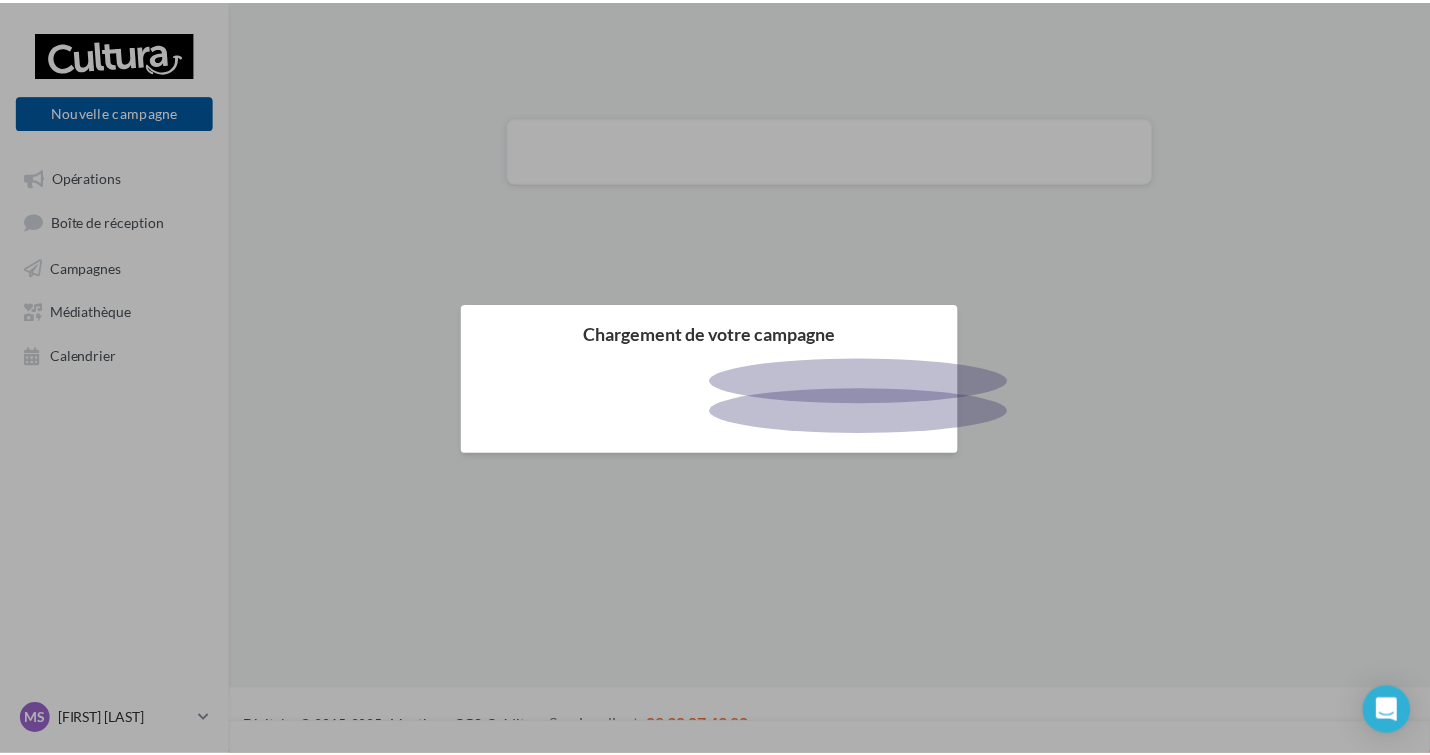 scroll, scrollTop: 0, scrollLeft: 0, axis: both 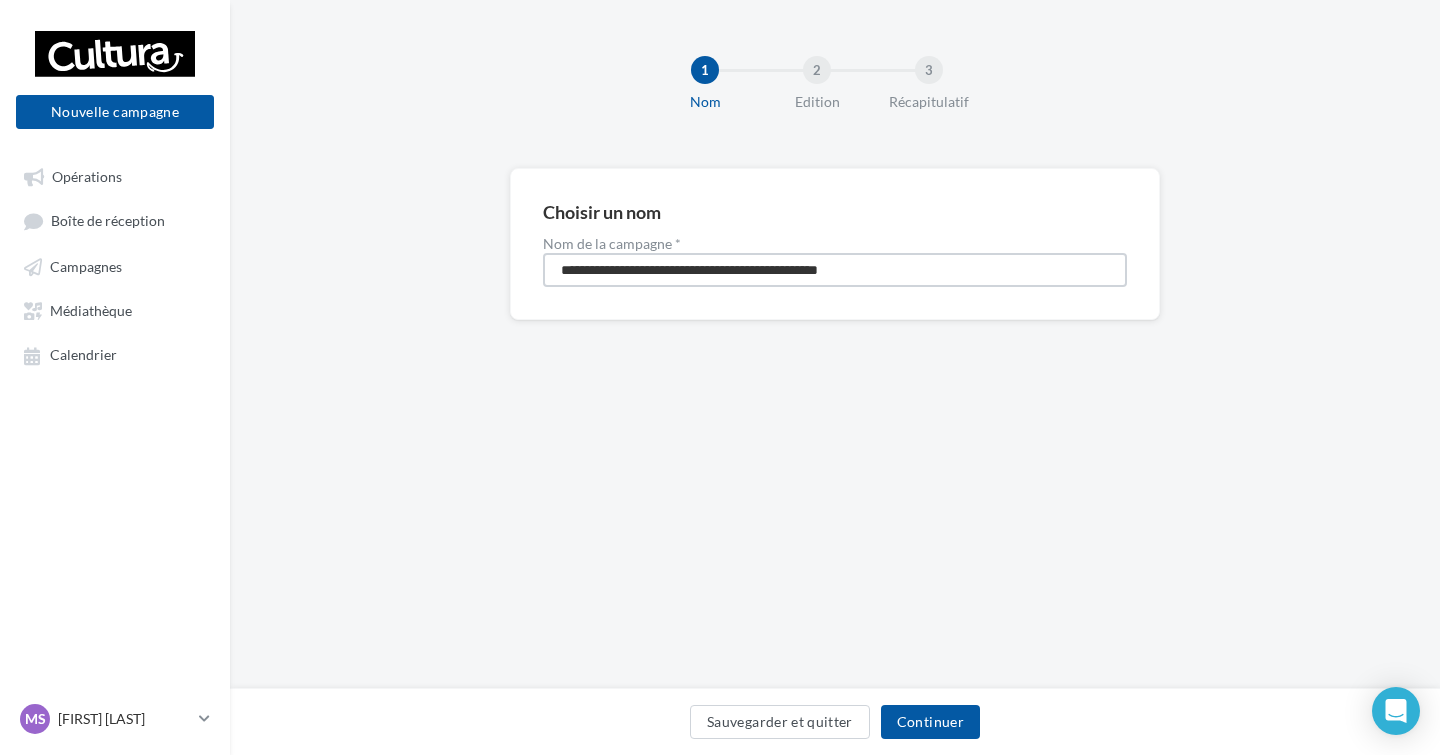 click on "**********" at bounding box center [835, 270] 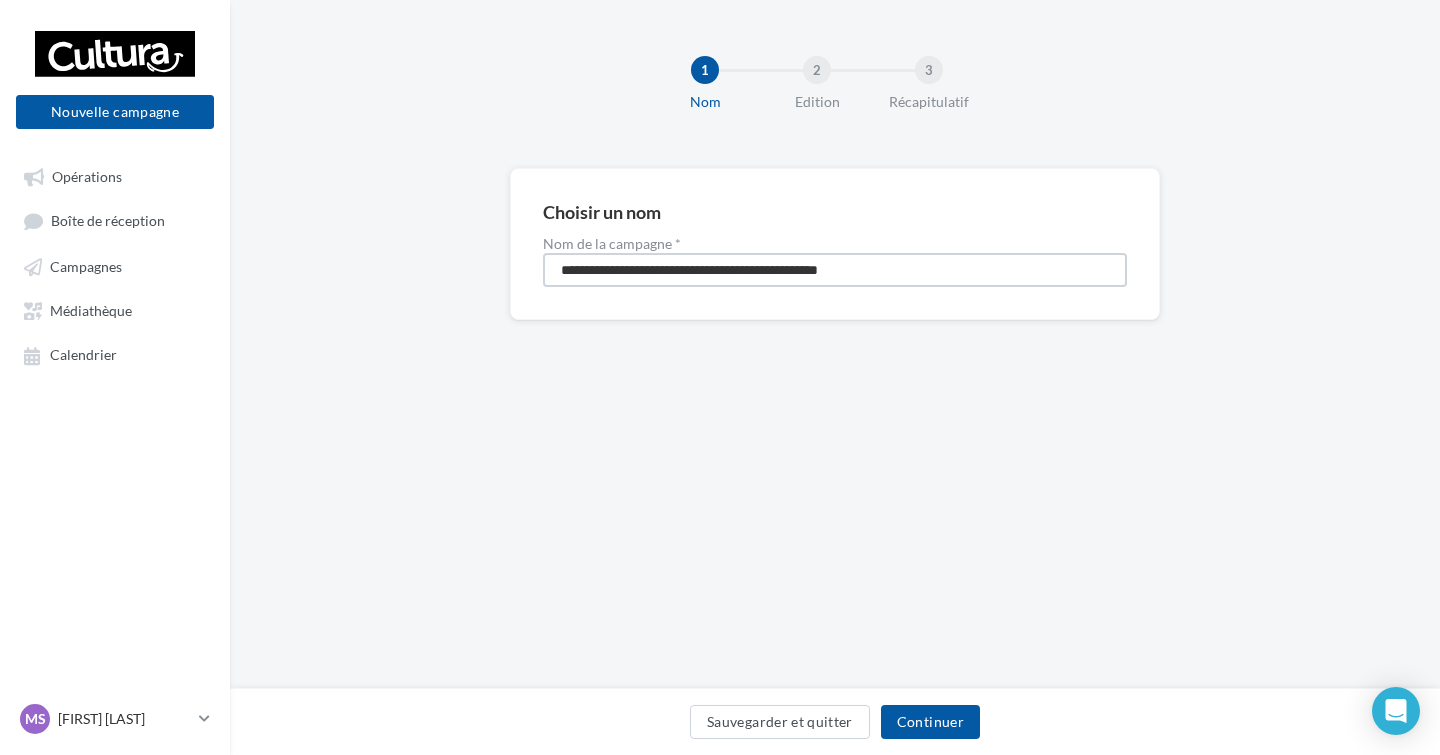 click on "**********" at bounding box center (835, 270) 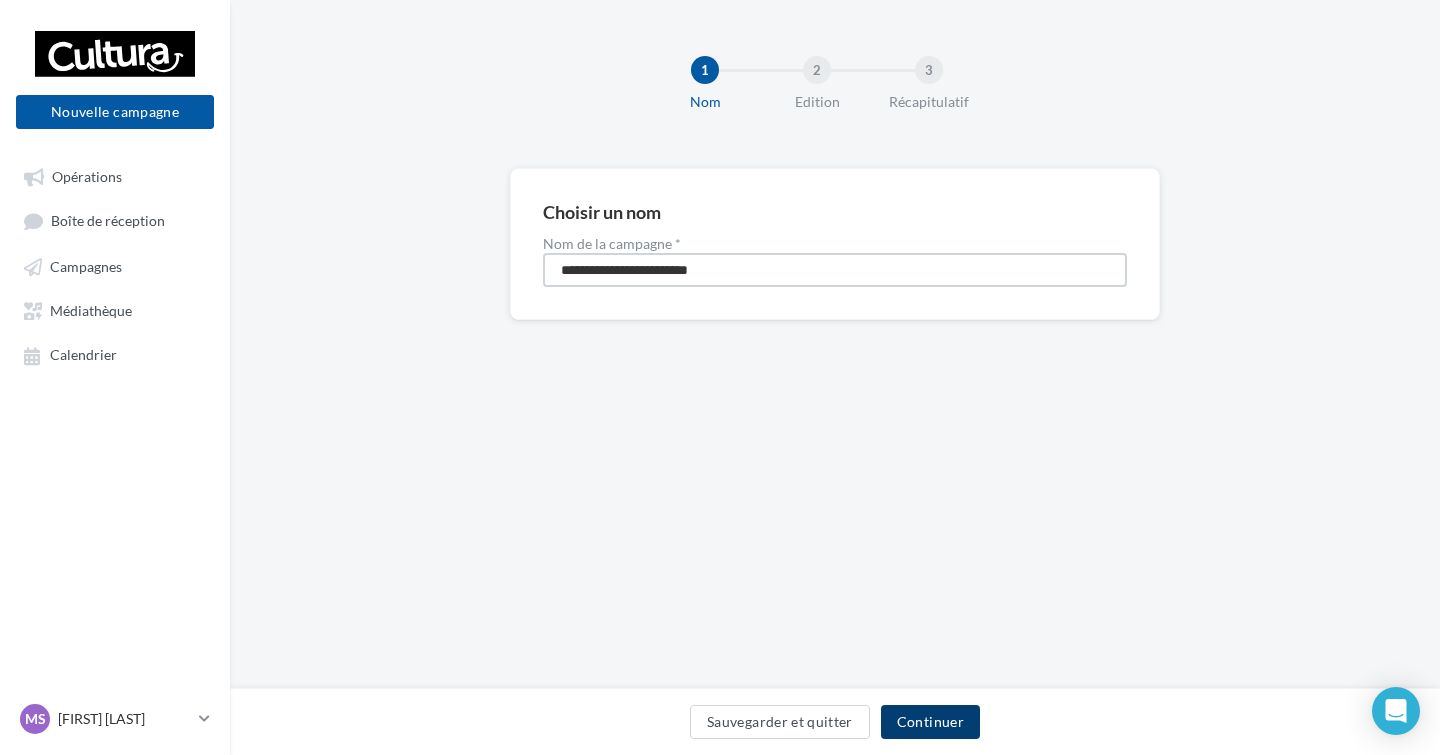 type on "**********" 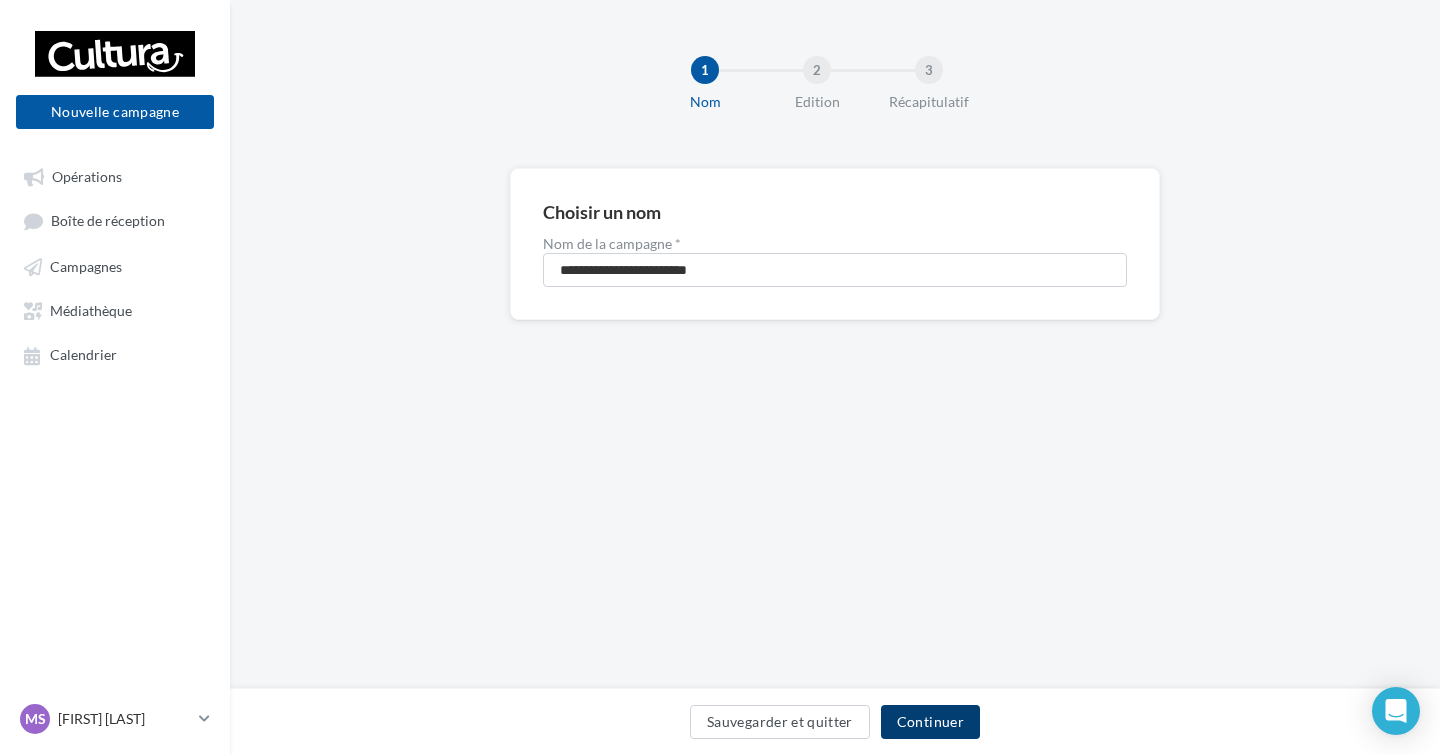 click on "Continuer" at bounding box center (930, 722) 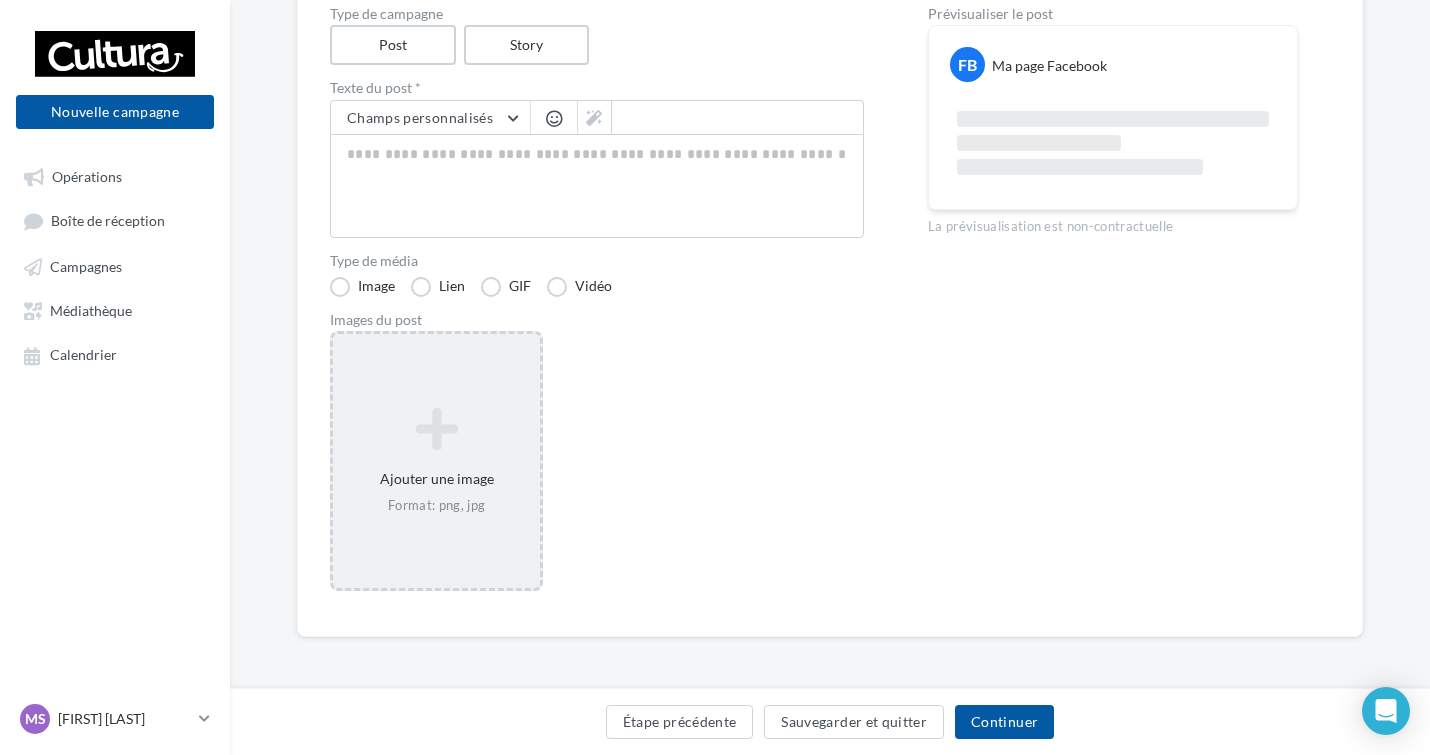 click on "Ajouter une image     Format: png, jpg" at bounding box center [436, 461] 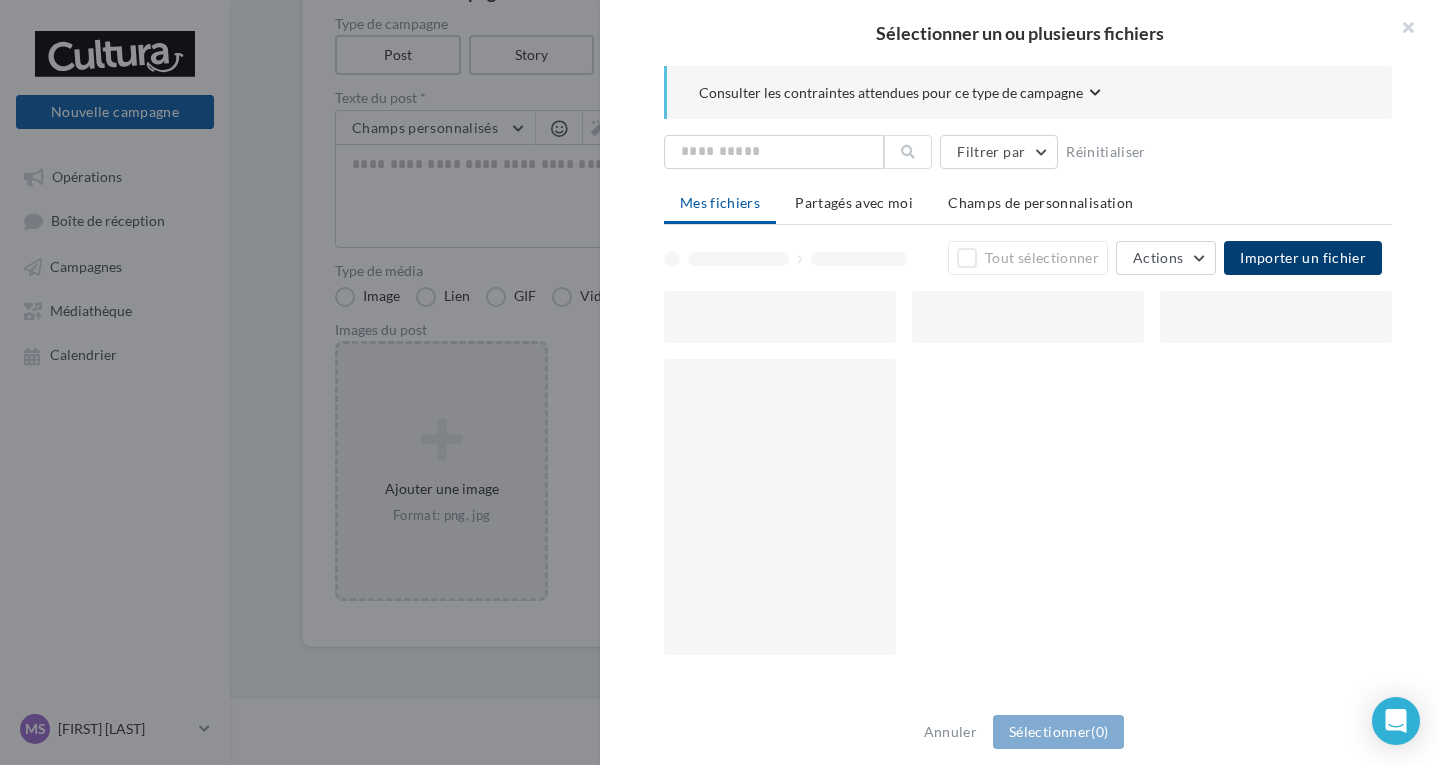 click on "Importer un fichier" at bounding box center (1303, 257) 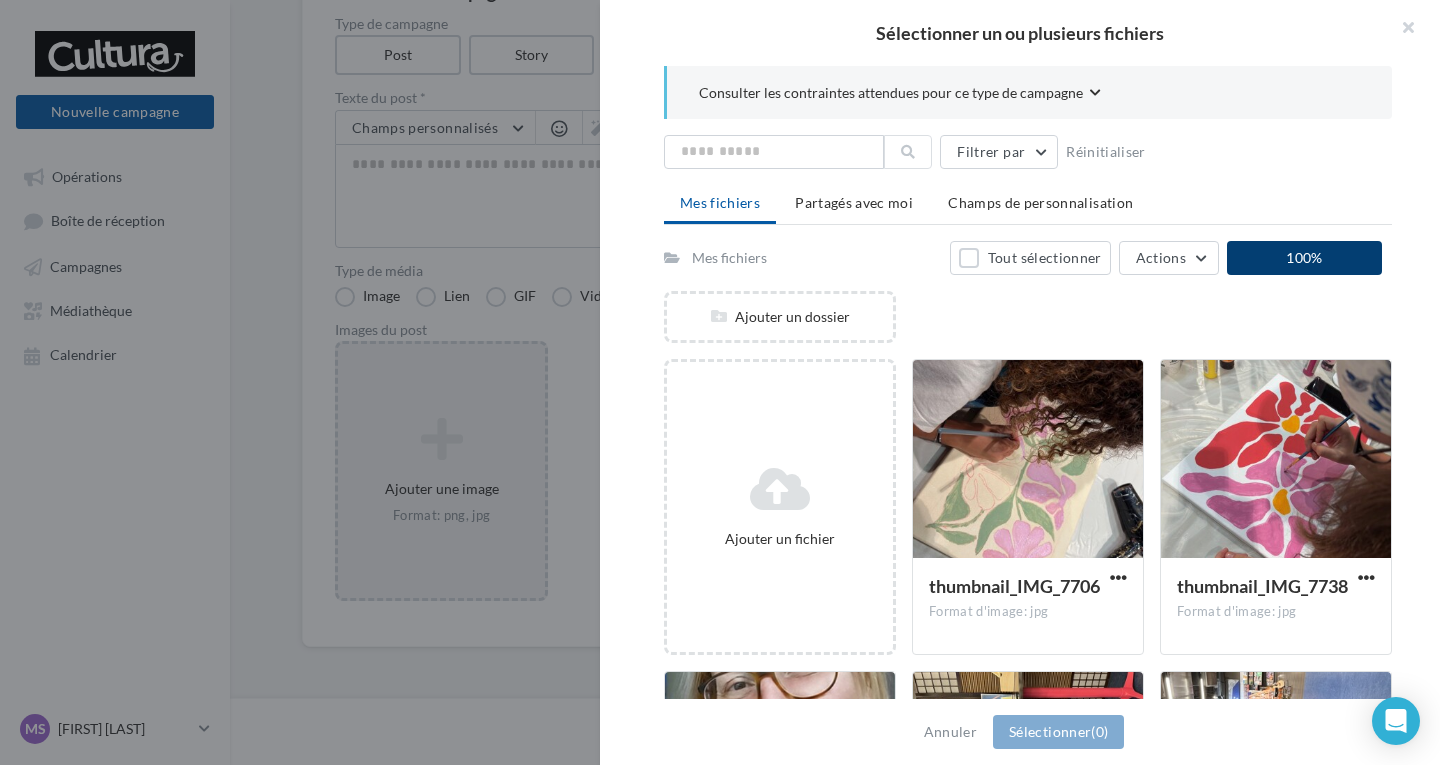 click at bounding box center (1028, 584) 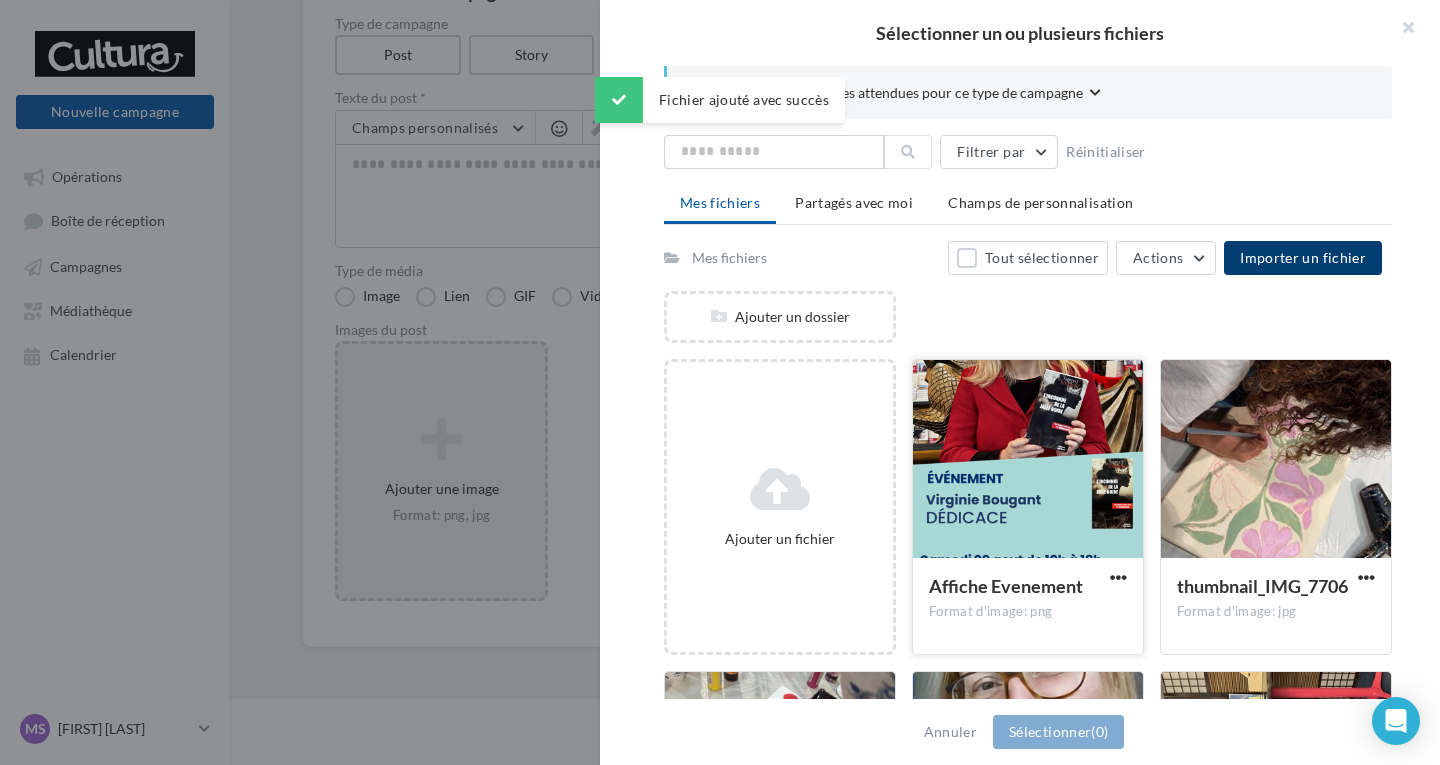 click at bounding box center [1028, 460] 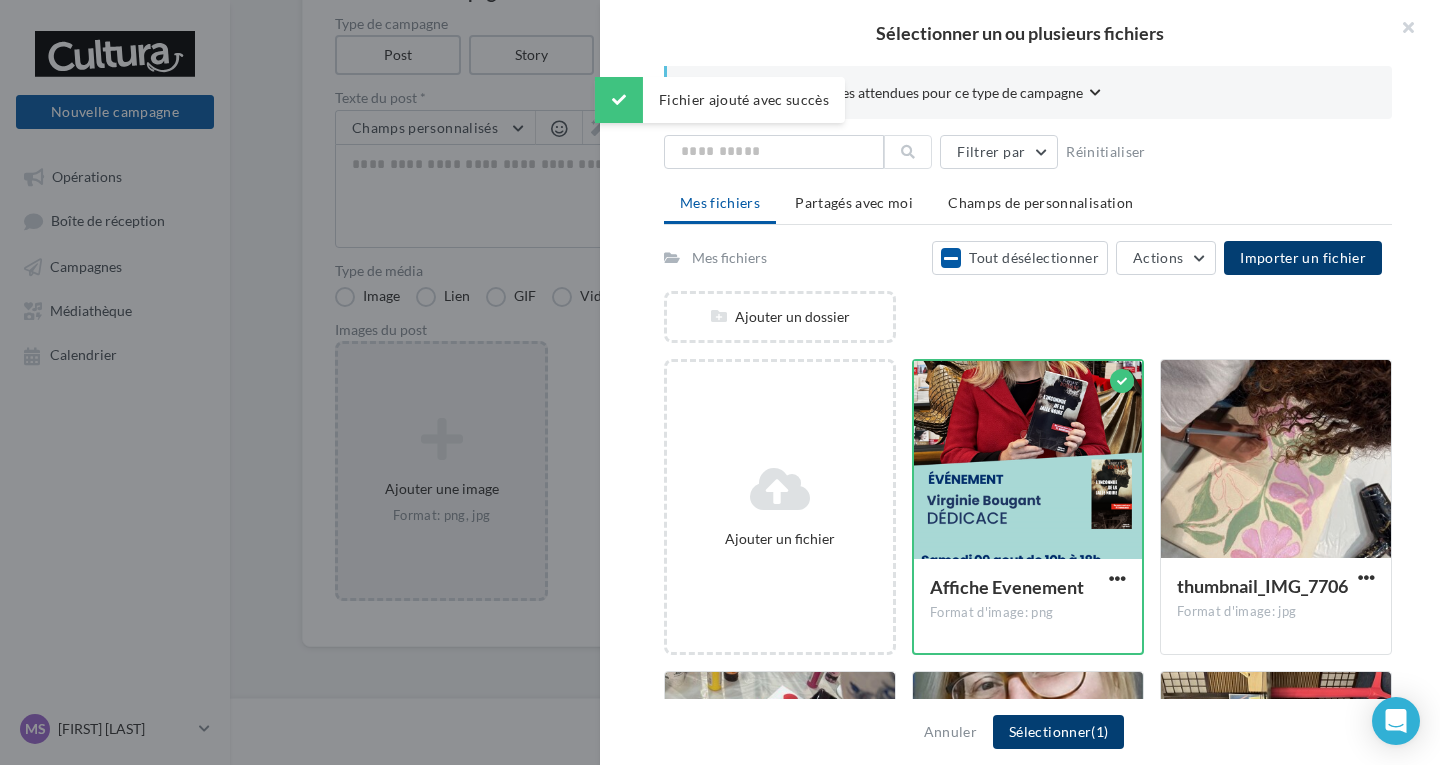 click on "Sélectionner   (1)" at bounding box center (1058, 732) 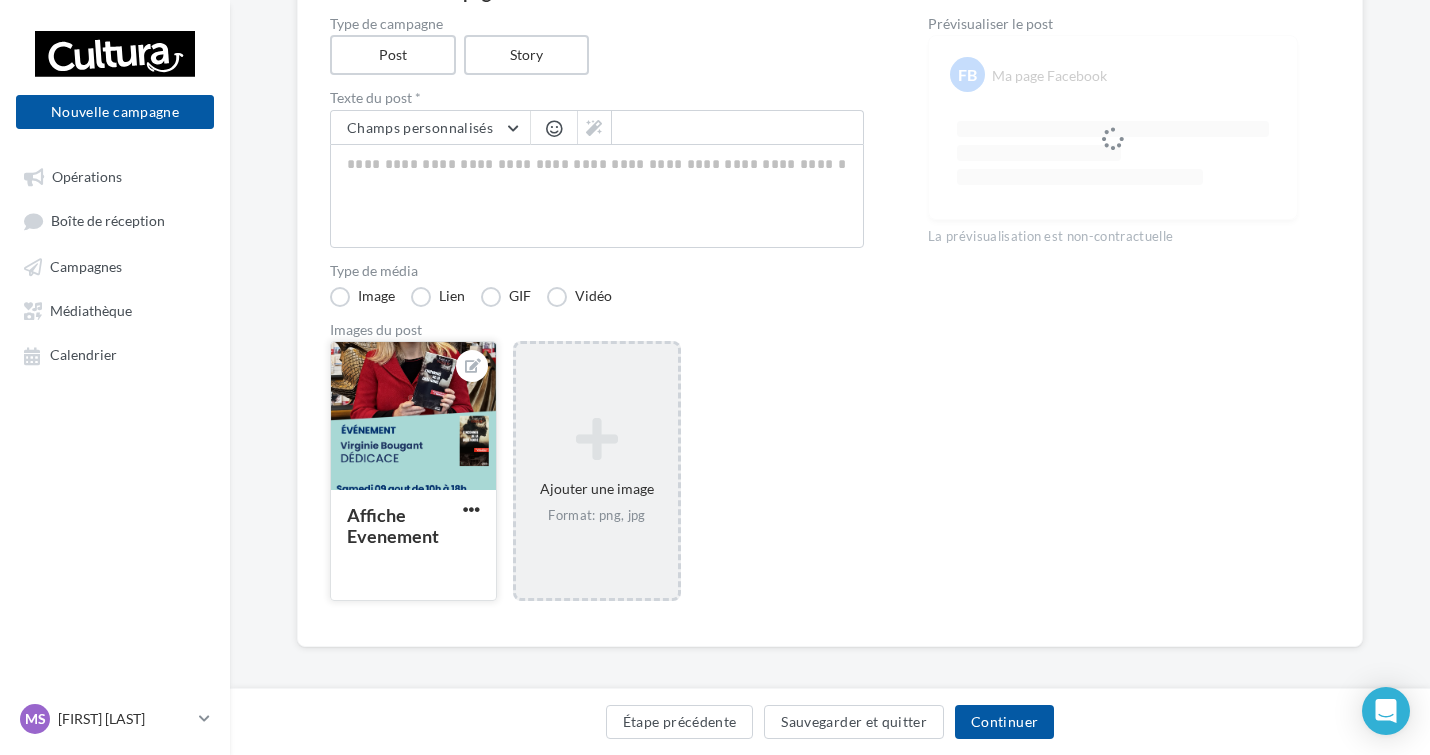 click at bounding box center (413, 417) 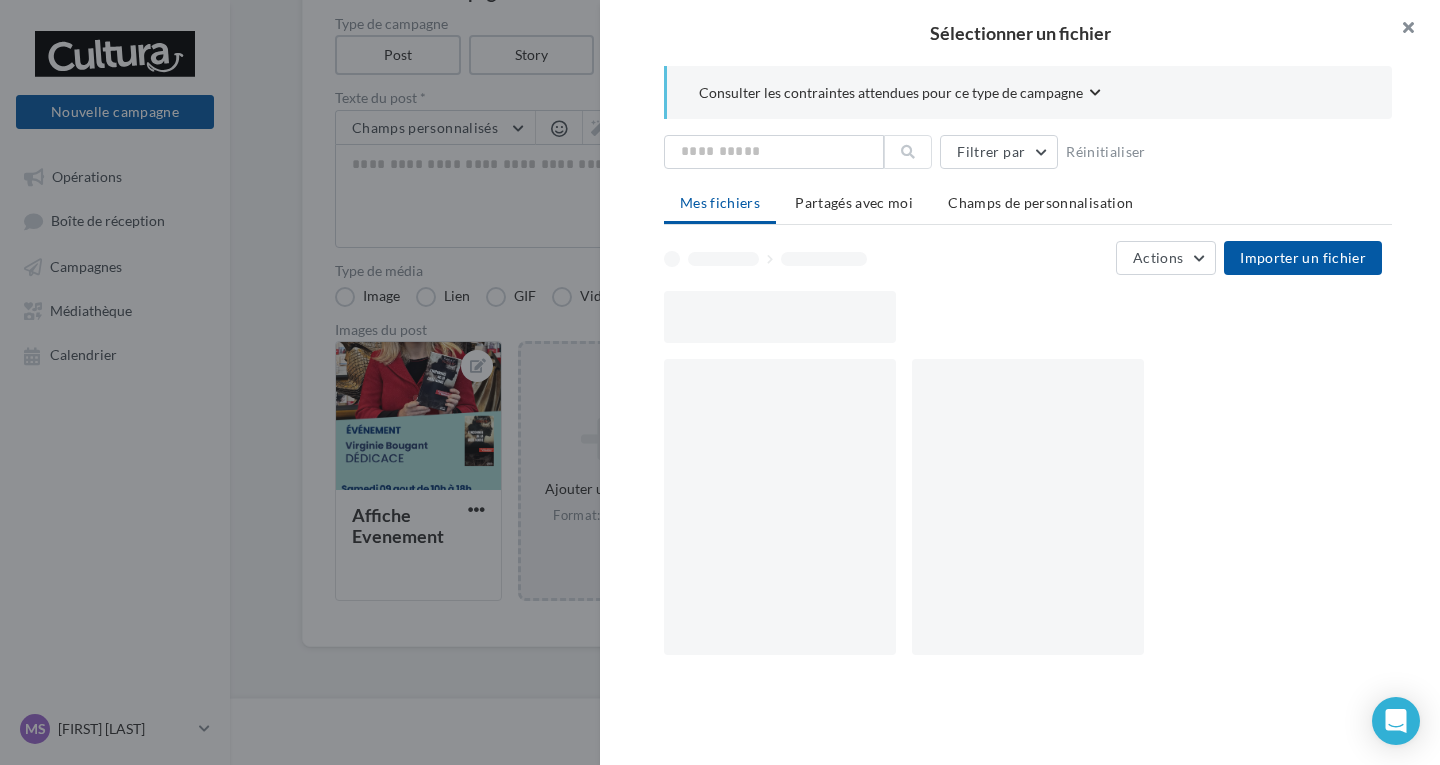 click at bounding box center (1400, 30) 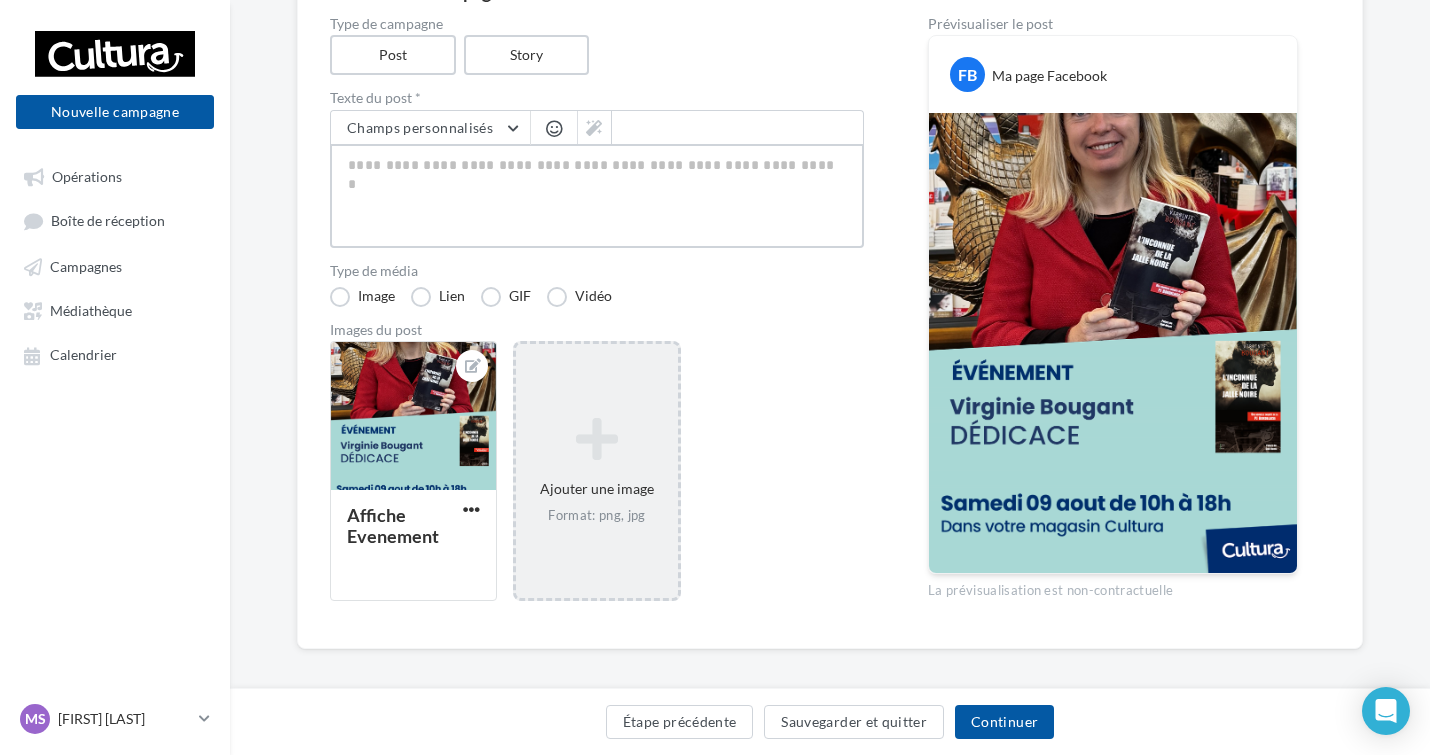 click at bounding box center (597, 196) 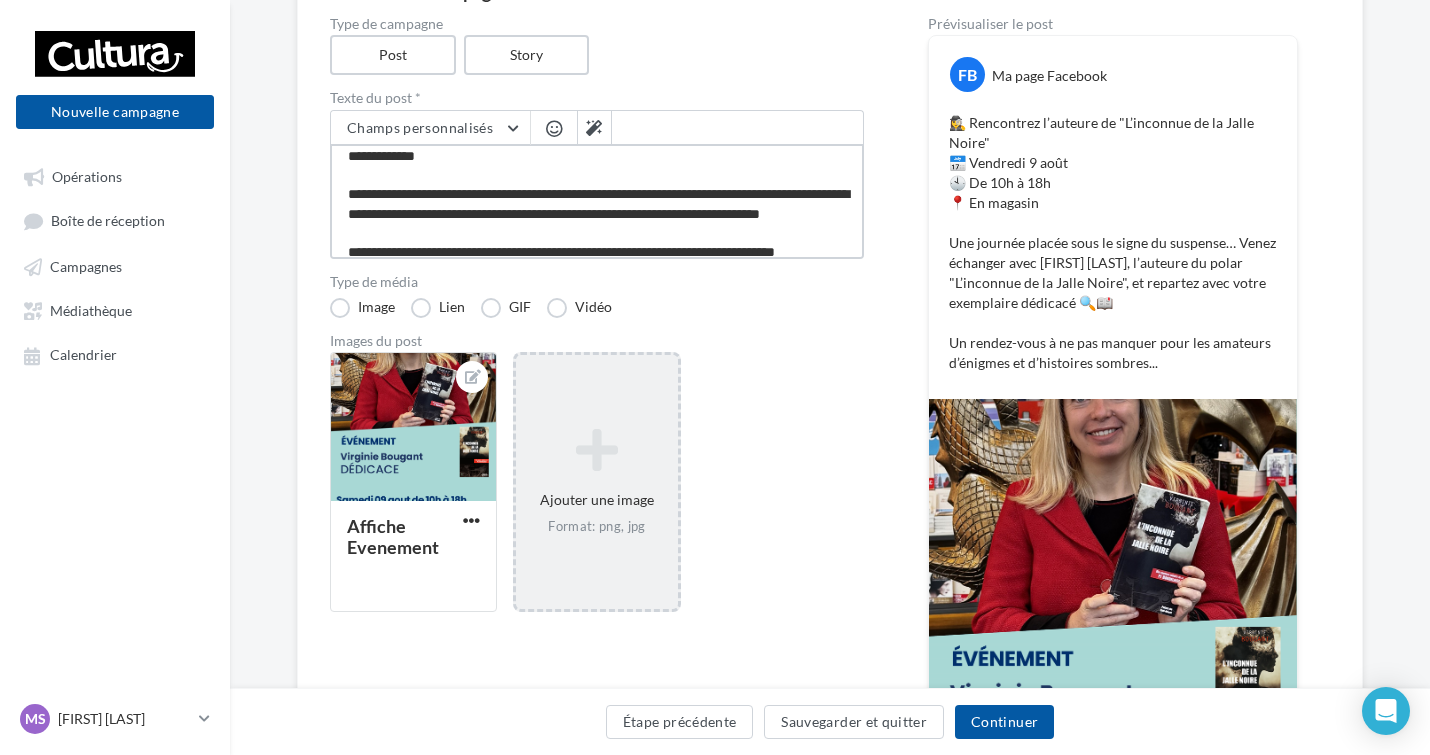 scroll, scrollTop: 100, scrollLeft: 0, axis: vertical 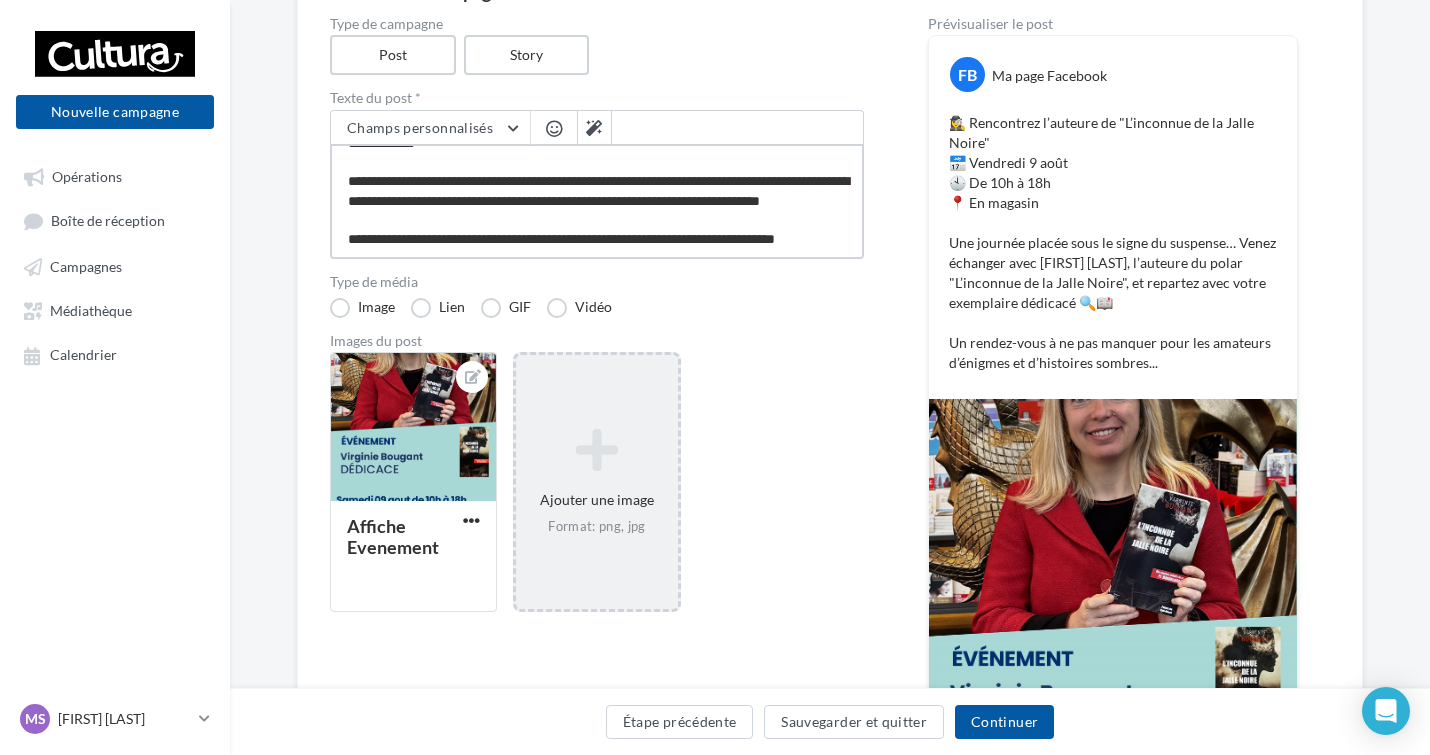 click on "**********" at bounding box center (597, 201) 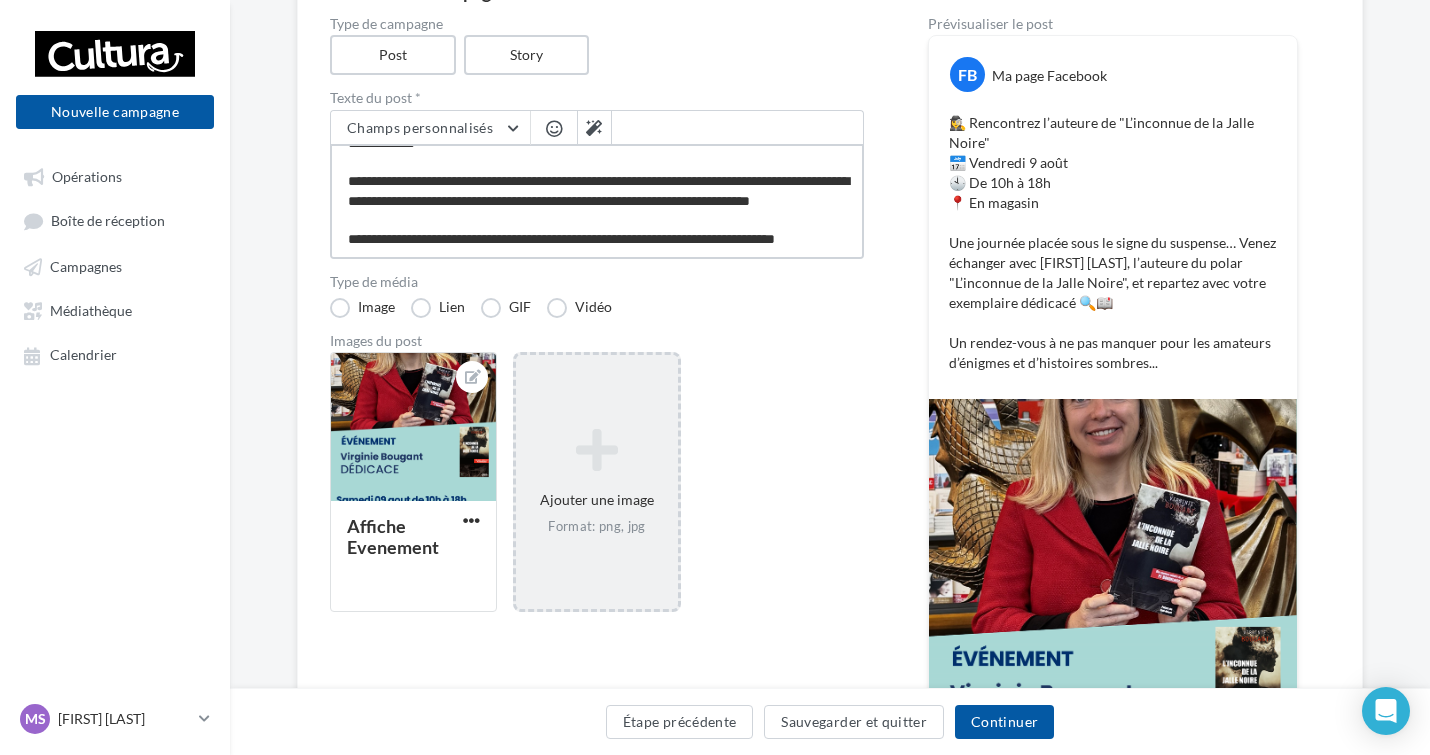 scroll, scrollTop: 117, scrollLeft: 0, axis: vertical 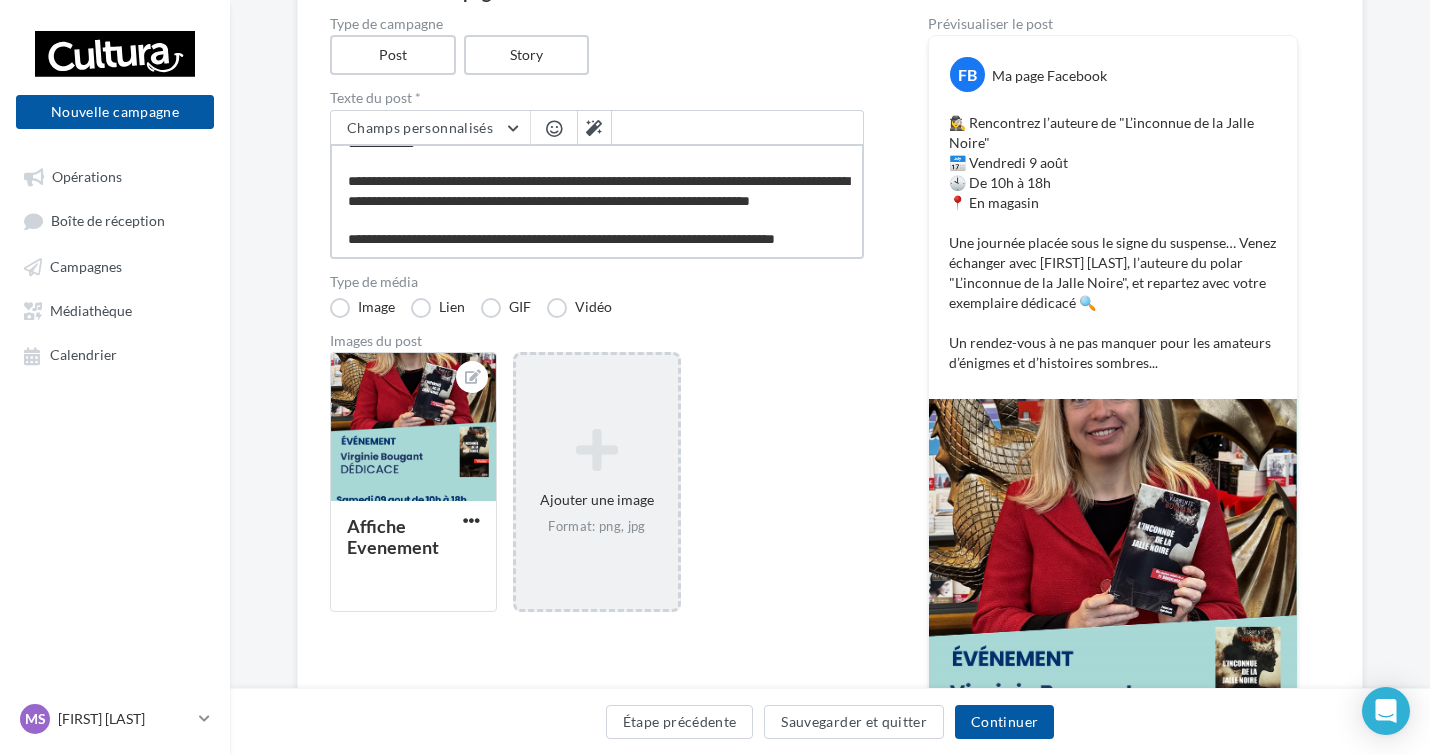 drag, startPoint x: 470, startPoint y: 246, endPoint x: 729, endPoint y: 216, distance: 260.73166 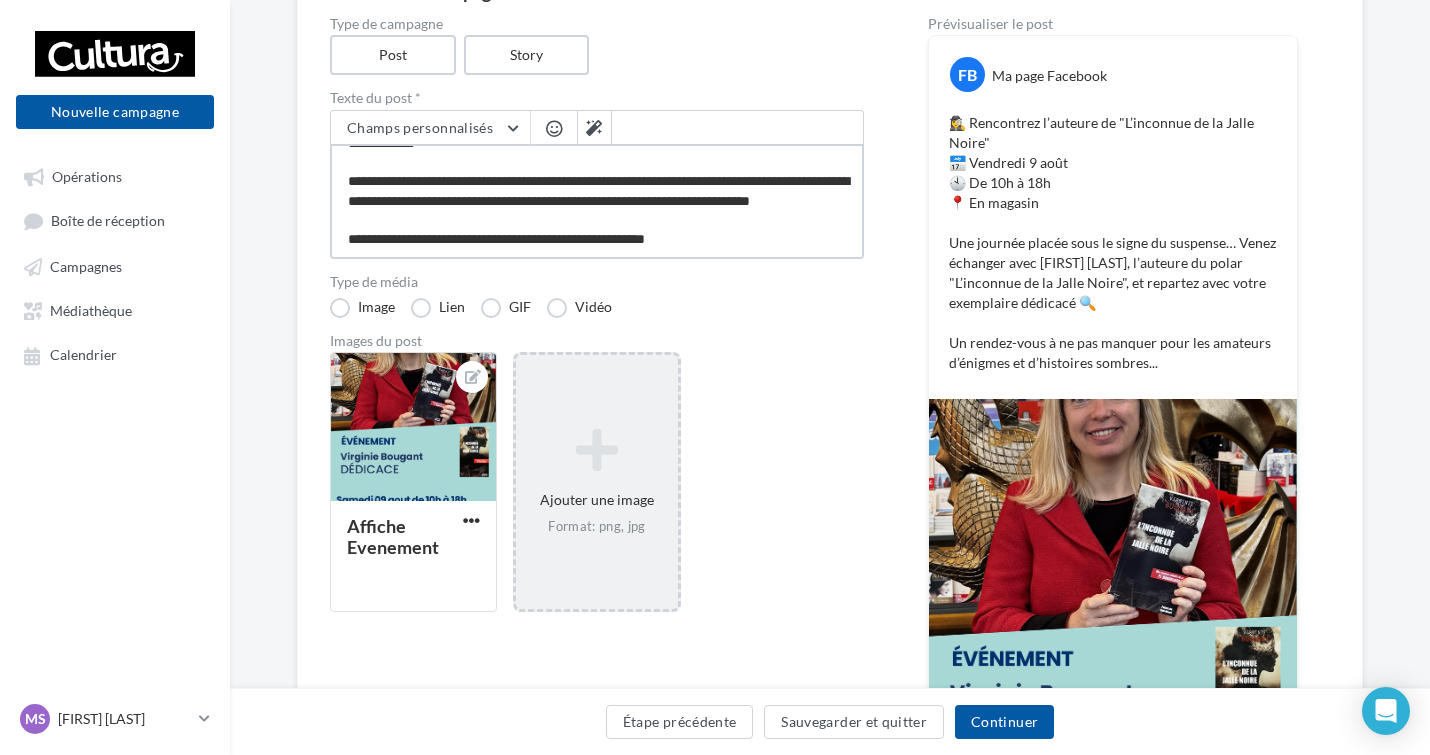 scroll, scrollTop: 98, scrollLeft: 0, axis: vertical 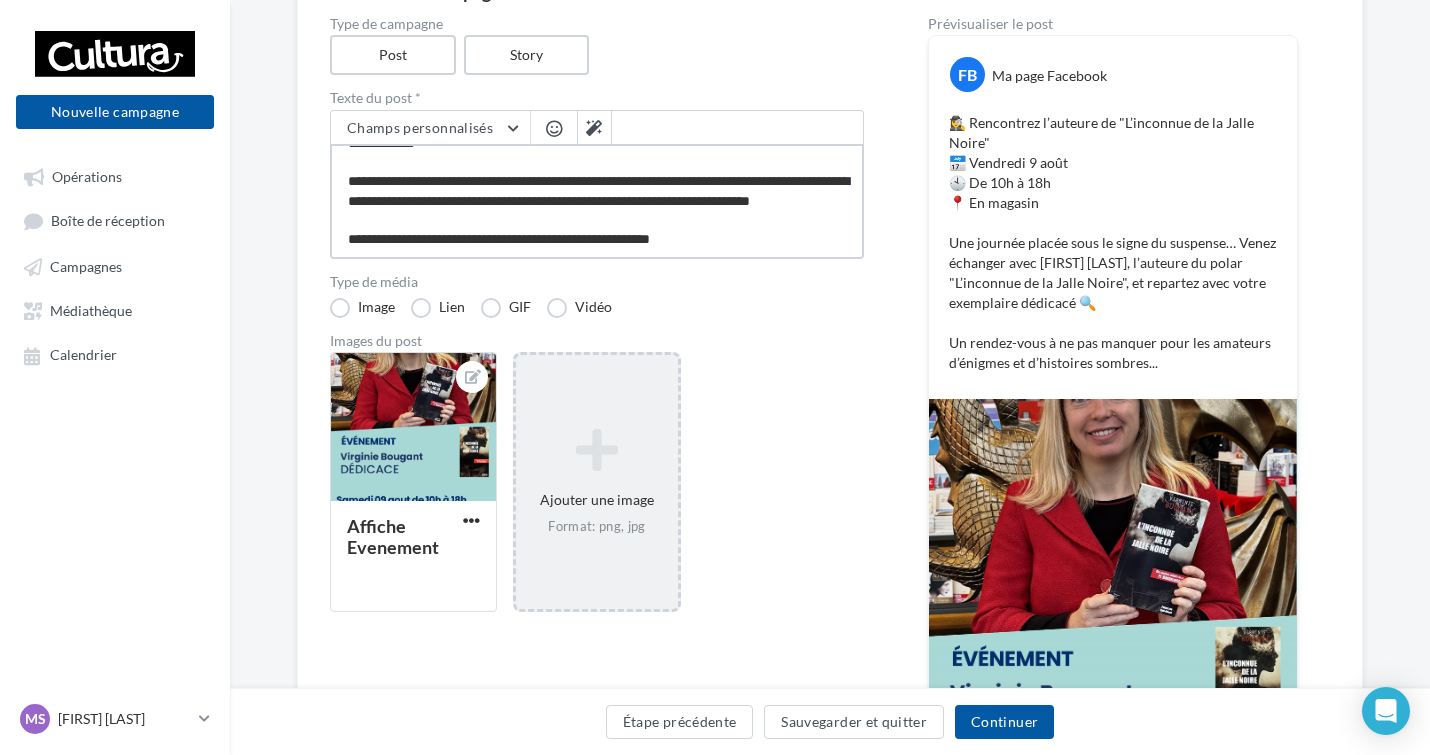 type on "**********" 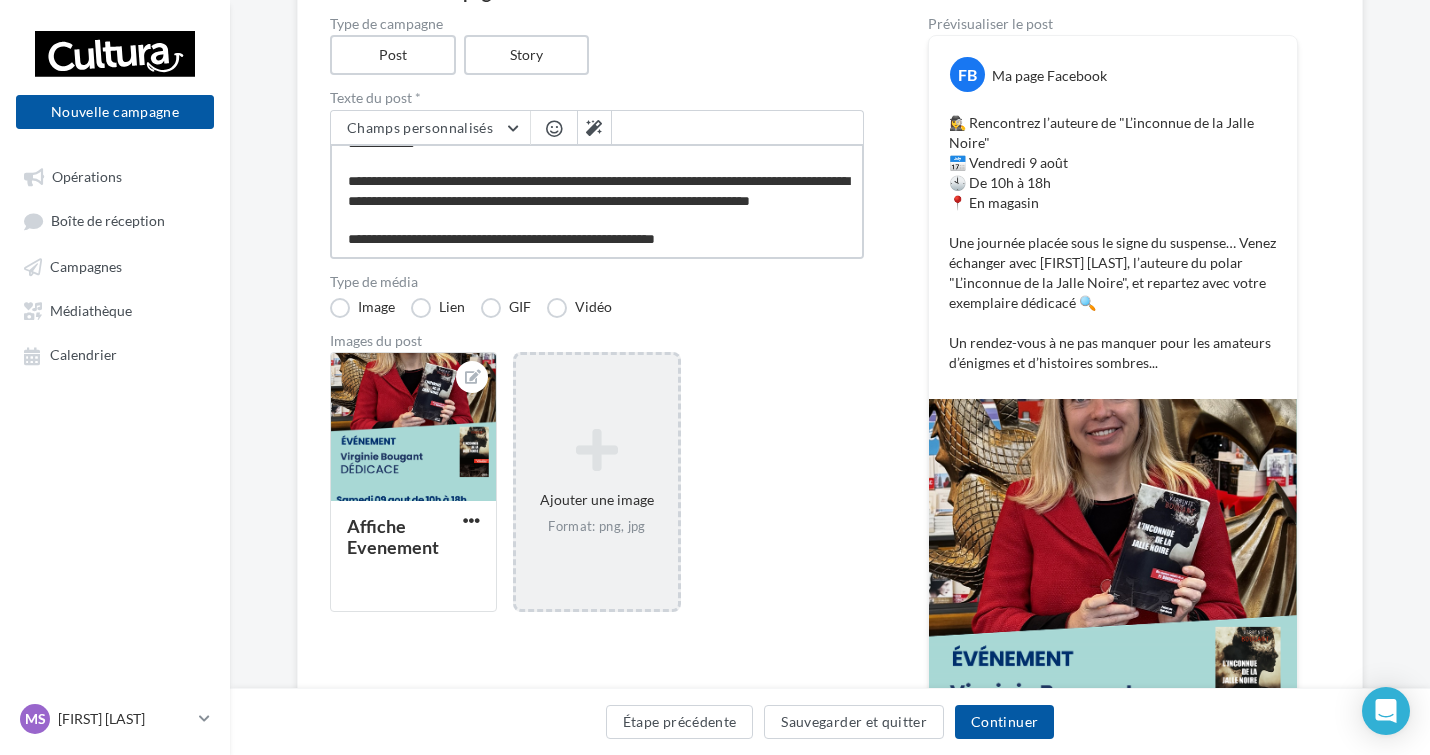 type on "**********" 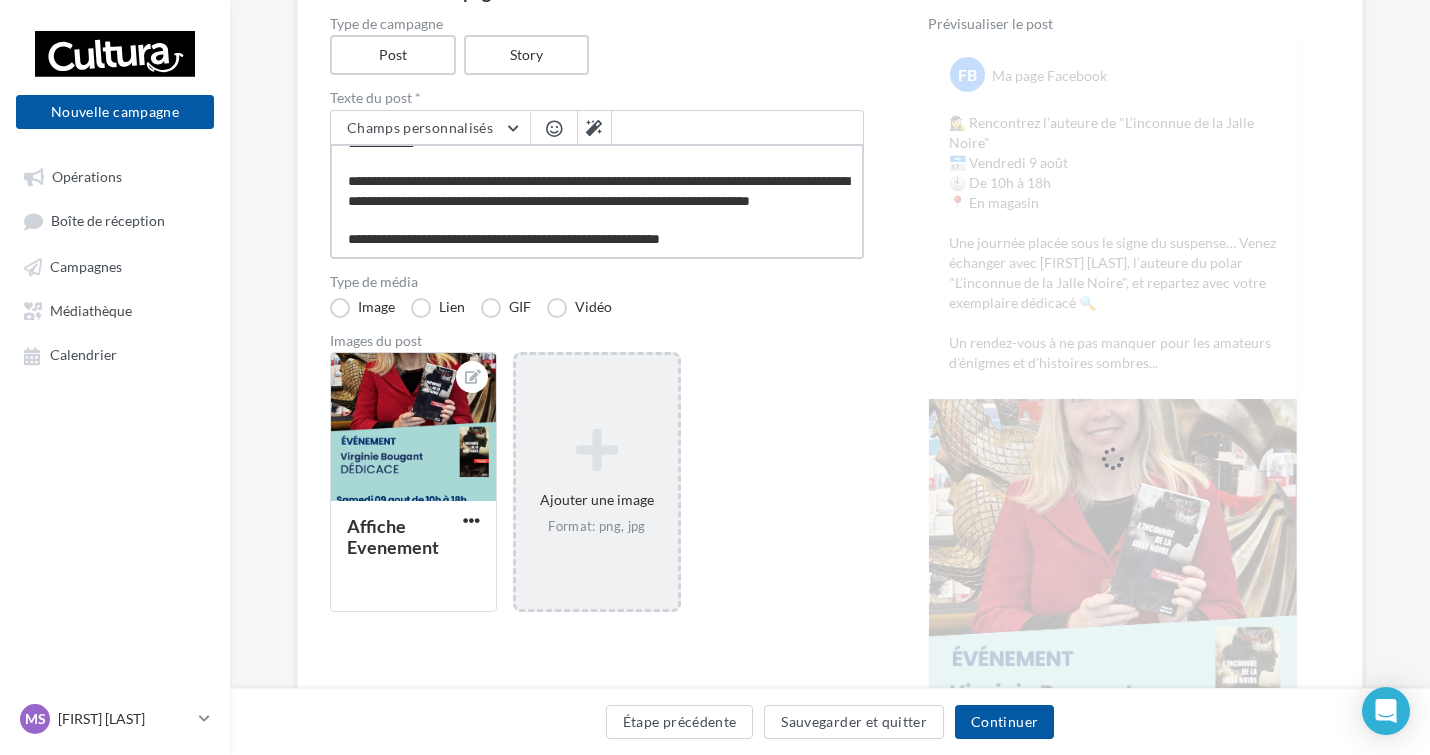 type on "**********" 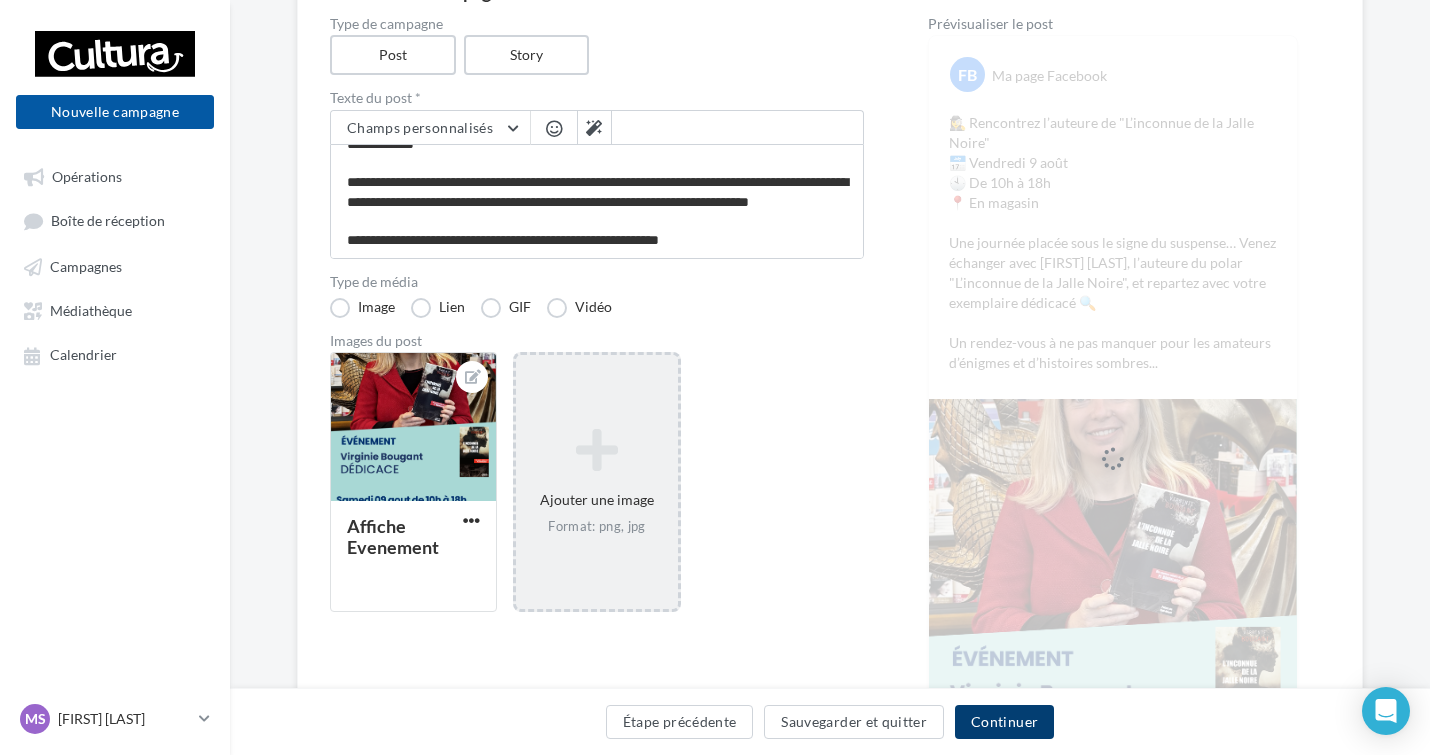 click on "Continuer" at bounding box center (1004, 722) 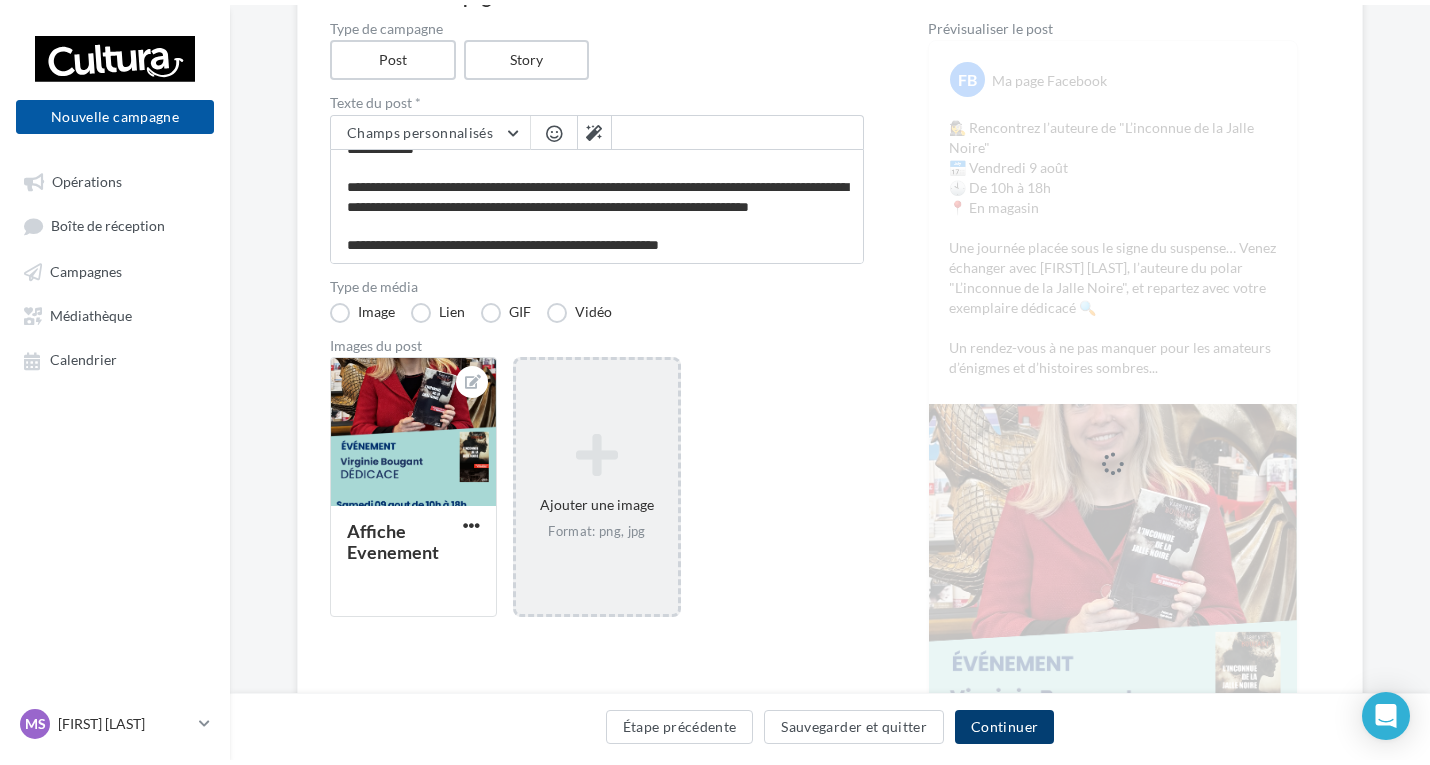 scroll, scrollTop: 0, scrollLeft: 0, axis: both 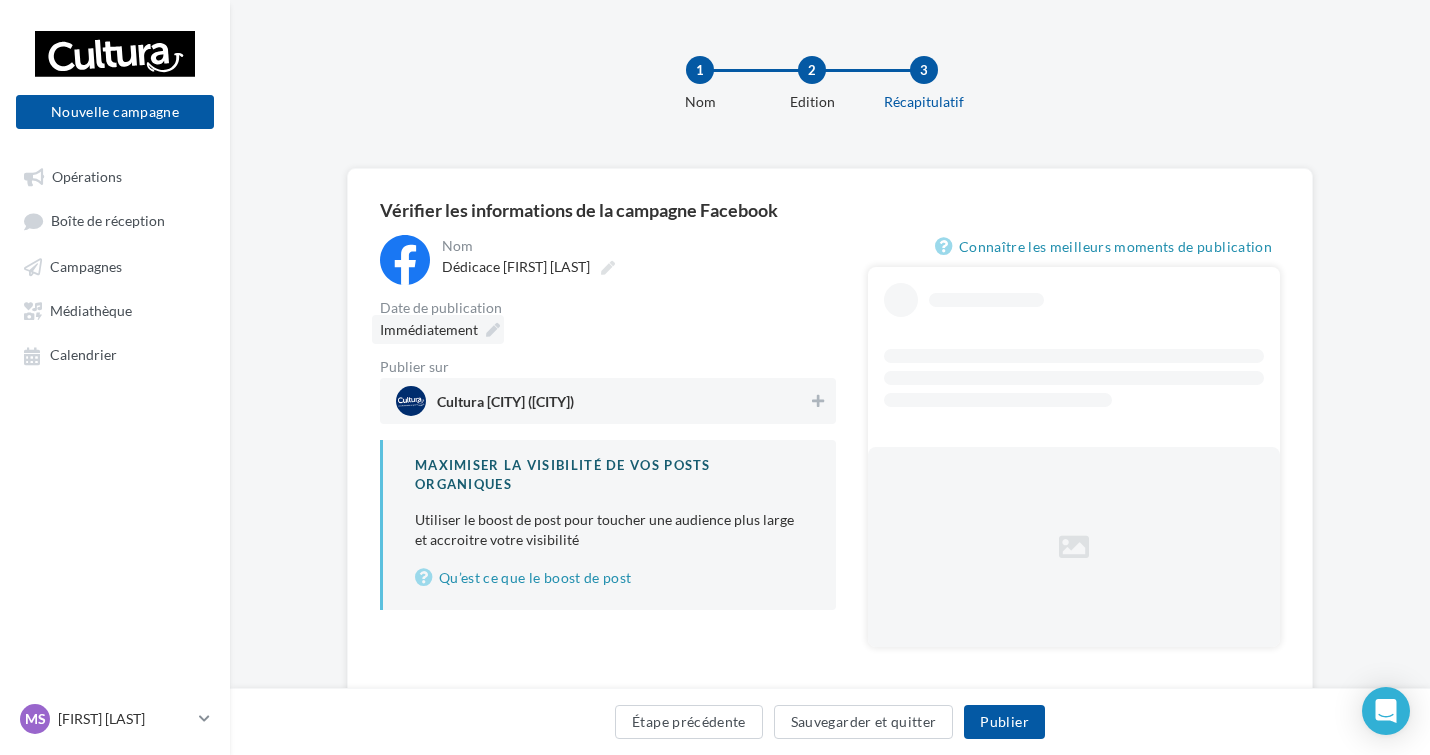 click at bounding box center (493, 330) 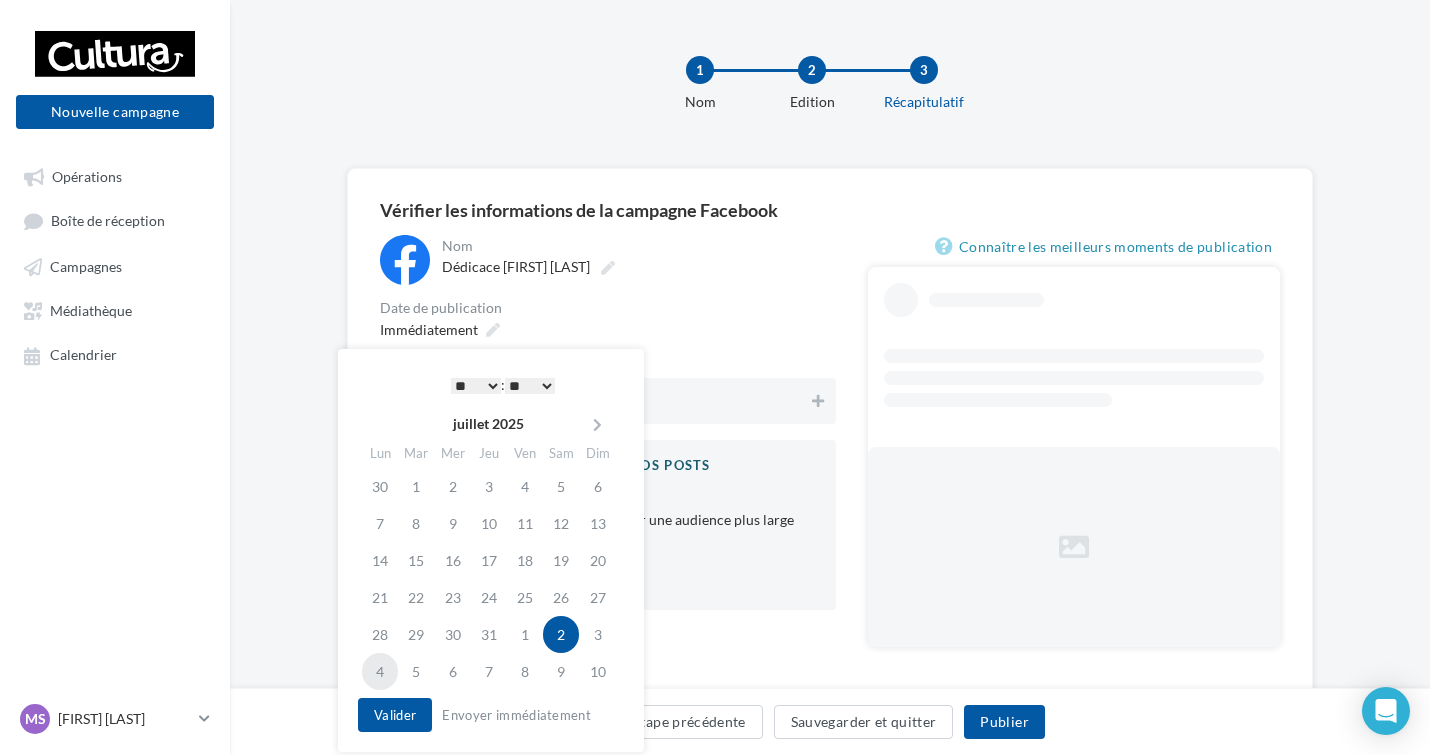 click on "4" at bounding box center [380, 671] 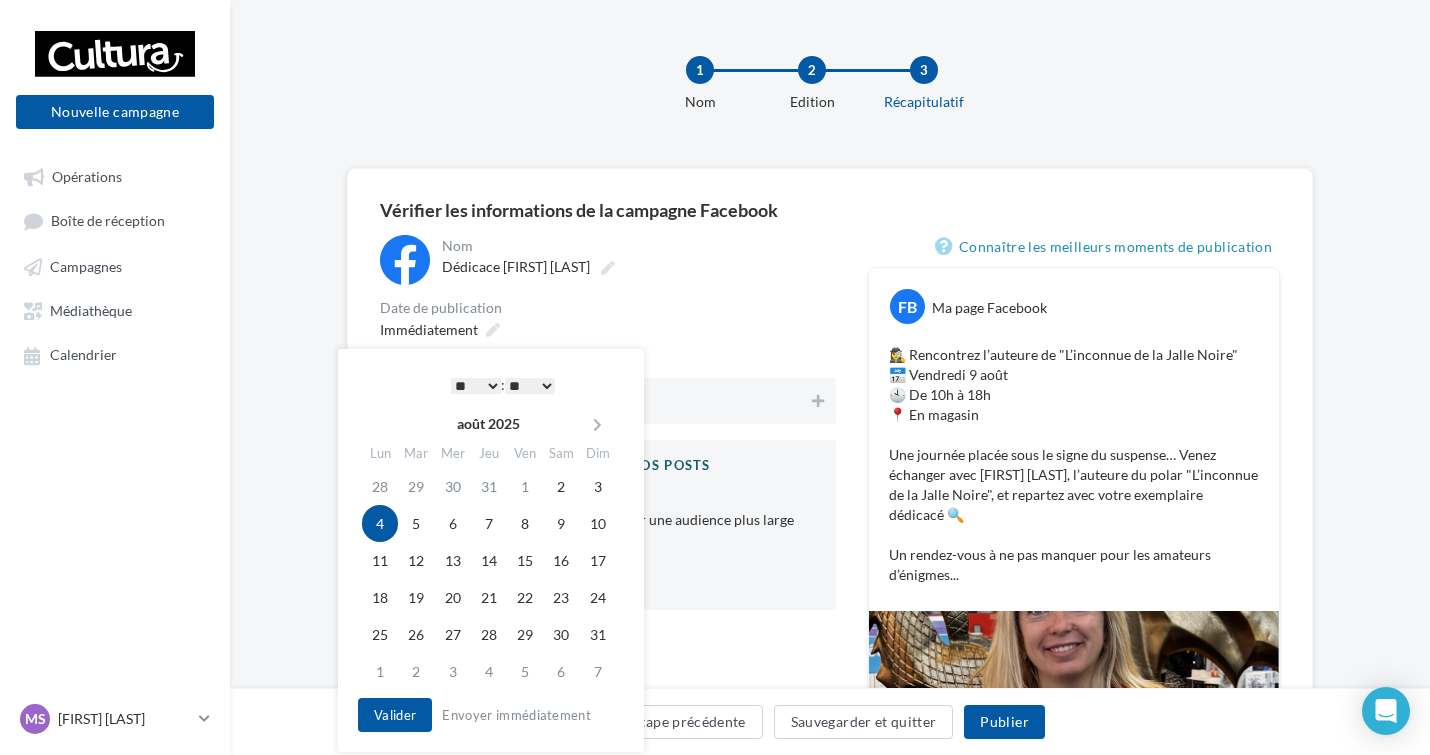 click on "* * * * * * * * * * ** ** ** ** ** ** ** ** ** ** ** ** ** **" at bounding box center [476, 386] 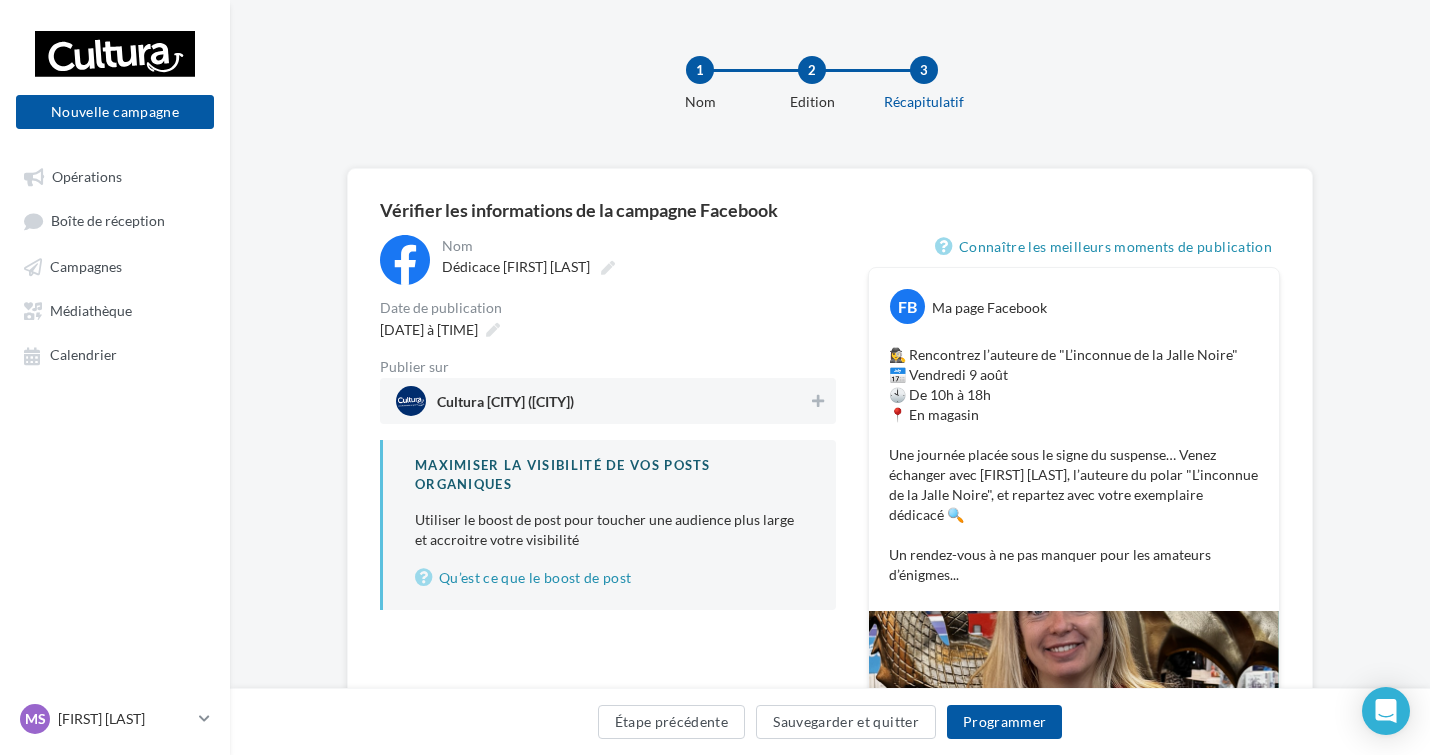 click on "Cultura La Teste-de-Buch (La Teste-de-Buch)" at bounding box center [602, 401] 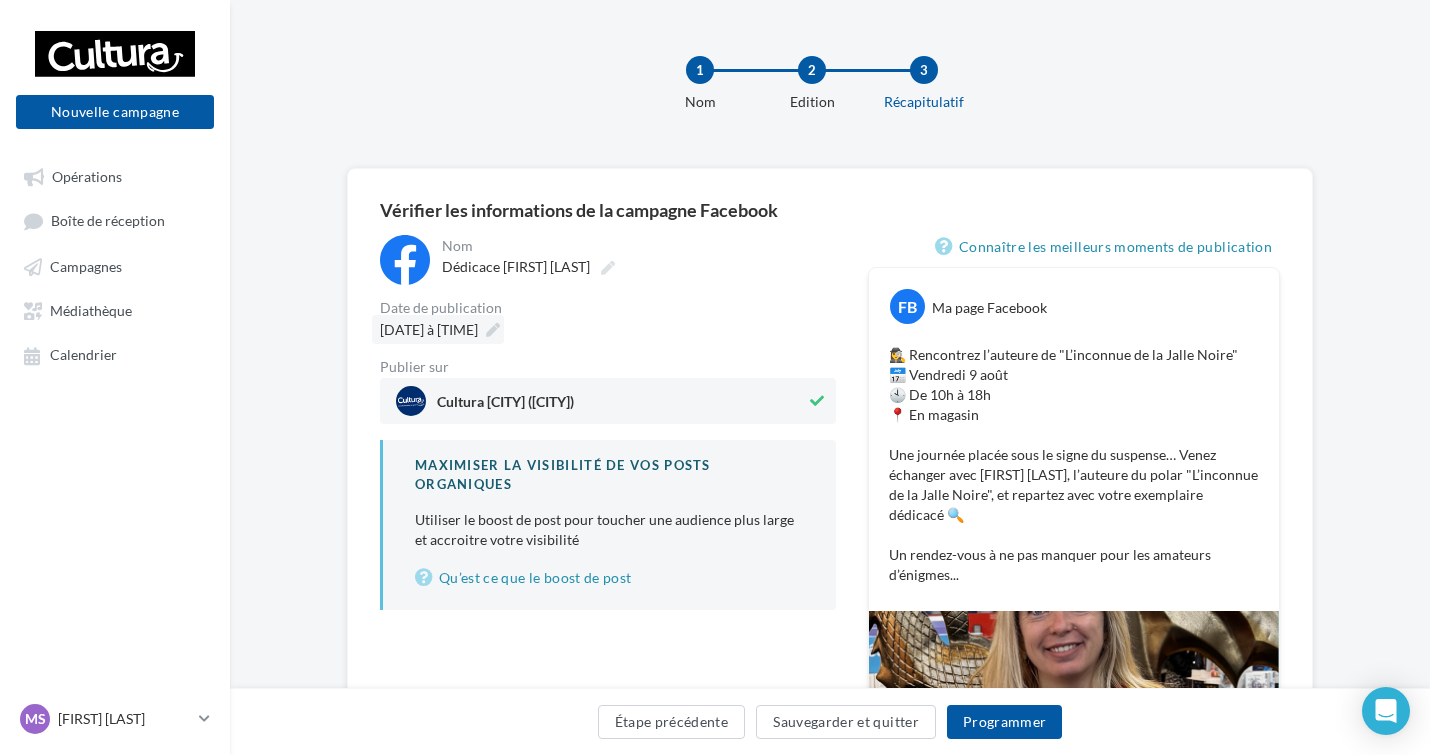 click on "04/08/2025 à 10:00" at bounding box center (429, 329) 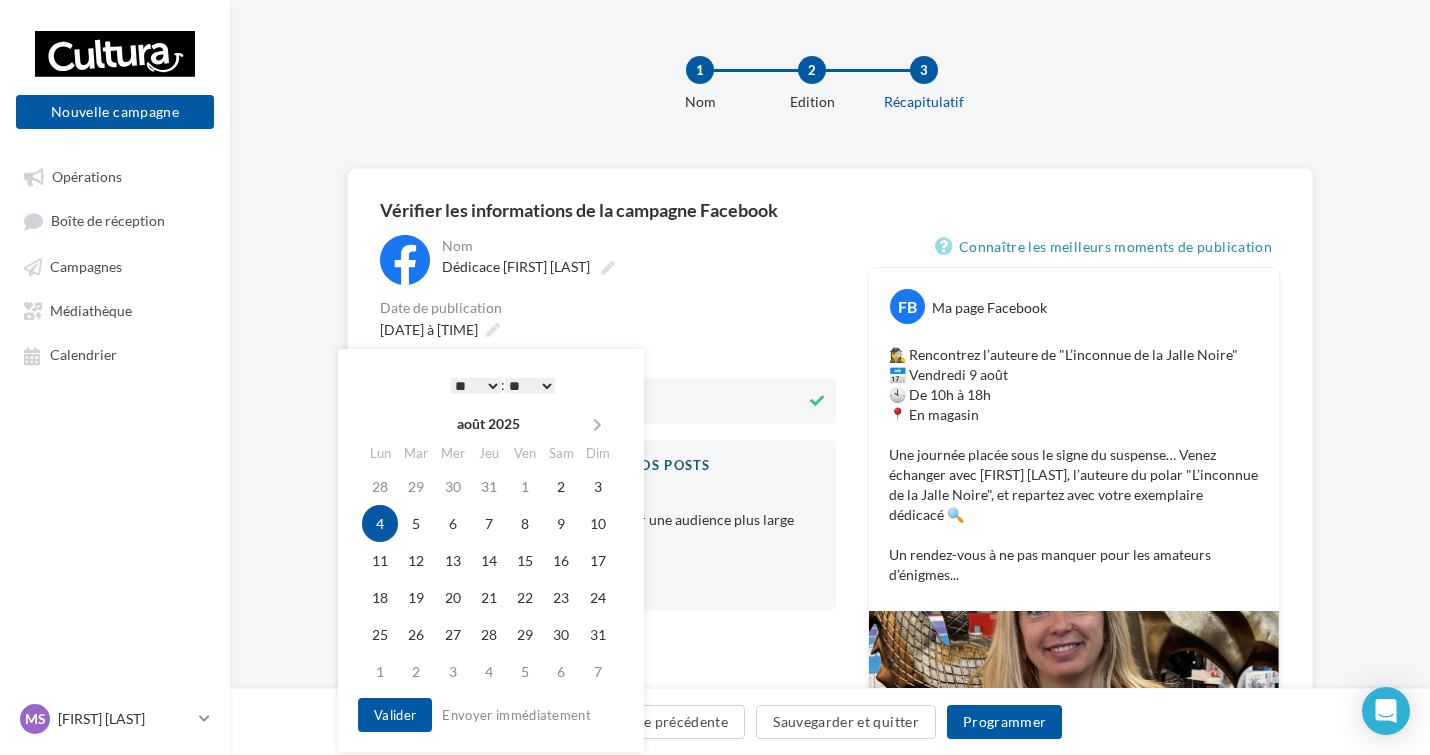 click on "* * * * * * * * * * ** ** ** ** ** ** ** ** ** ** ** ** ** **" at bounding box center [476, 386] 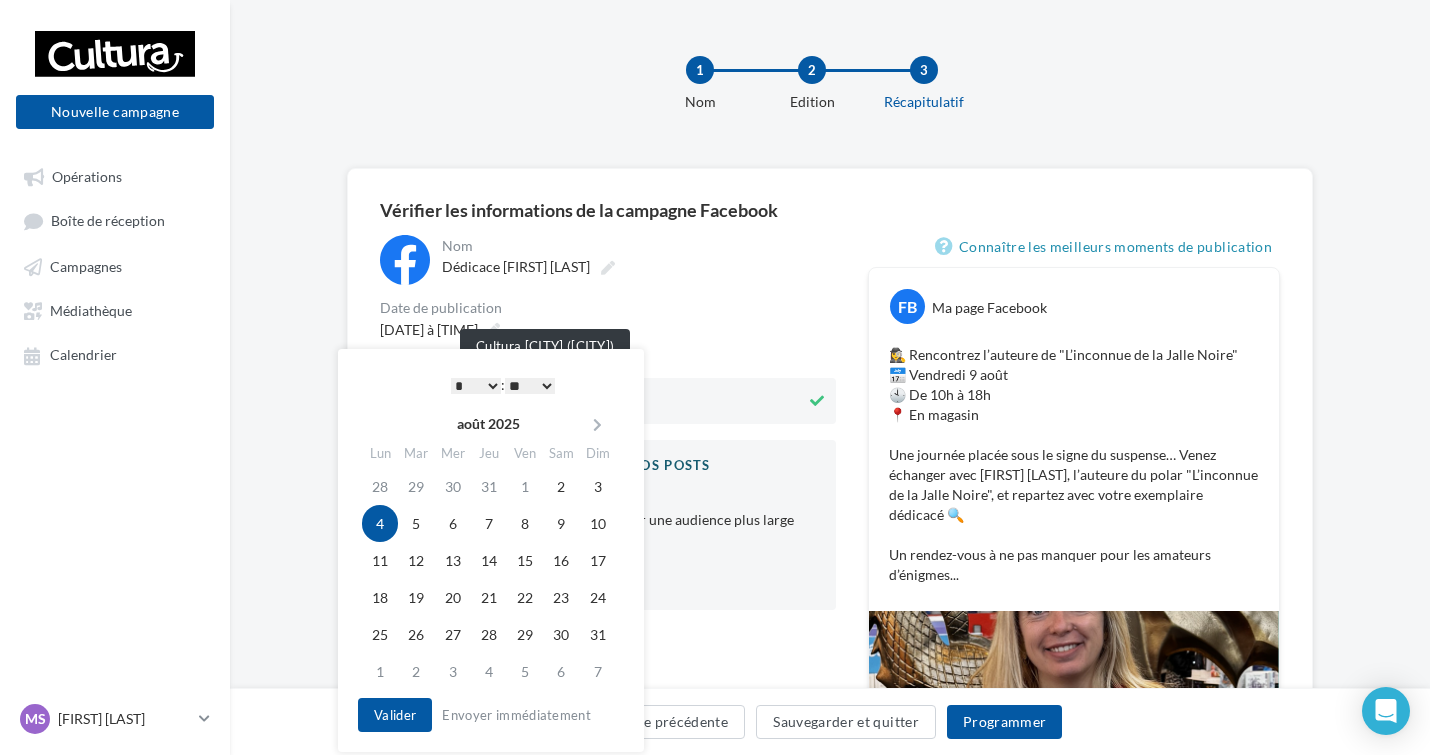 click on "**********" at bounding box center (608, 422) 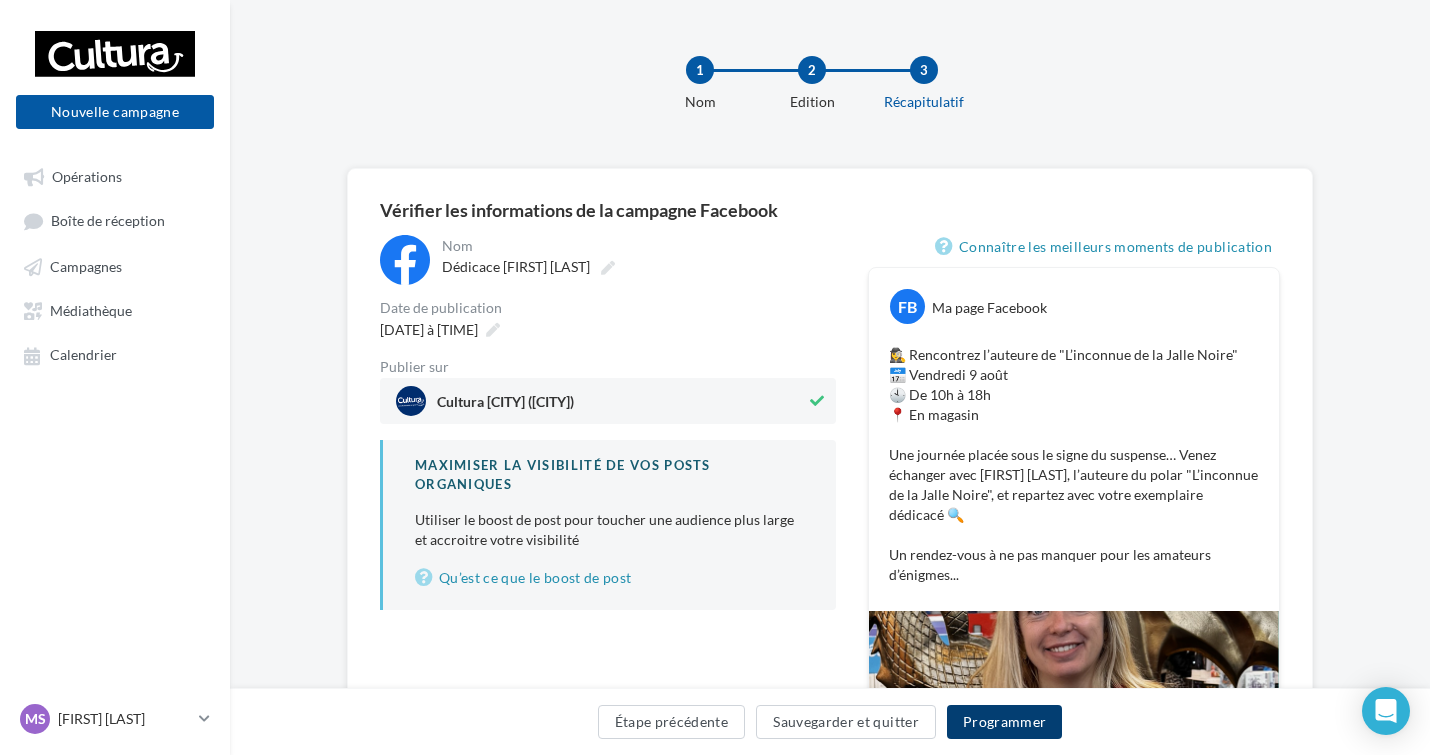 click on "Programmer" at bounding box center (1005, 722) 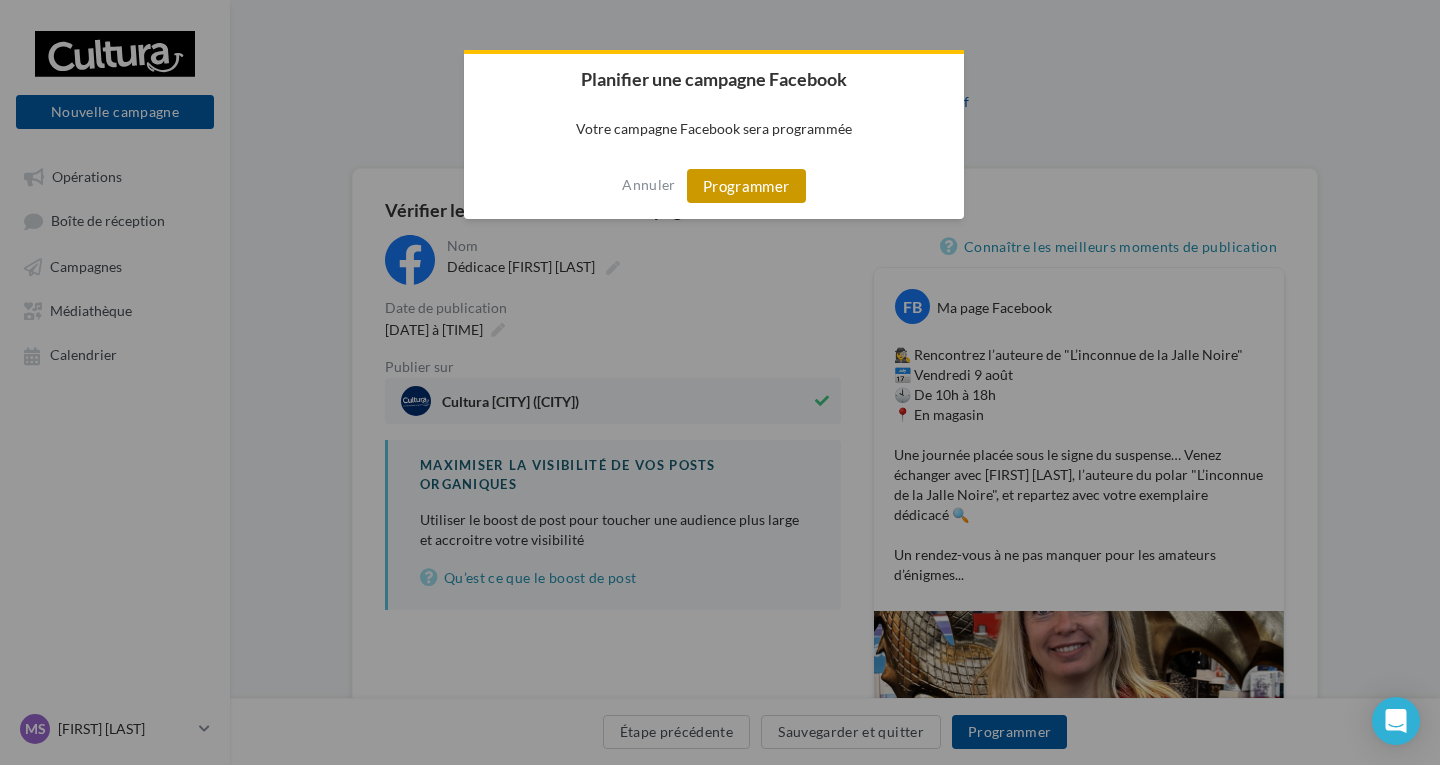 click on "Programmer" at bounding box center [746, 186] 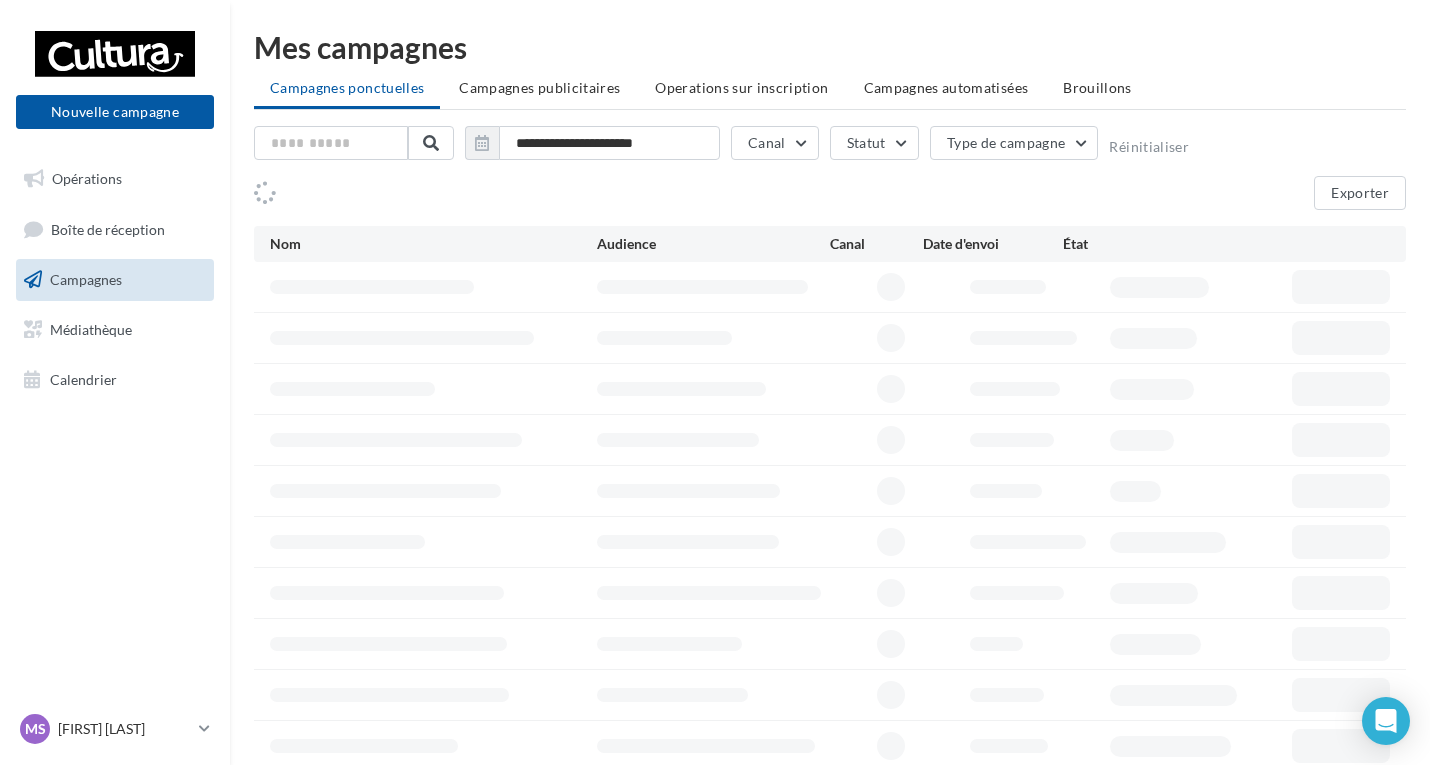 scroll, scrollTop: 0, scrollLeft: 0, axis: both 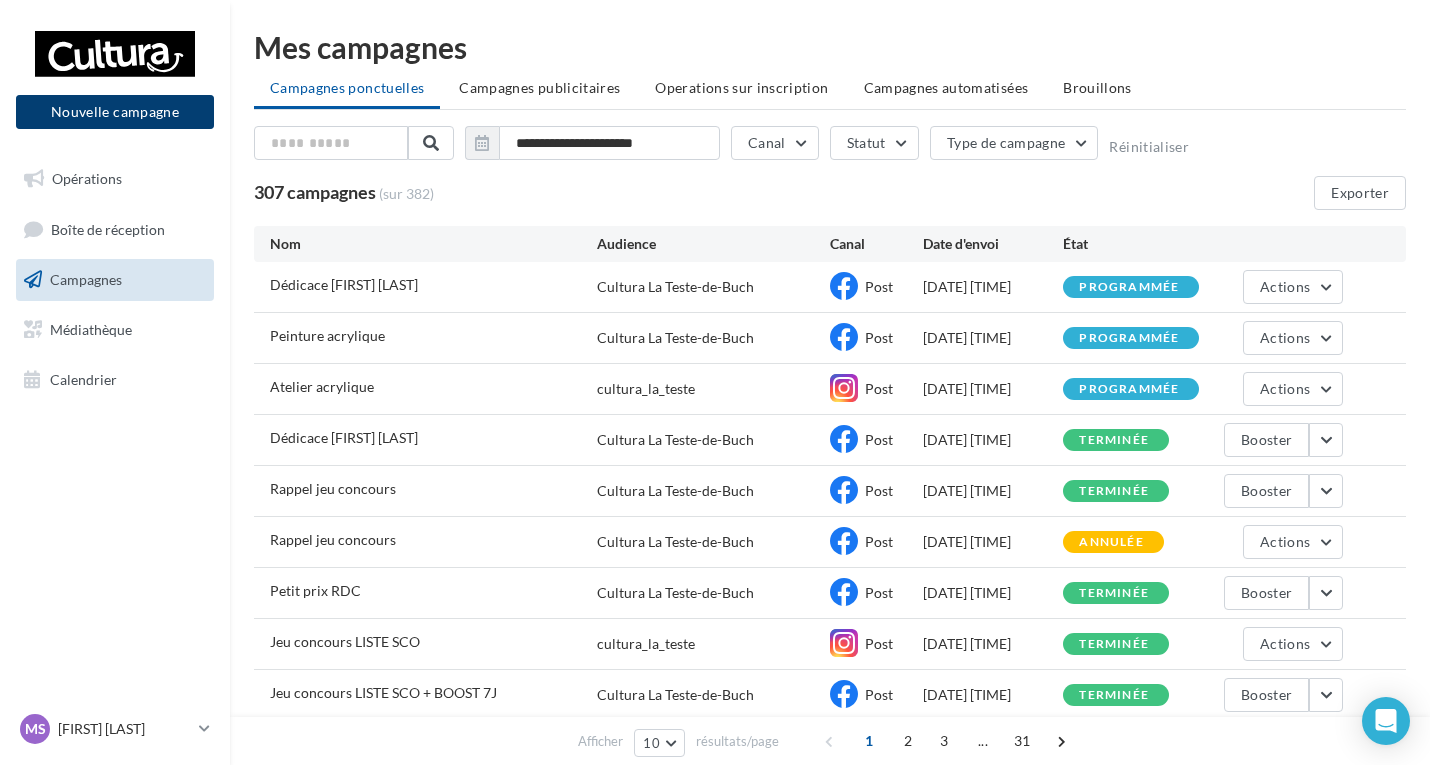 click on "Nouvelle campagne" at bounding box center (115, 112) 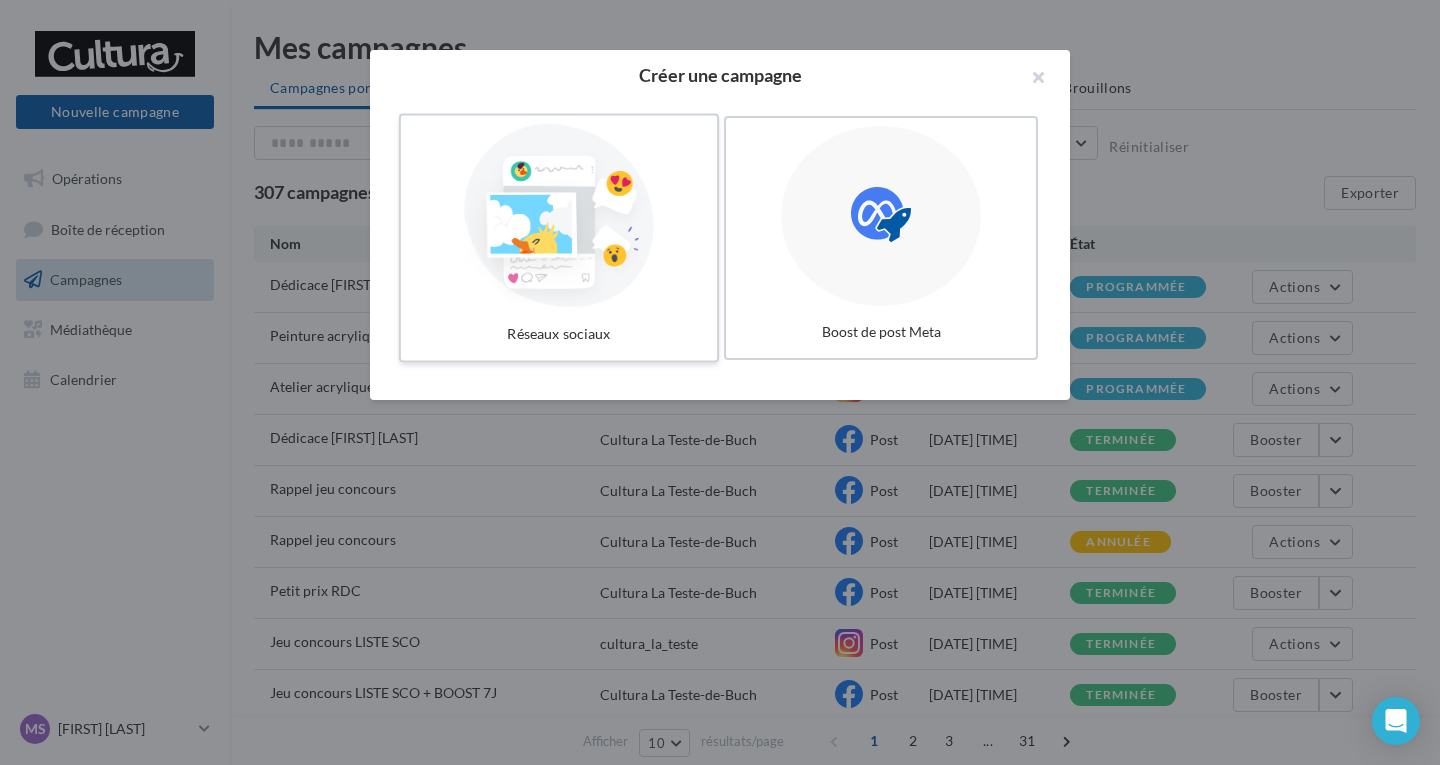 click at bounding box center (559, 216) 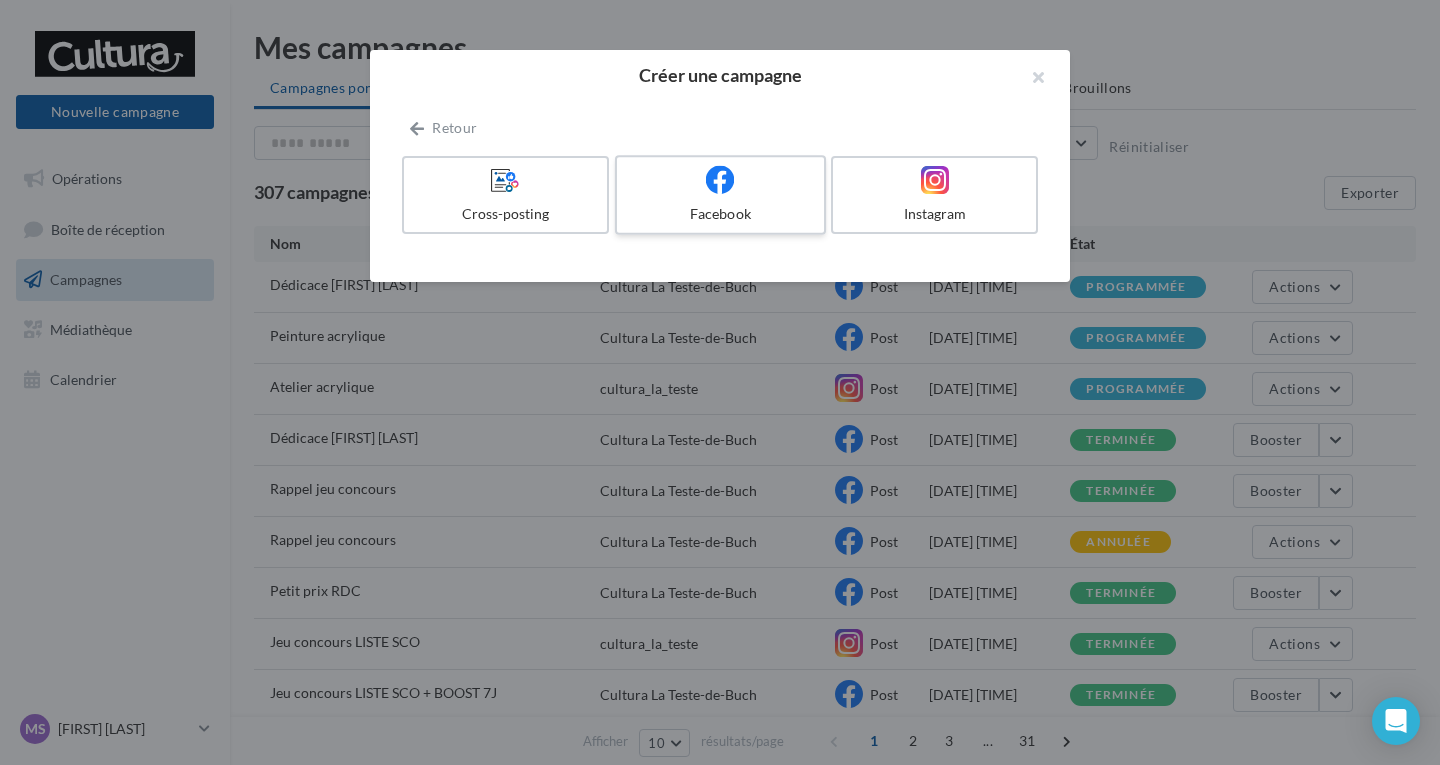 click on "Facebook" at bounding box center (720, 214) 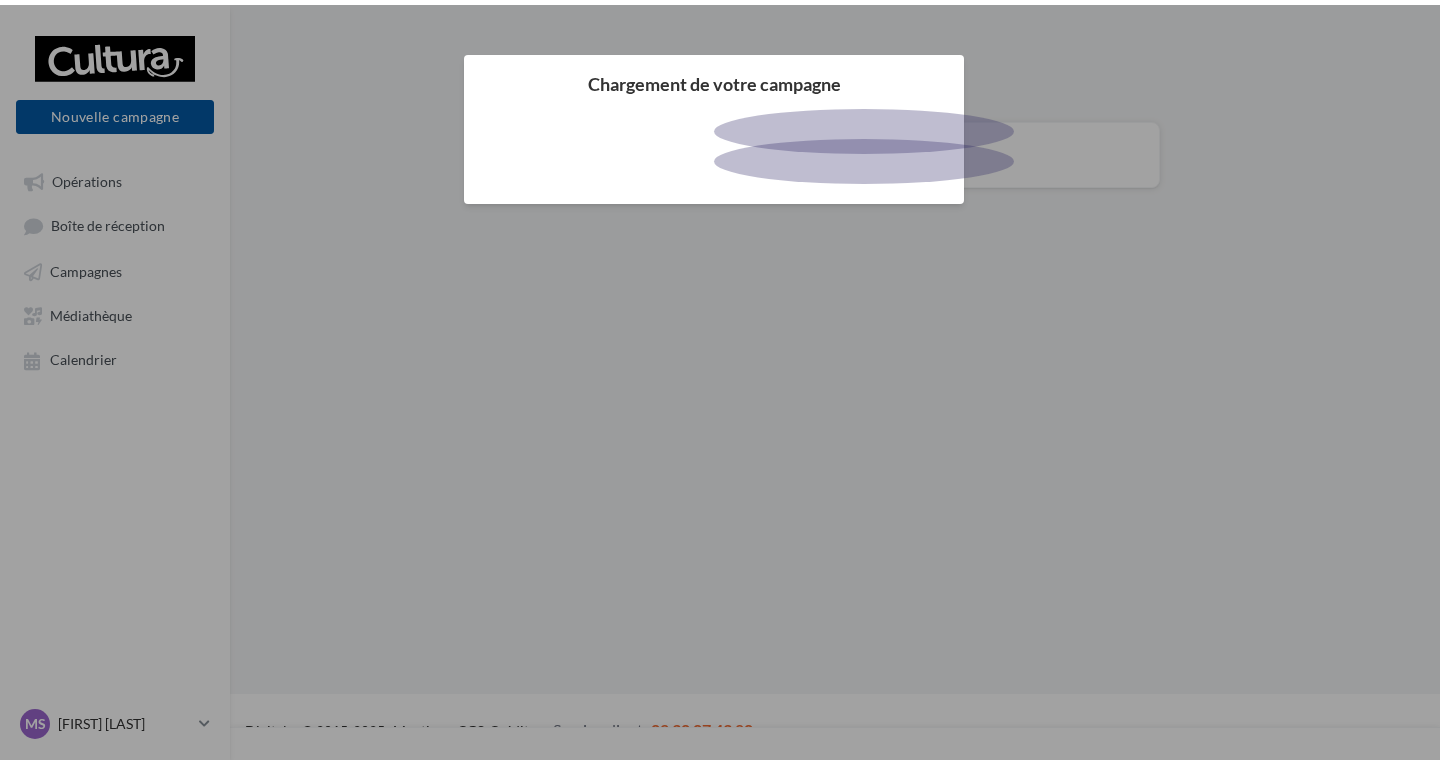 scroll, scrollTop: 0, scrollLeft: 0, axis: both 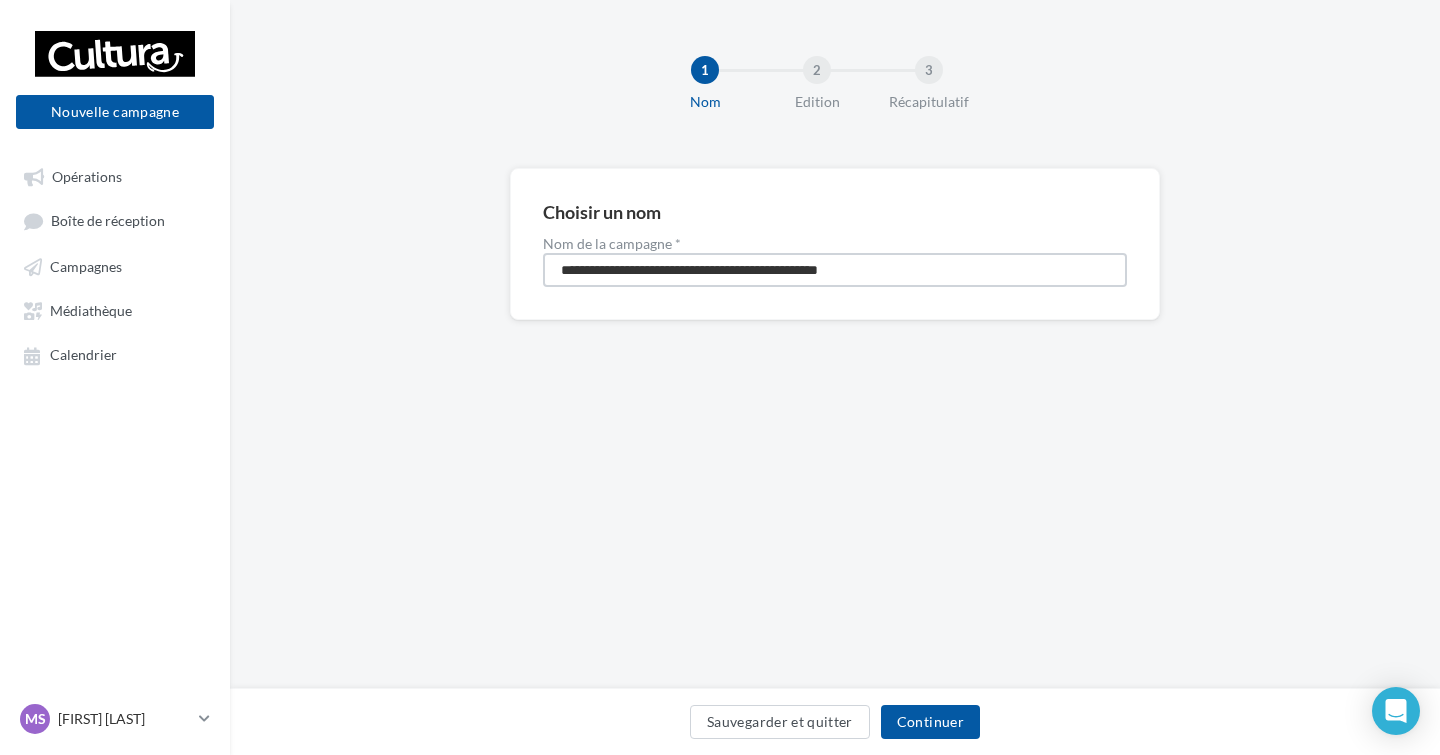 click on "**********" at bounding box center (835, 270) 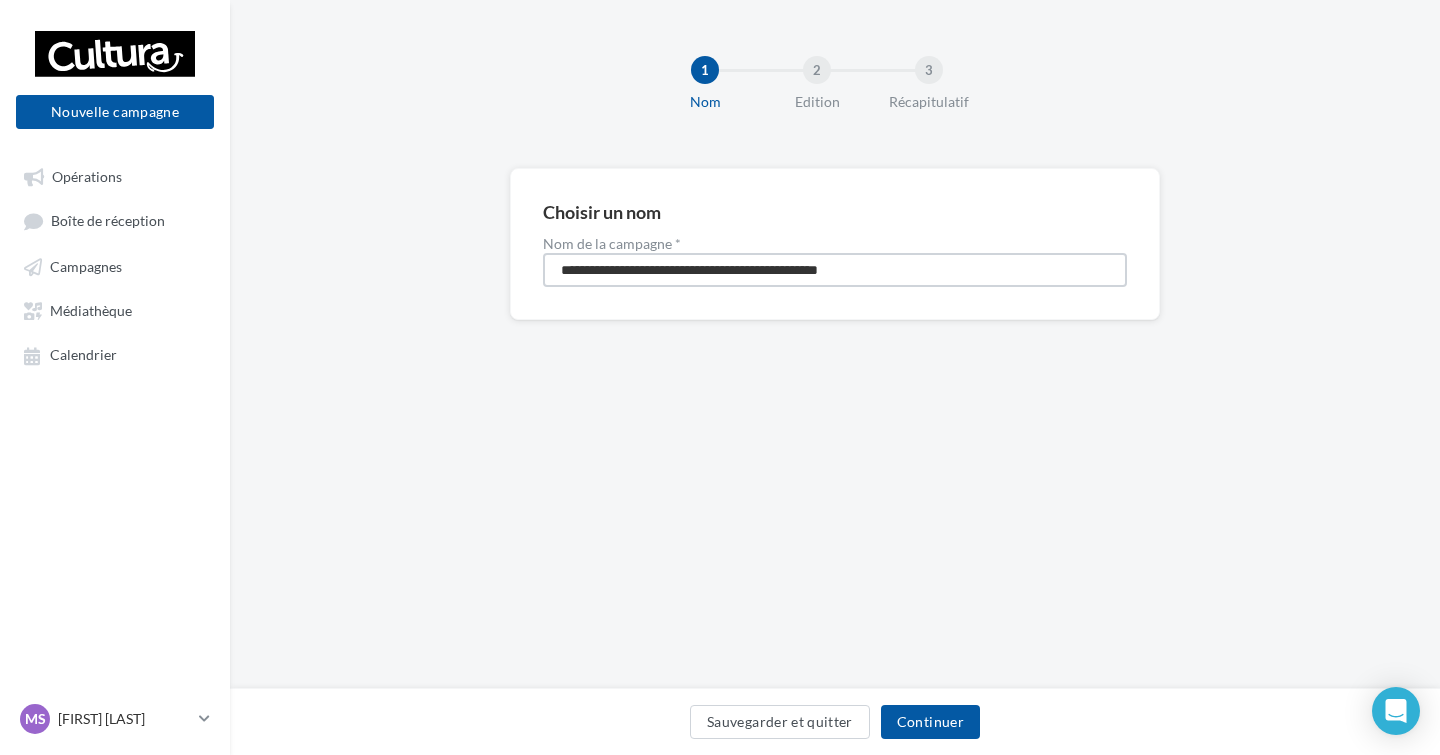 click on "**********" at bounding box center [835, 270] 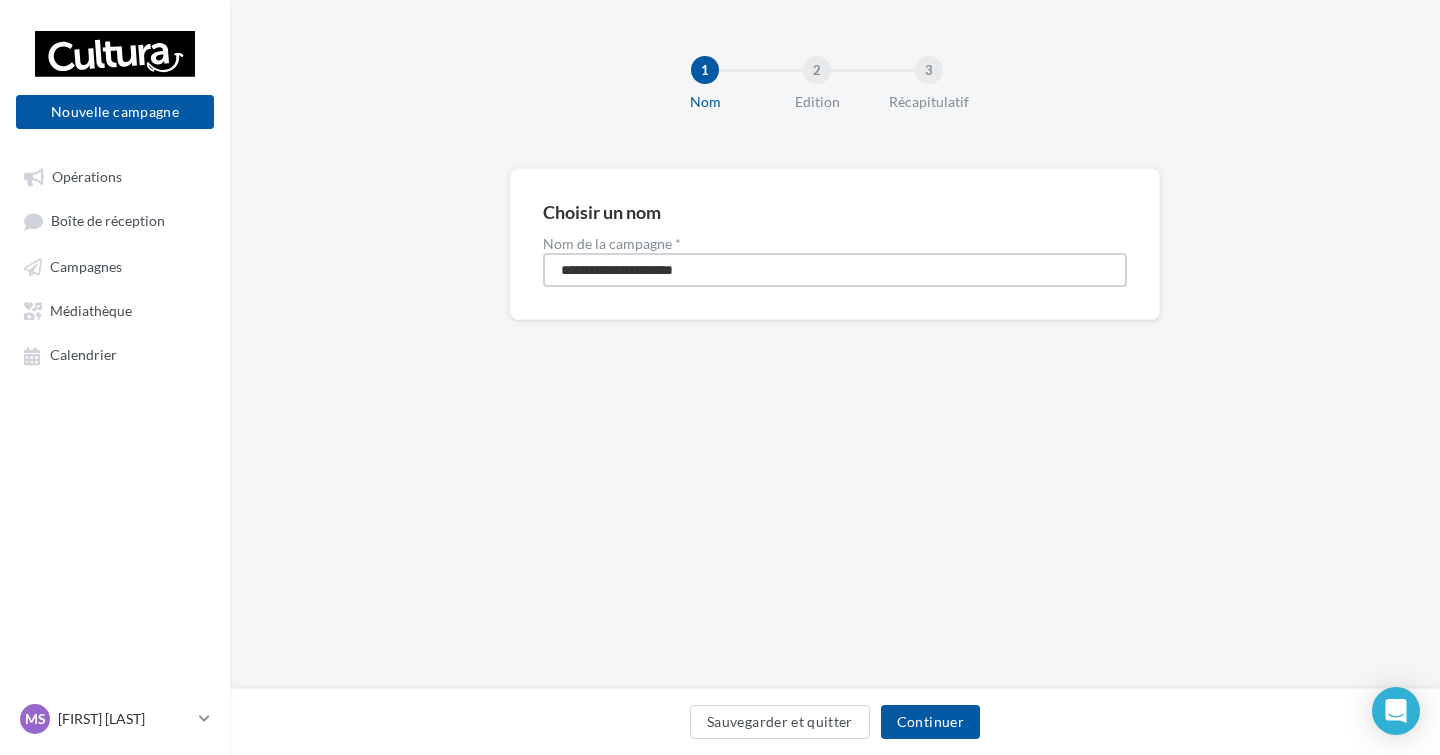 click on "**********" at bounding box center (835, 270) 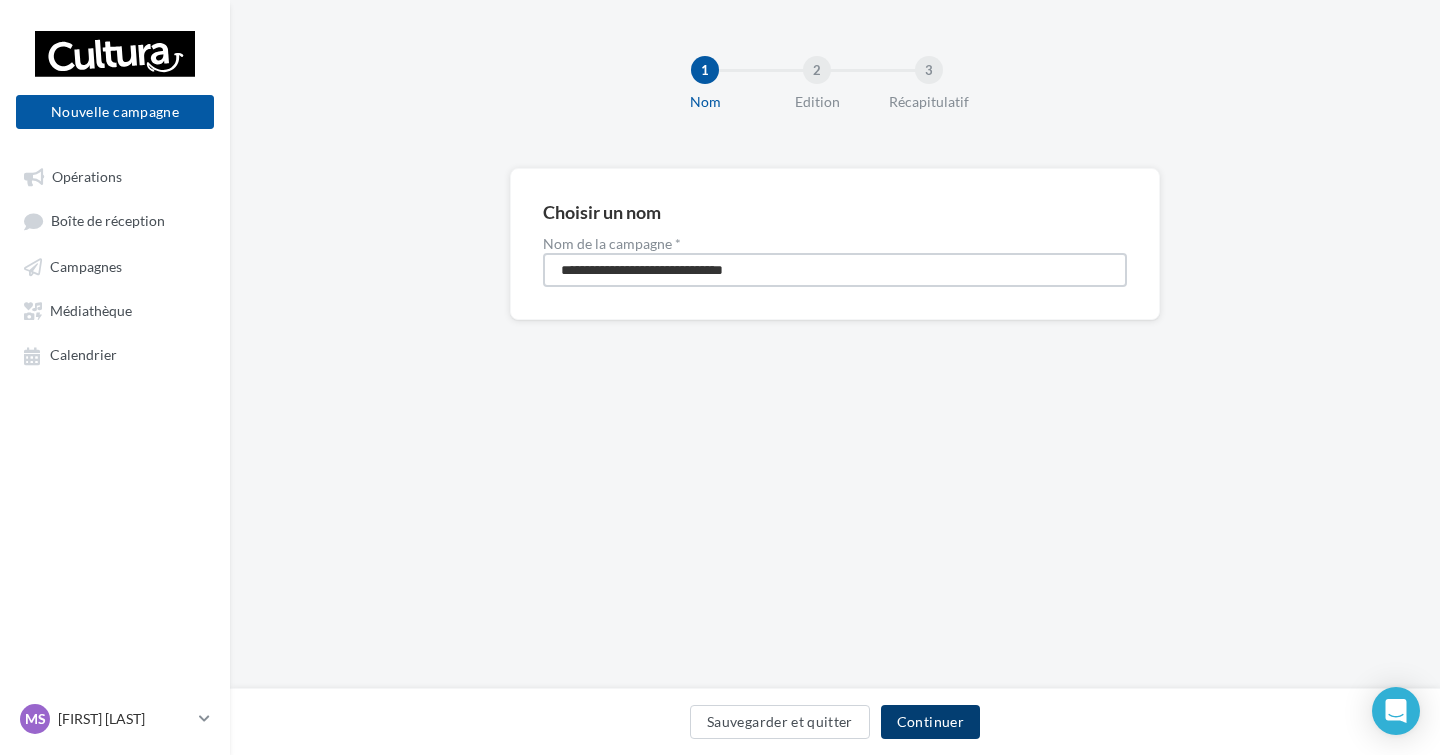 type on "**********" 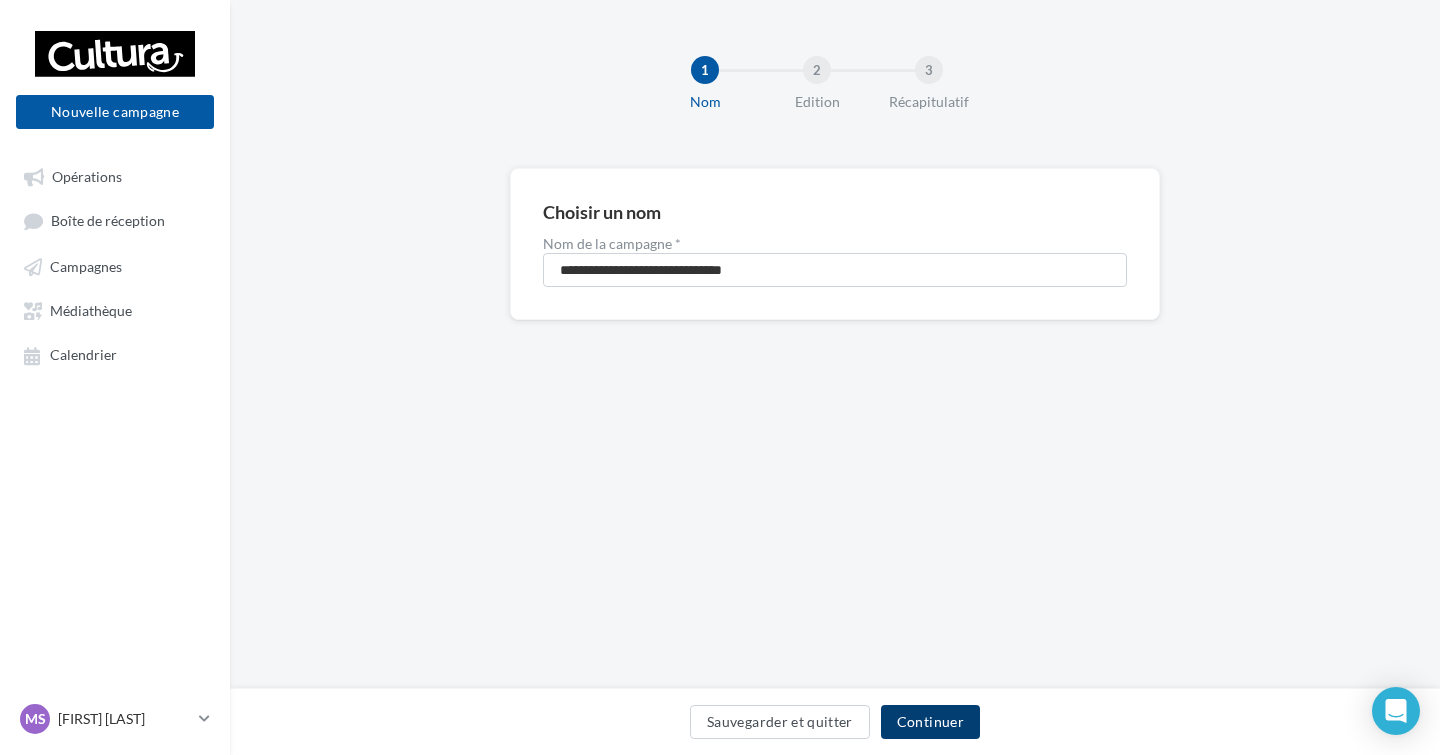 click on "Continuer" at bounding box center (930, 722) 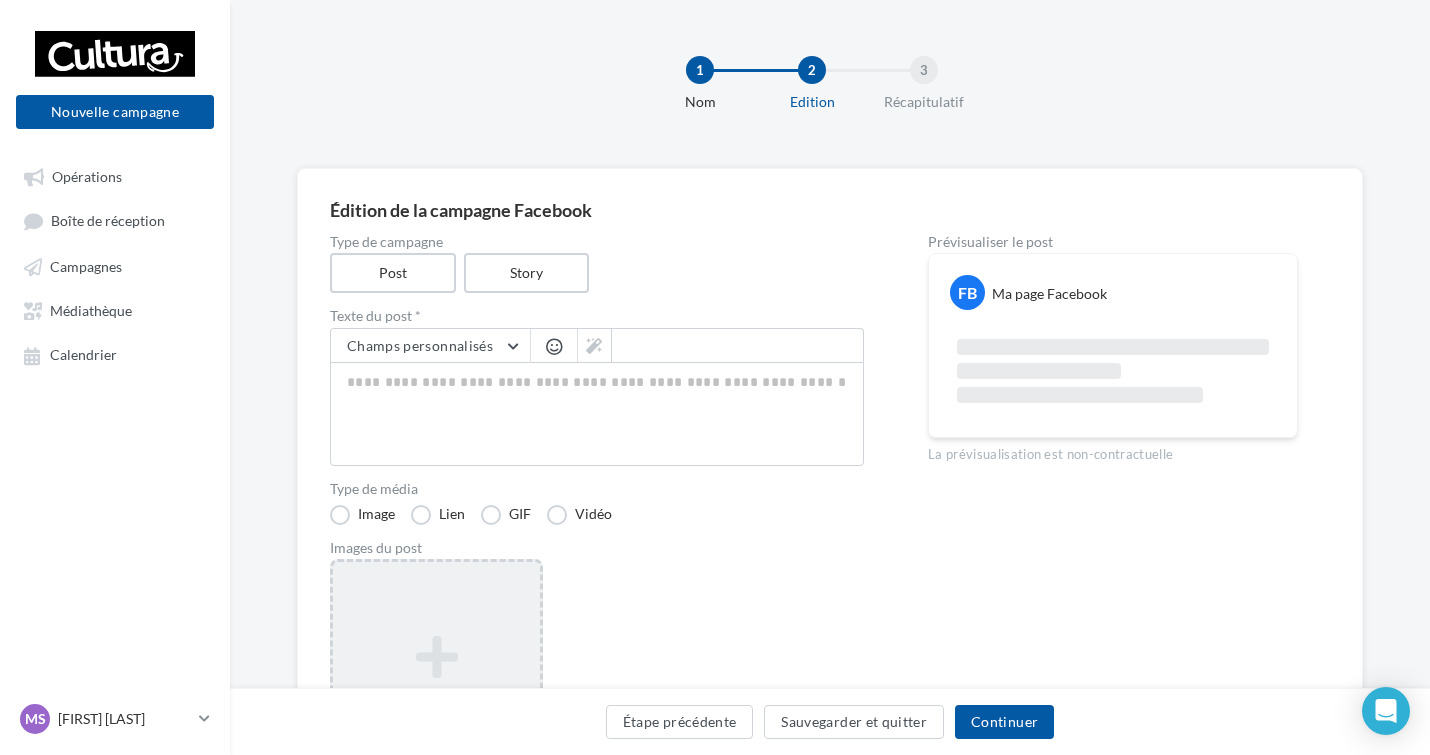 click at bounding box center (436, 657) 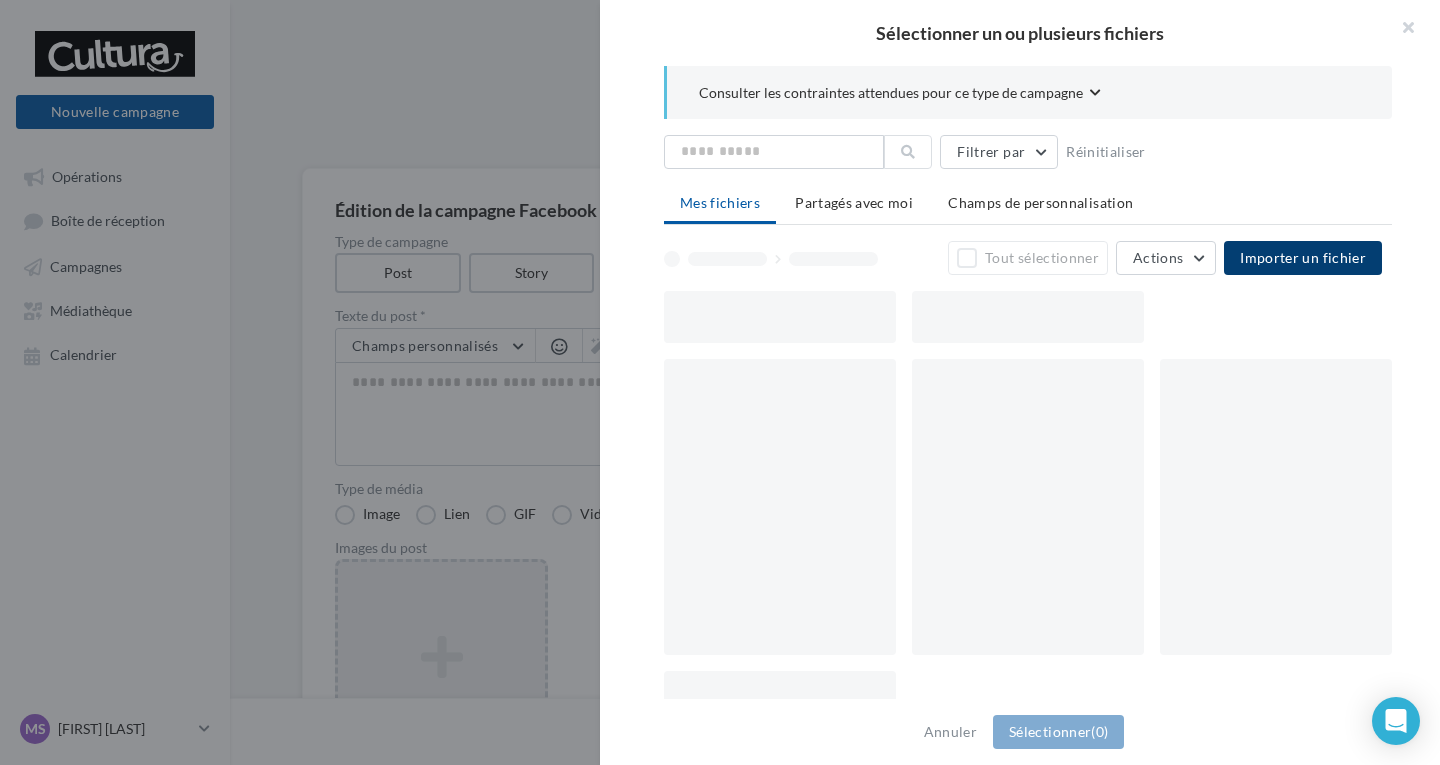 click on "Importer un fichier" at bounding box center [1303, 257] 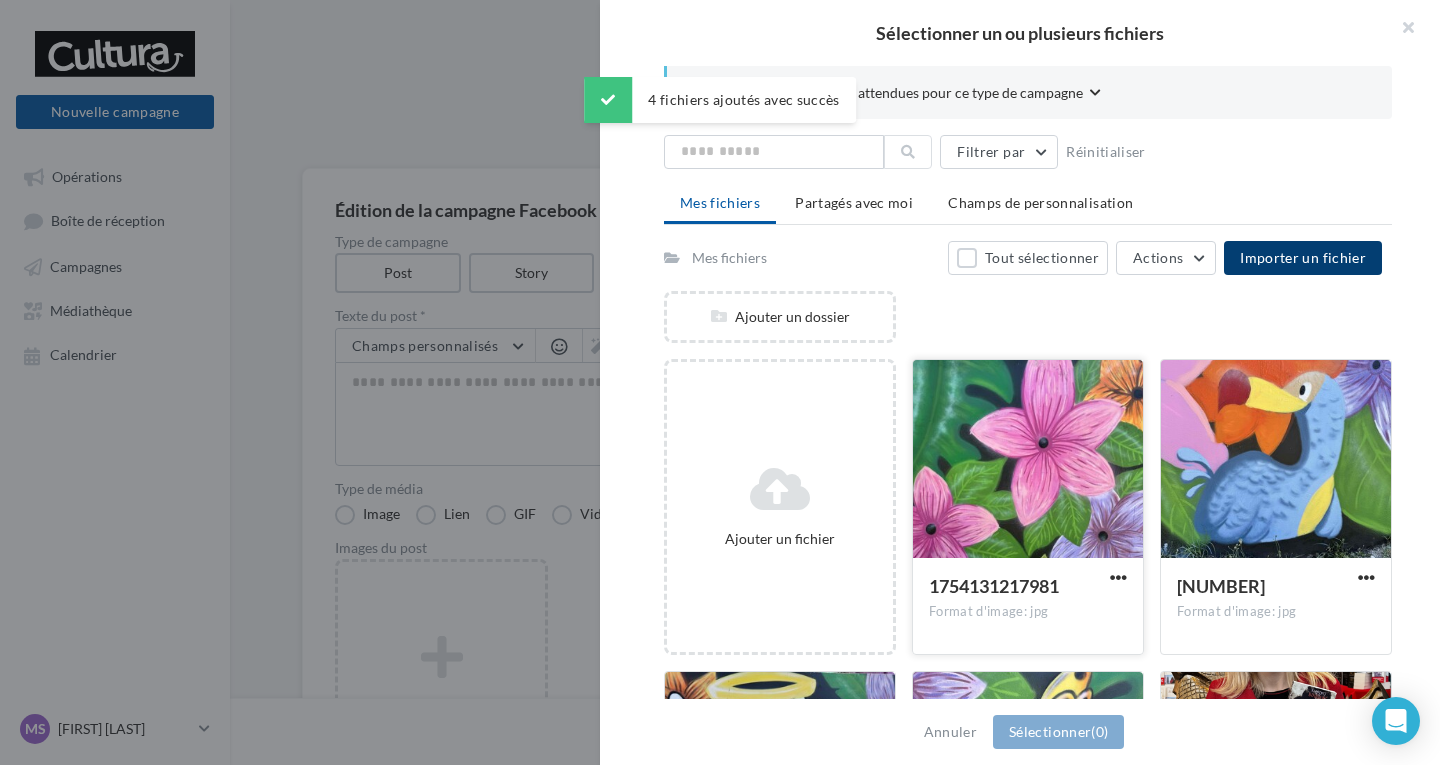click at bounding box center (1028, 460) 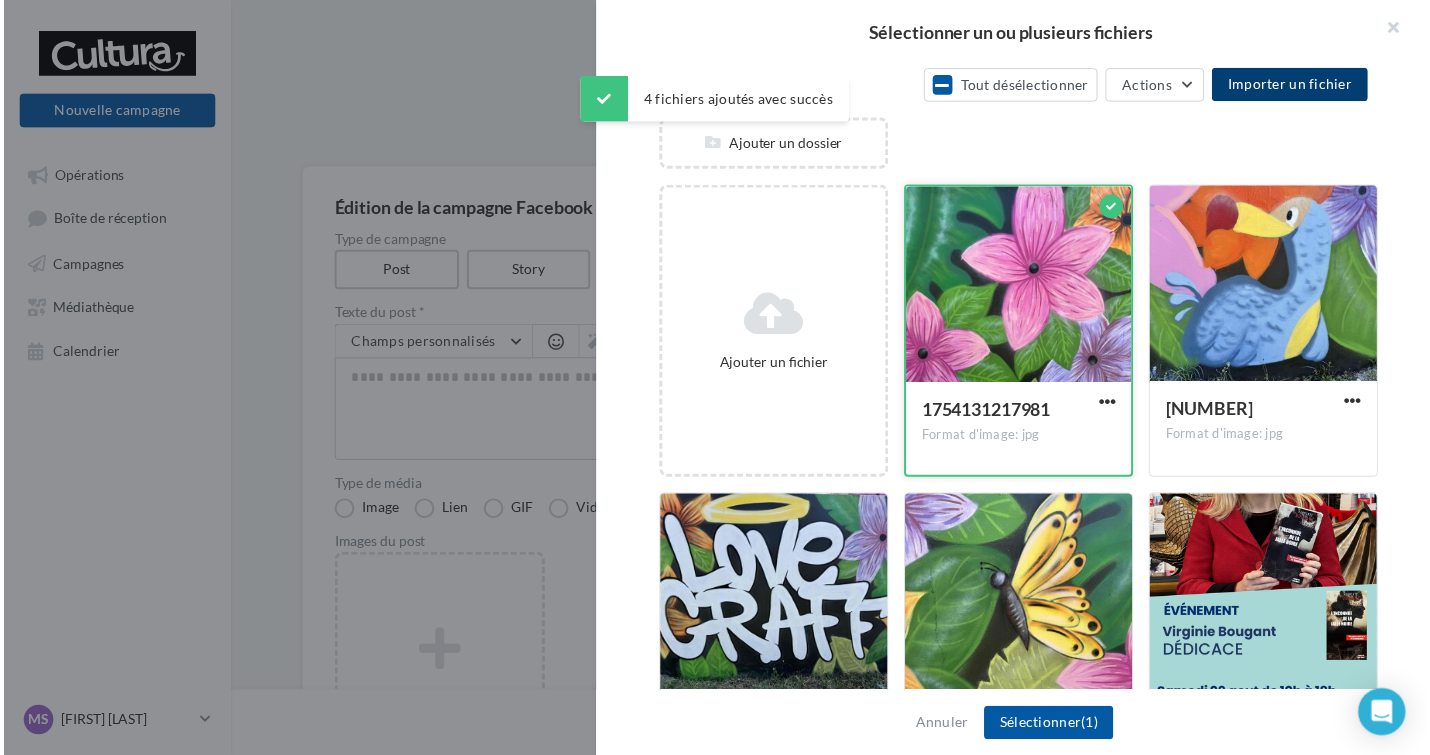 scroll, scrollTop: 282, scrollLeft: 0, axis: vertical 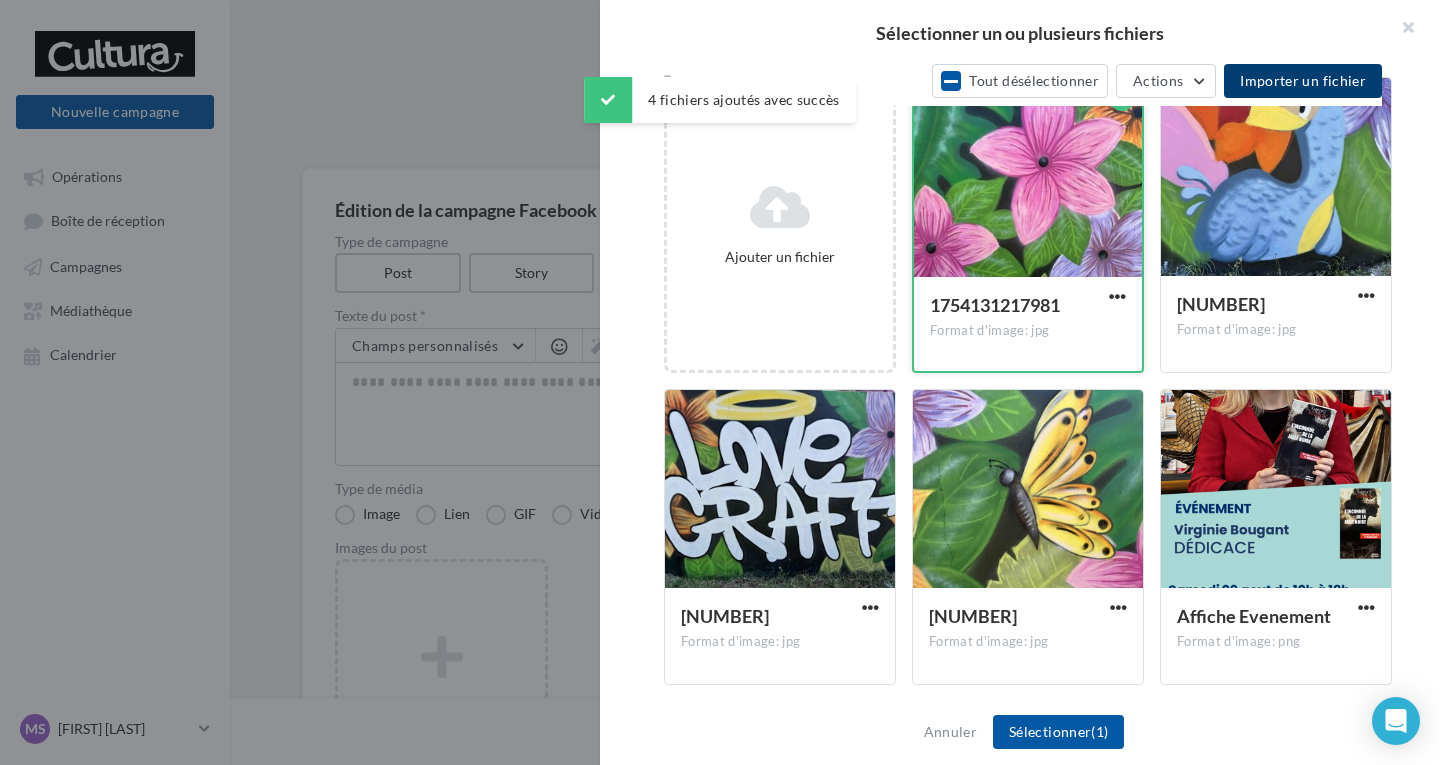 click at bounding box center [1028, 179] 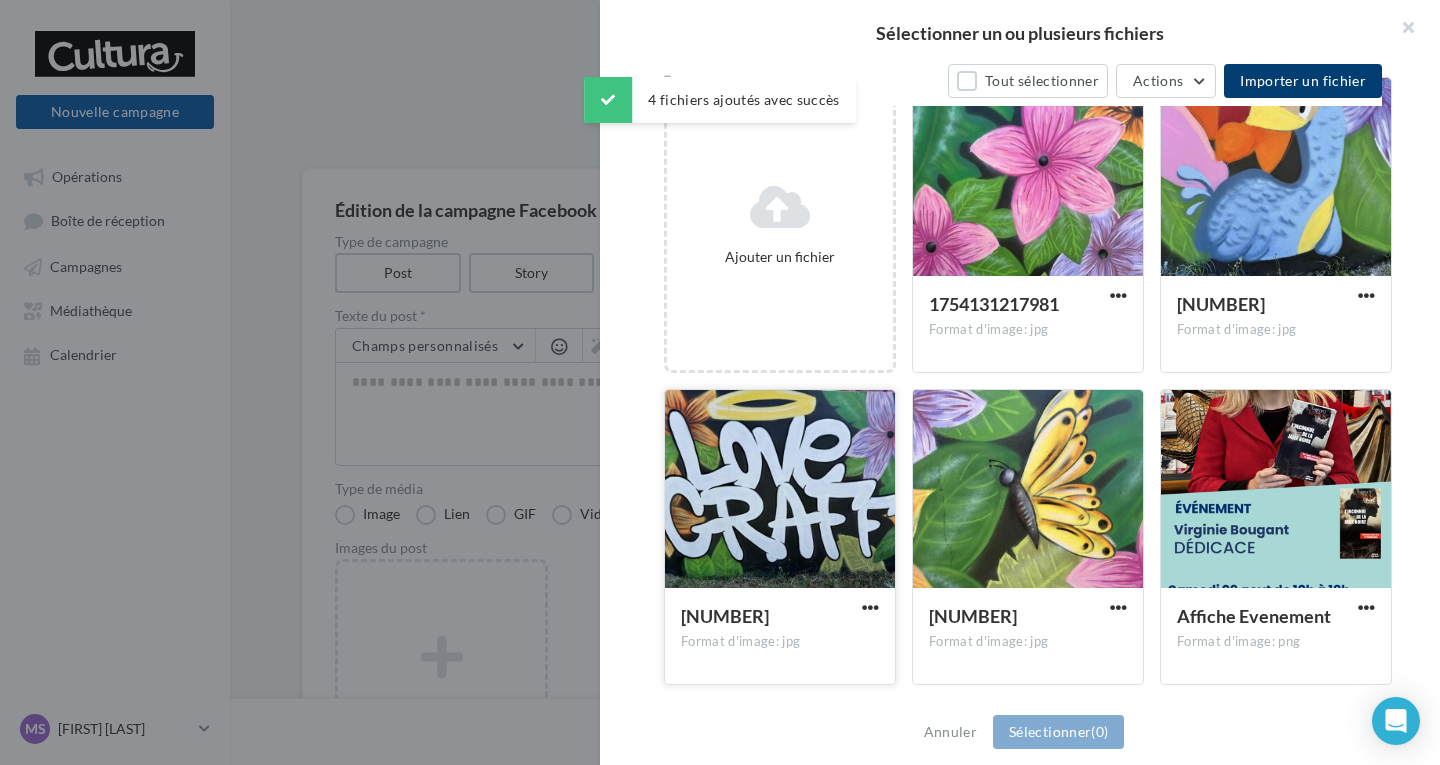 click at bounding box center (780, 490) 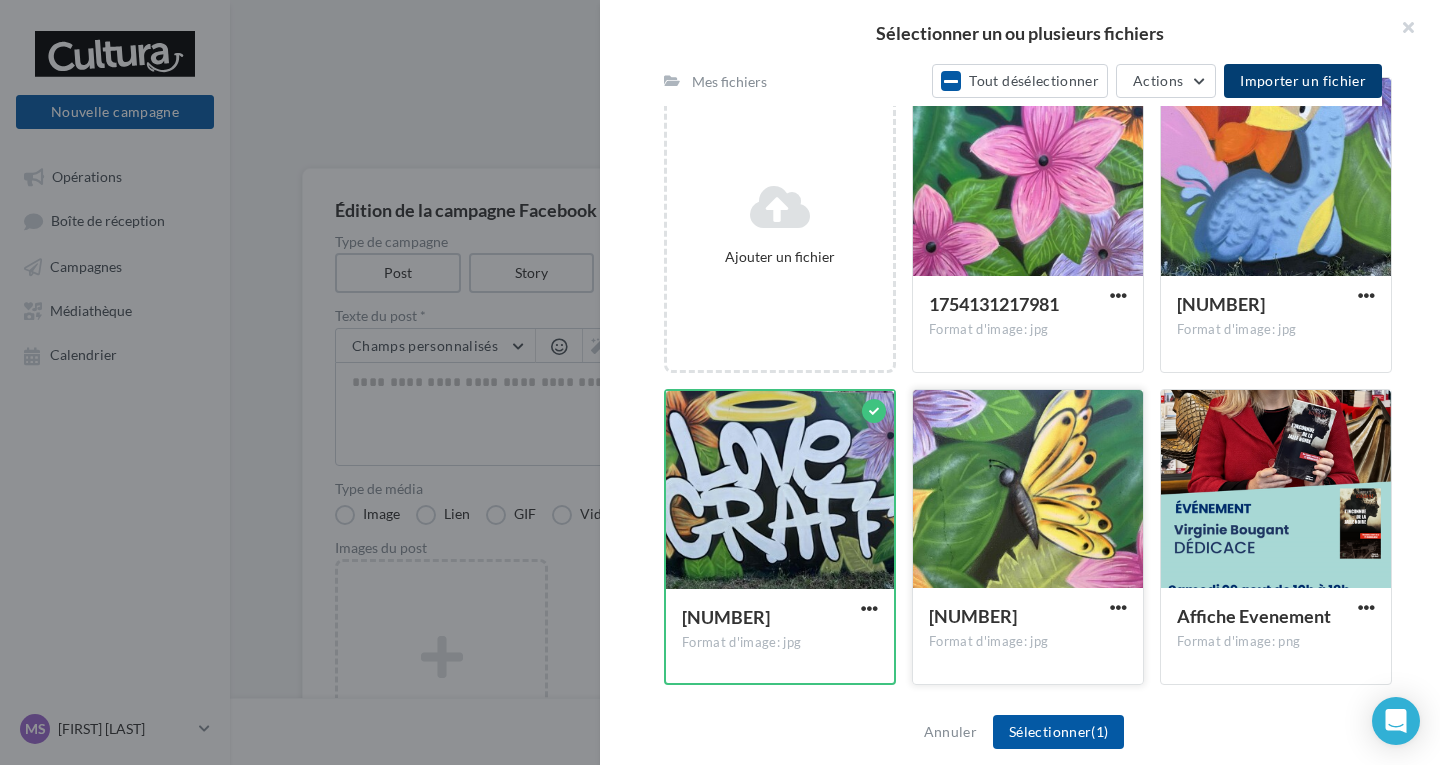 drag, startPoint x: 1259, startPoint y: 236, endPoint x: 1080, endPoint y: 446, distance: 275.93658 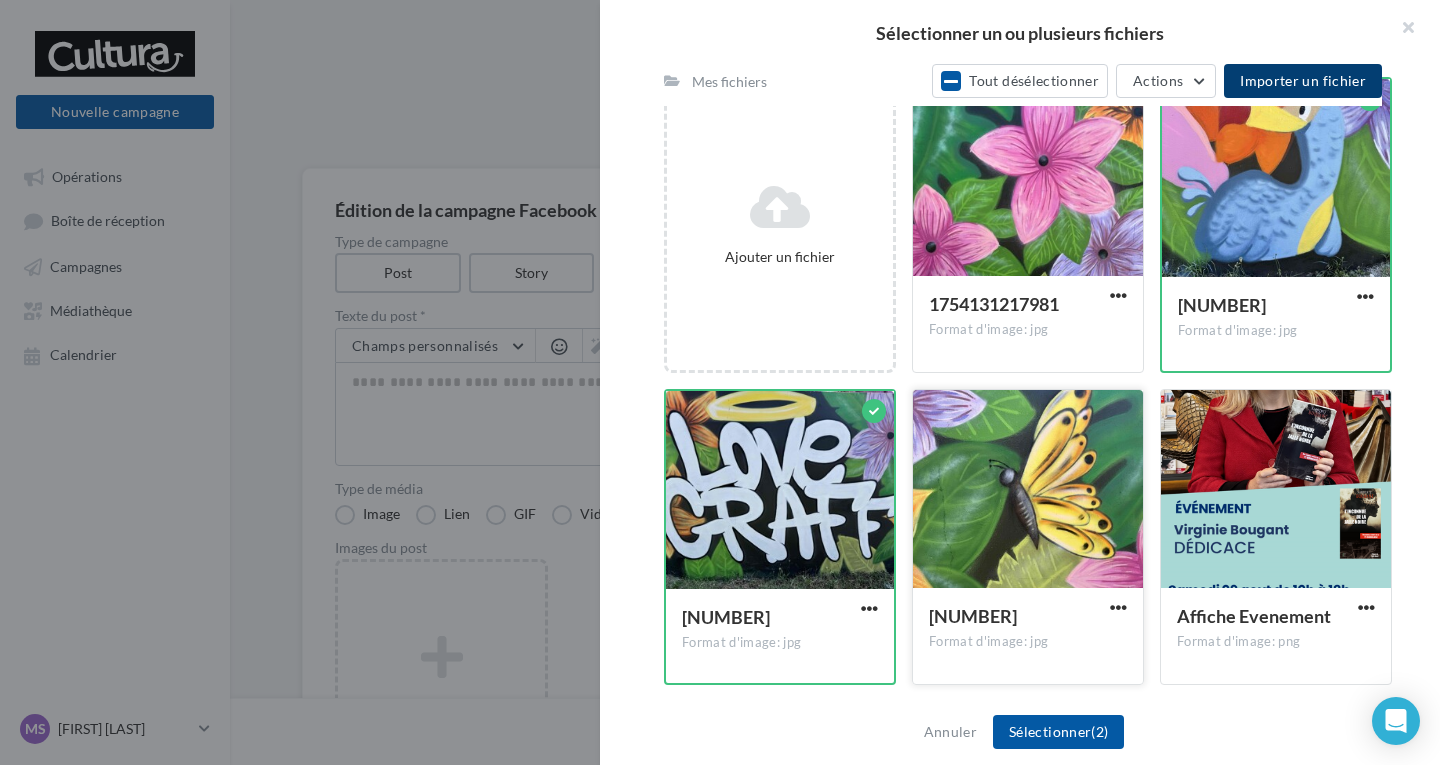 click at bounding box center (1028, 490) 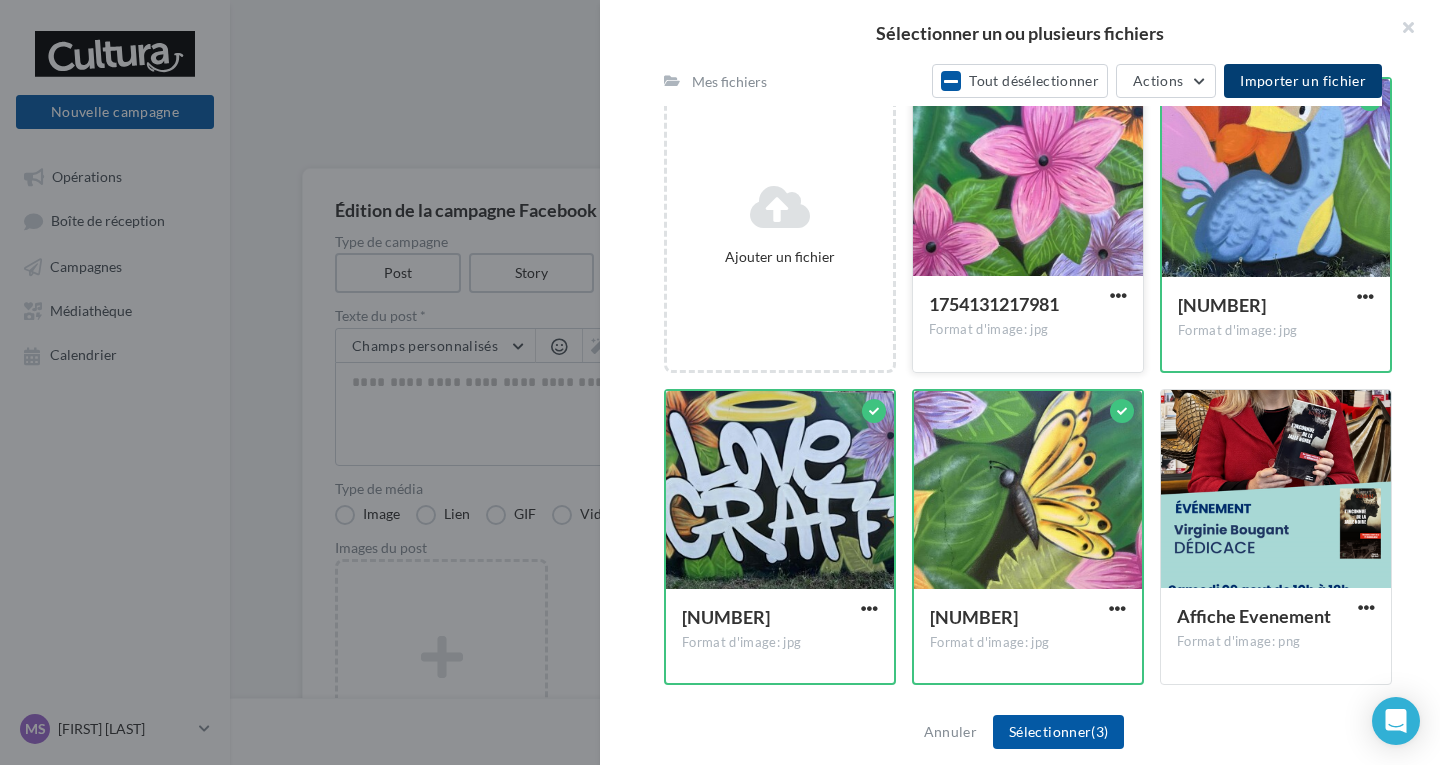 click at bounding box center [1028, 178] 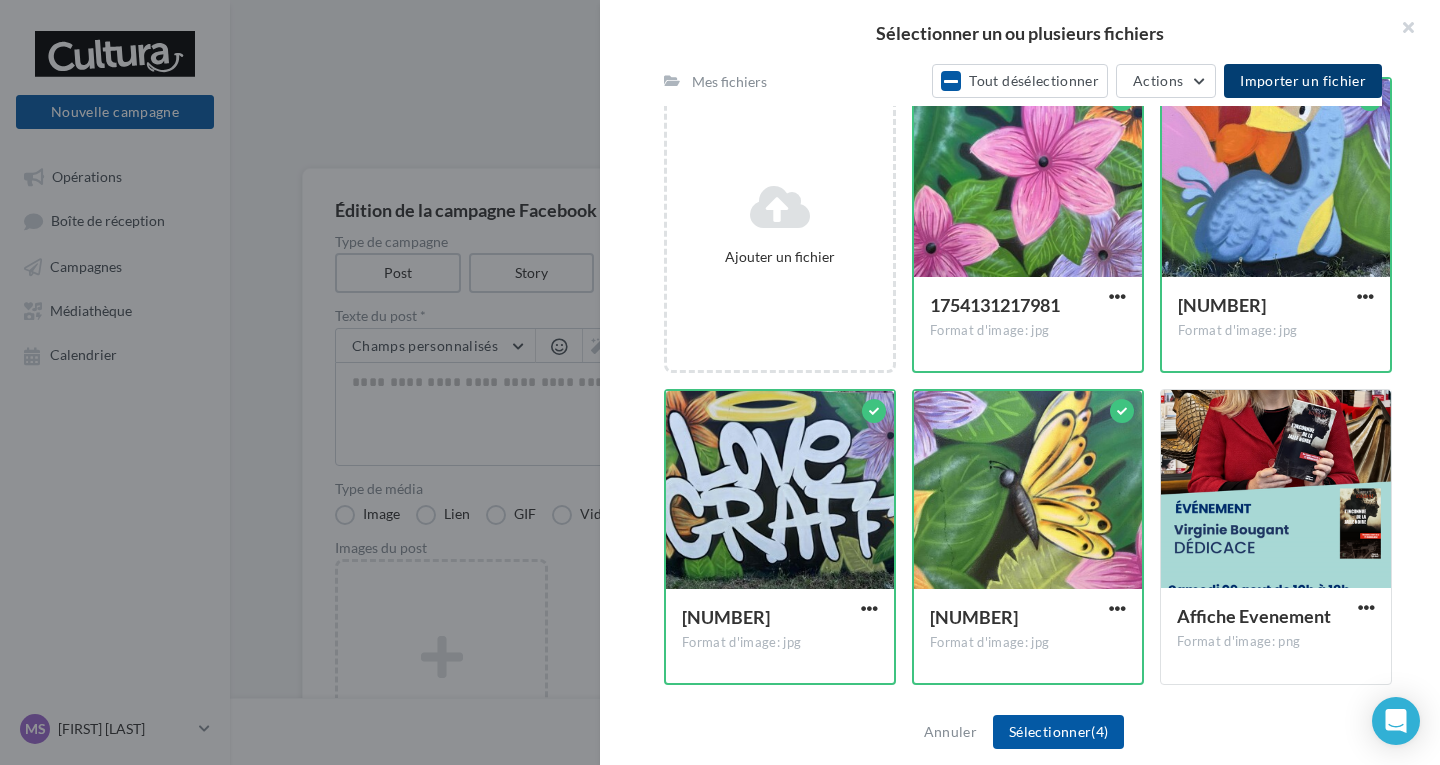 click on "1754131217981  Format d'image: jpg                   4   1754131217981" at bounding box center (1036, 225) 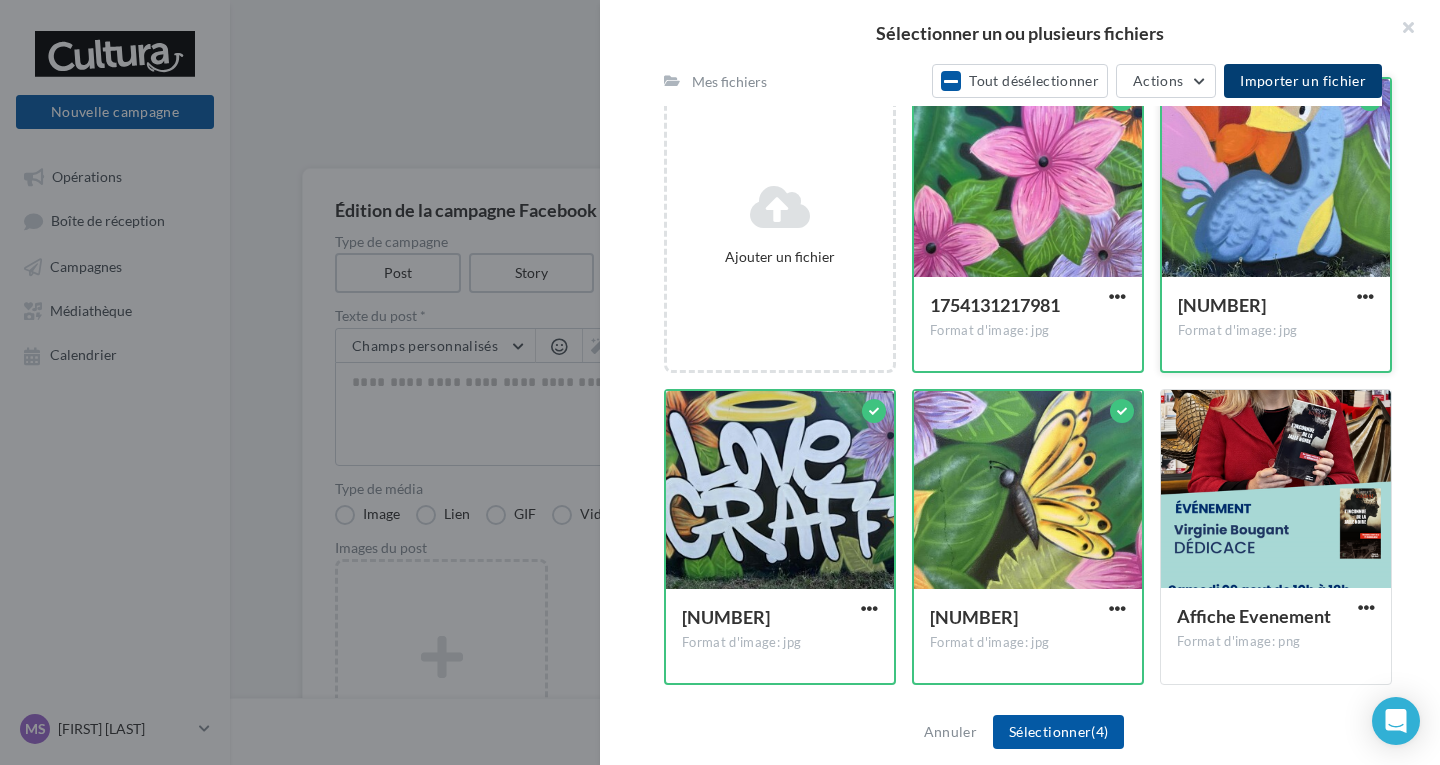 click at bounding box center (1276, 179) 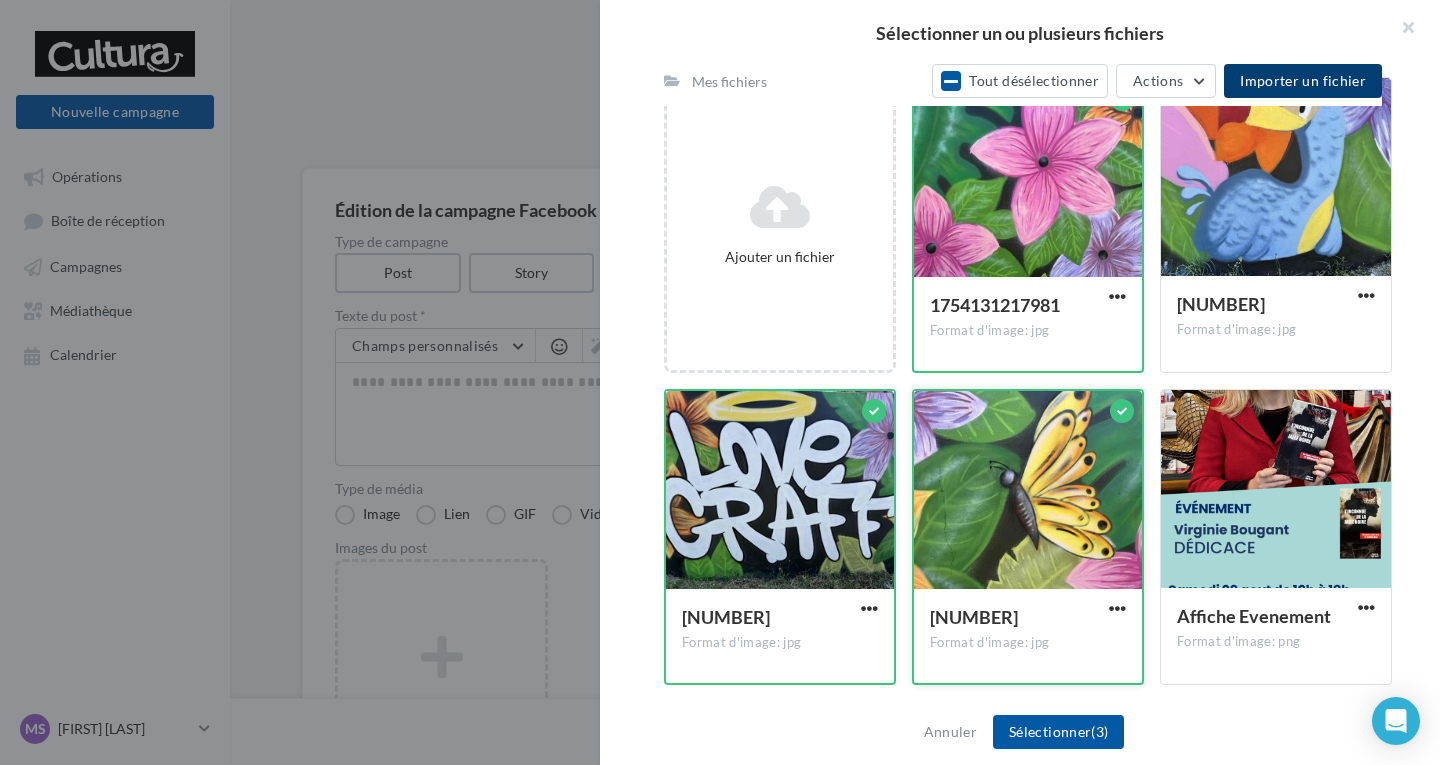 click at bounding box center (1028, 491) 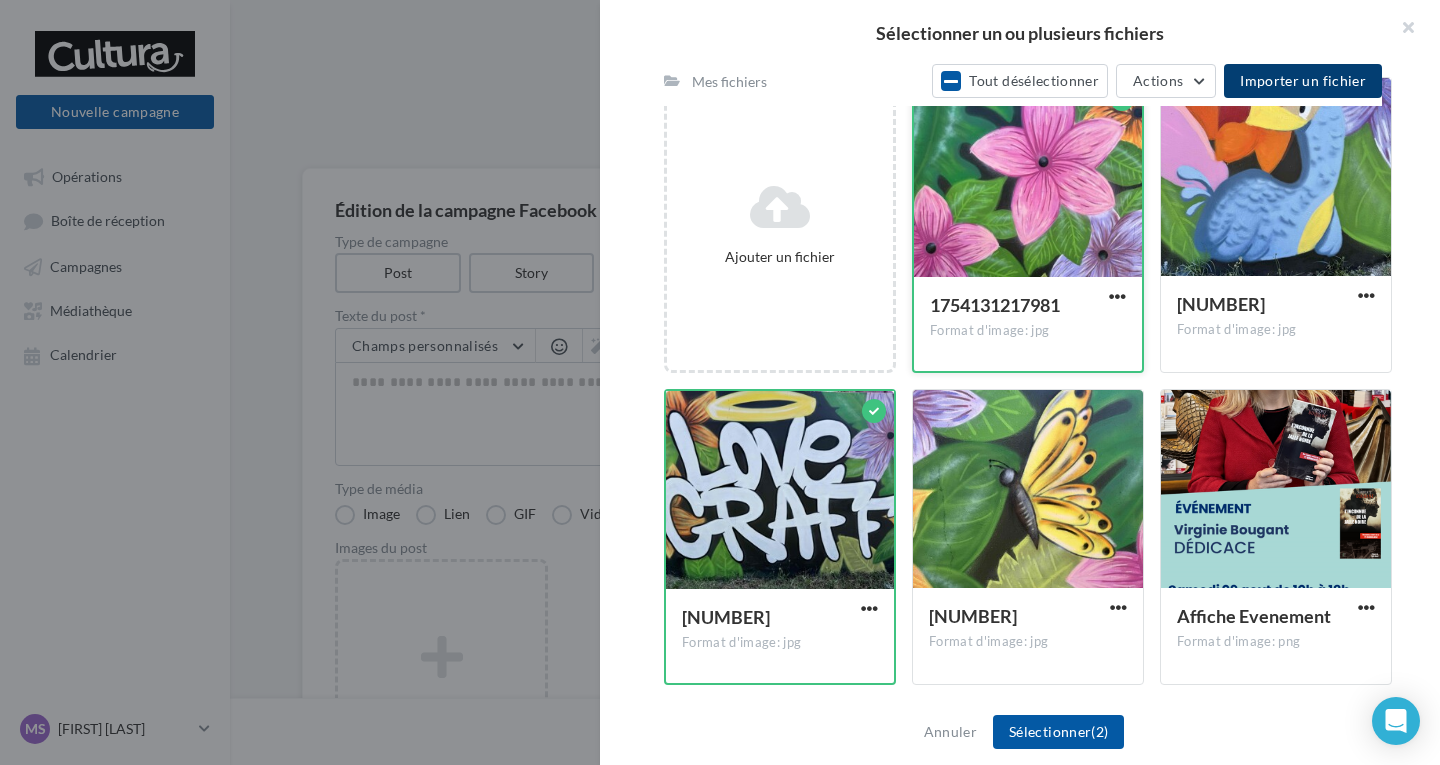 click on "1754131217981" at bounding box center (1016, 307) 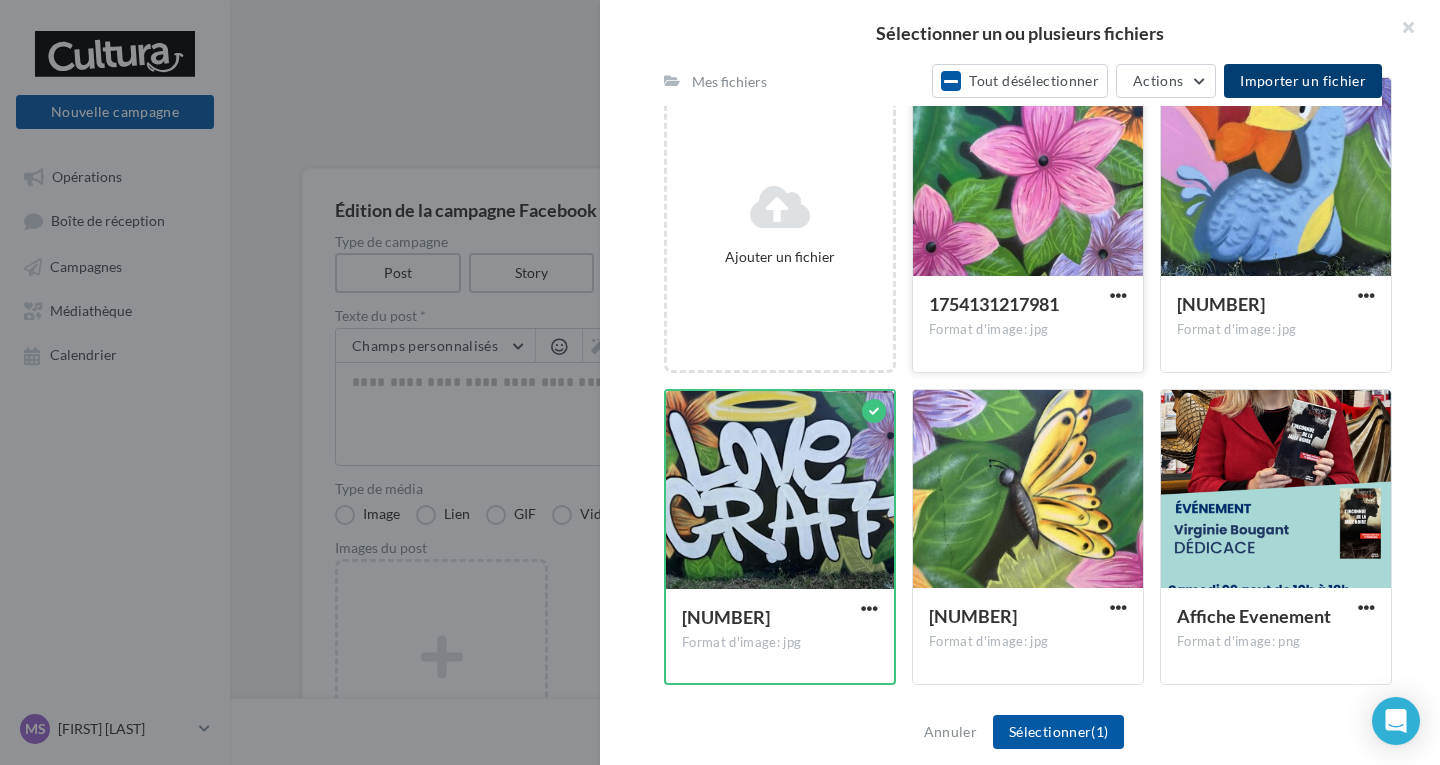 click on "1754131217981" at bounding box center [1016, 306] 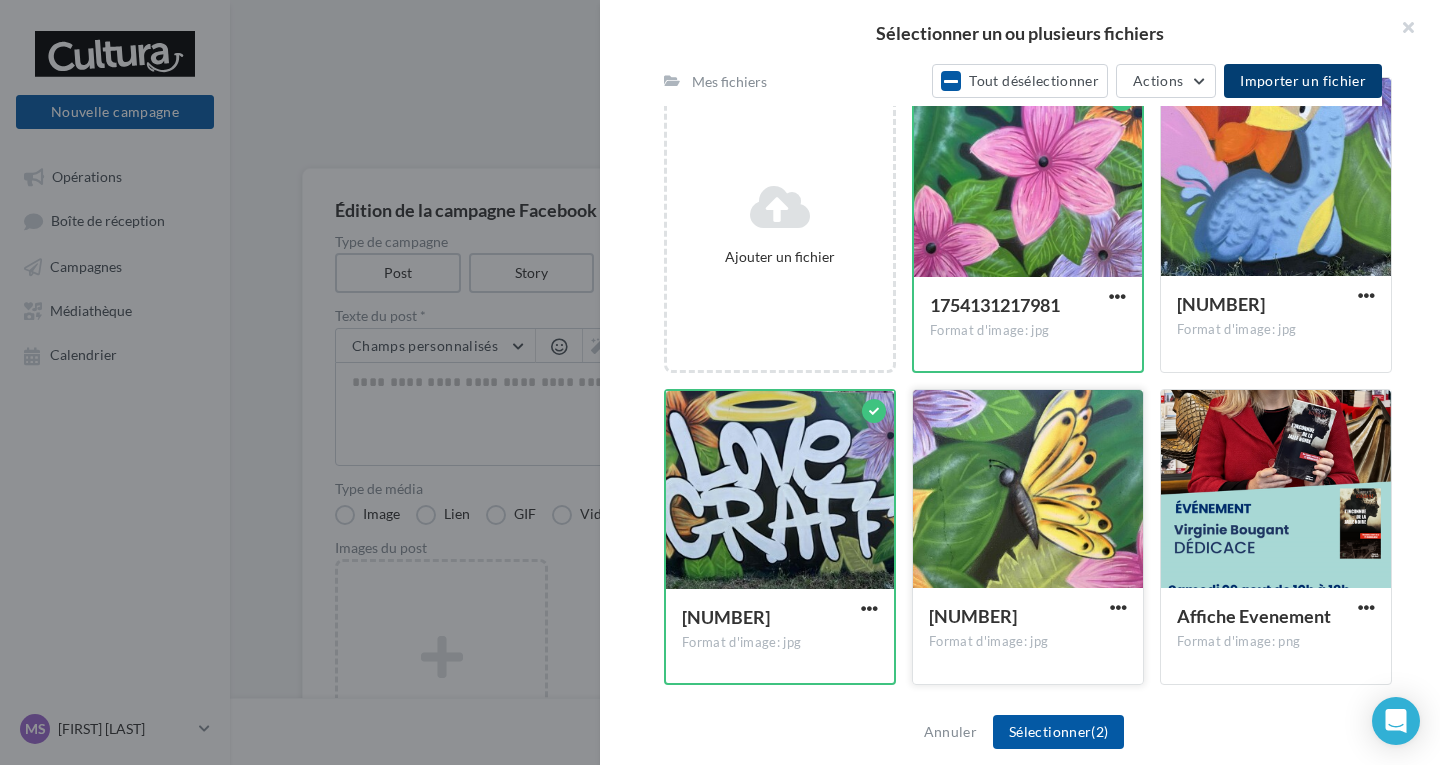 click at bounding box center (1028, 490) 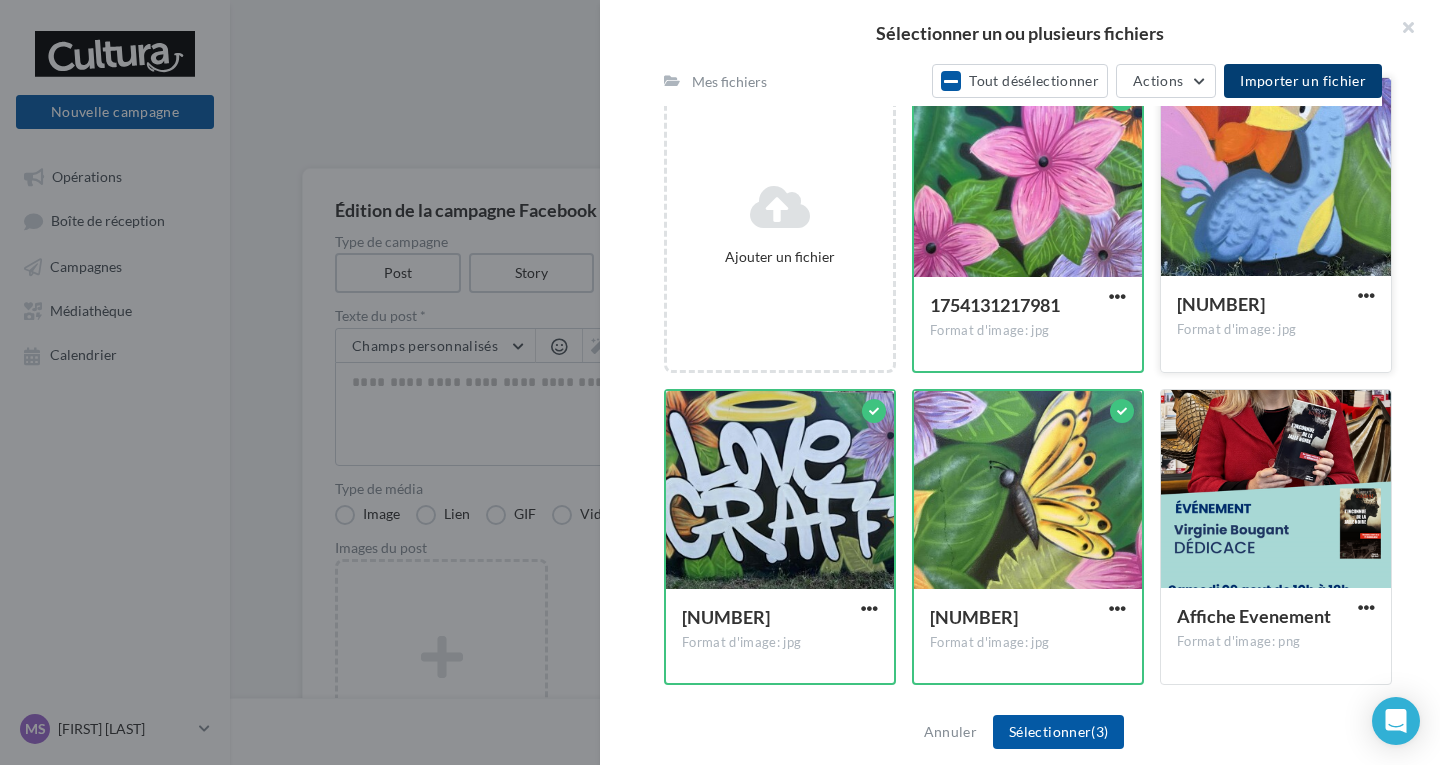 click on "1754131235189  Format d'image: jpg" at bounding box center [1276, 323] 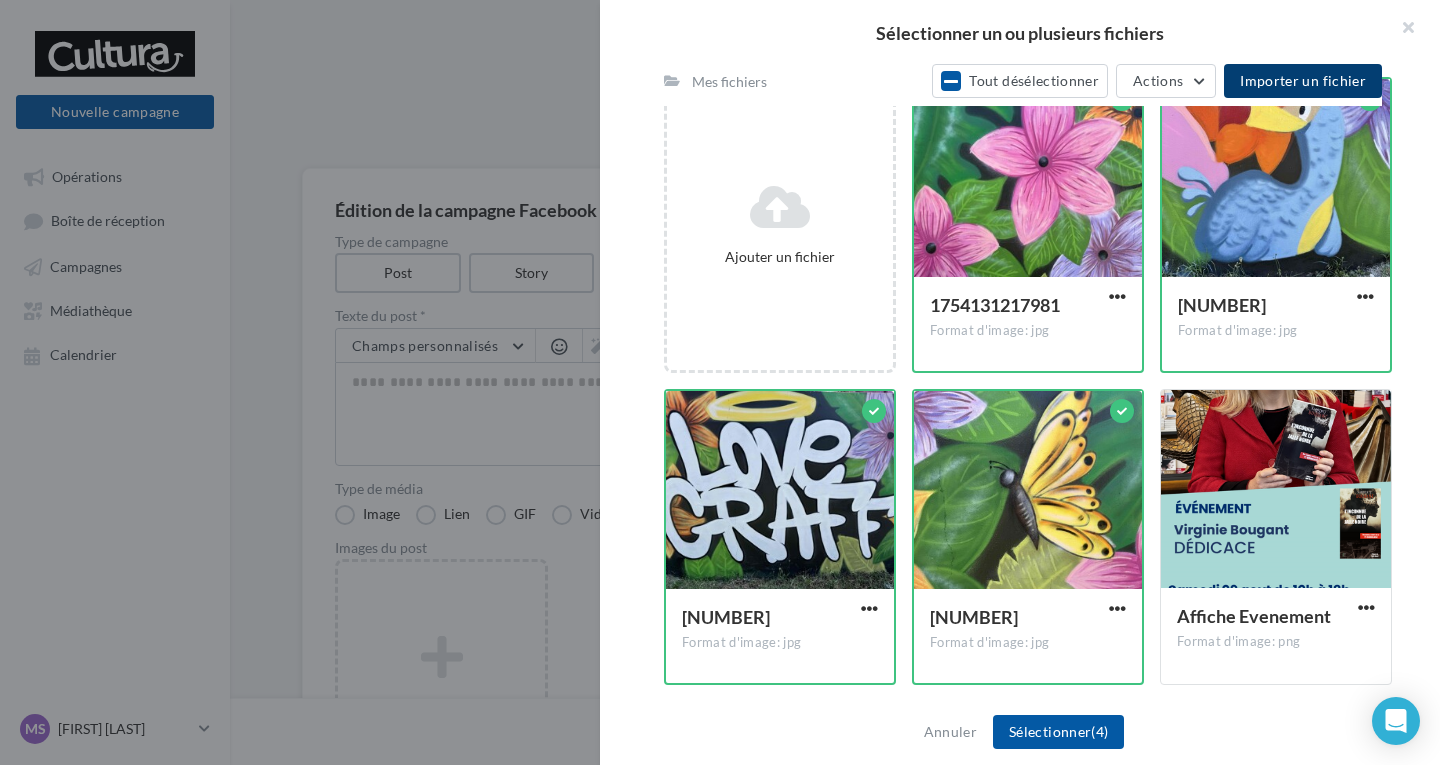 click on "Importer un fichier" at bounding box center [1303, 81] 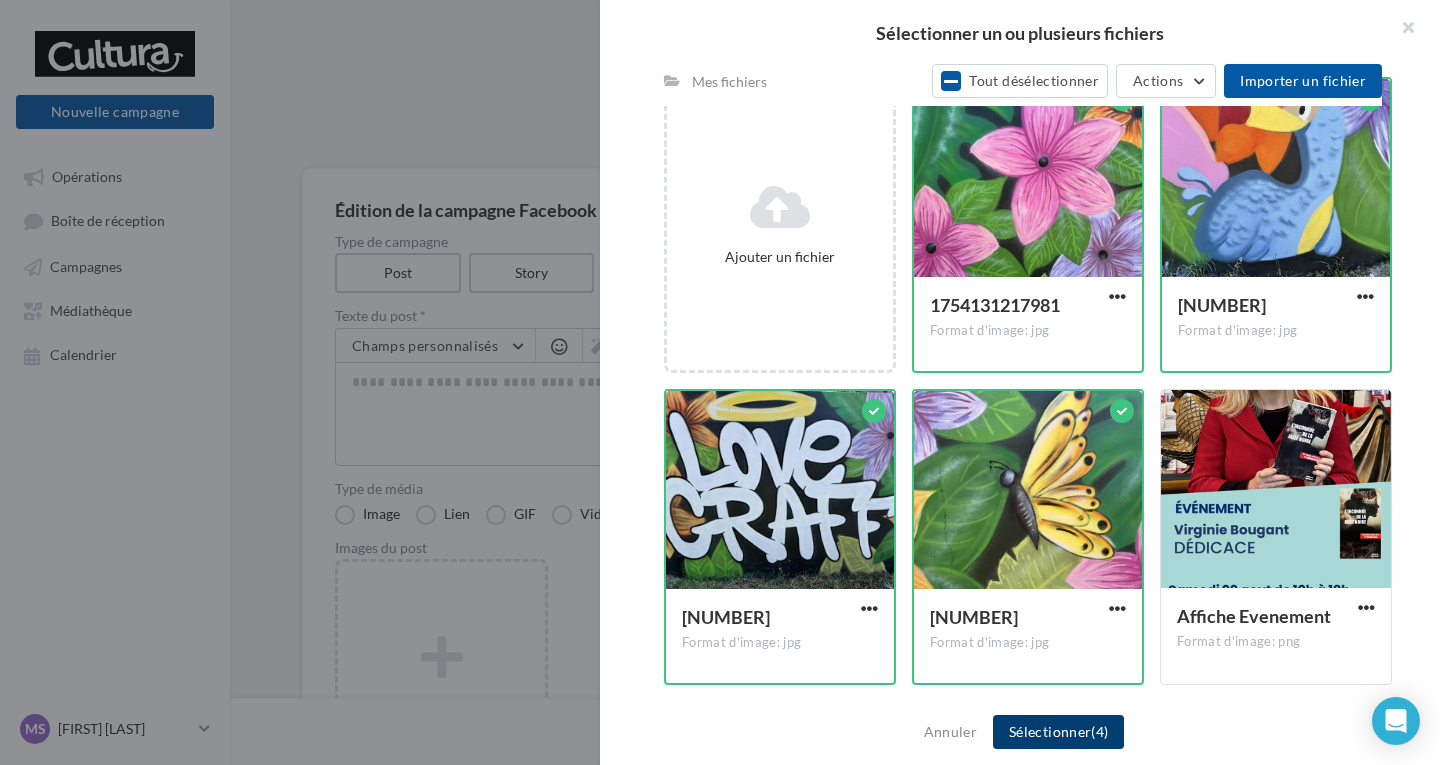 click on "Sélectionner   (4)" at bounding box center [1058, 732] 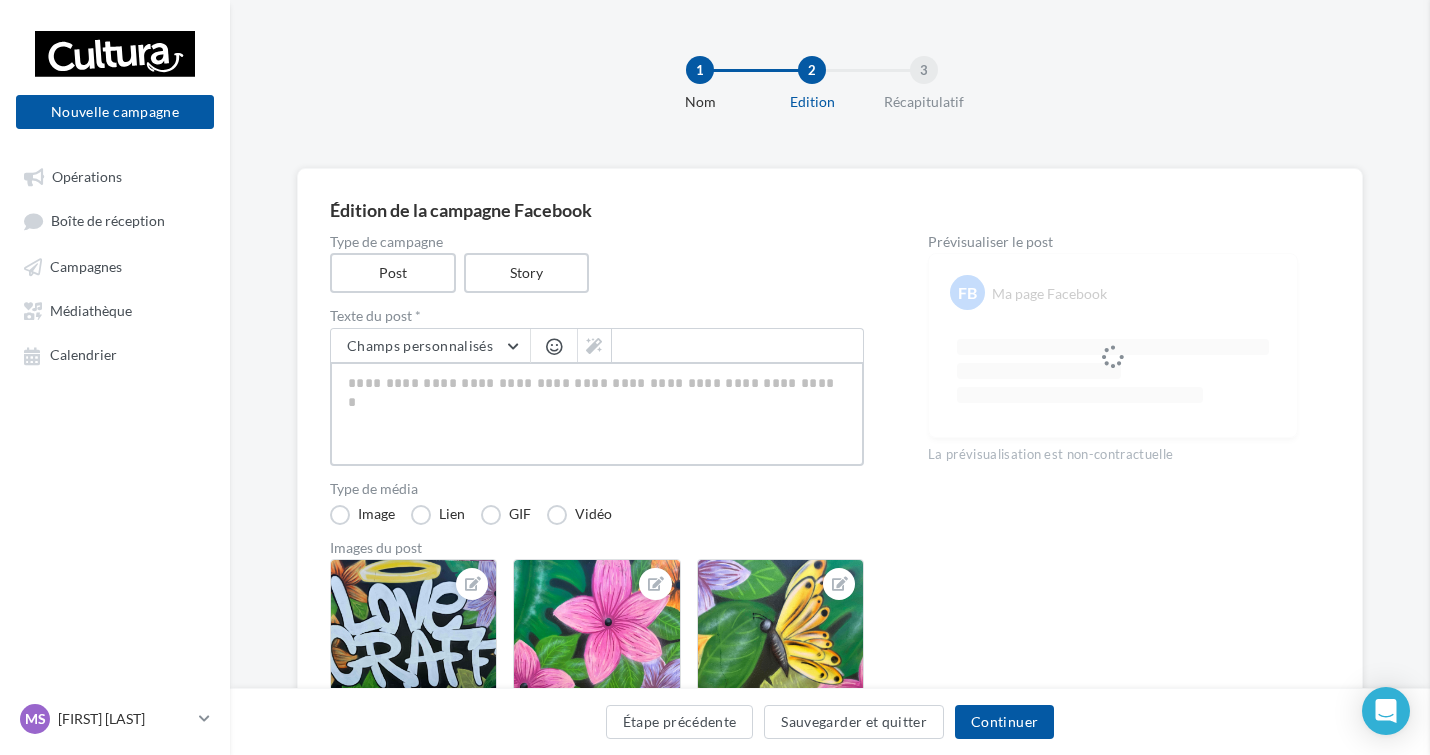 click at bounding box center [597, 414] 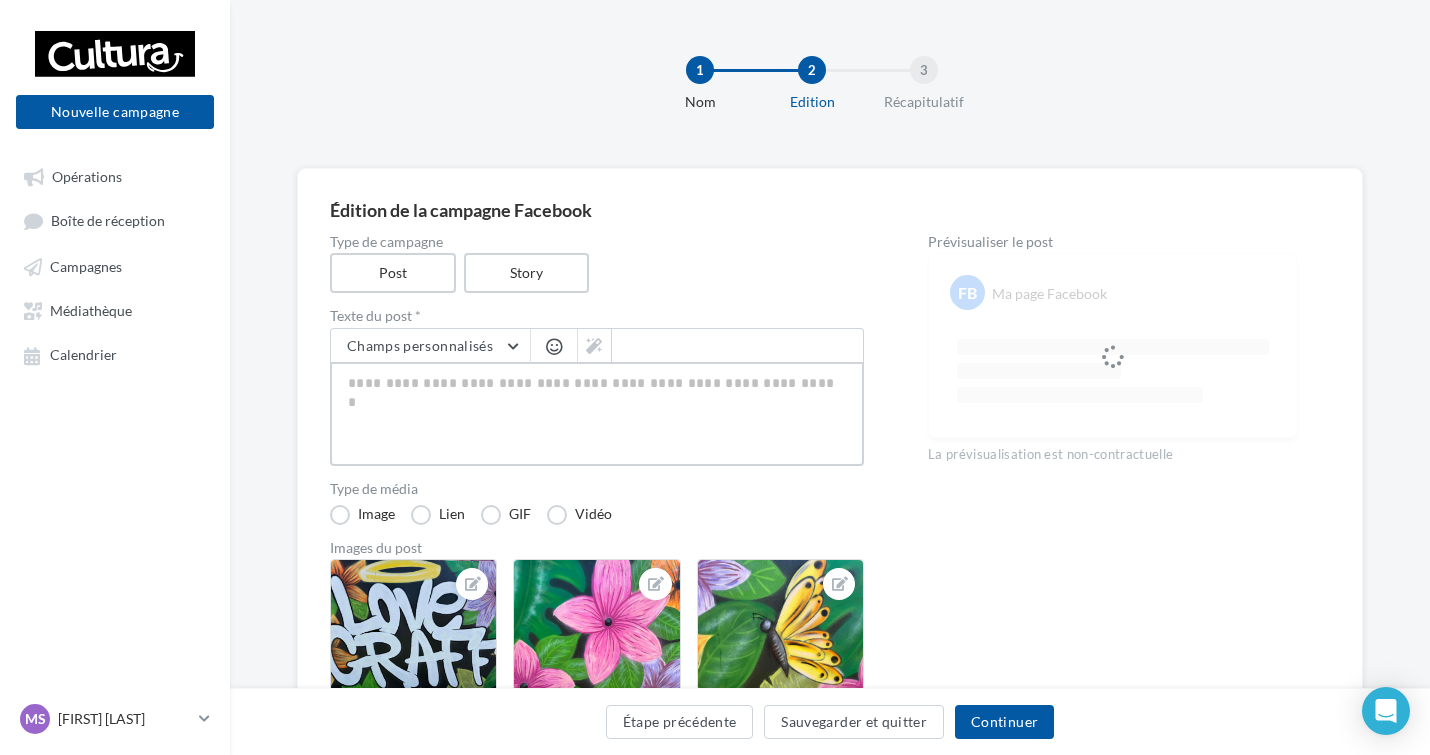 paste on "**********" 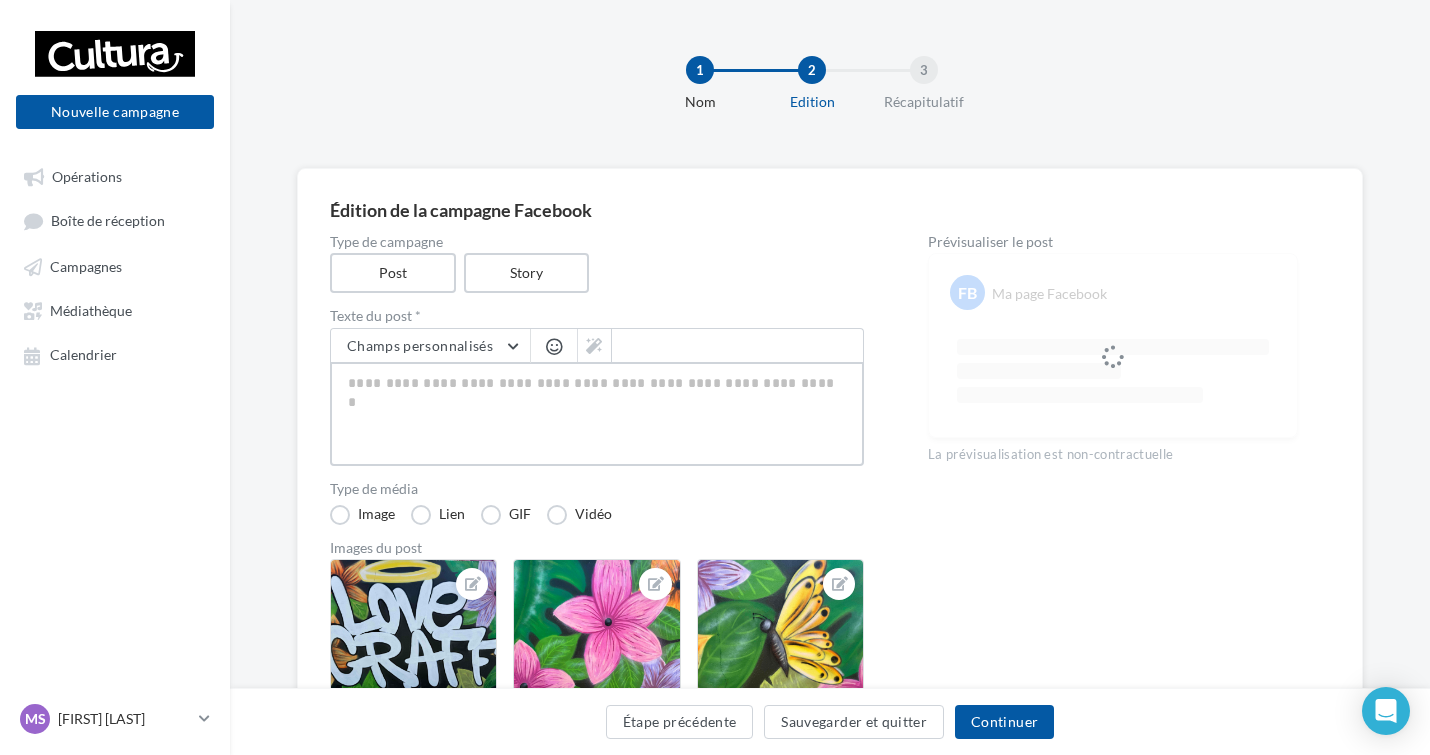 type on "**********" 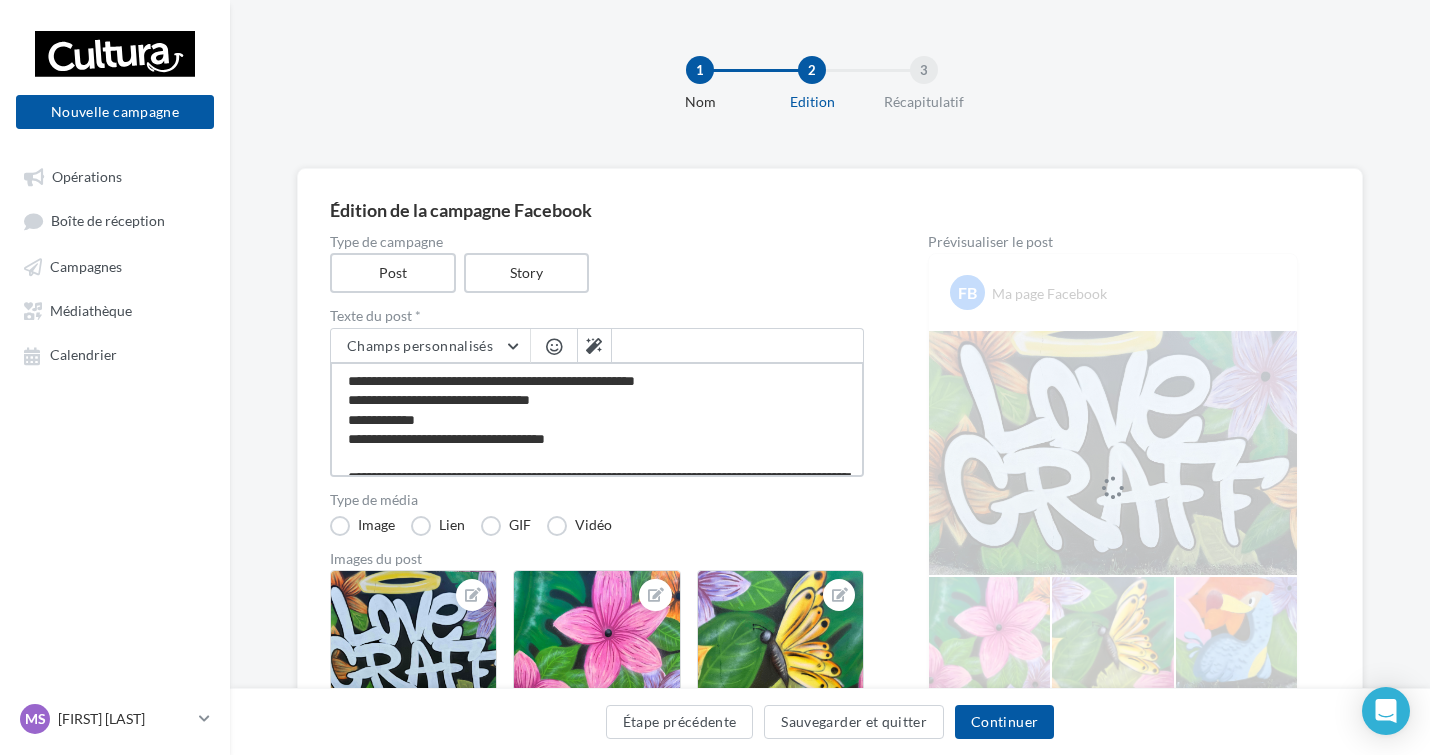 scroll, scrollTop: 100, scrollLeft: 0, axis: vertical 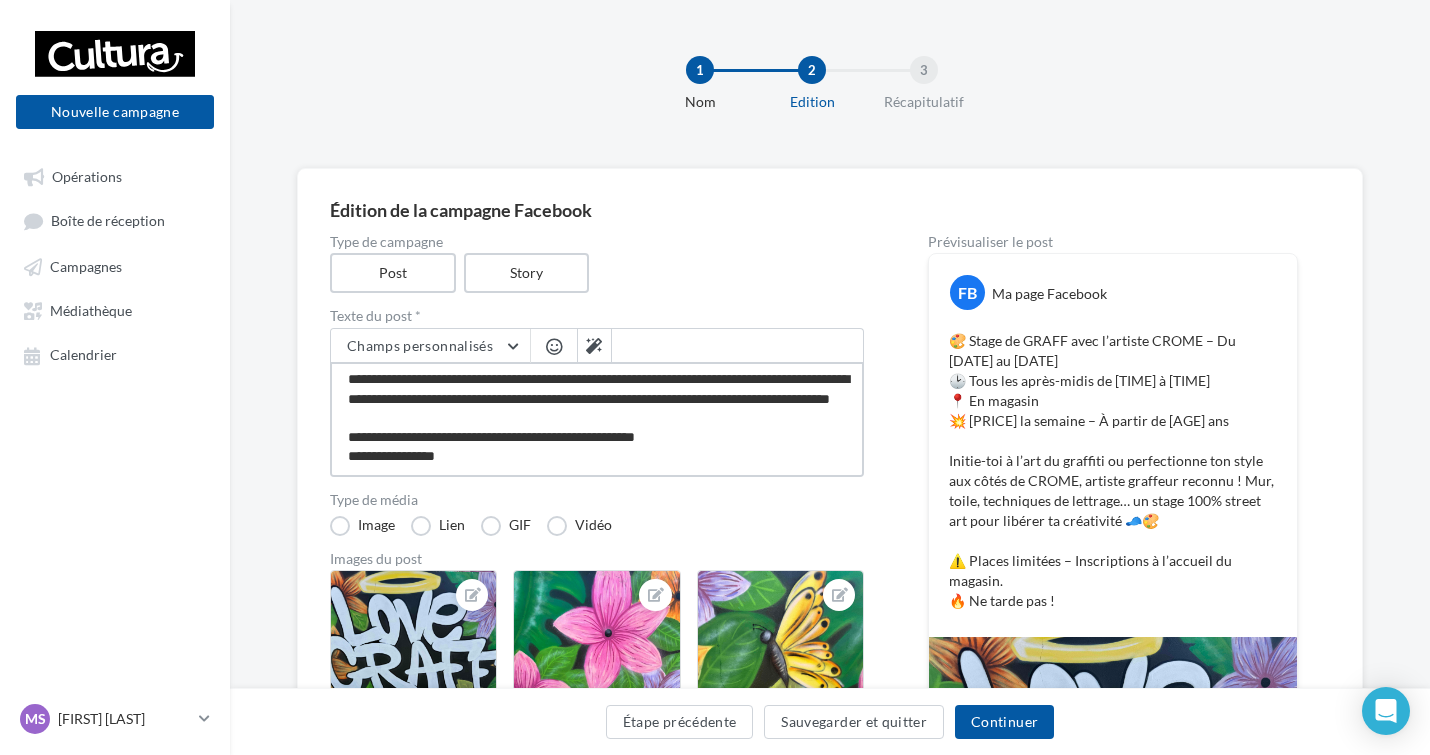 drag, startPoint x: 674, startPoint y: 401, endPoint x: 527, endPoint y: 400, distance: 147.0034 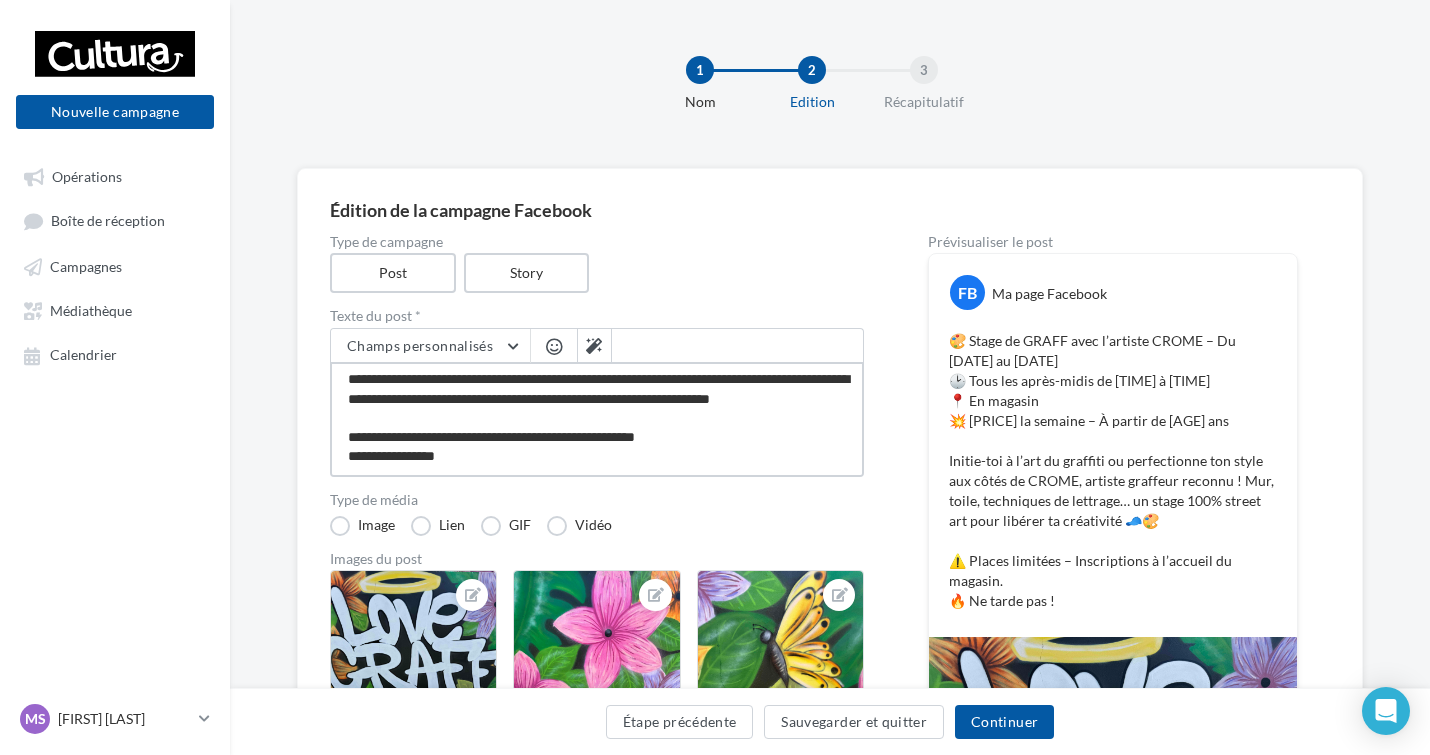 type on "**********" 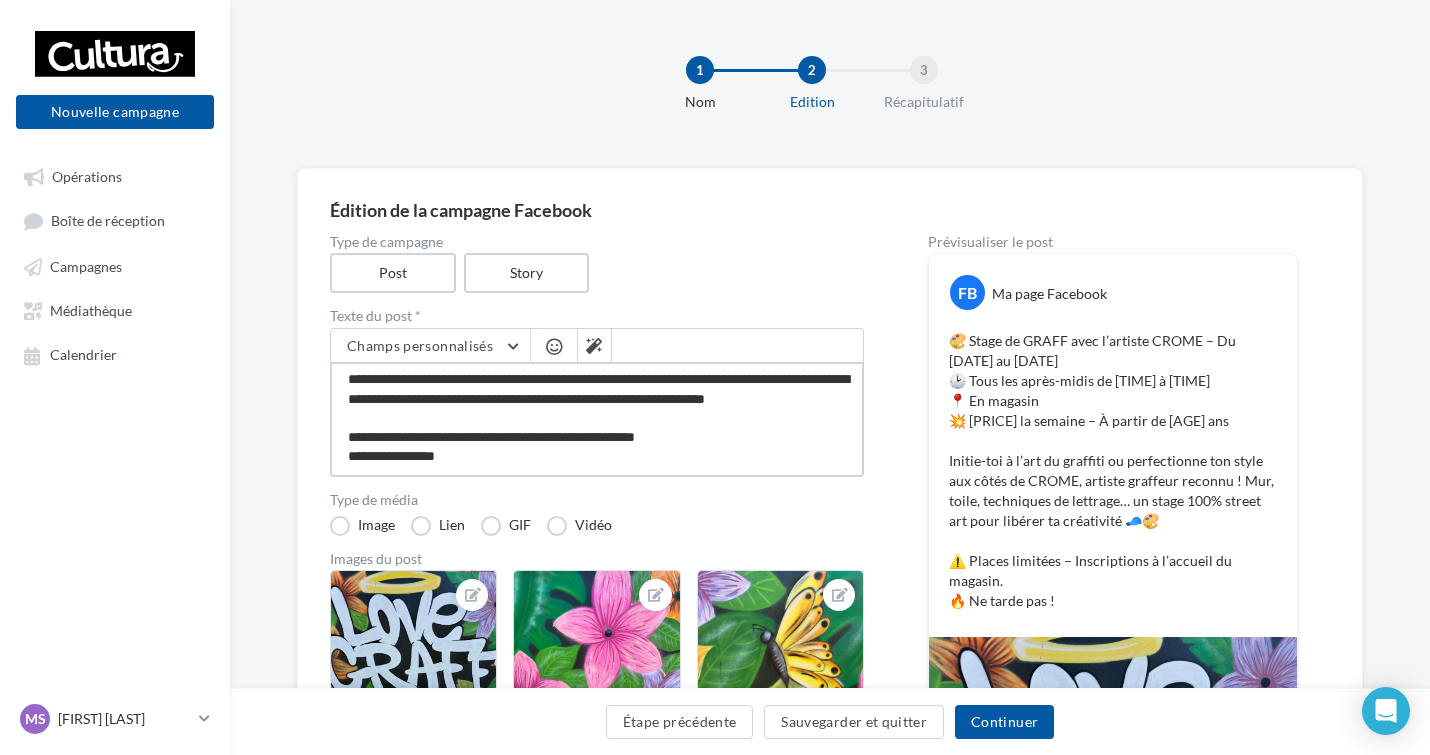 type on "**********" 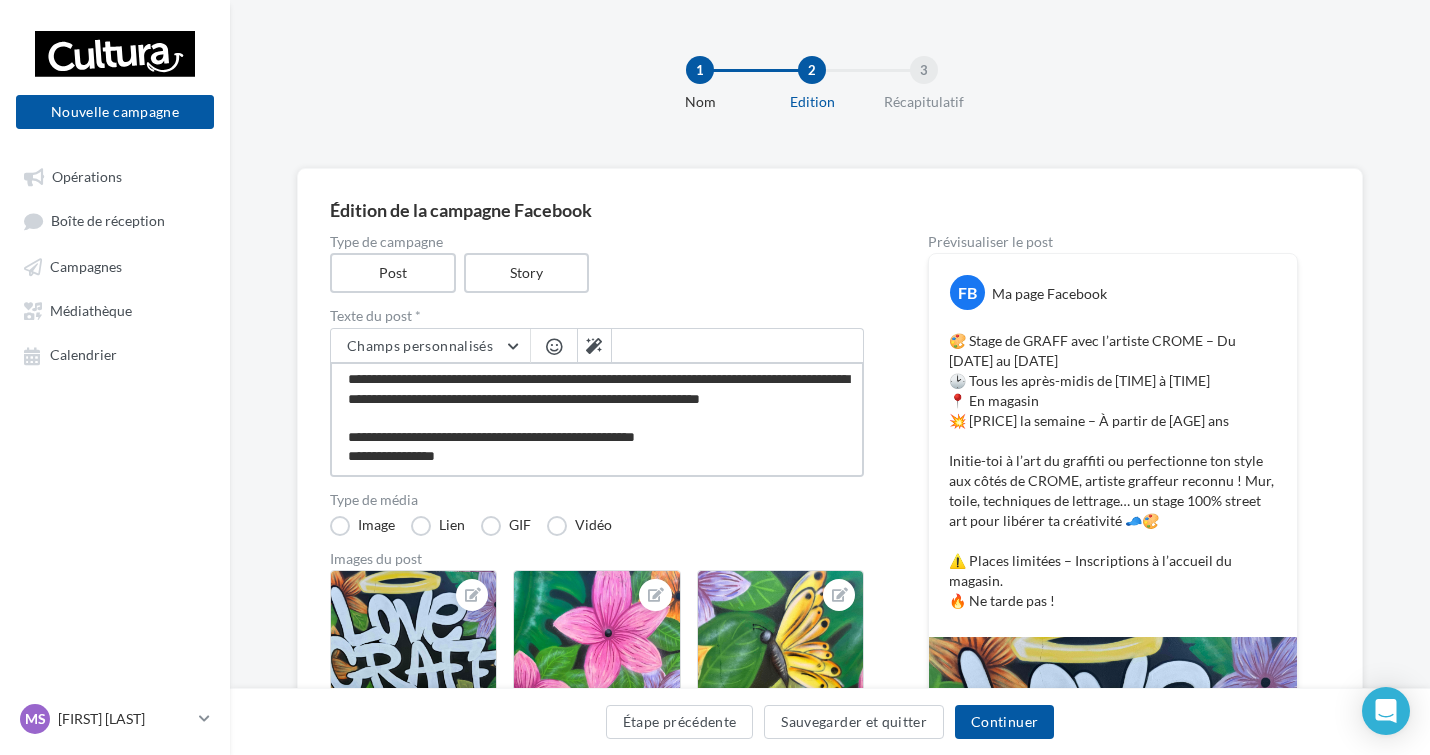 type on "**********" 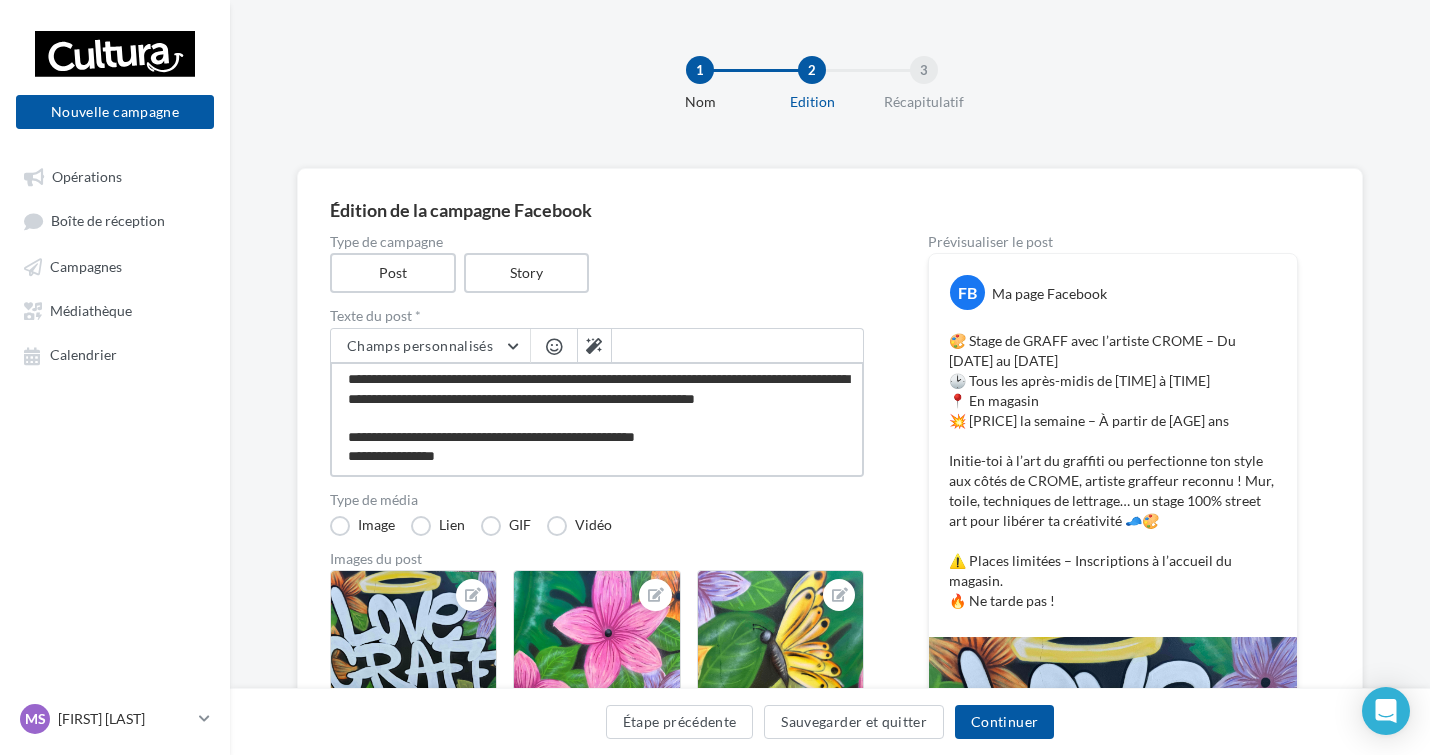 type on "**********" 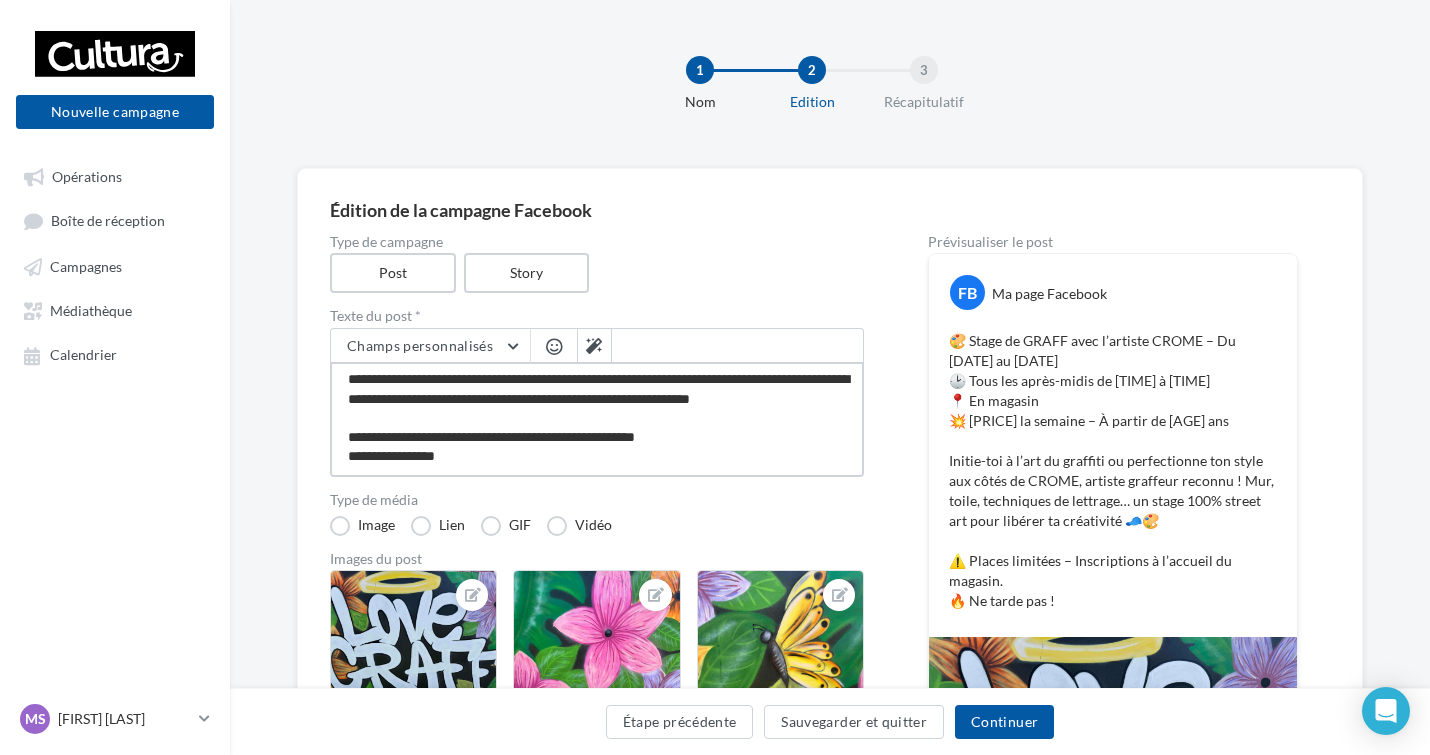 type on "**********" 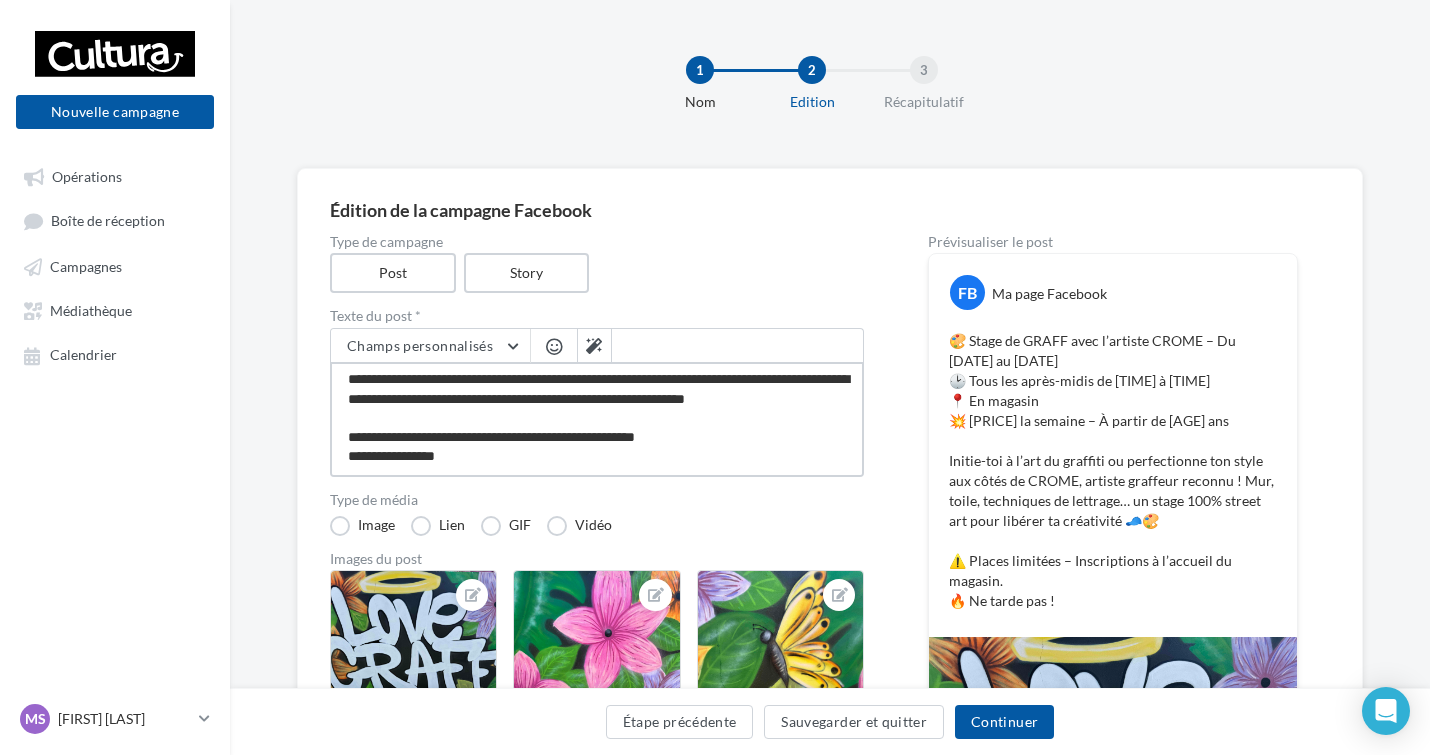 type on "**********" 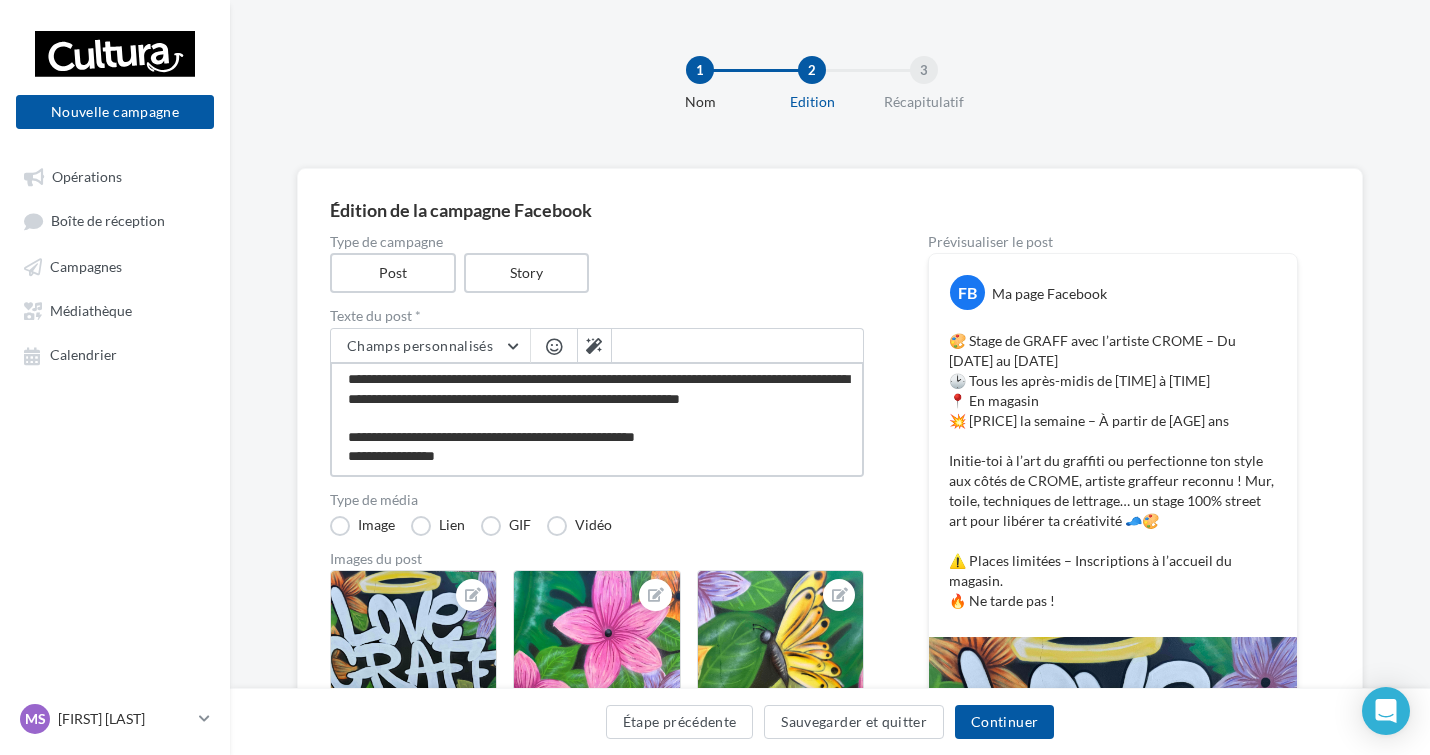 type on "**********" 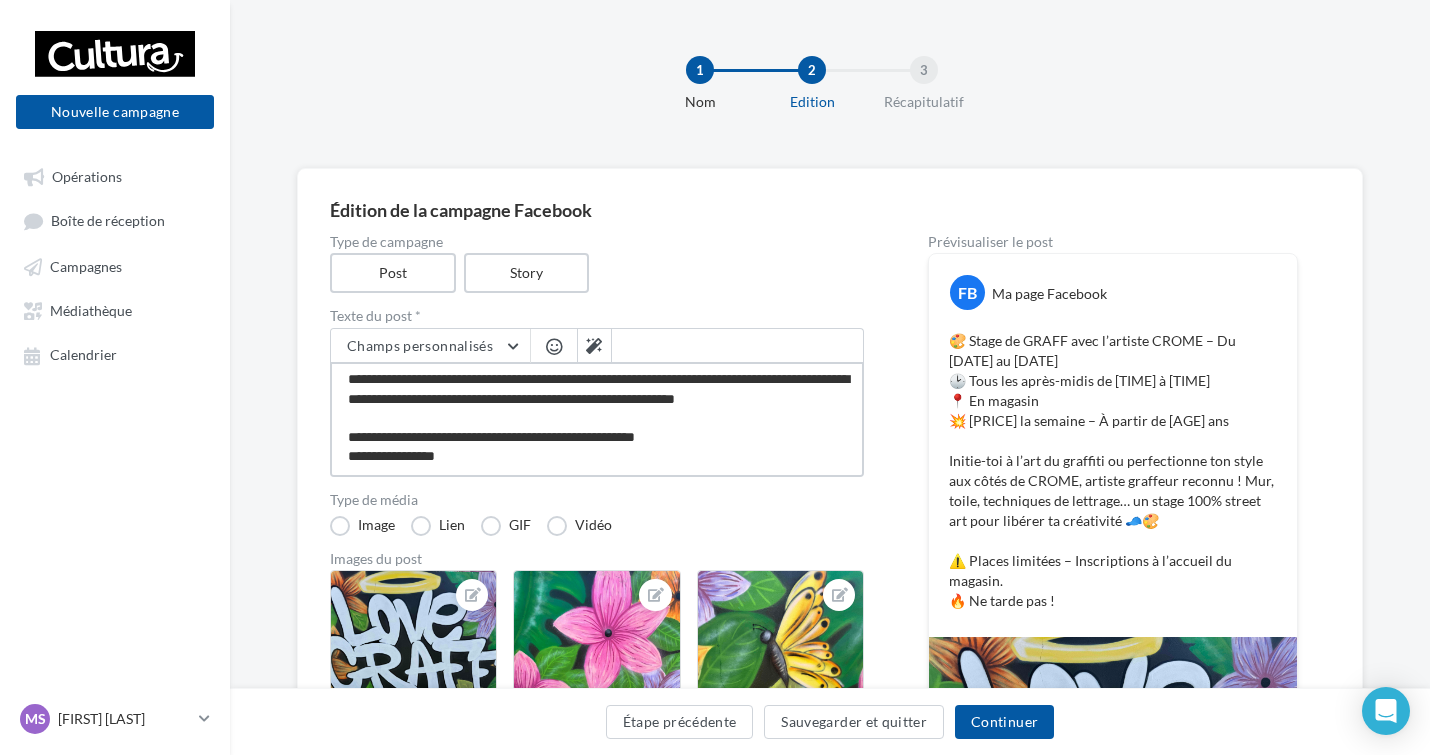 scroll, scrollTop: 98, scrollLeft: 0, axis: vertical 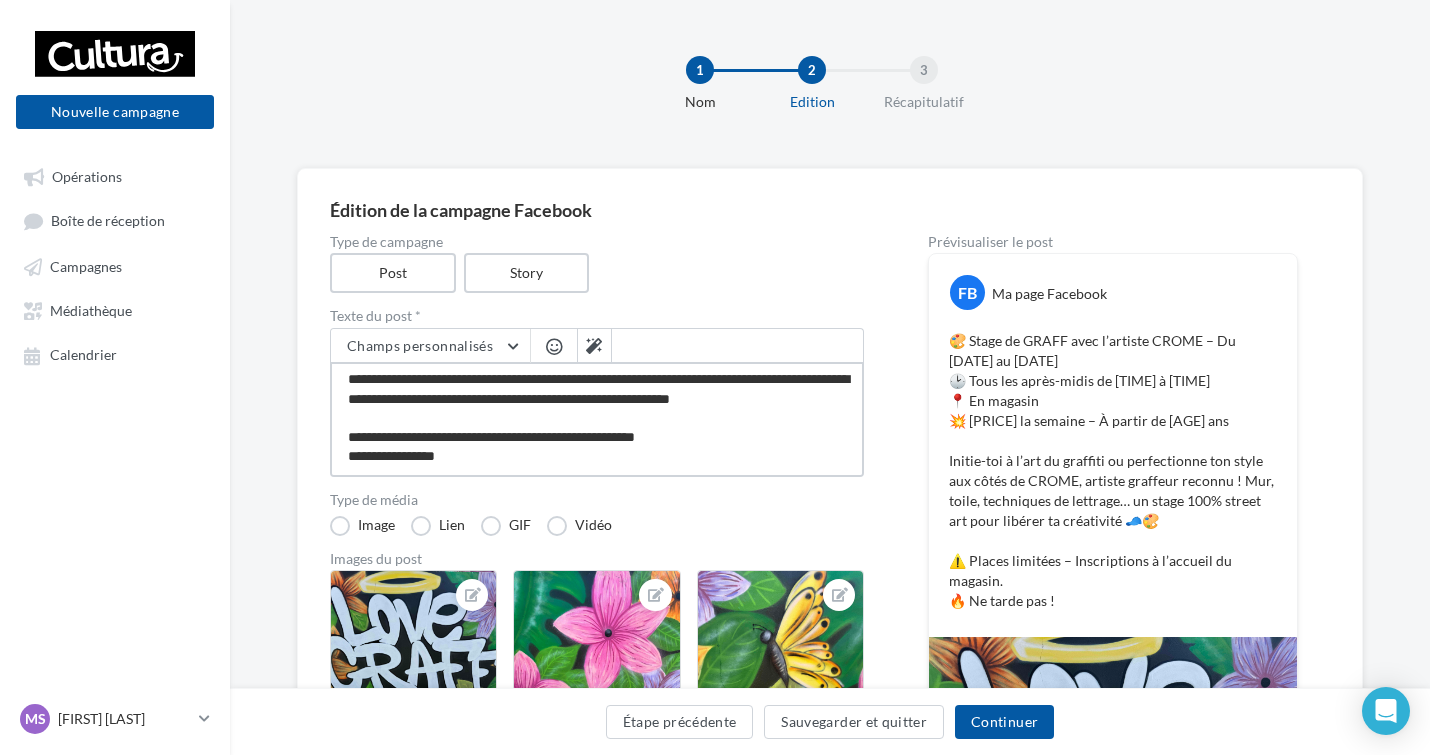 type on "**********" 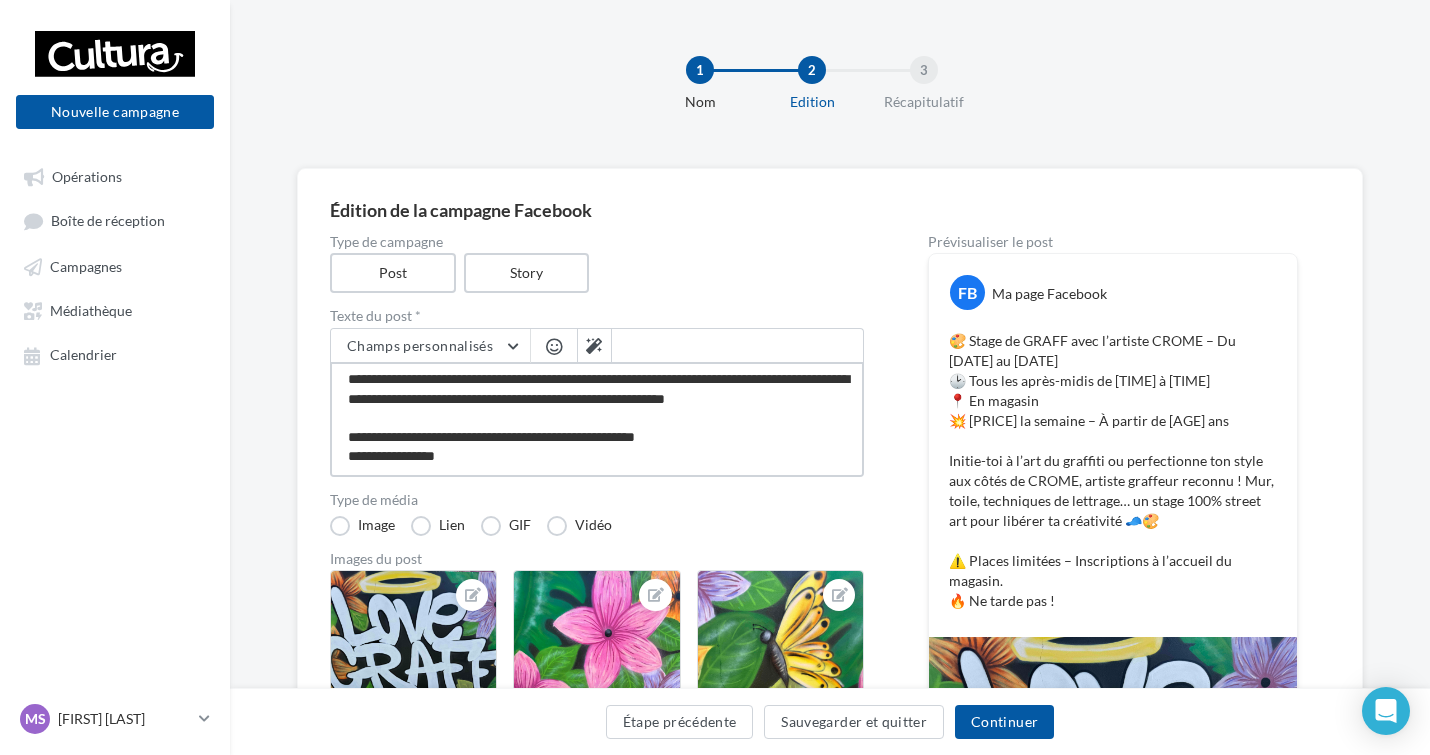 type on "**********" 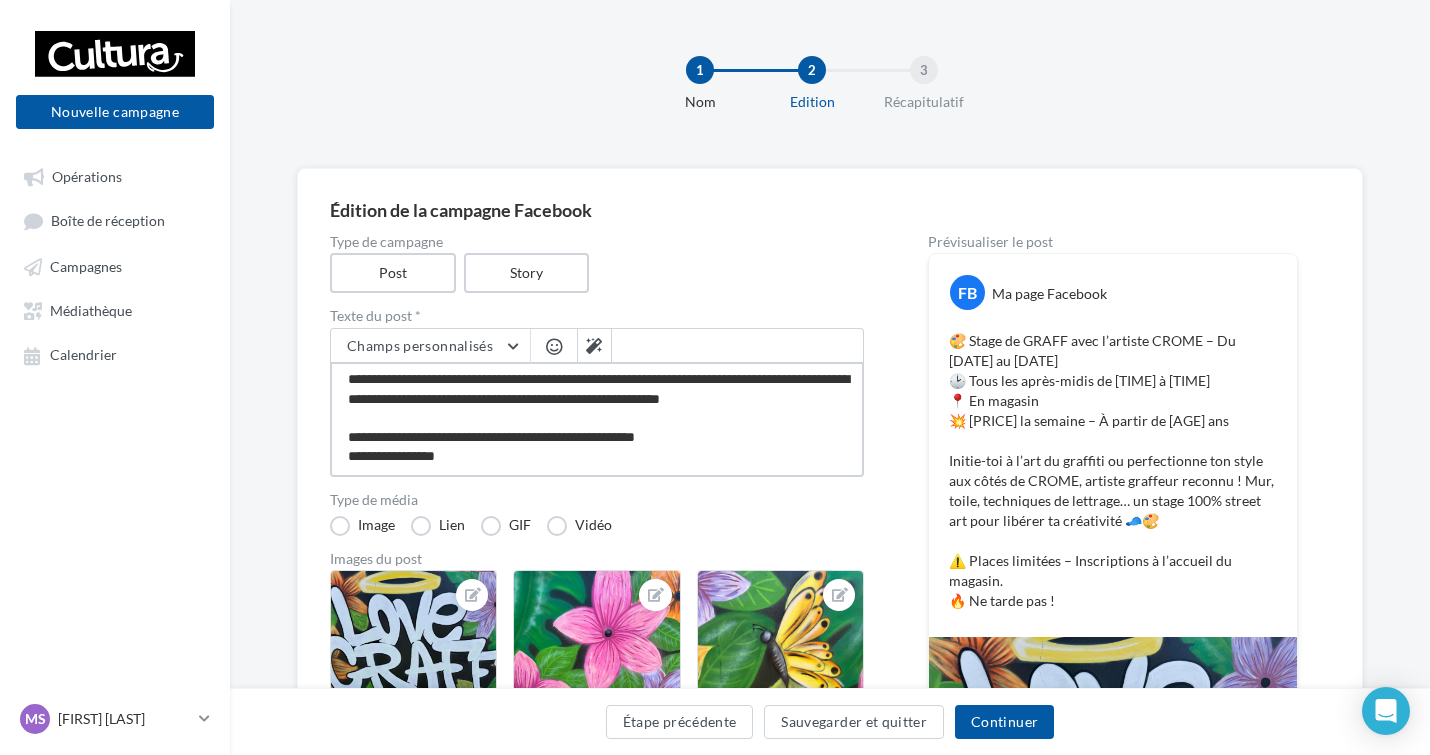 type on "**********" 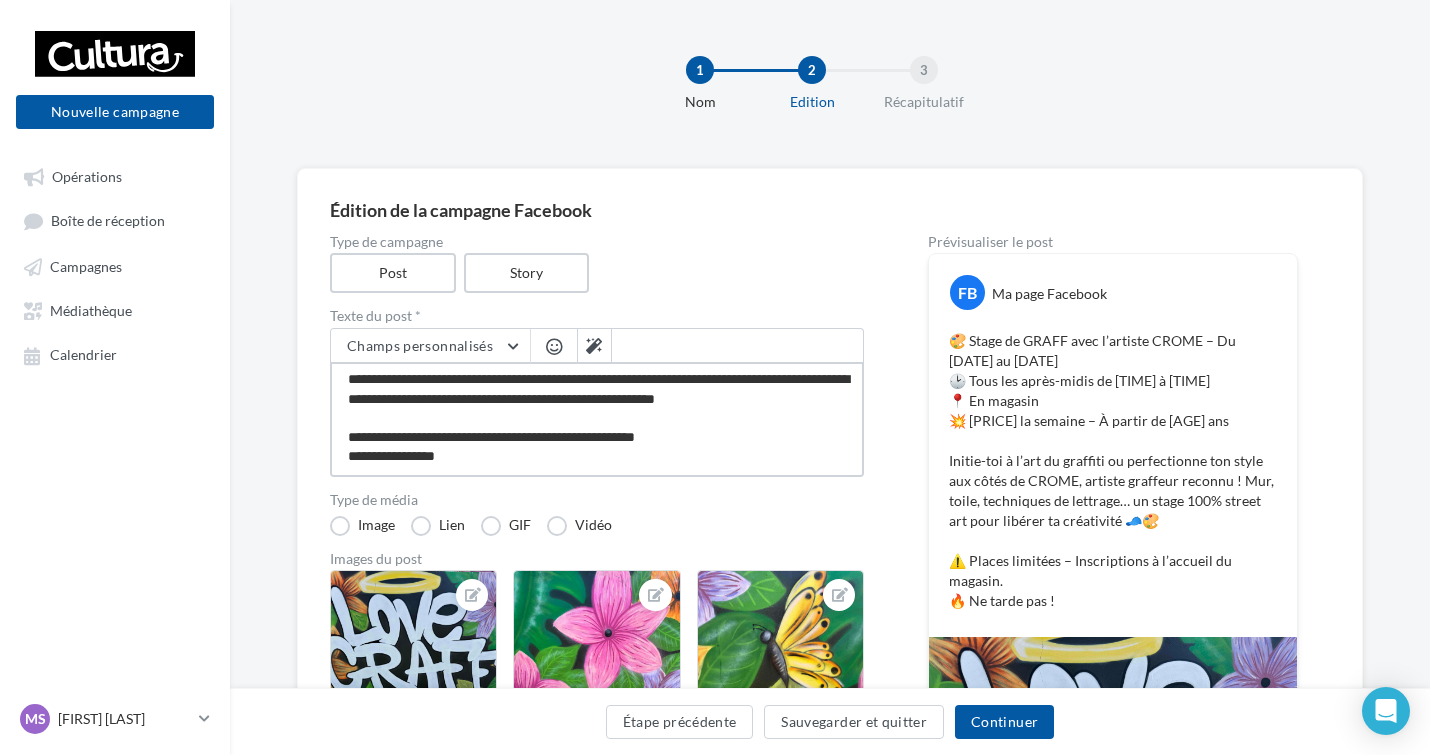 type on "**********" 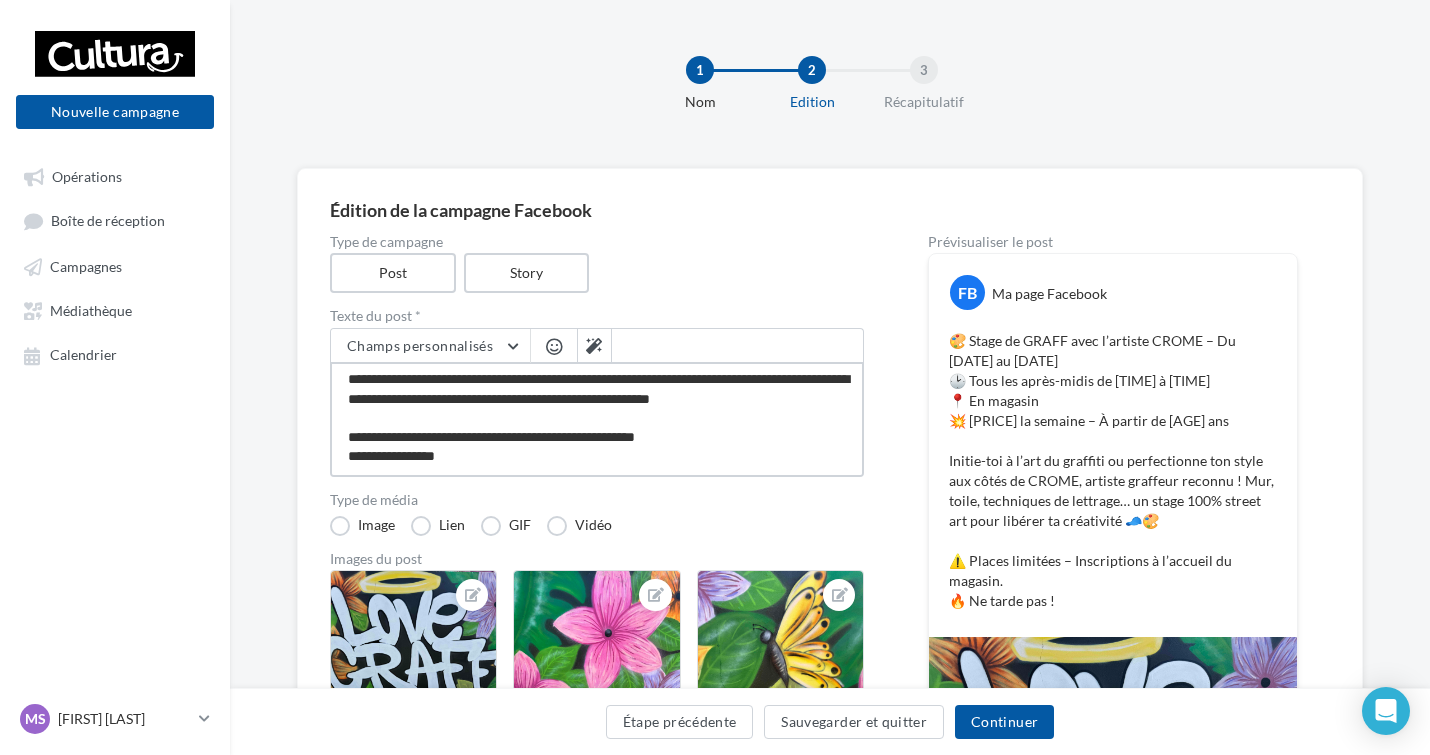 type on "**********" 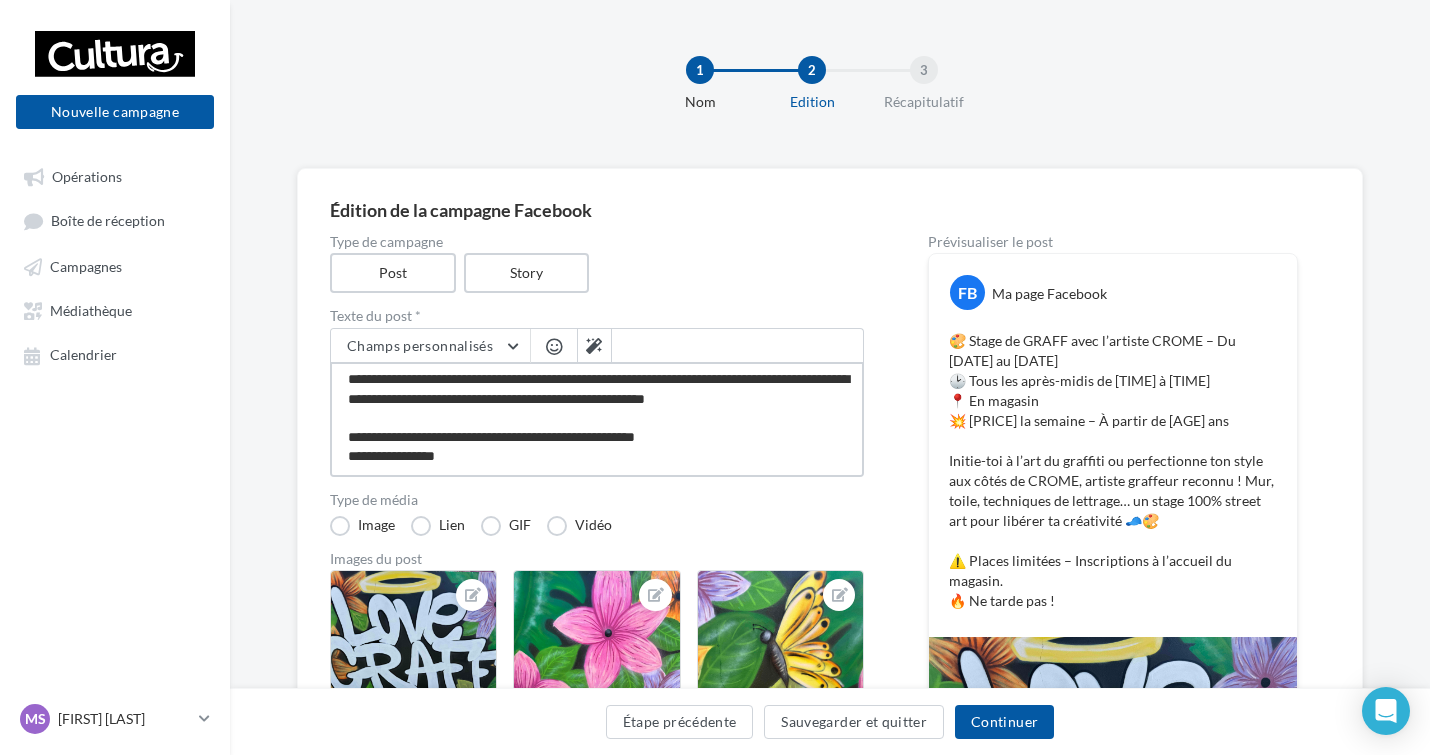 type on "**********" 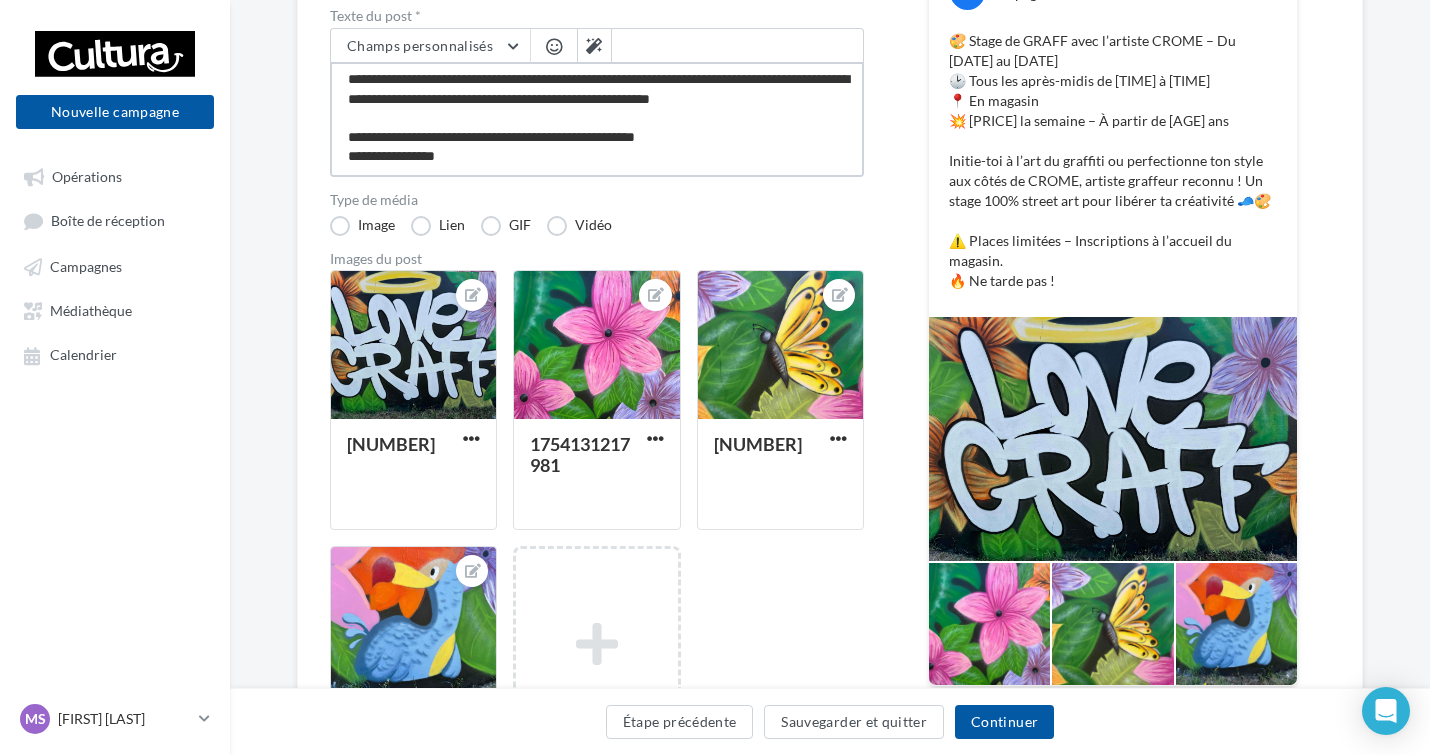 scroll, scrollTop: 200, scrollLeft: 0, axis: vertical 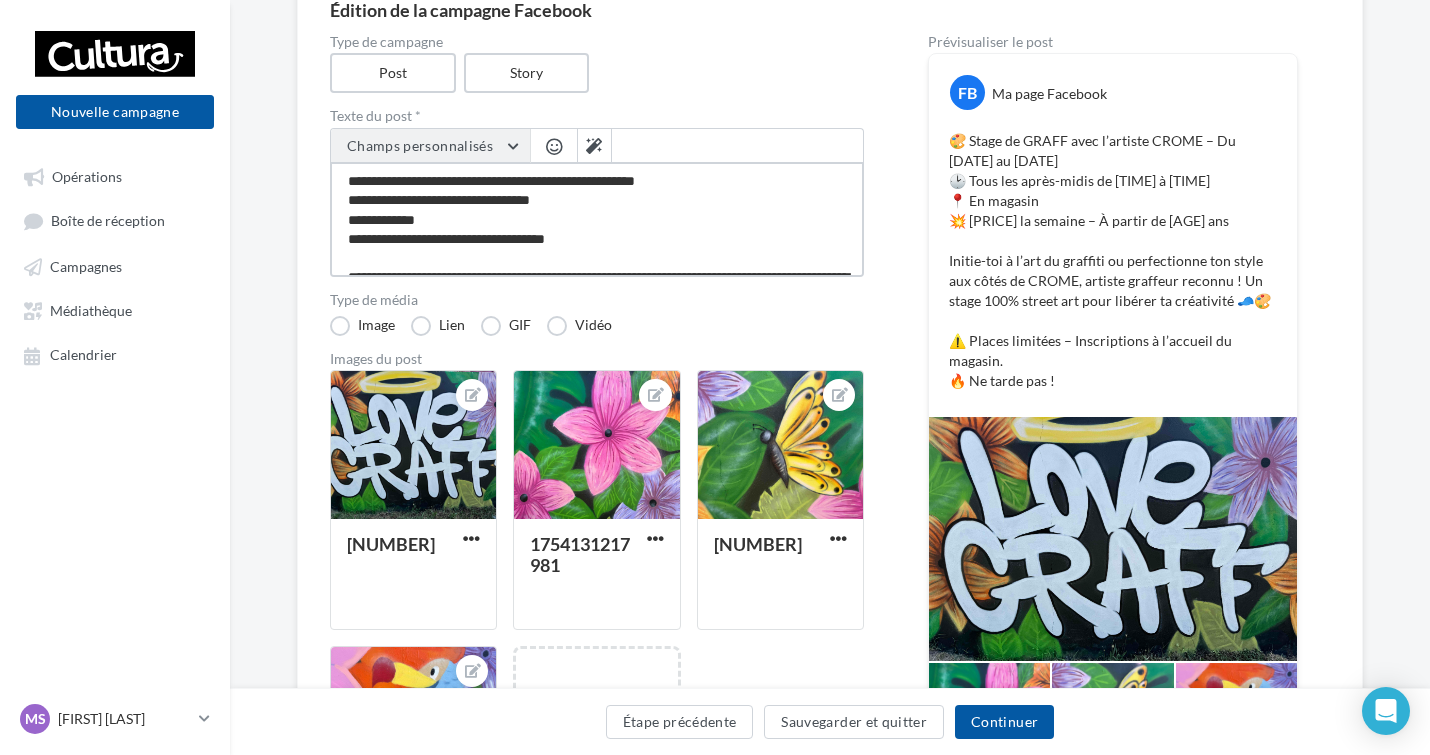 drag, startPoint x: 562, startPoint y: 259, endPoint x: 337, endPoint y: 150, distance: 250.012 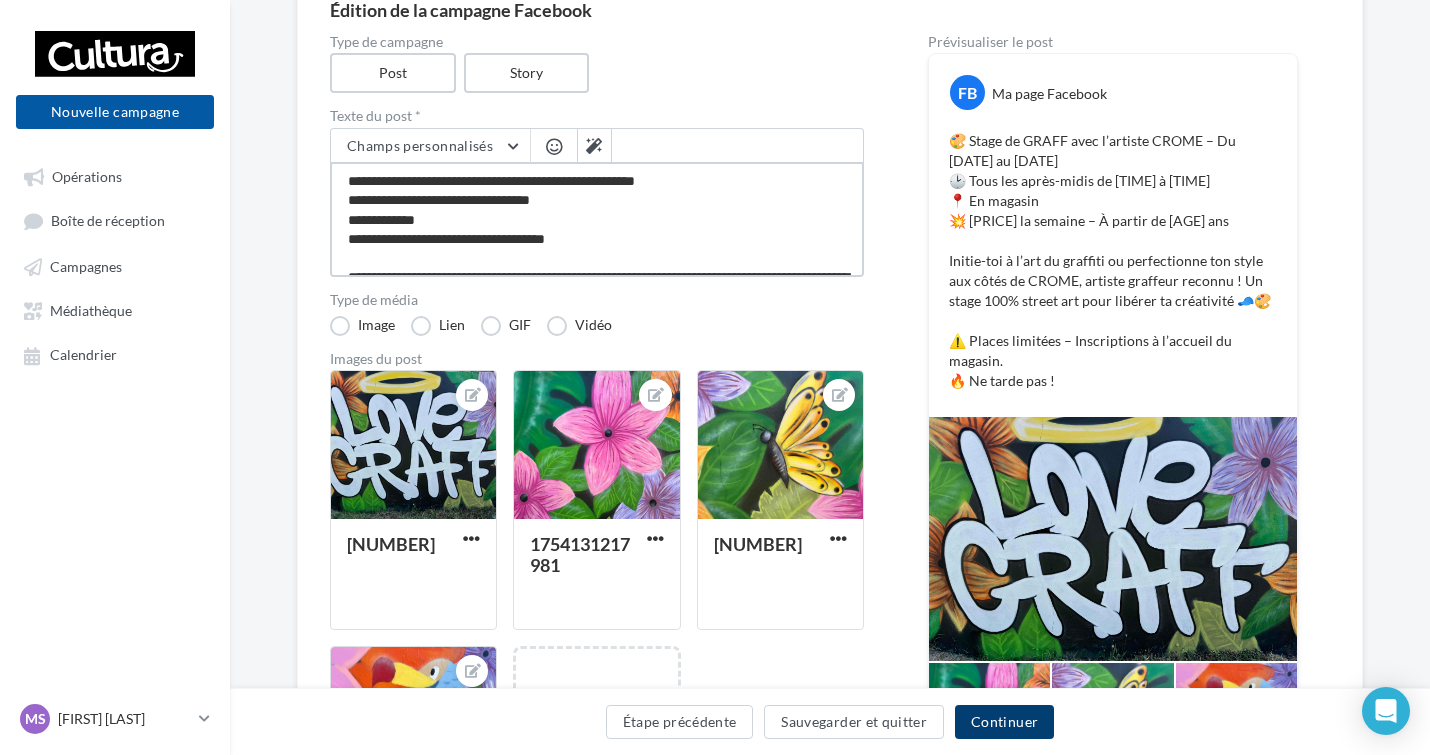 scroll, scrollTop: 515, scrollLeft: 0, axis: vertical 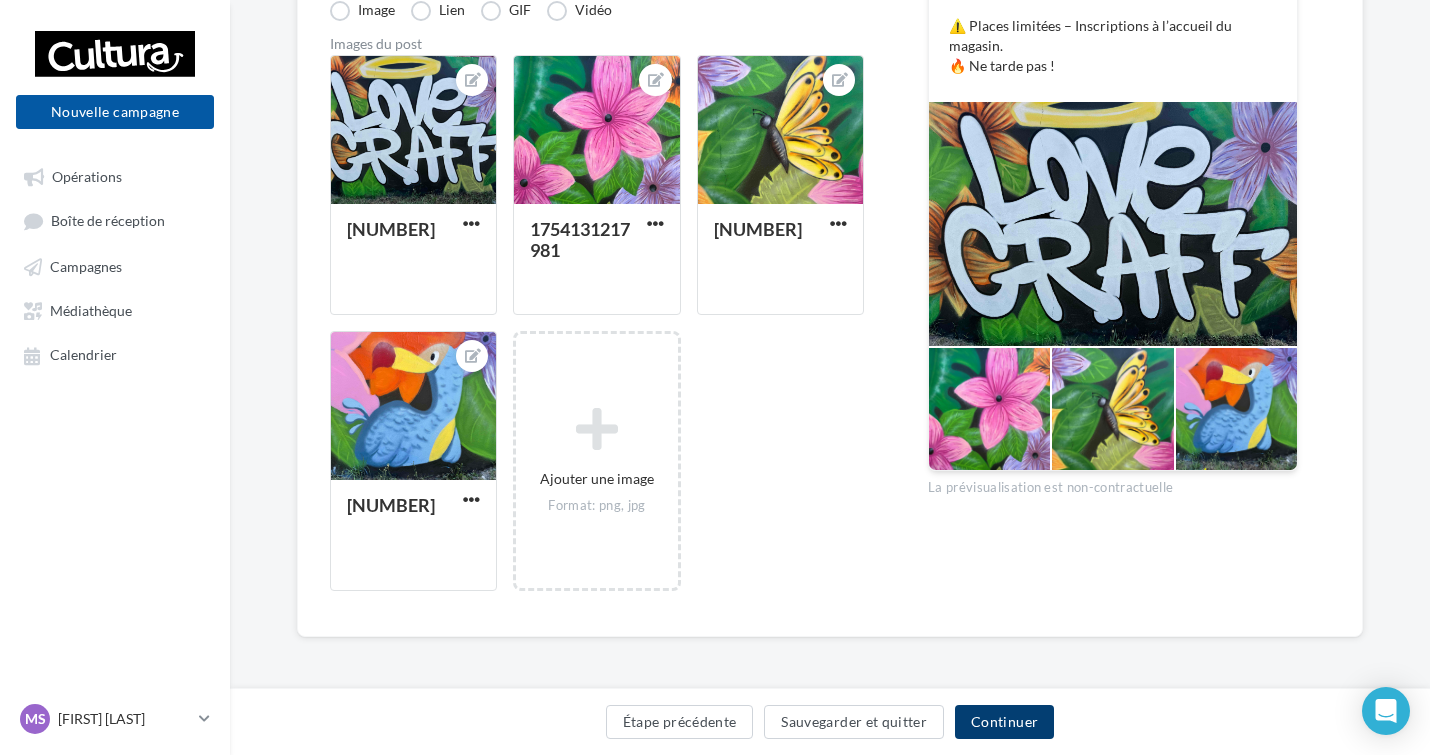 type on "**********" 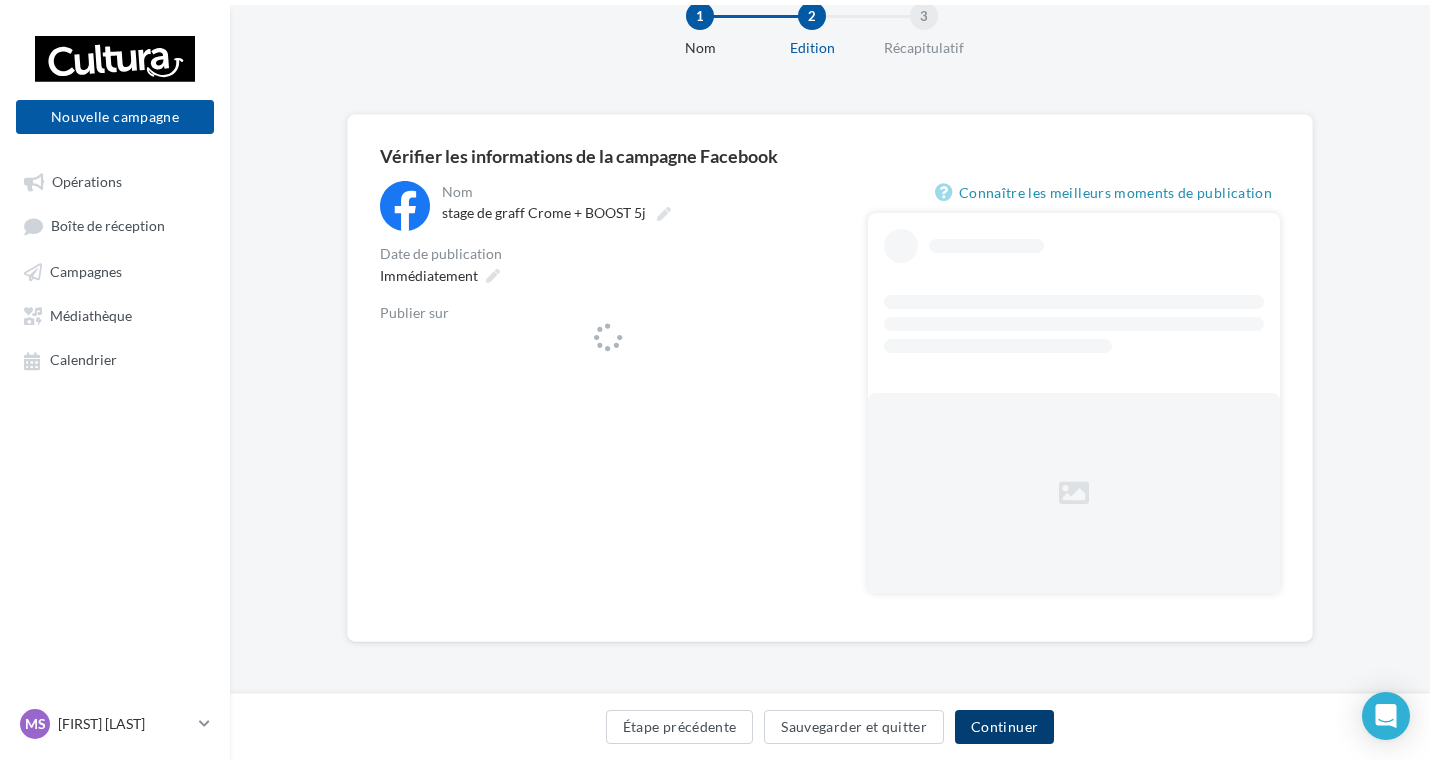 scroll, scrollTop: 0, scrollLeft: 0, axis: both 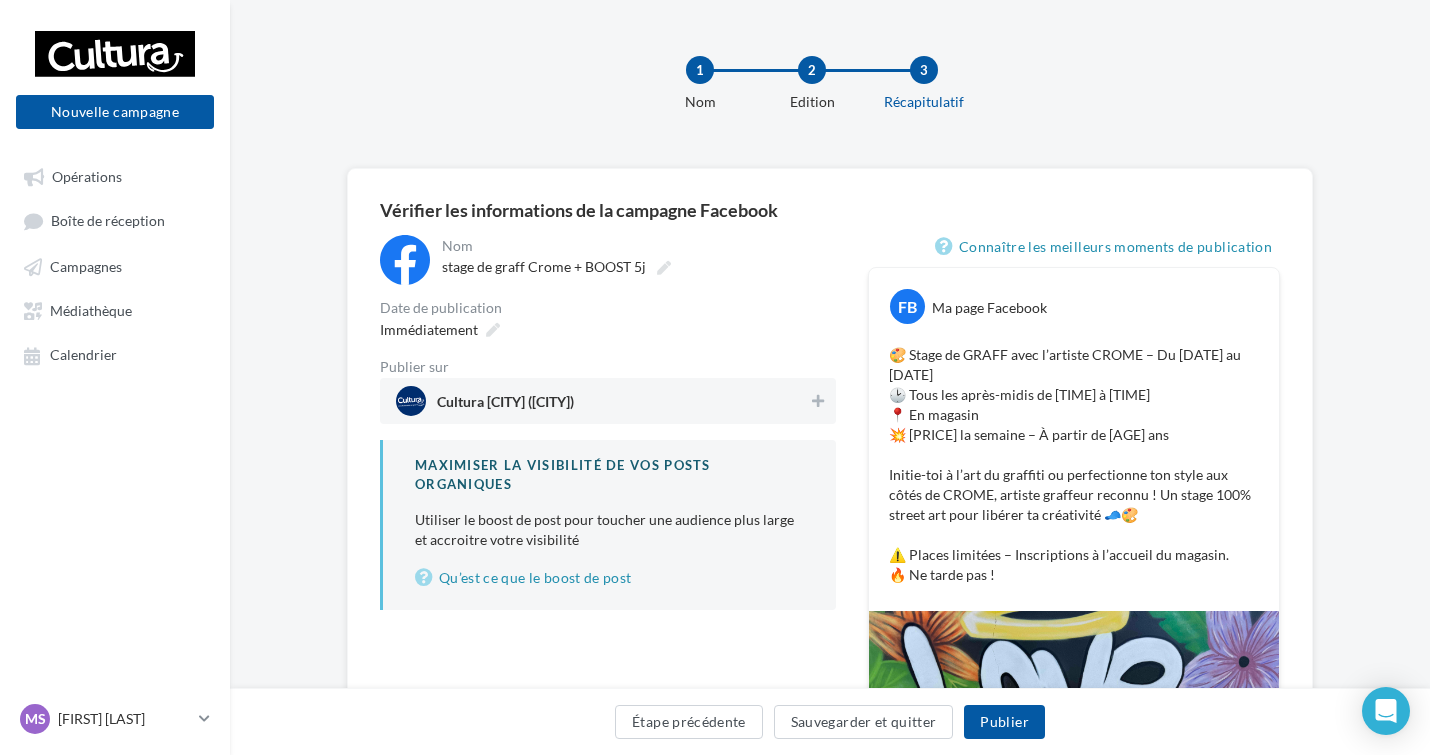 click on "Cultura La Teste-de-Buch (La Teste-de-Buch)" at bounding box center (602, 401) 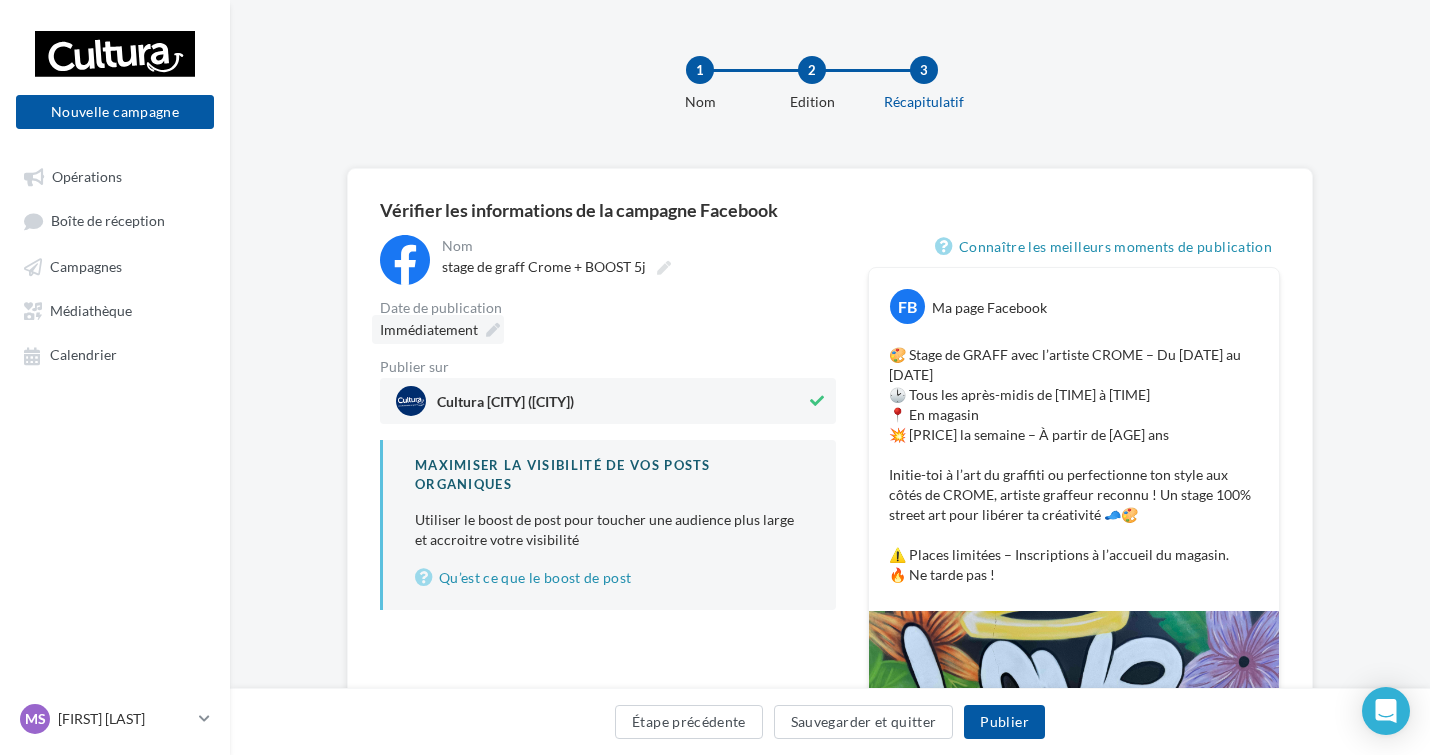 click at bounding box center (493, 330) 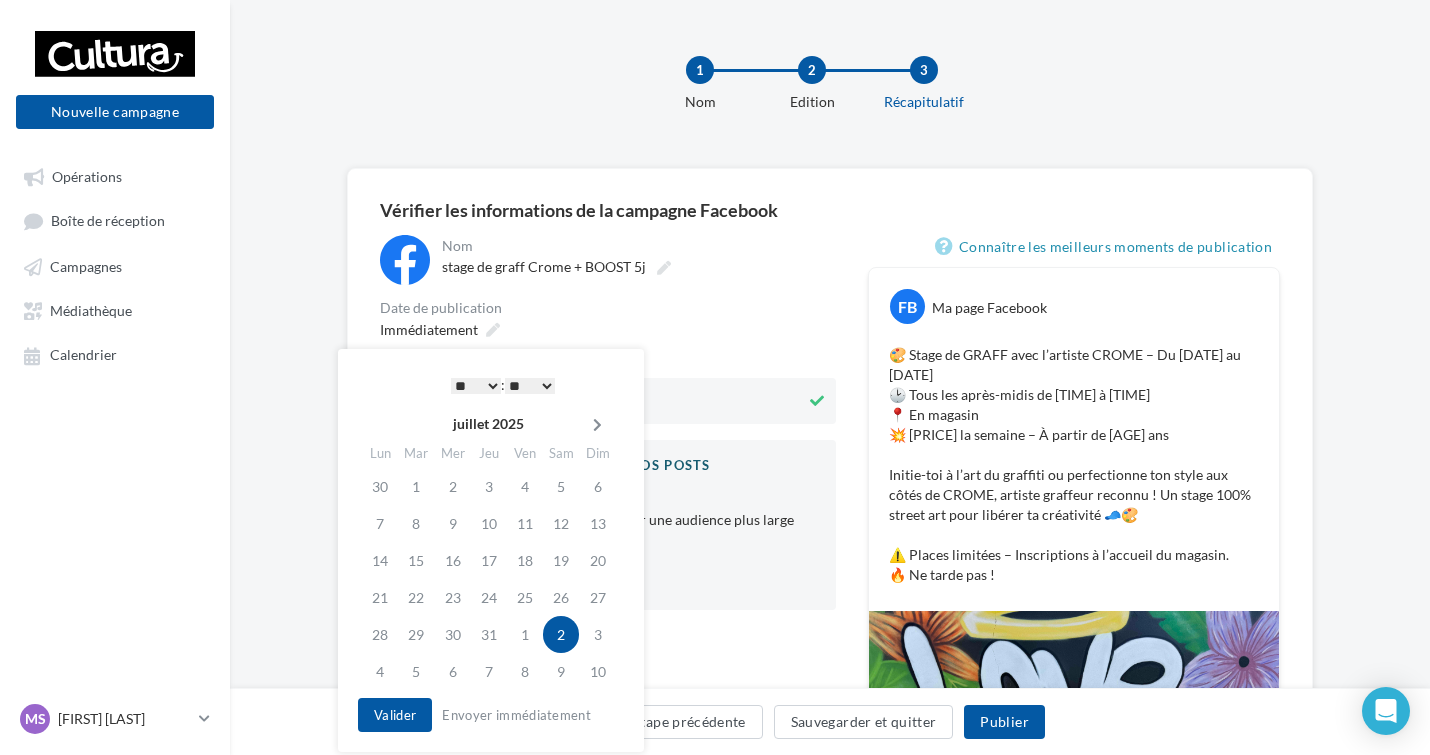 click at bounding box center (597, 425) 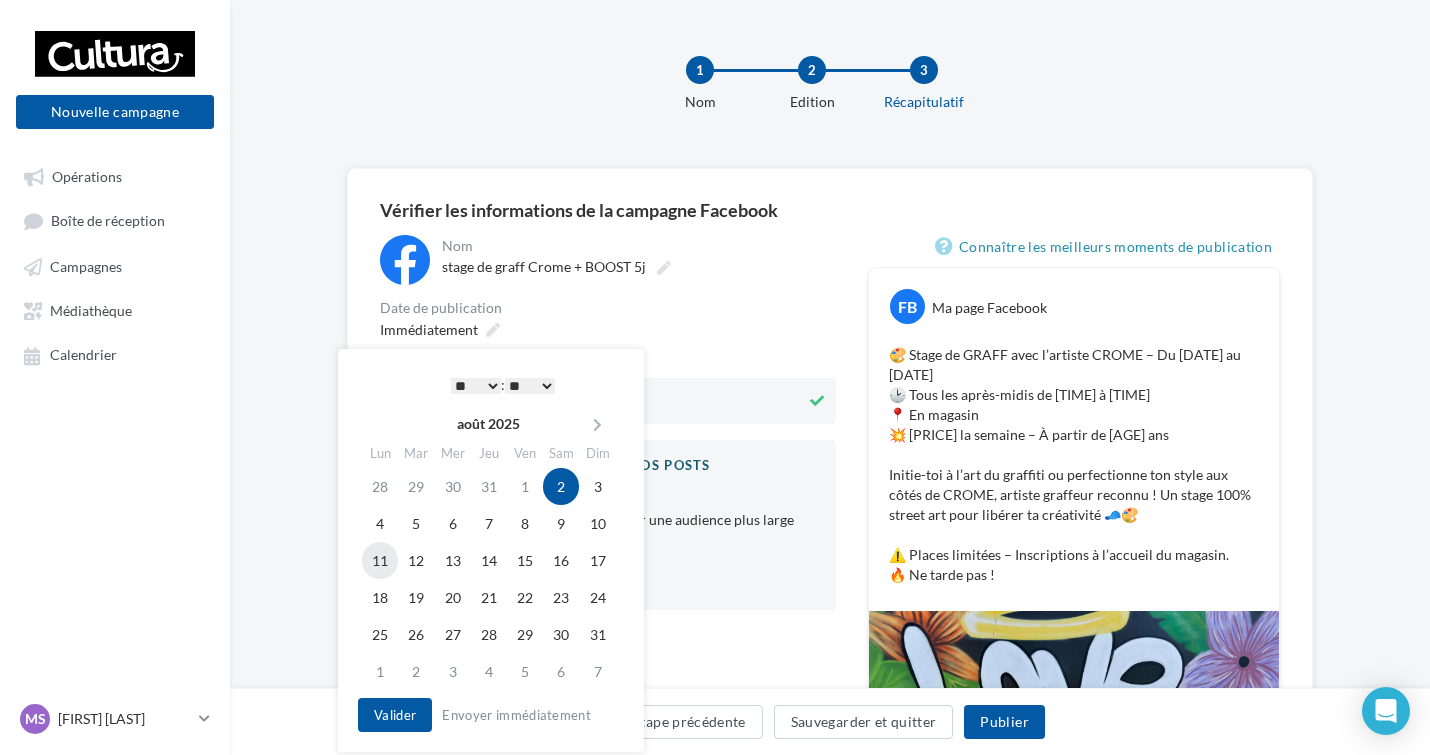 click on "11" at bounding box center (380, 560) 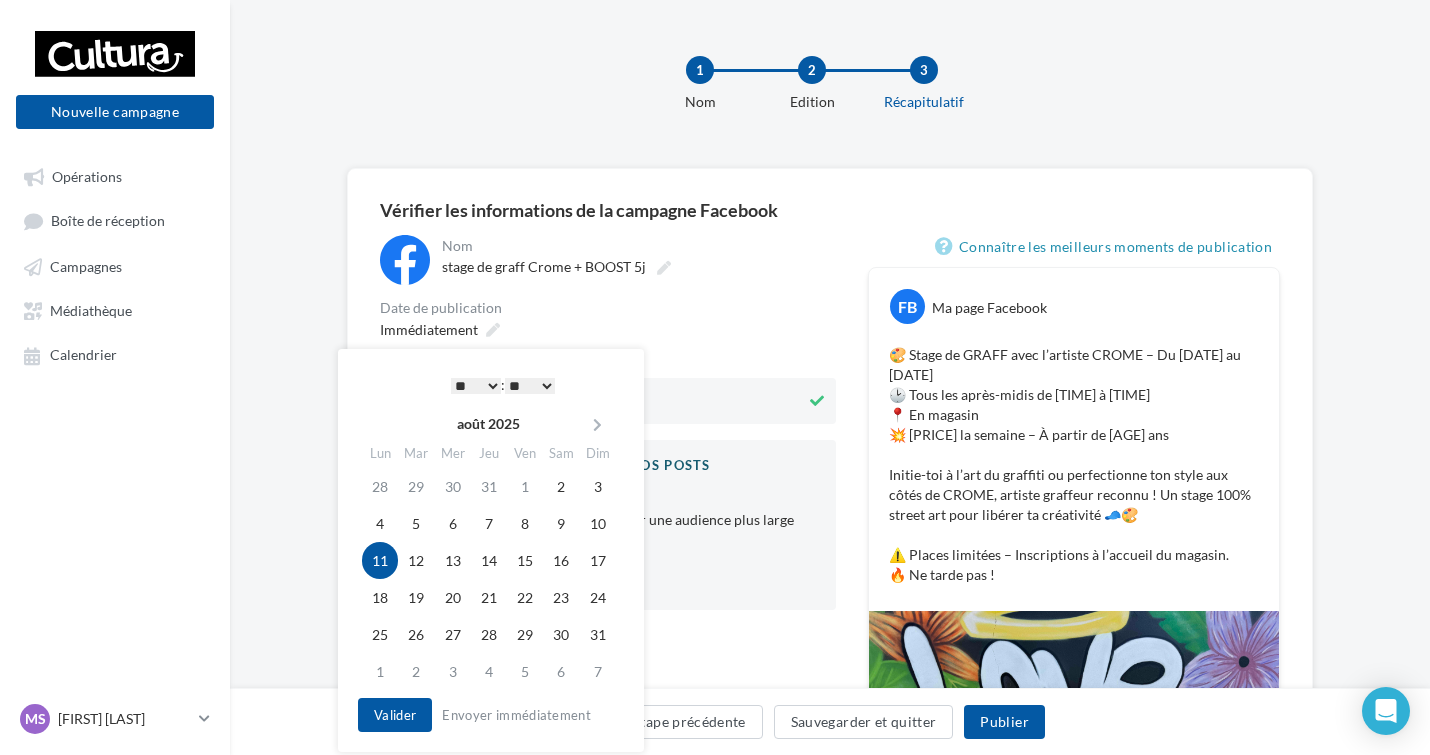 click on "* * * * * * * * * * ** ** ** ** ** ** ** ** ** ** ** ** ** **" at bounding box center (476, 386) 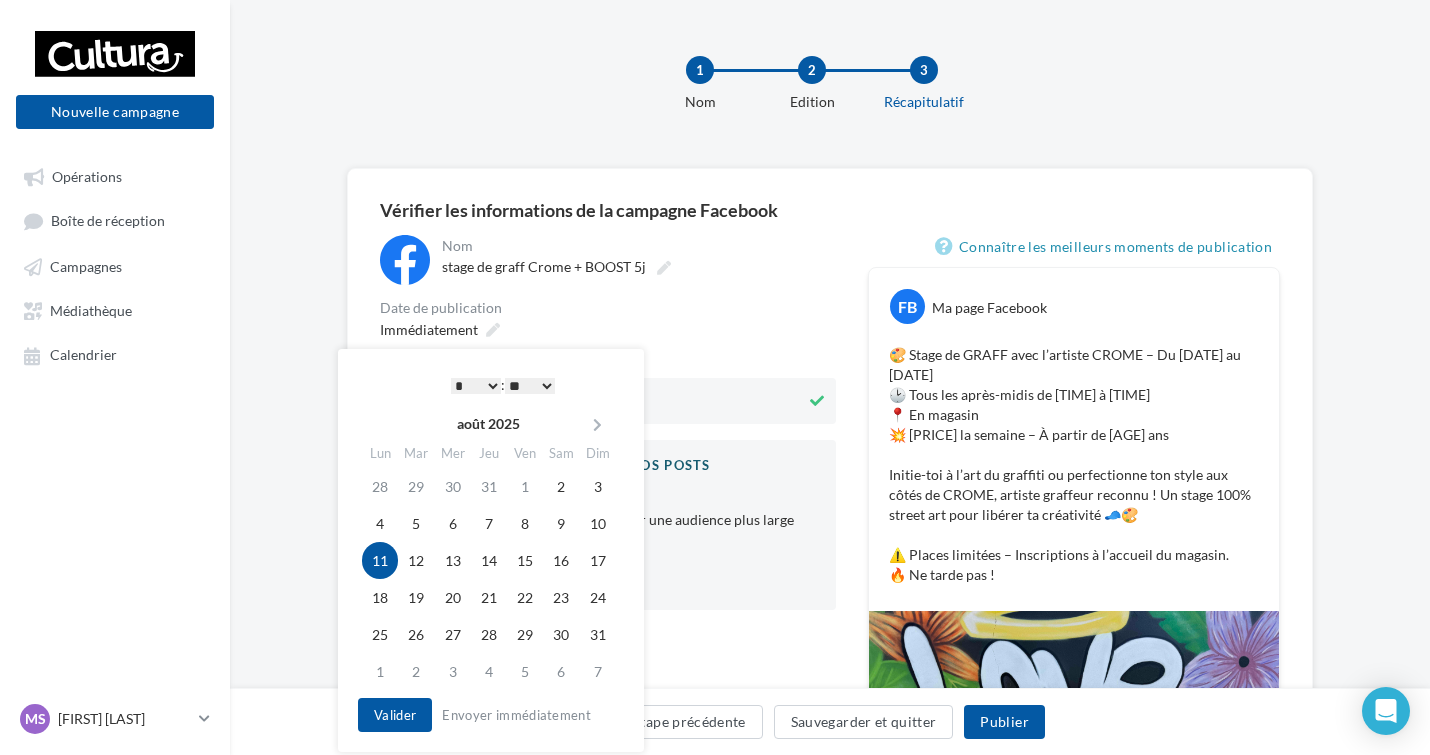 click on "Immédiatement" at bounding box center [608, 329] 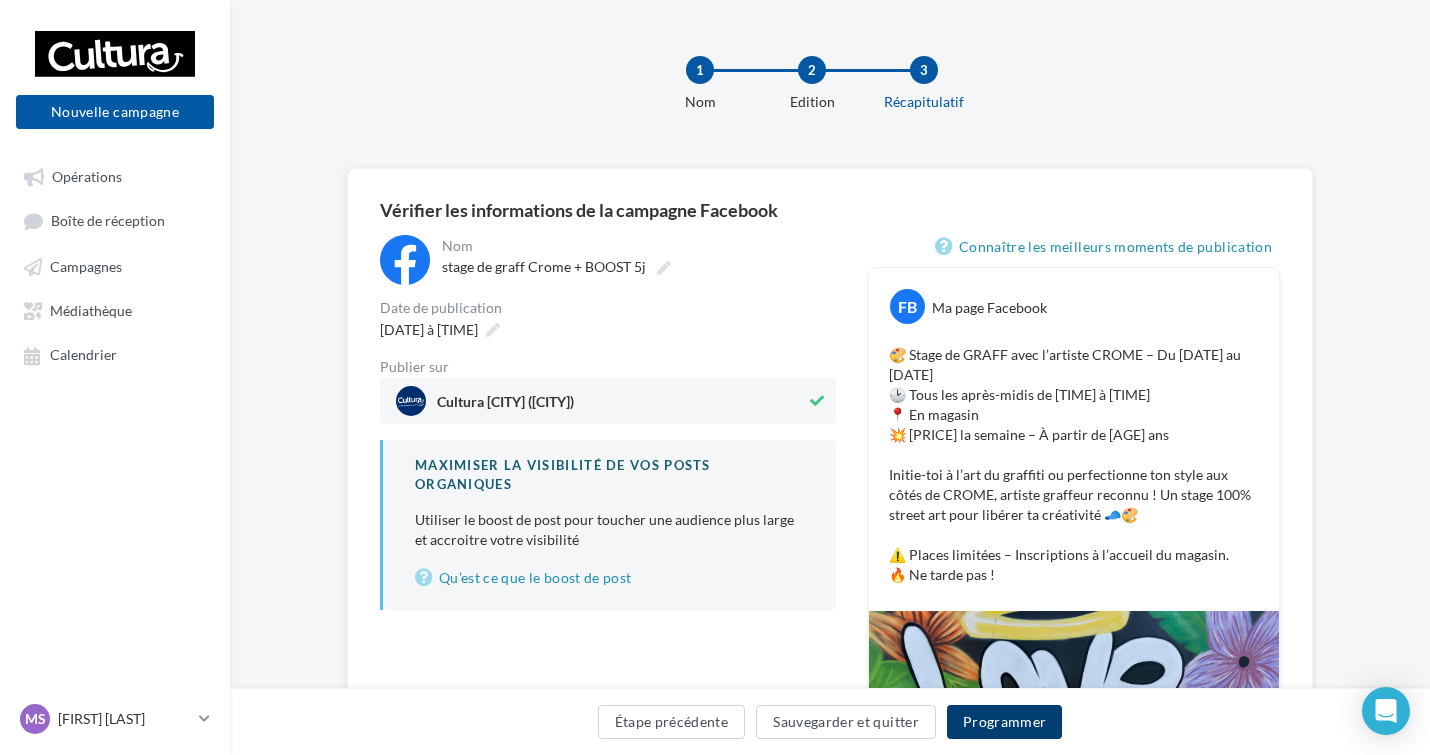 click on "Programmer" at bounding box center [1005, 722] 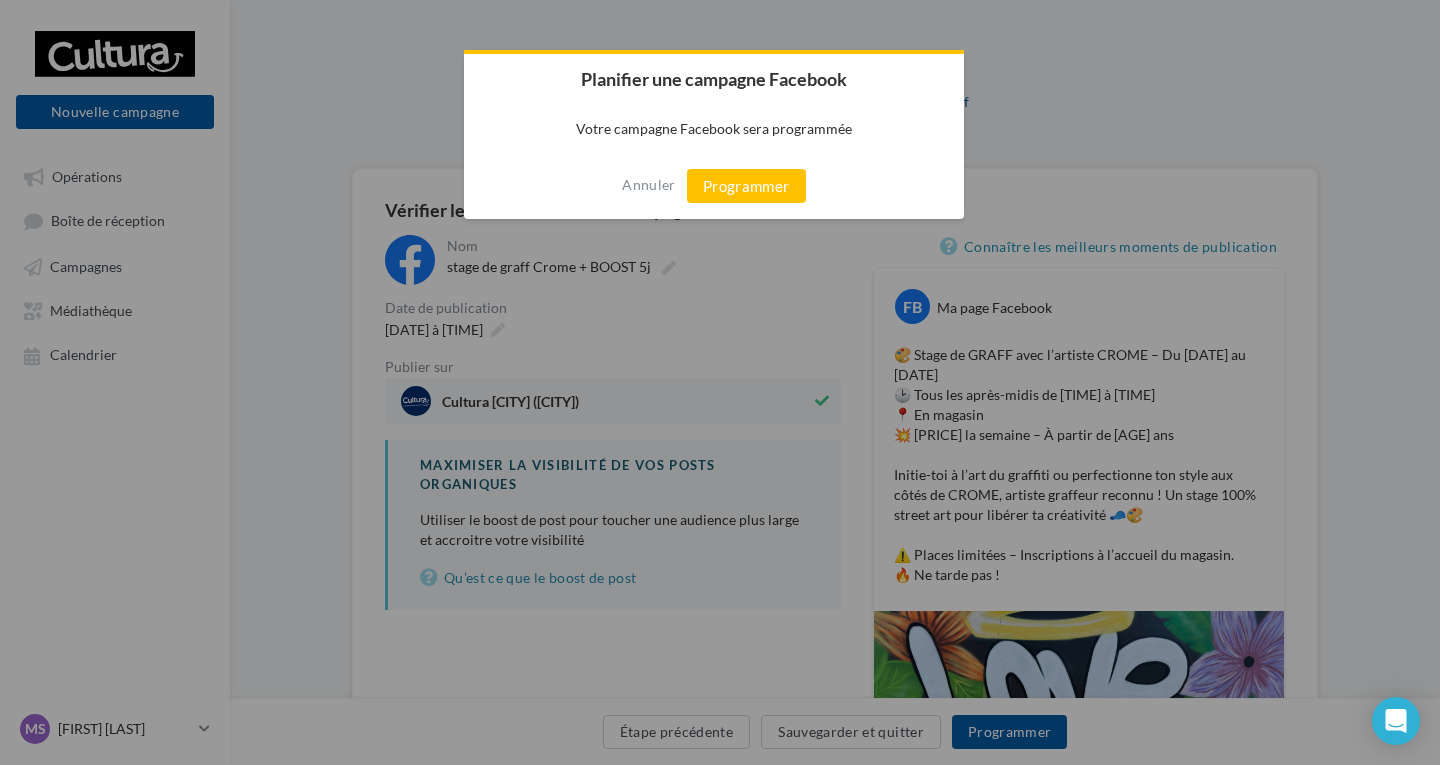 click at bounding box center [720, 382] 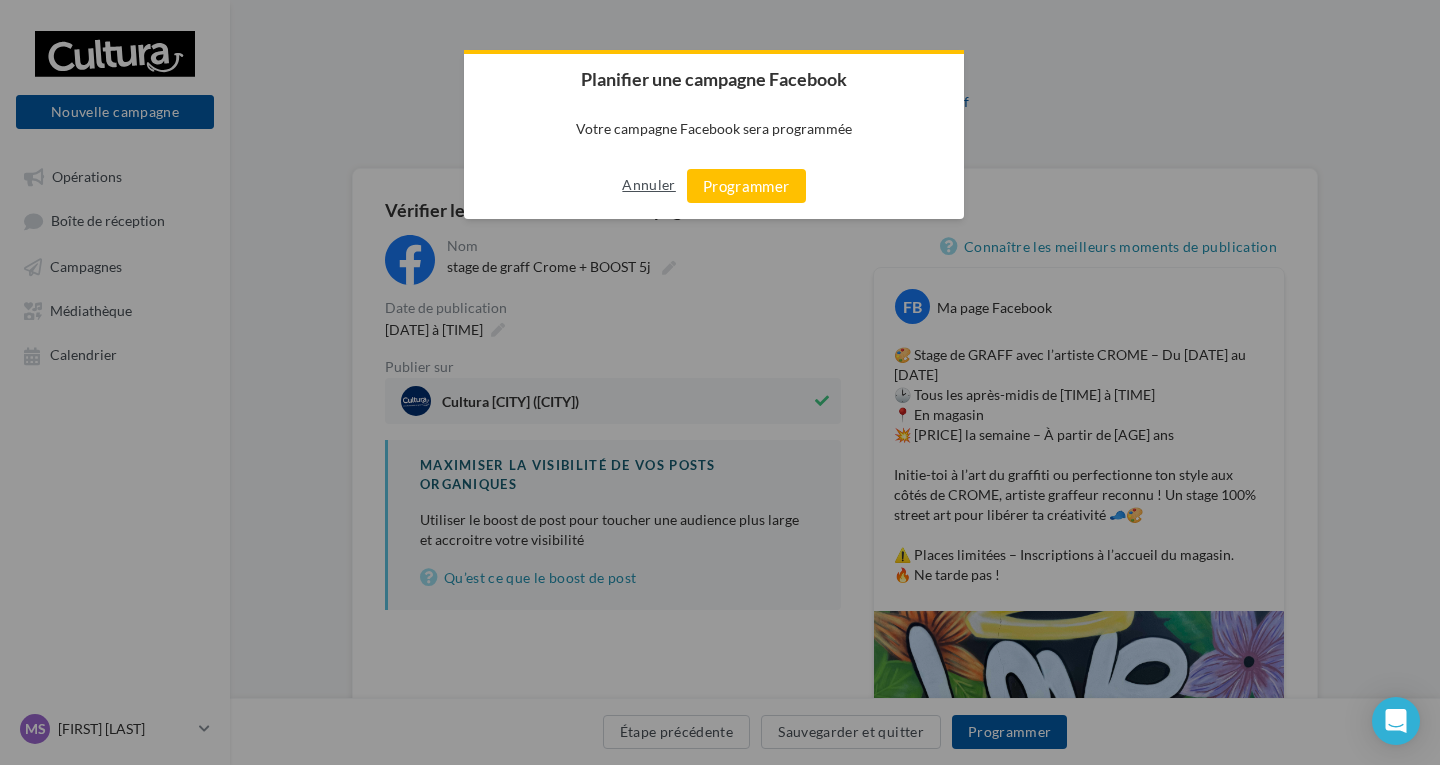drag, startPoint x: 670, startPoint y: 184, endPoint x: 743, endPoint y: 229, distance: 85.75546 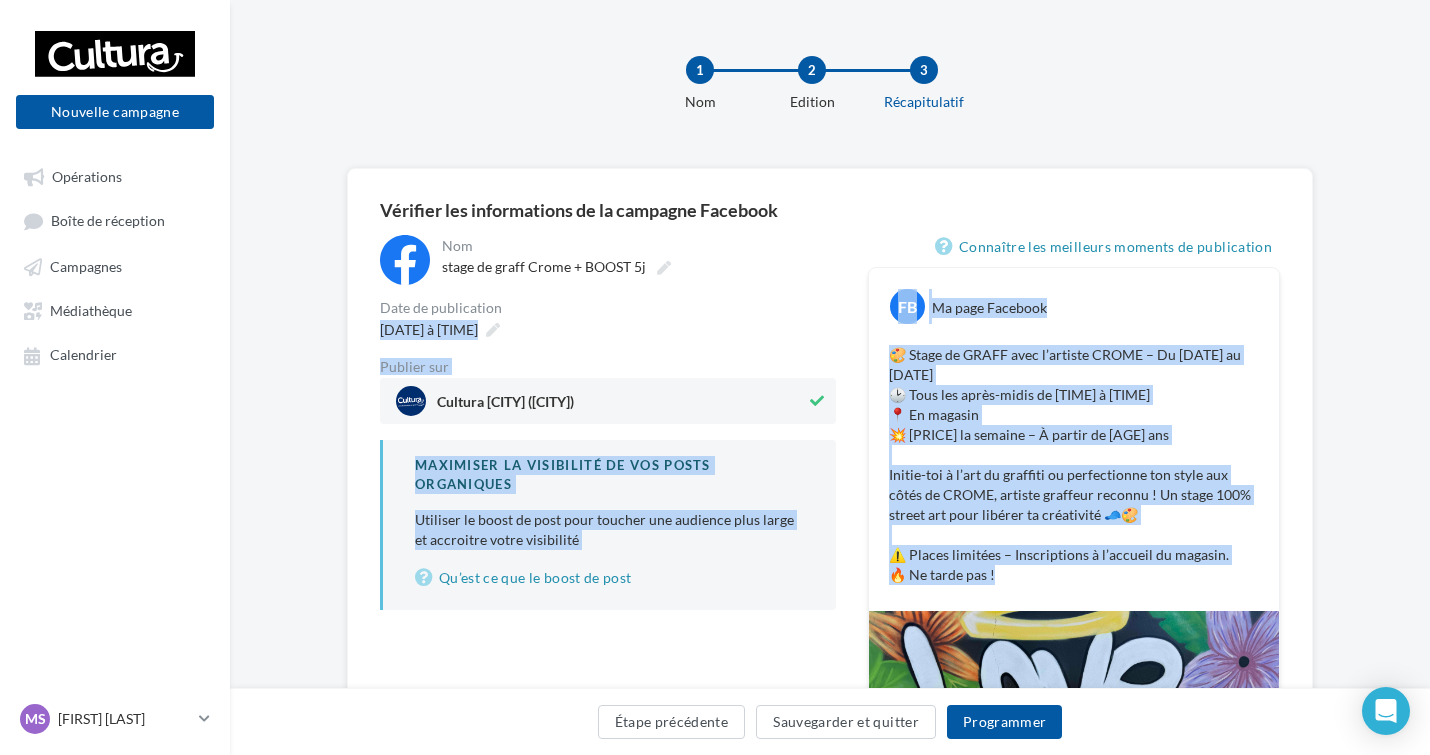 drag, startPoint x: 1013, startPoint y: 578, endPoint x: 838, endPoint y: 296, distance: 331.88702 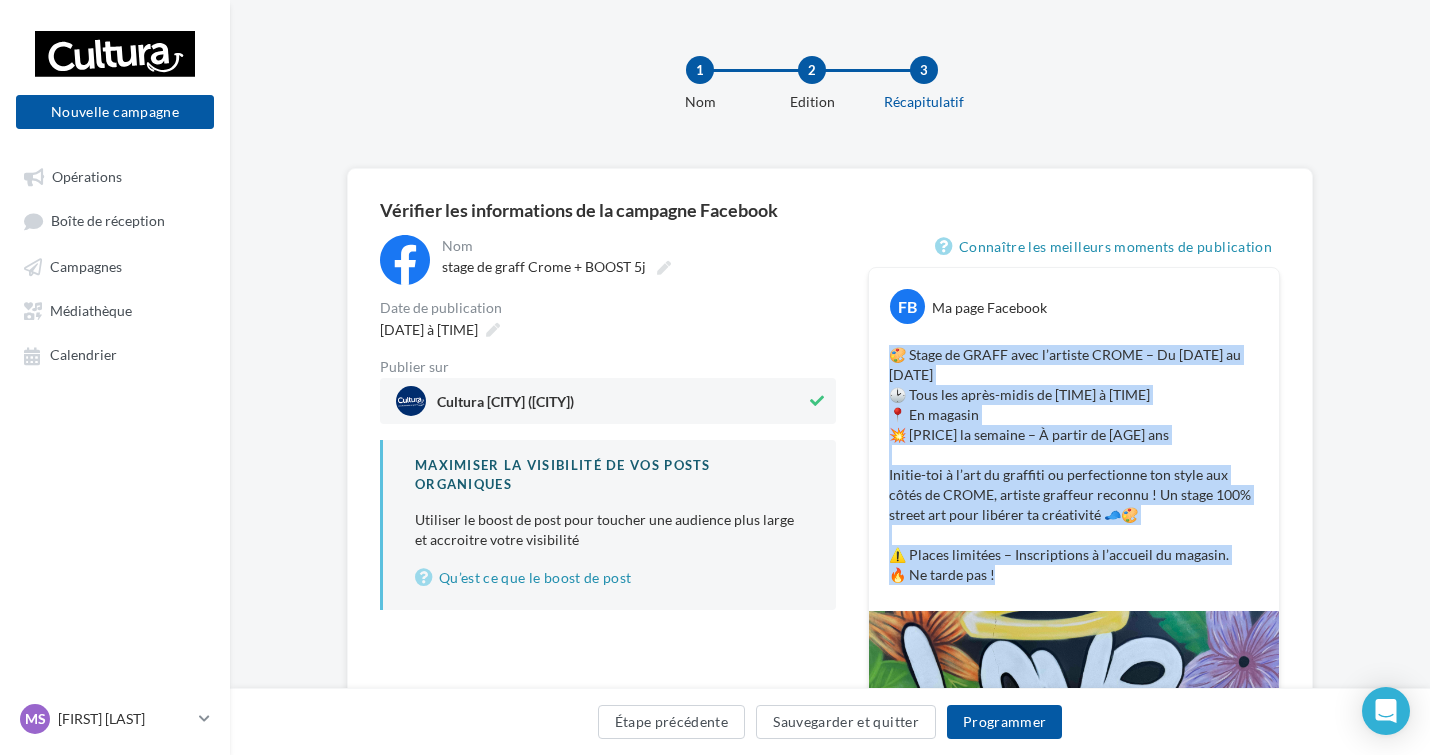 drag, startPoint x: 1012, startPoint y: 584, endPoint x: 877, endPoint y: 363, distance: 258.97104 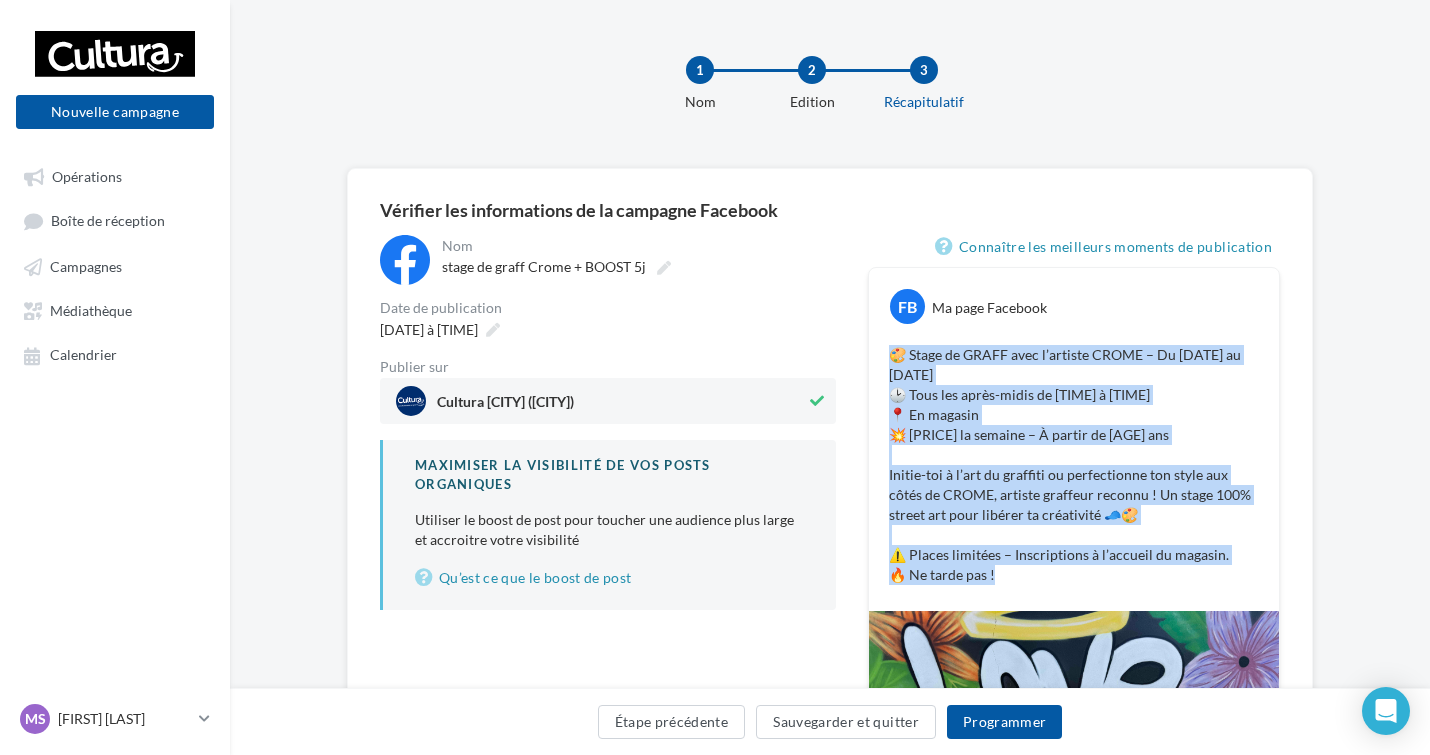 drag, startPoint x: 1001, startPoint y: 577, endPoint x: 886, endPoint y: 364, distance: 242.06198 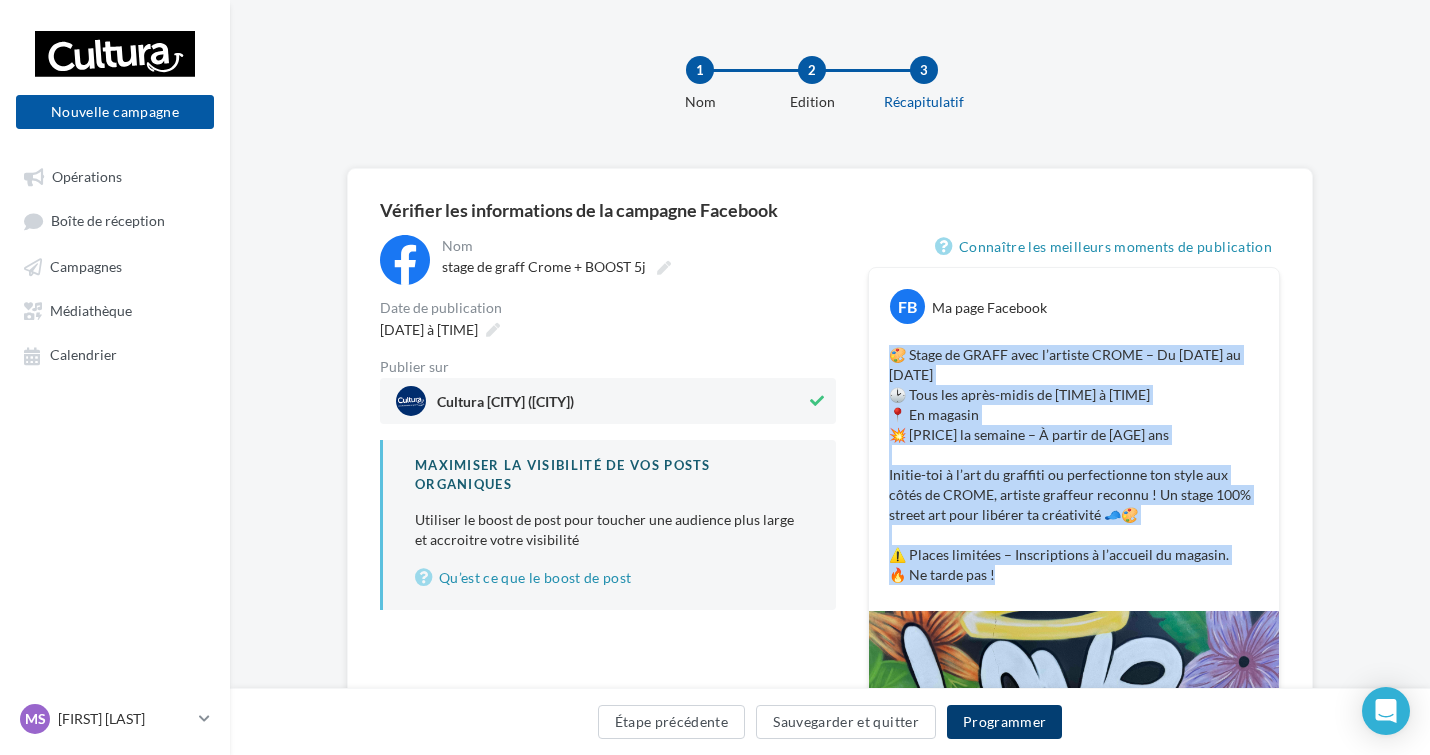 click on "Programmer" at bounding box center (1005, 722) 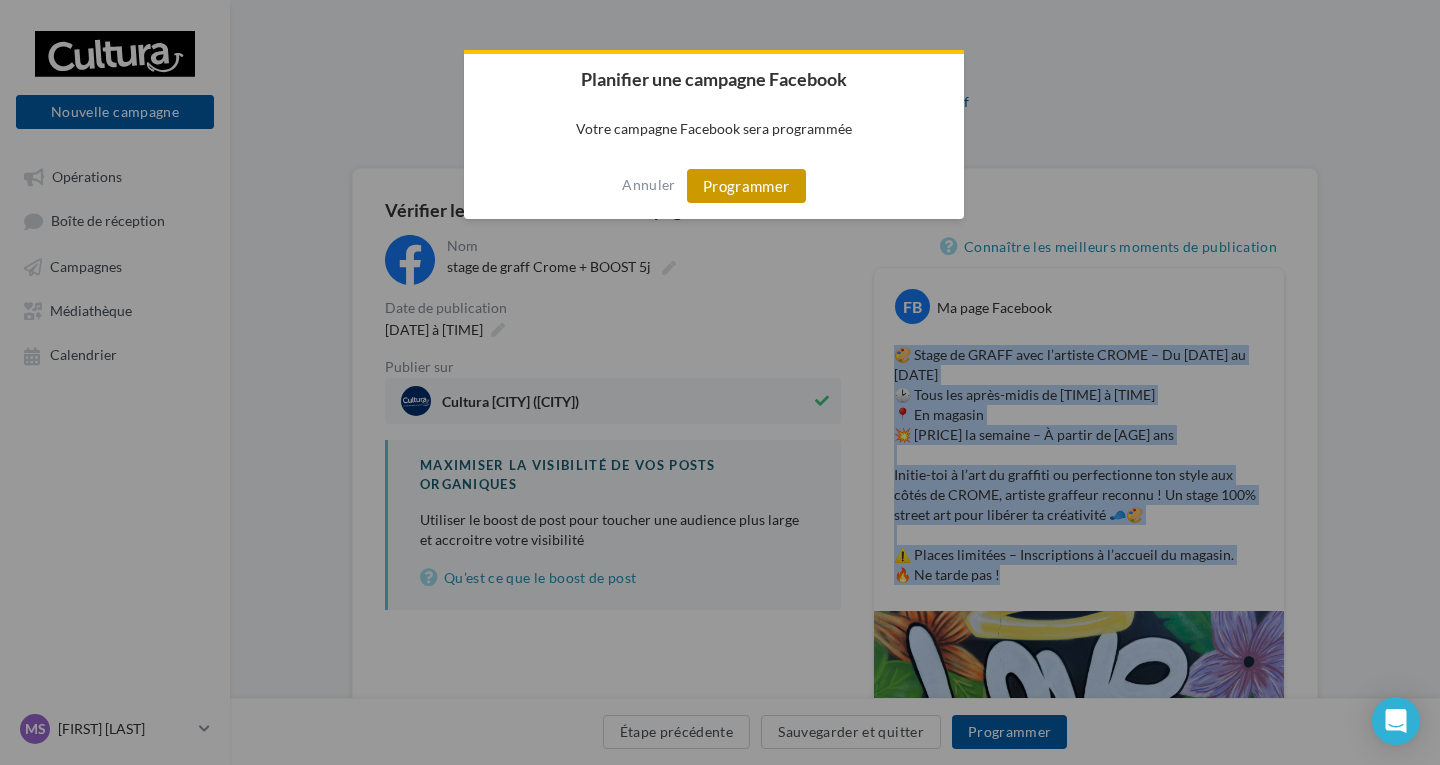 click on "Programmer" at bounding box center (746, 186) 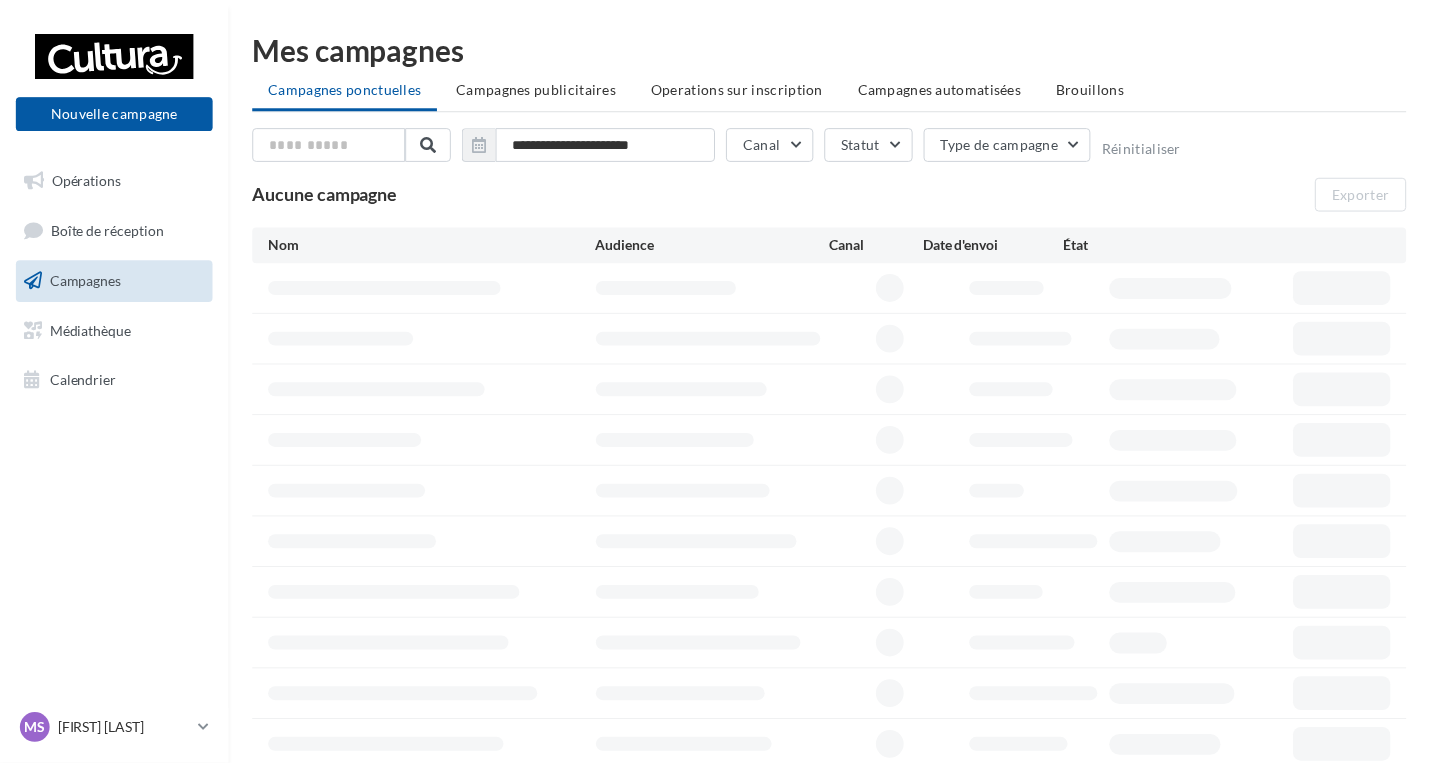 scroll, scrollTop: 0, scrollLeft: 0, axis: both 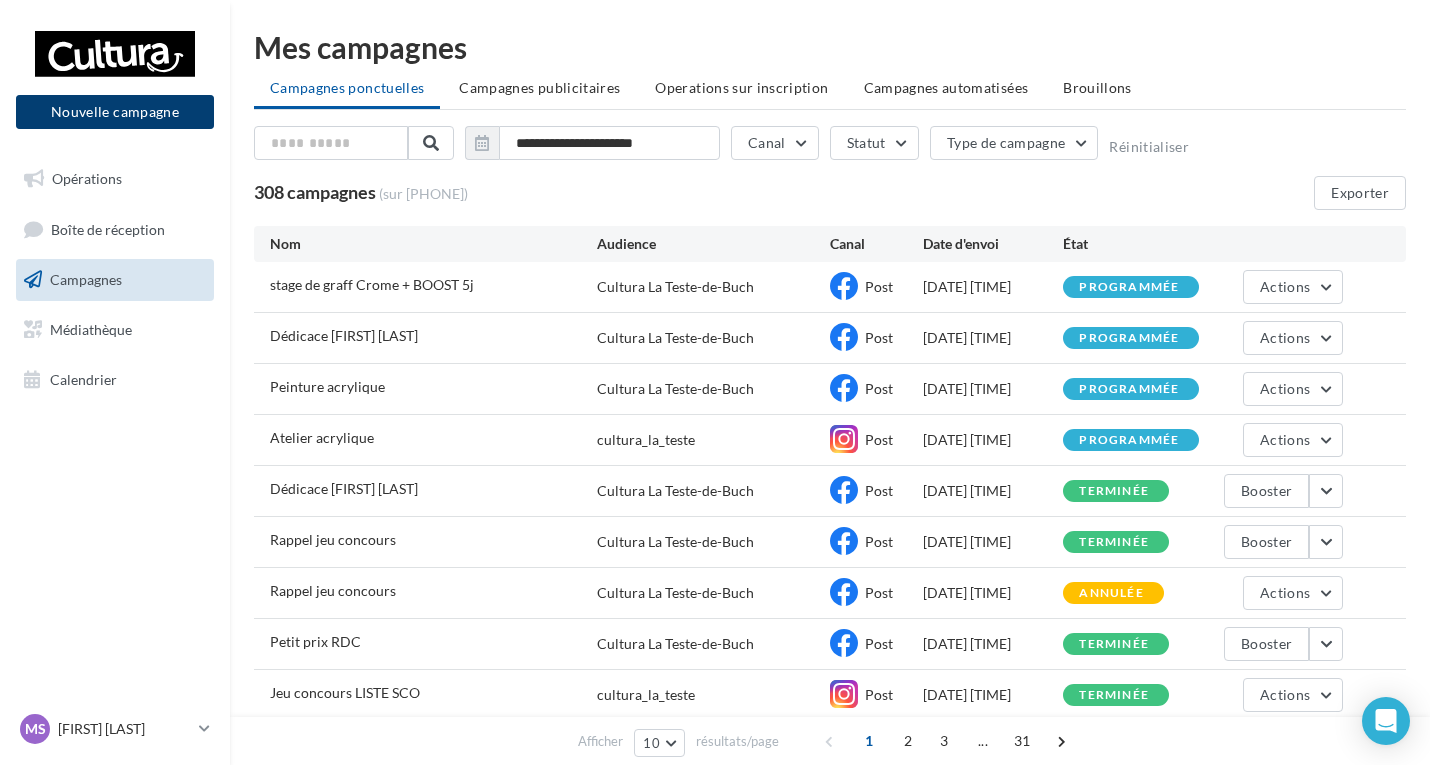 click on "Nouvelle campagne" at bounding box center (115, 112) 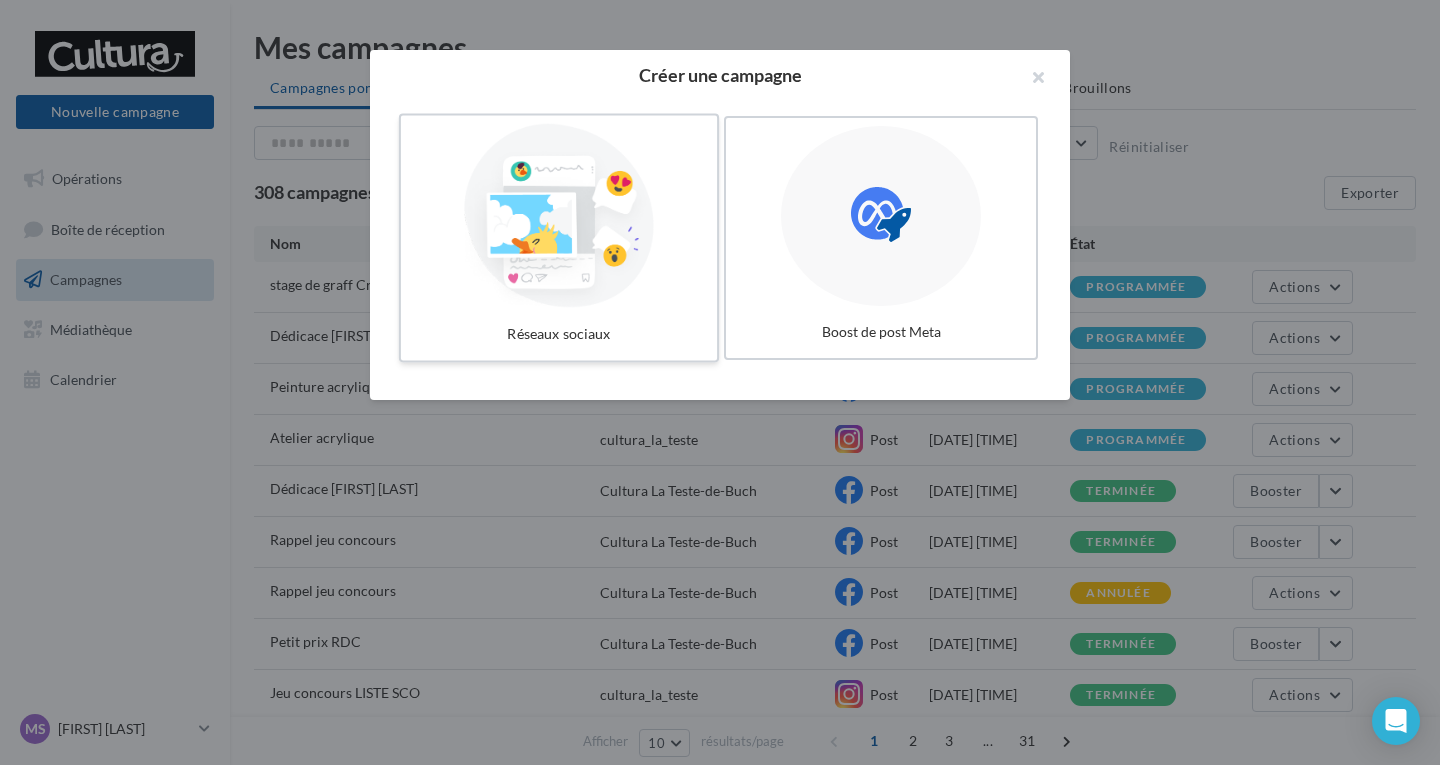 click at bounding box center [559, 216] 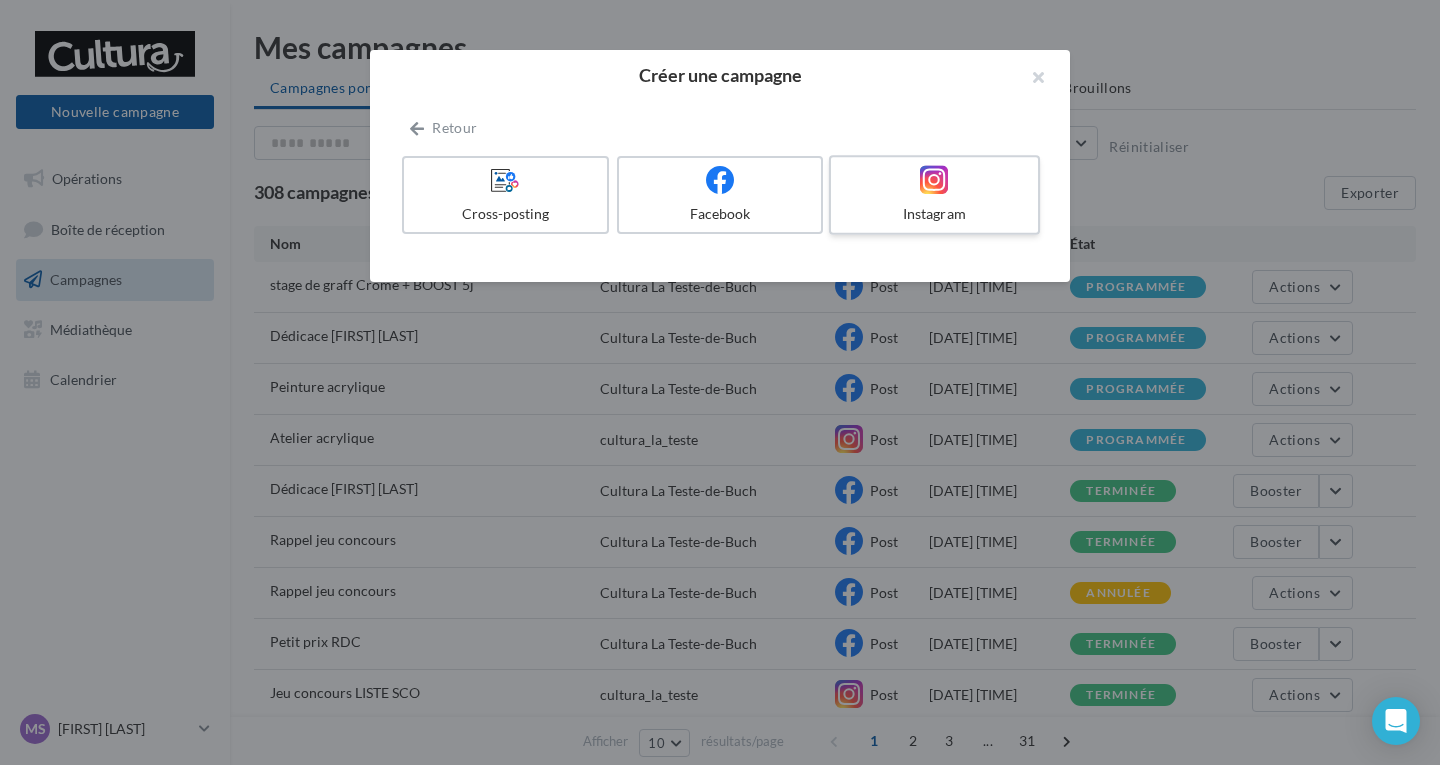 click at bounding box center [934, 180] 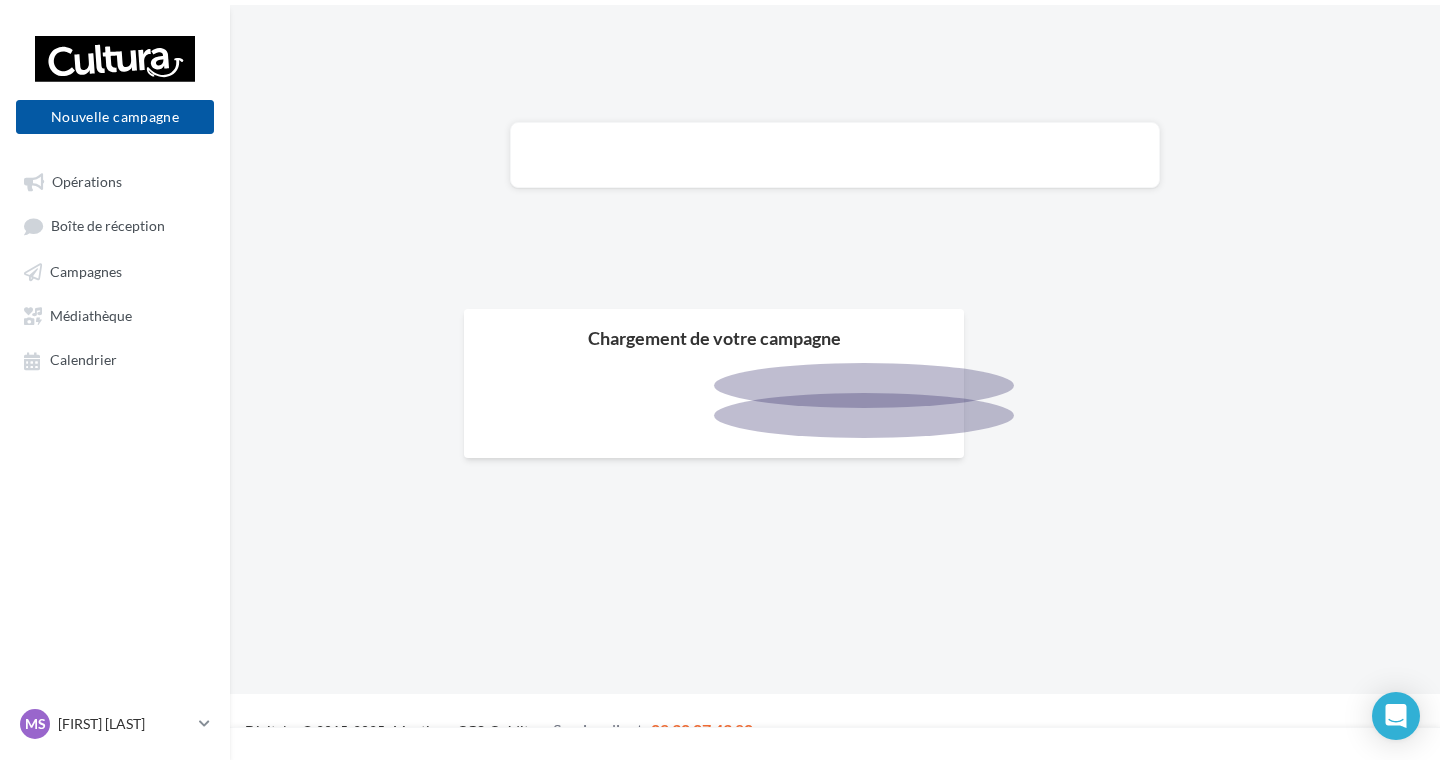 scroll, scrollTop: 0, scrollLeft: 0, axis: both 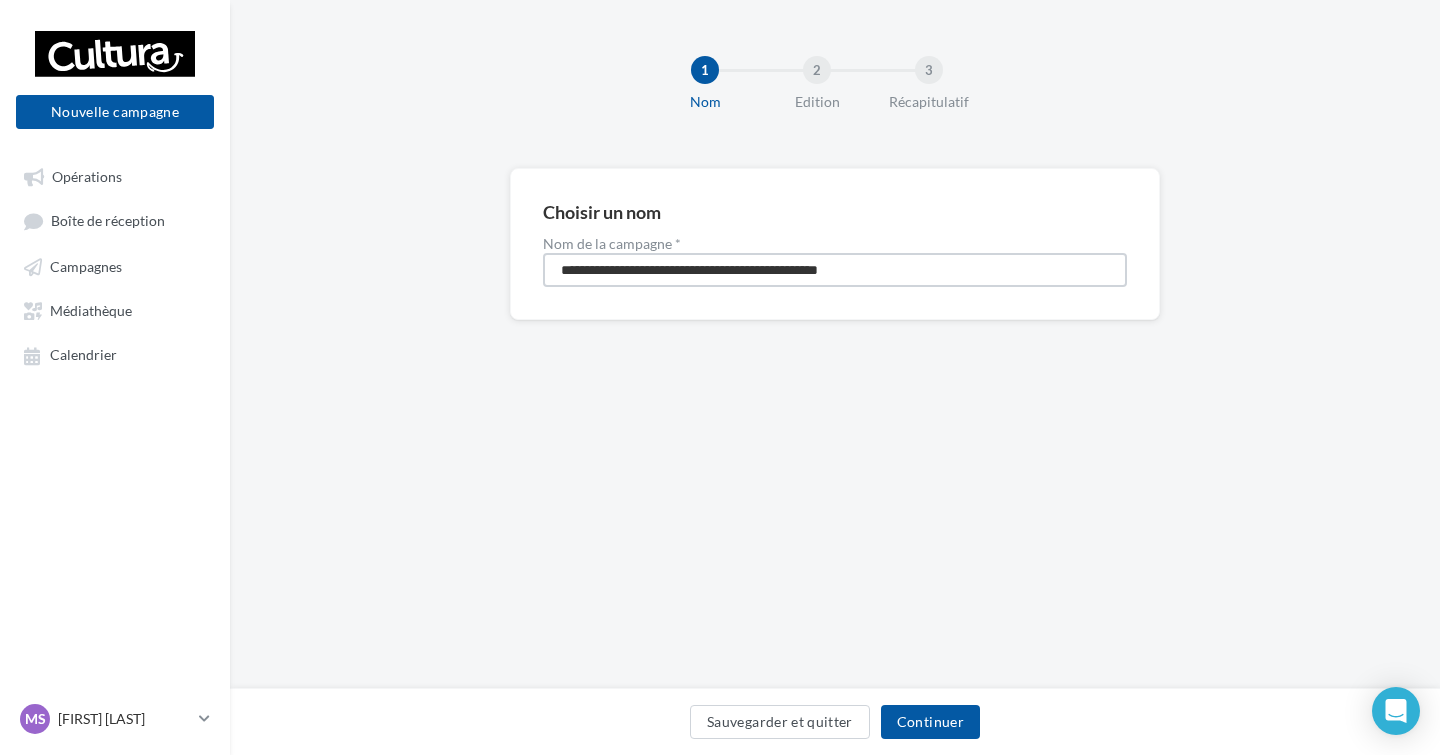 click on "**********" at bounding box center [835, 270] 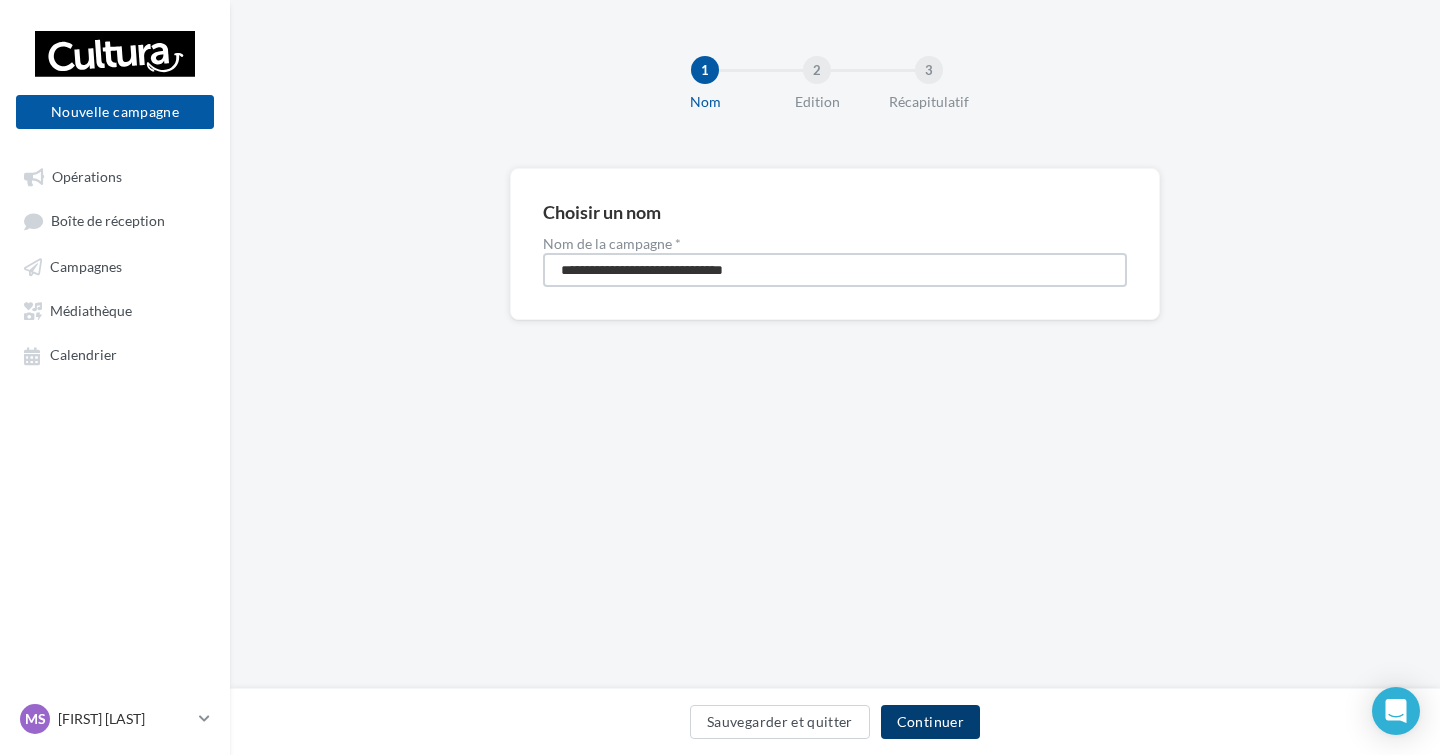 type on "**********" 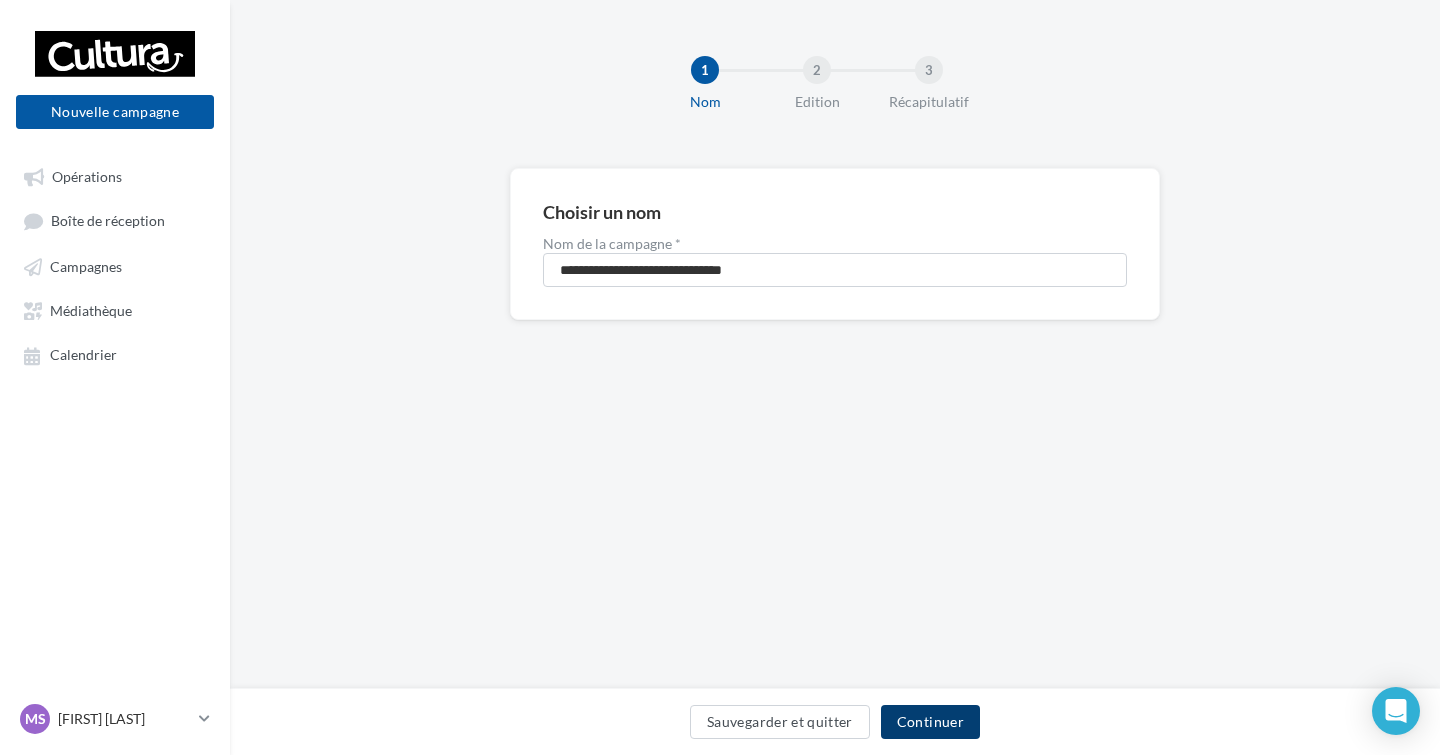 click on "Continuer" at bounding box center [930, 722] 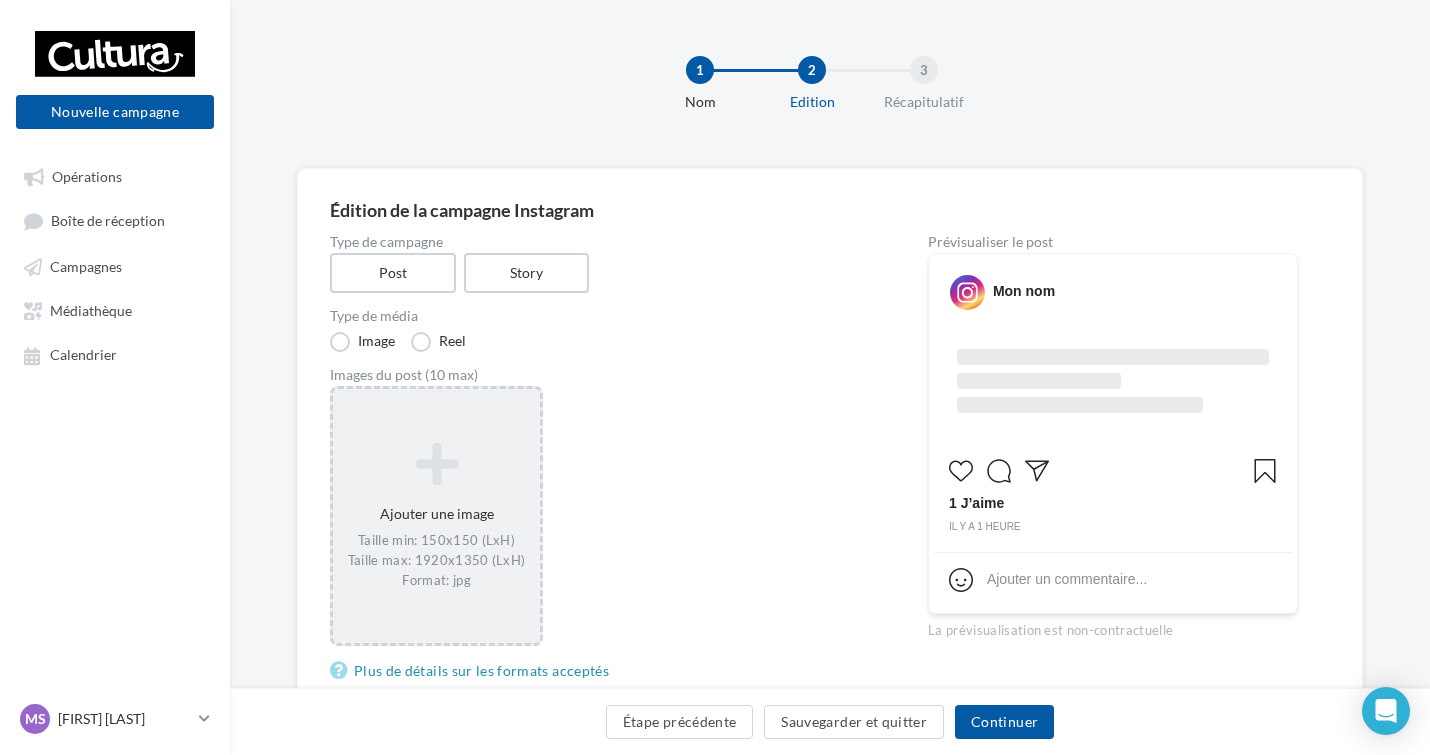 click at bounding box center [436, 464] 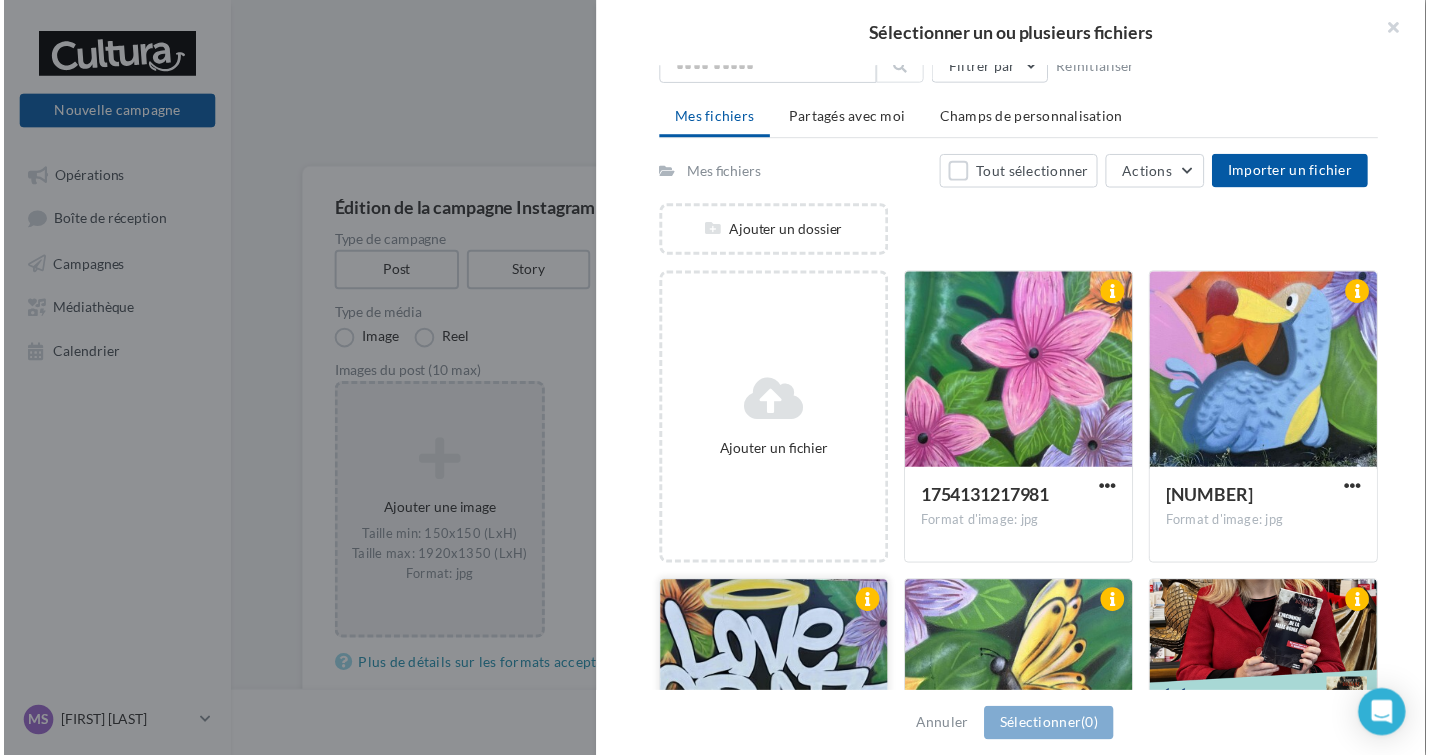 scroll, scrollTop: 200, scrollLeft: 0, axis: vertical 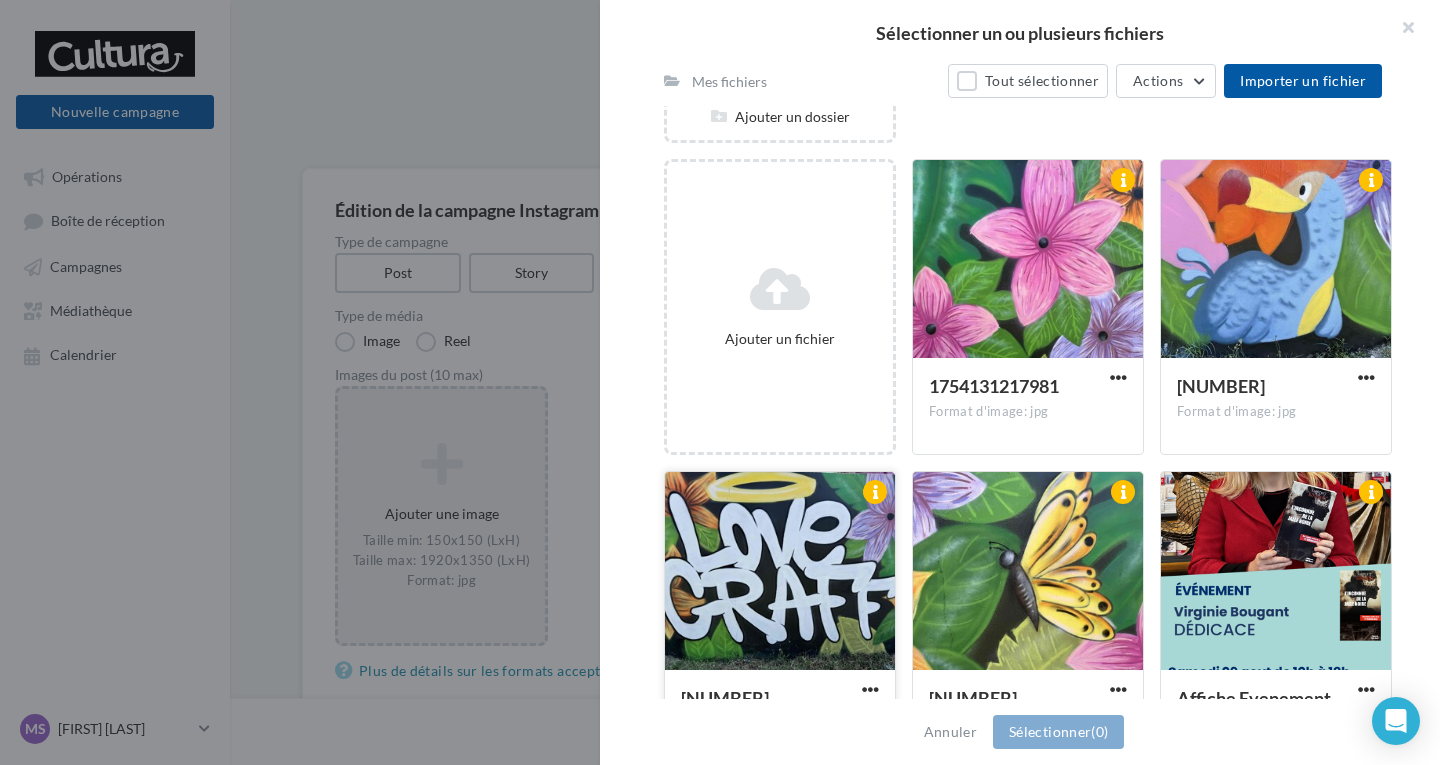 click at bounding box center [780, 572] 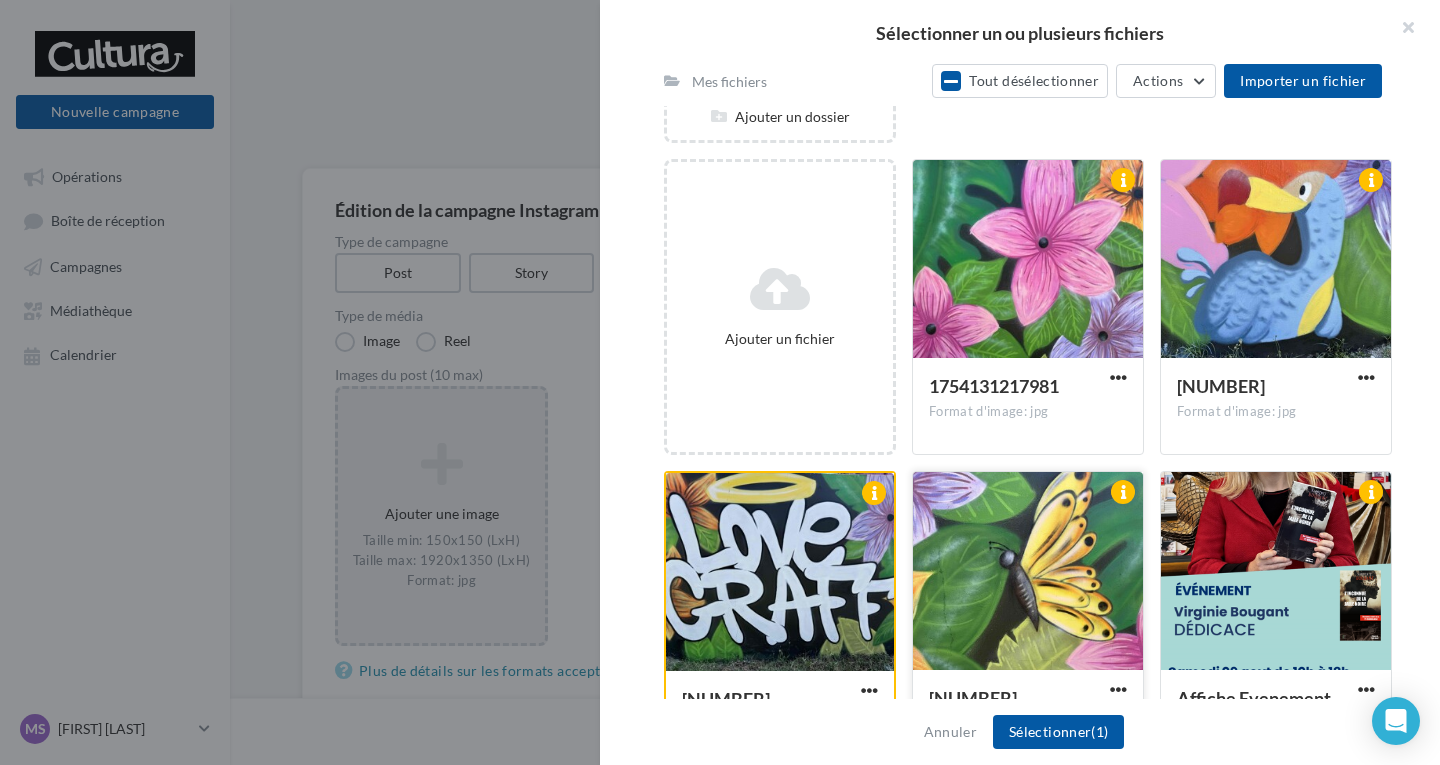 click at bounding box center [1028, 572] 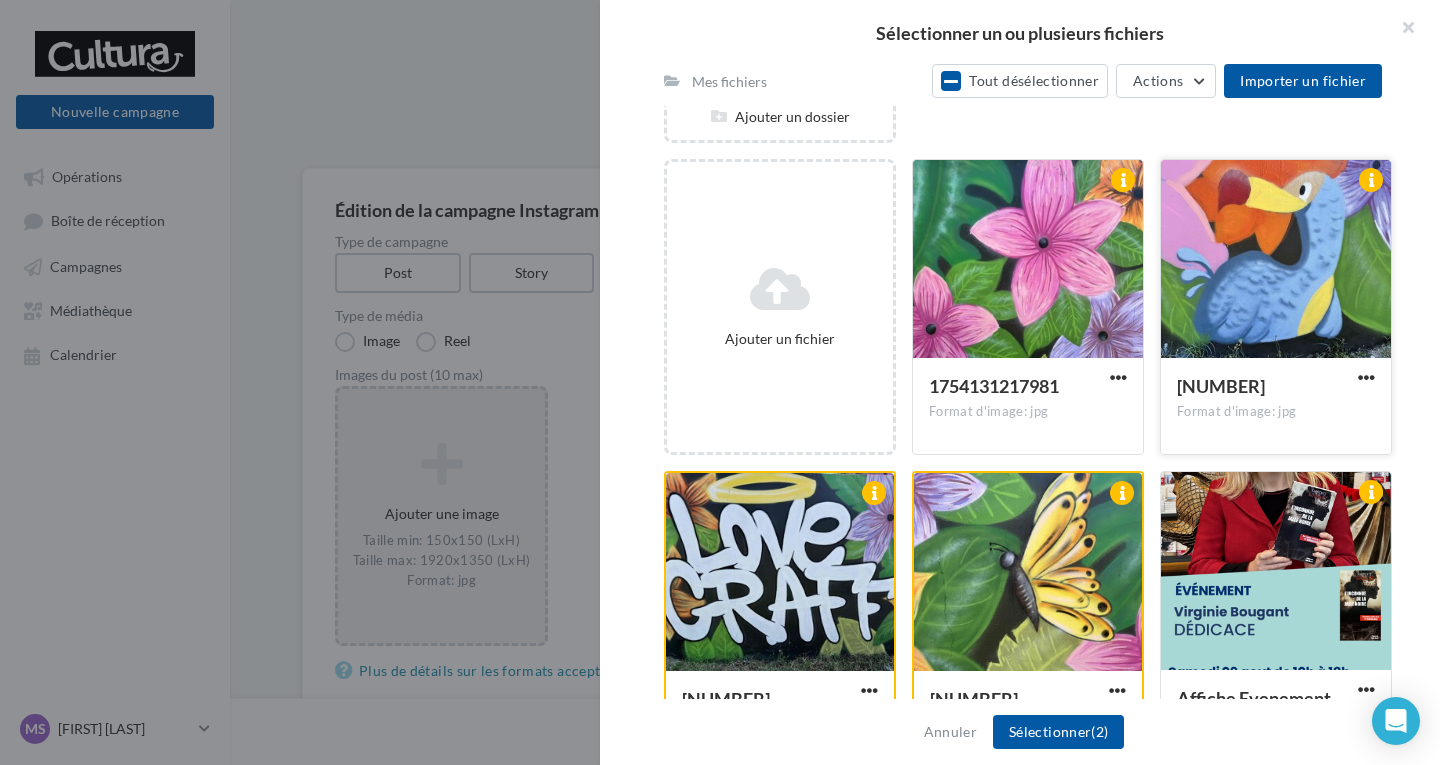 click at bounding box center (1276, 260) 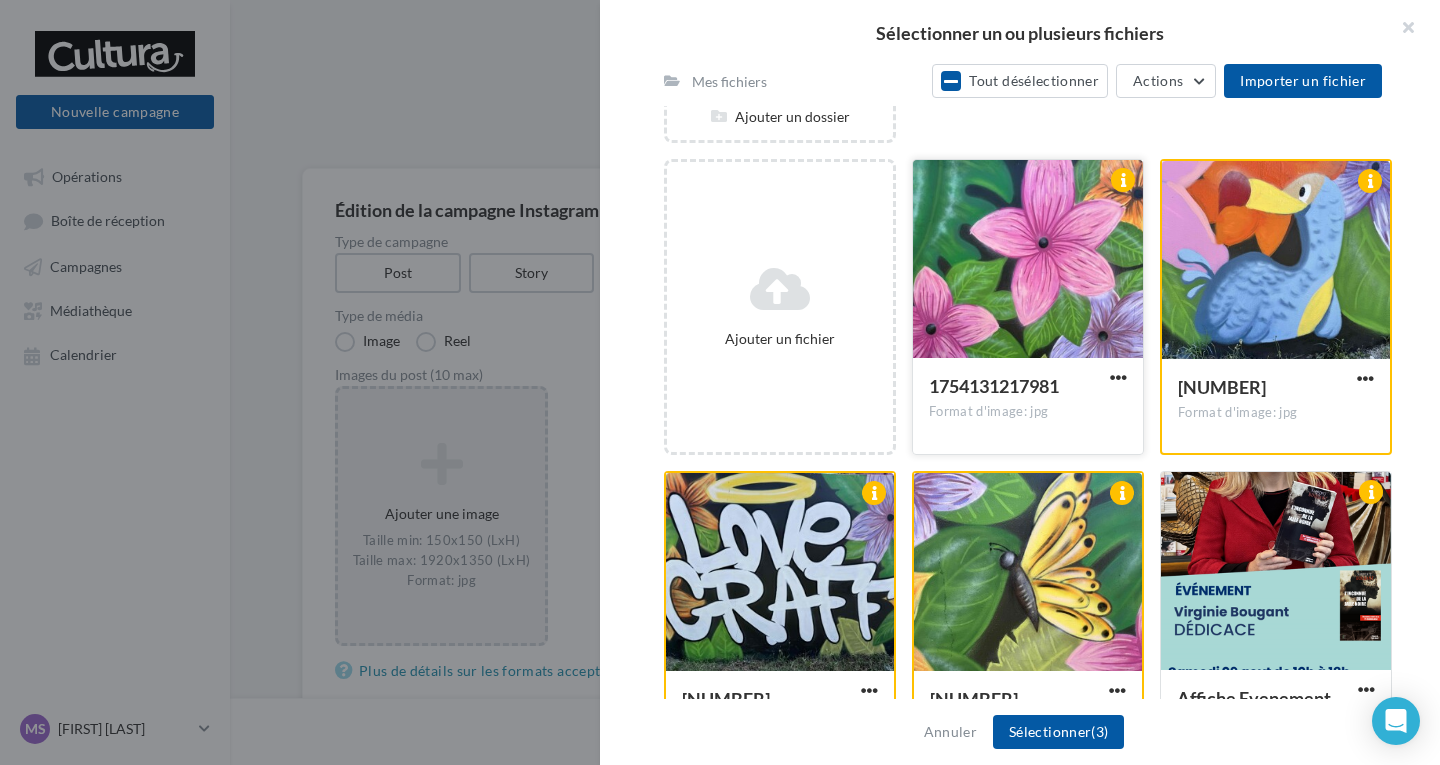click at bounding box center [1028, 260] 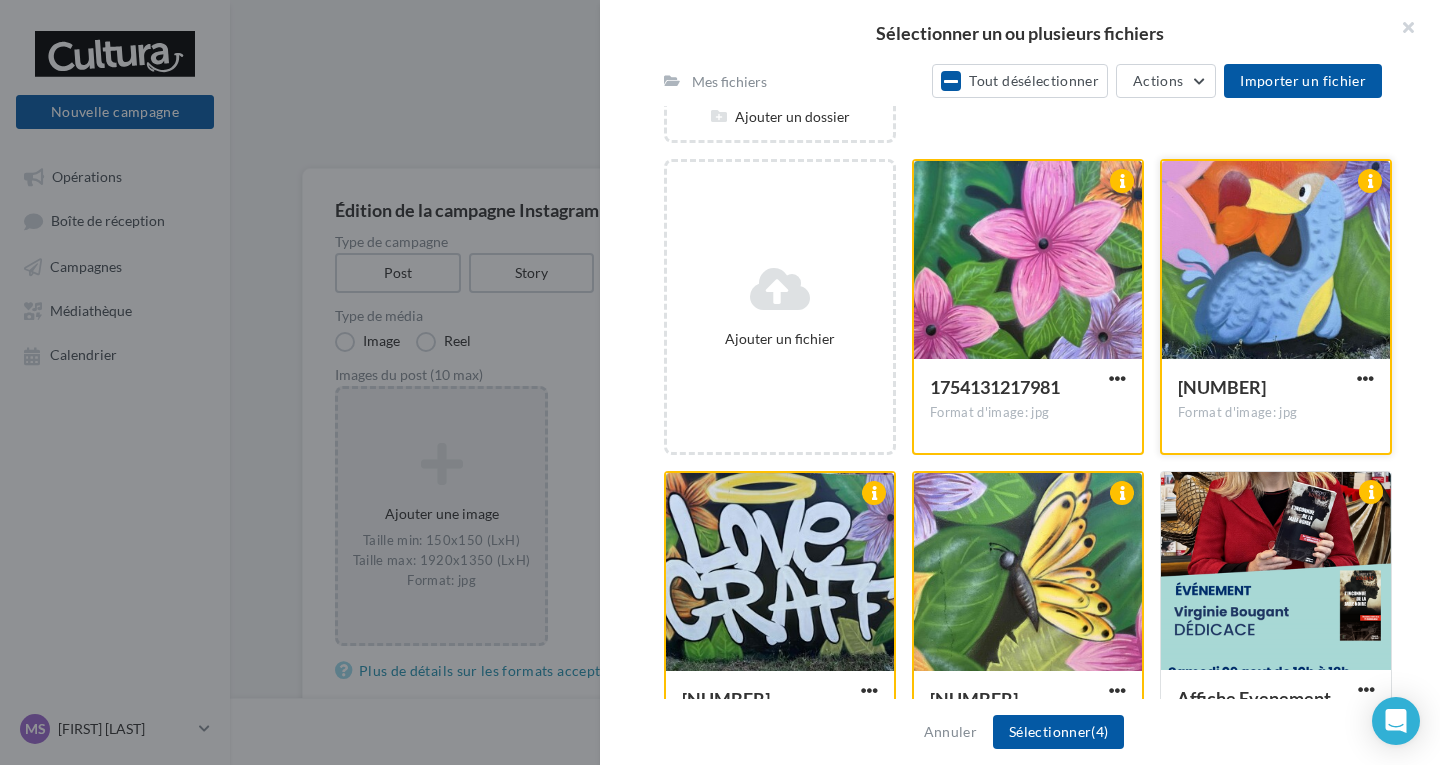 drag, startPoint x: 1091, startPoint y: 349, endPoint x: 1258, endPoint y: 340, distance: 167.24234 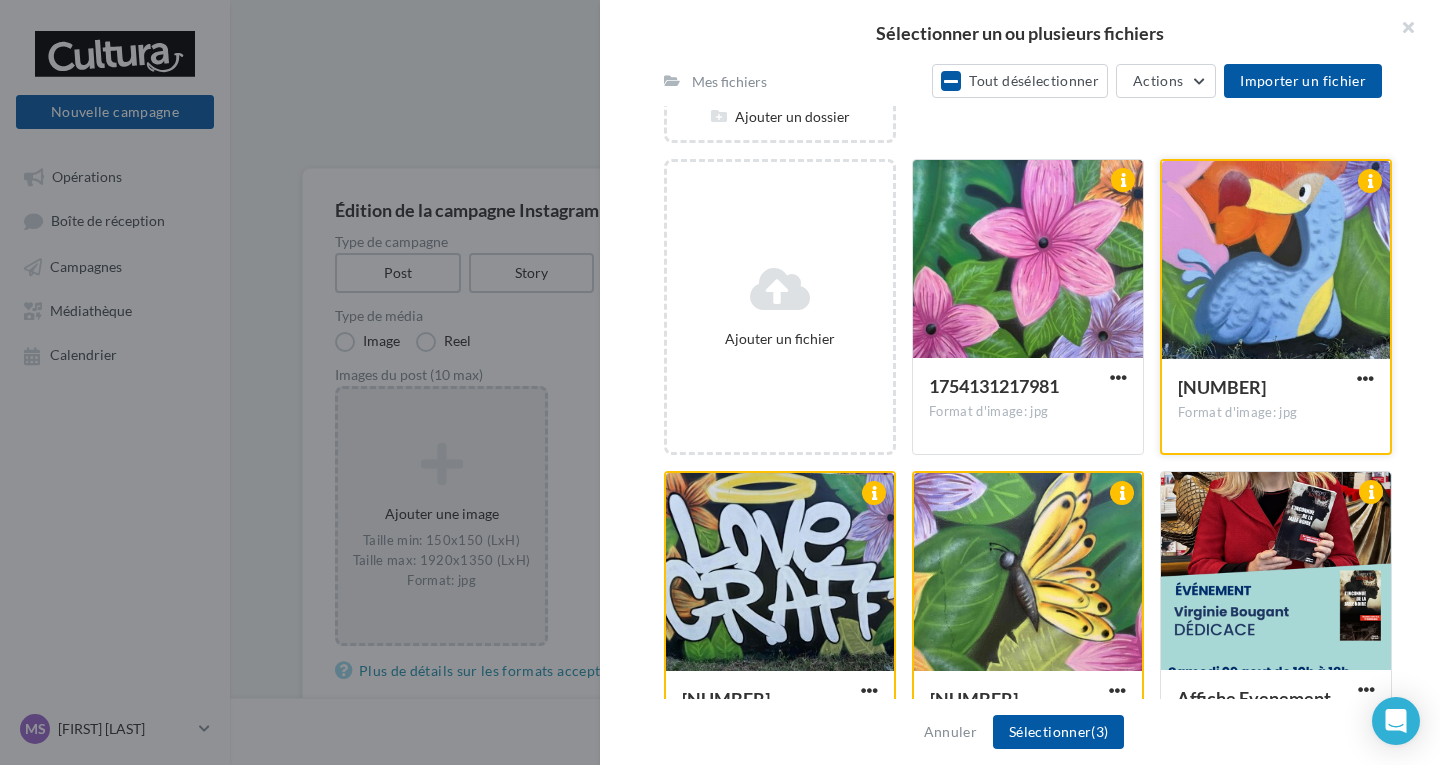 click at bounding box center [1276, 261] 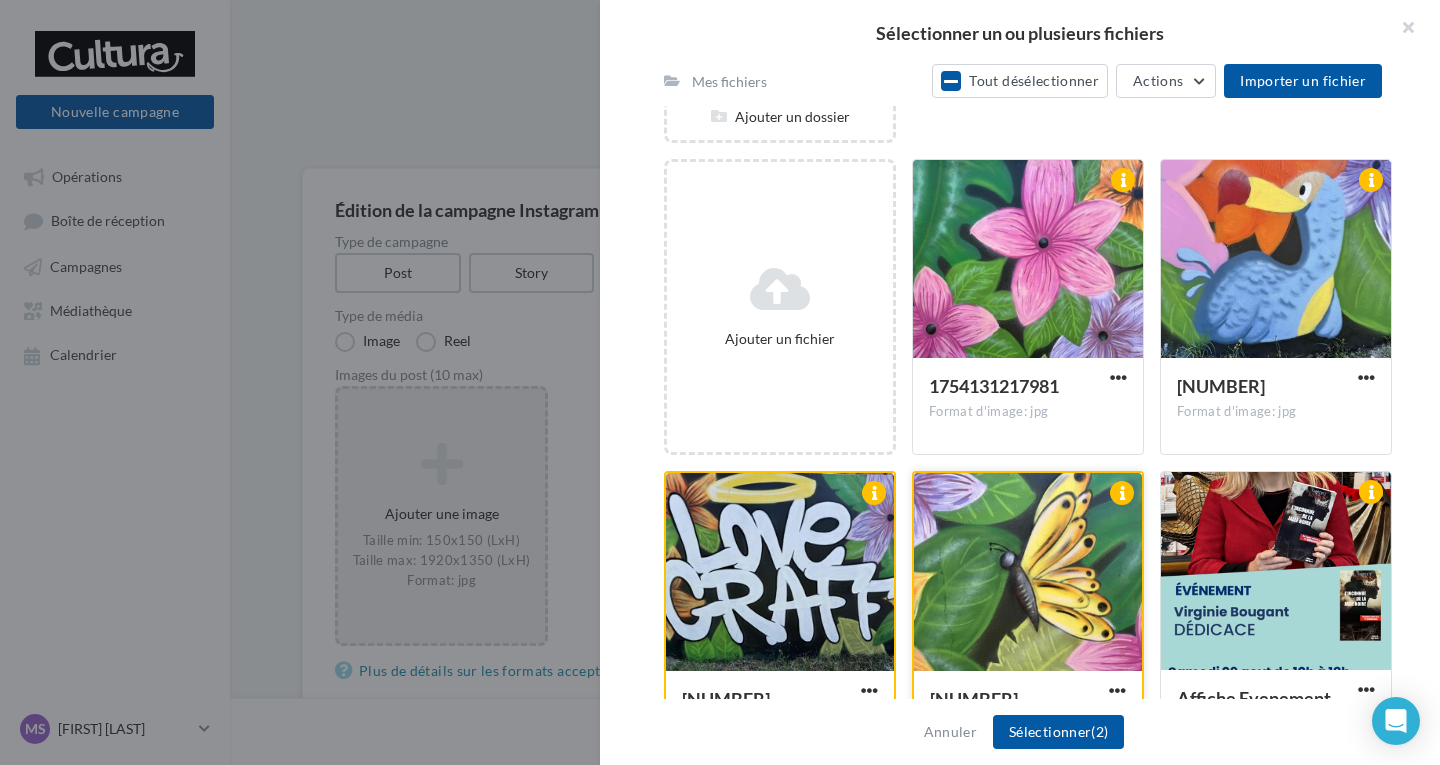 click at bounding box center (1028, 573) 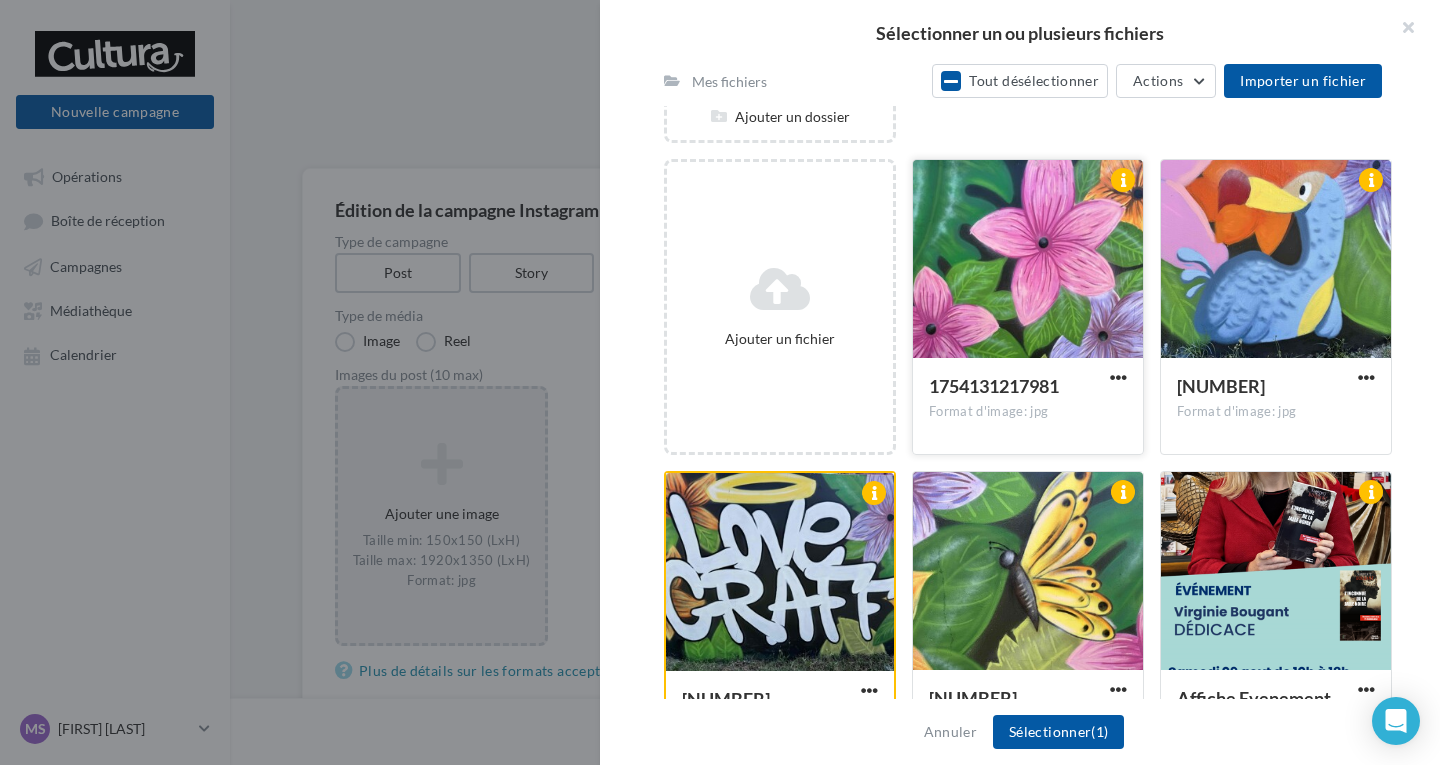 click at bounding box center [1028, 260] 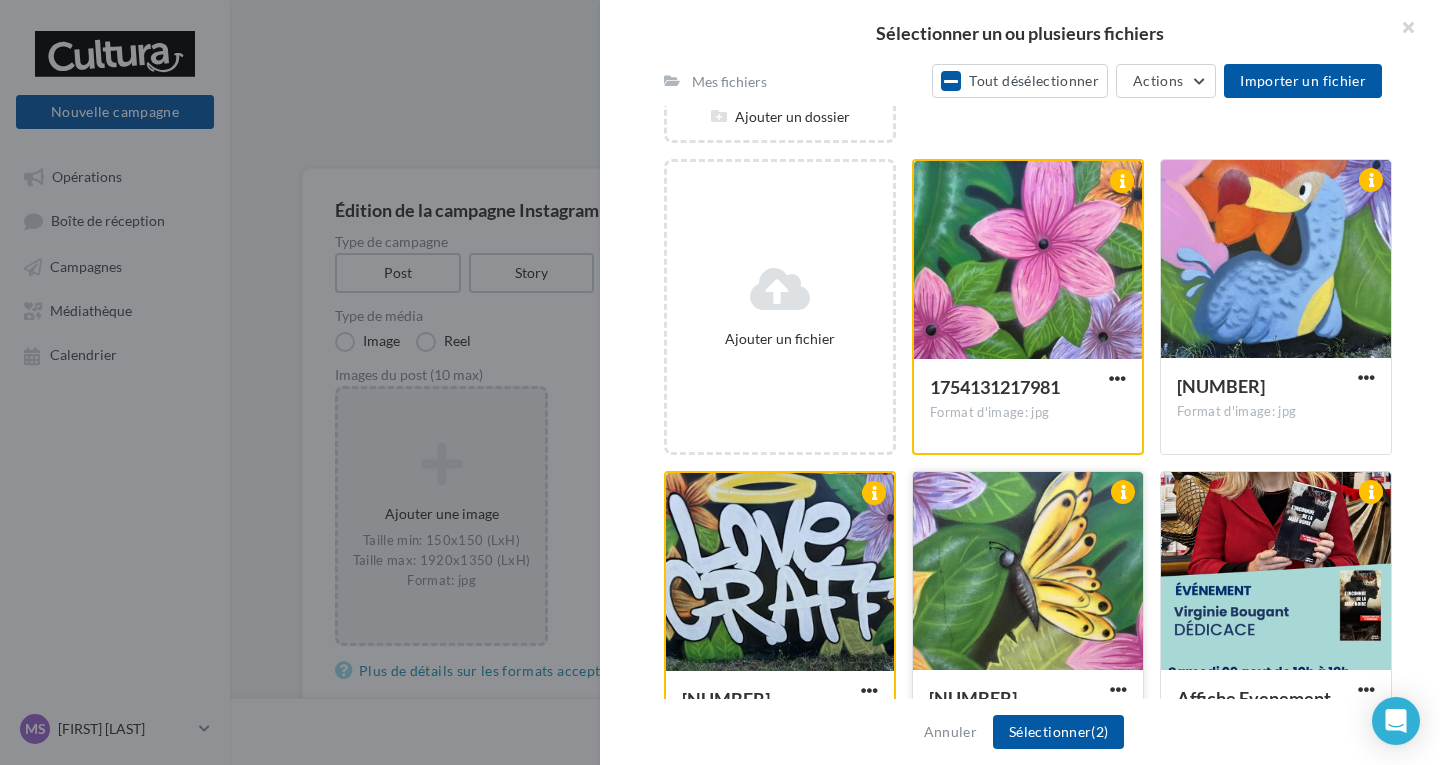click at bounding box center [1028, 572] 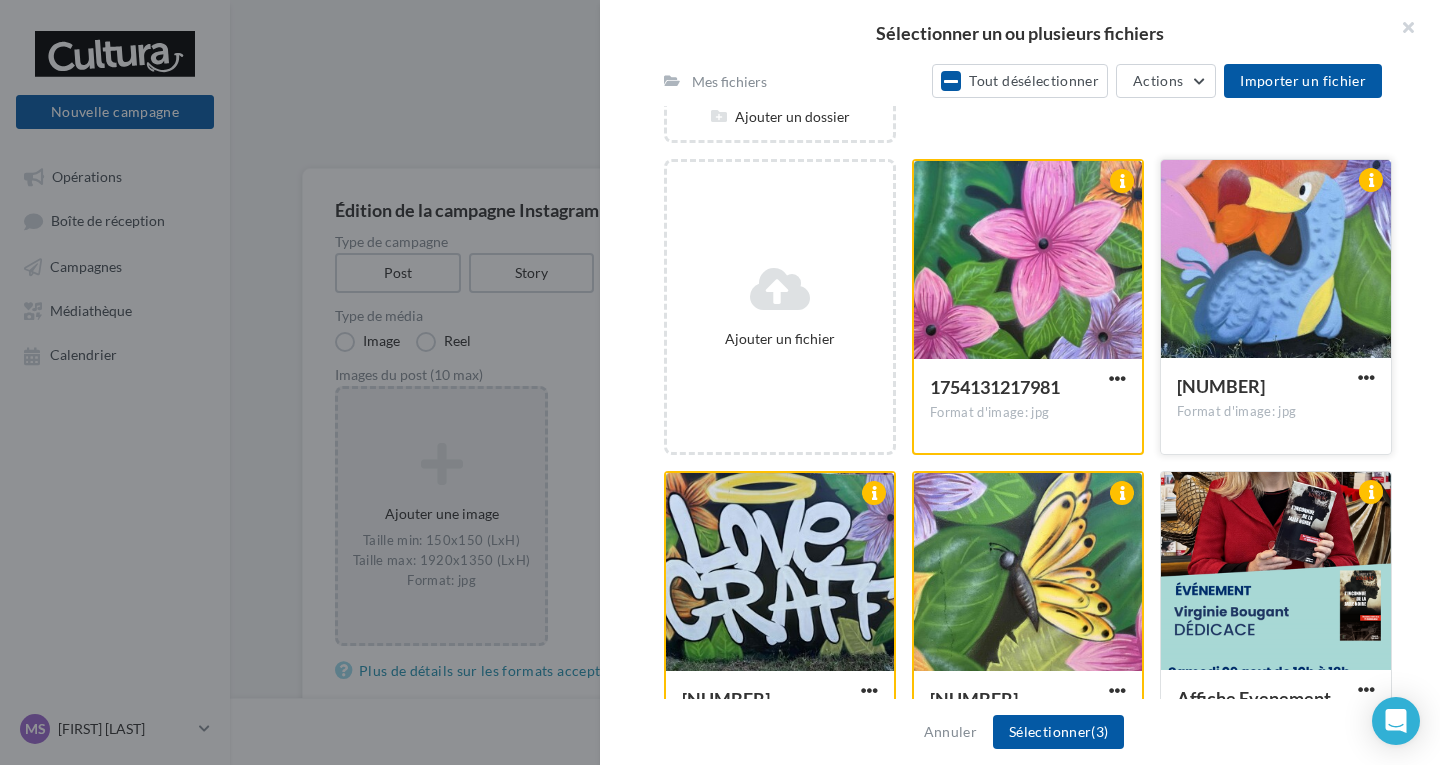 click on "[NUMBER]" at bounding box center (1221, 386) 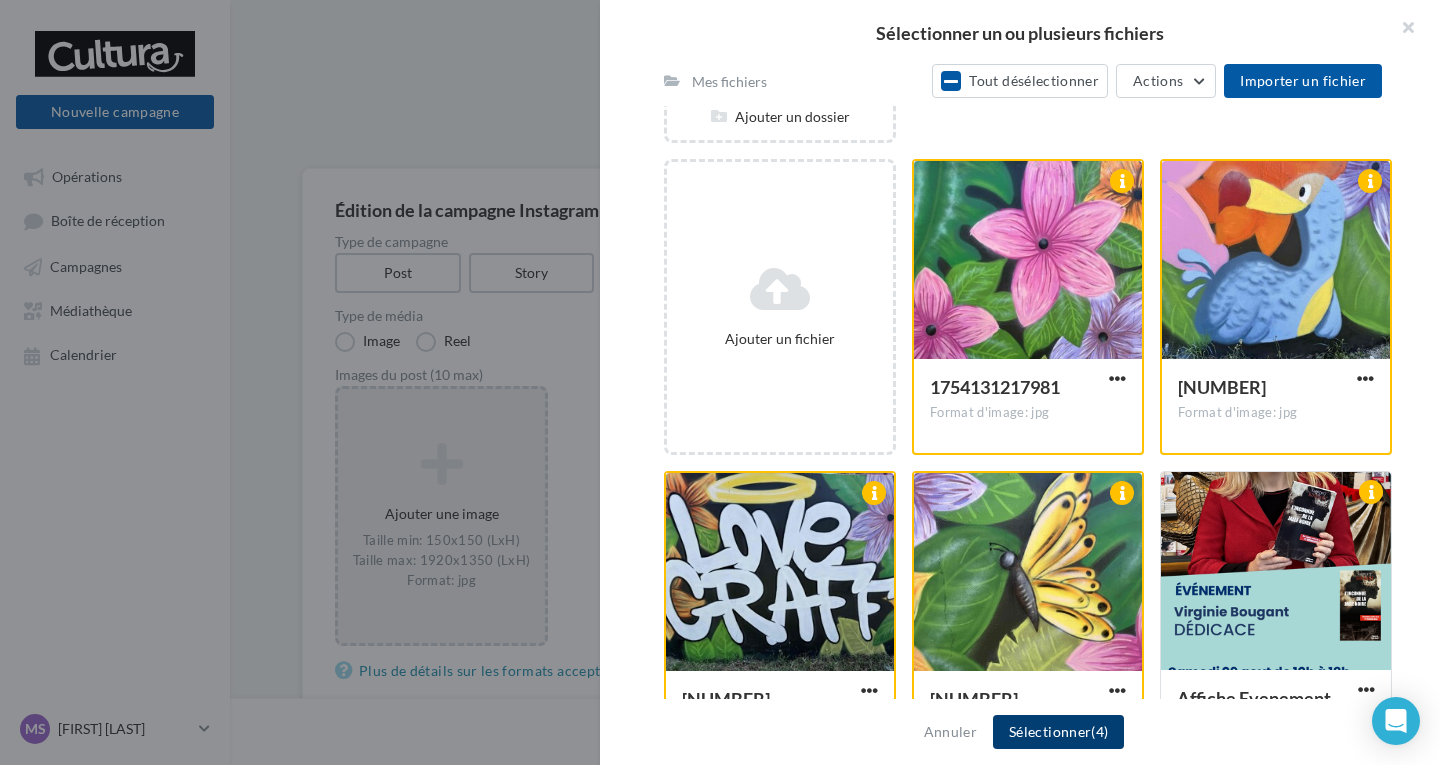 click on "Sélectionner   (4)" at bounding box center [1058, 732] 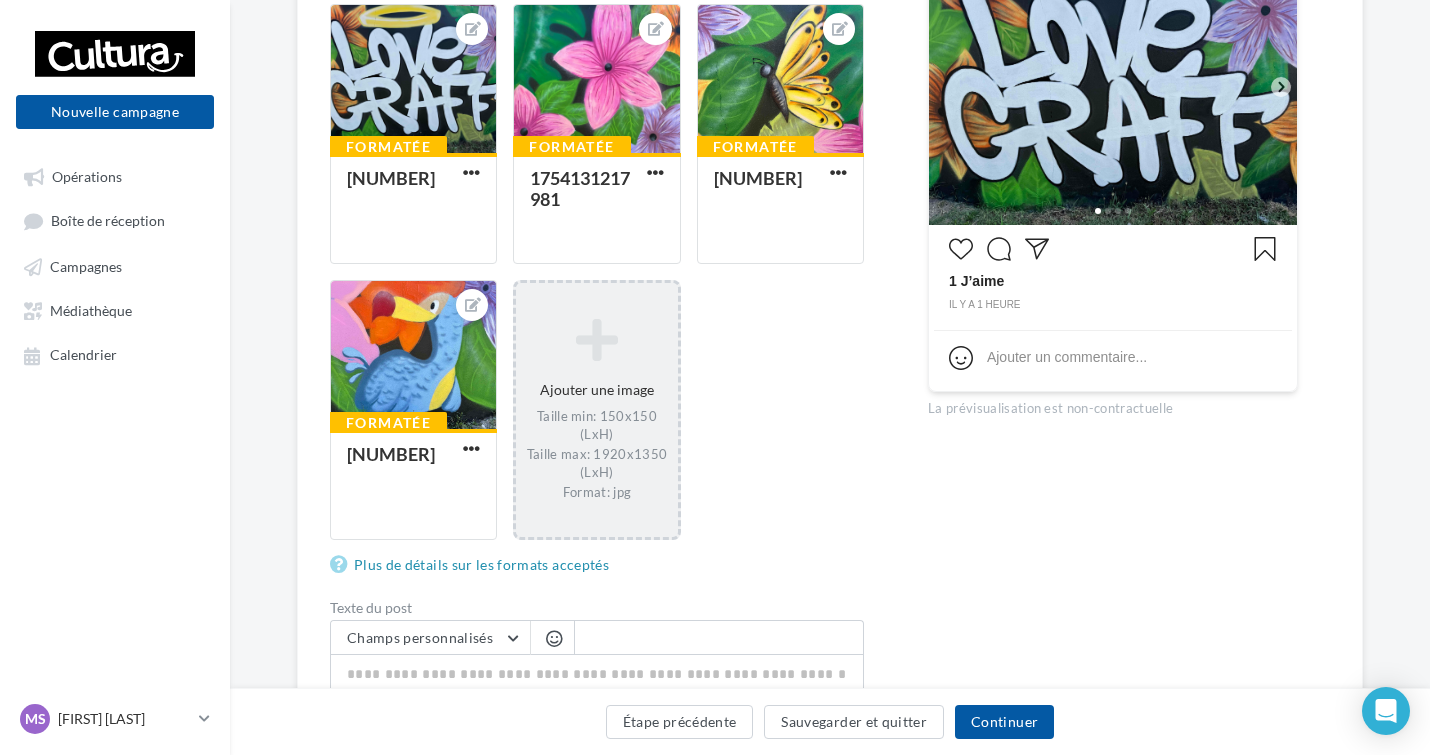 scroll, scrollTop: 500, scrollLeft: 0, axis: vertical 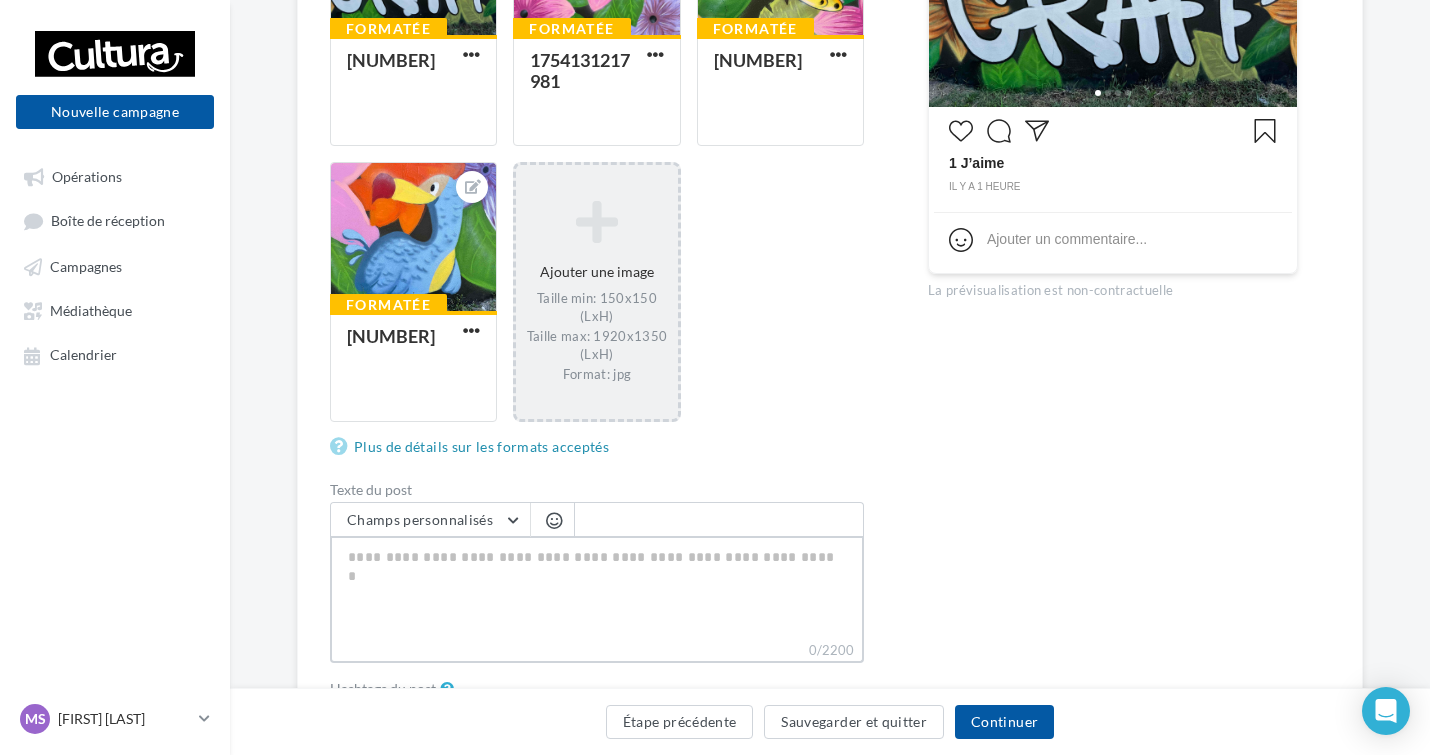 click on "0/2200" at bounding box center (597, 588) 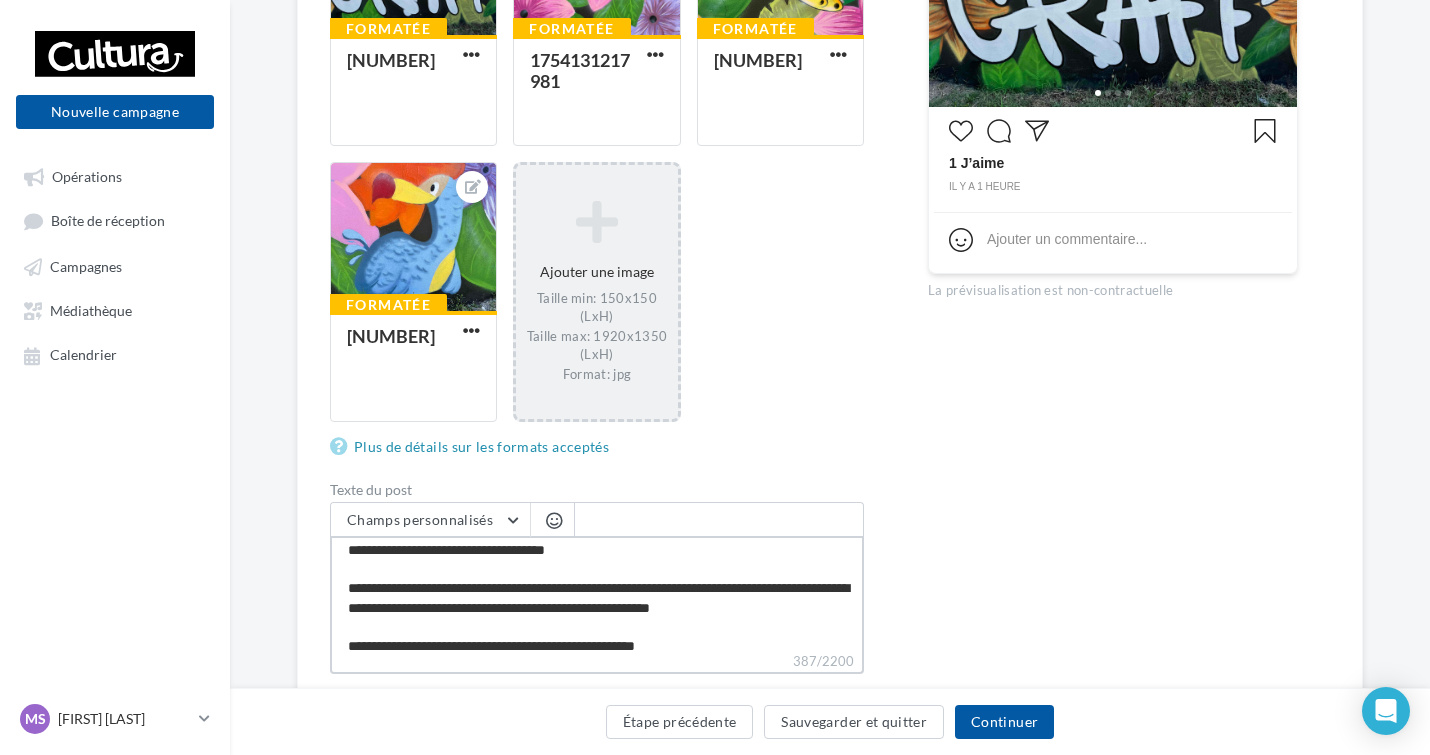 scroll, scrollTop: 96, scrollLeft: 0, axis: vertical 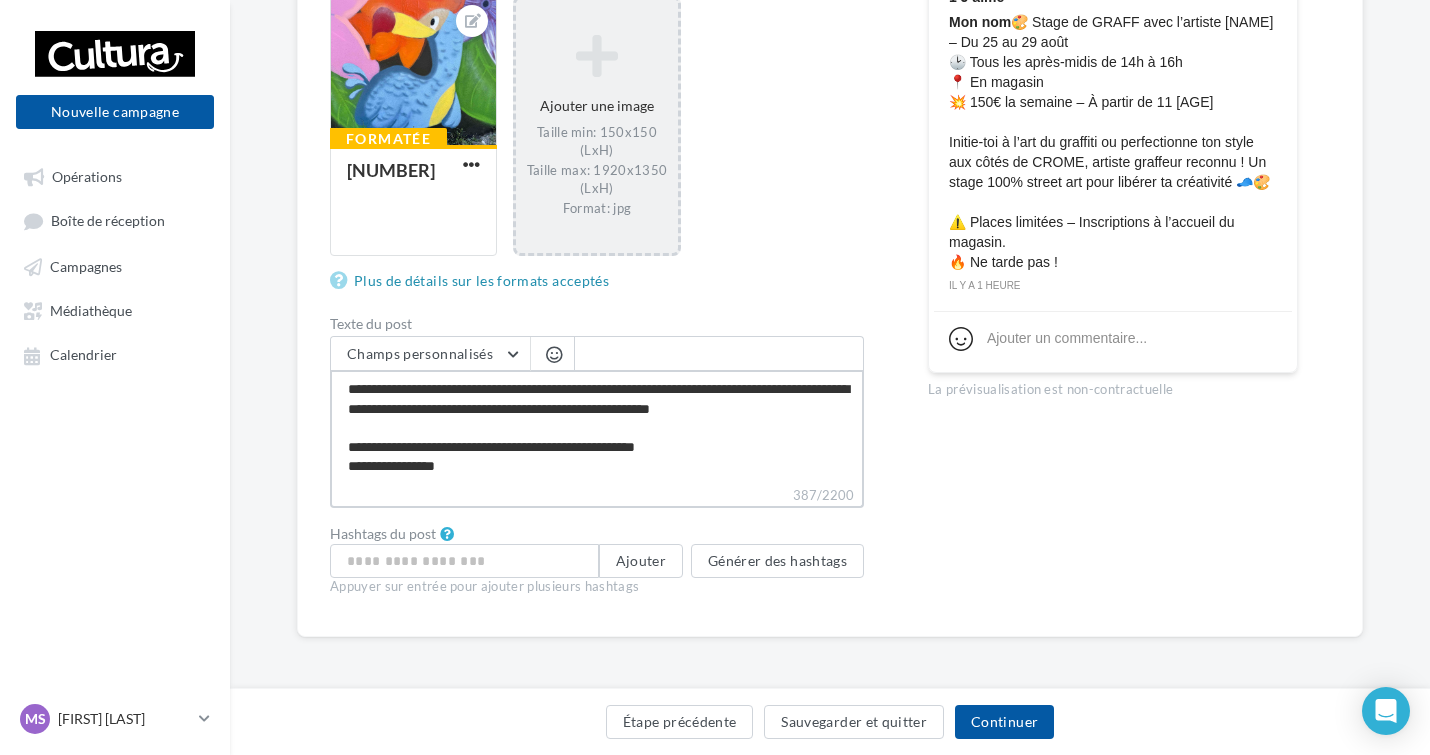 type on "**********" 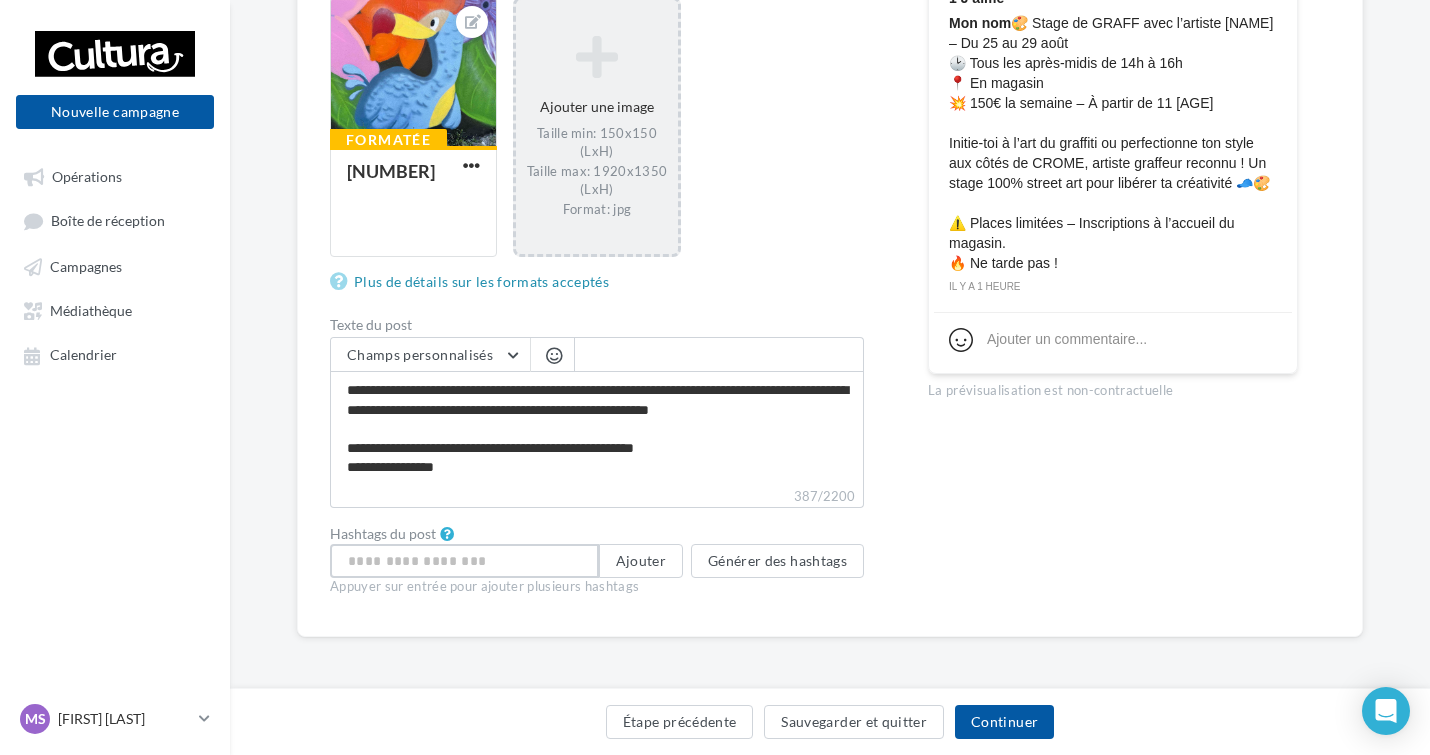 click at bounding box center [464, 561] 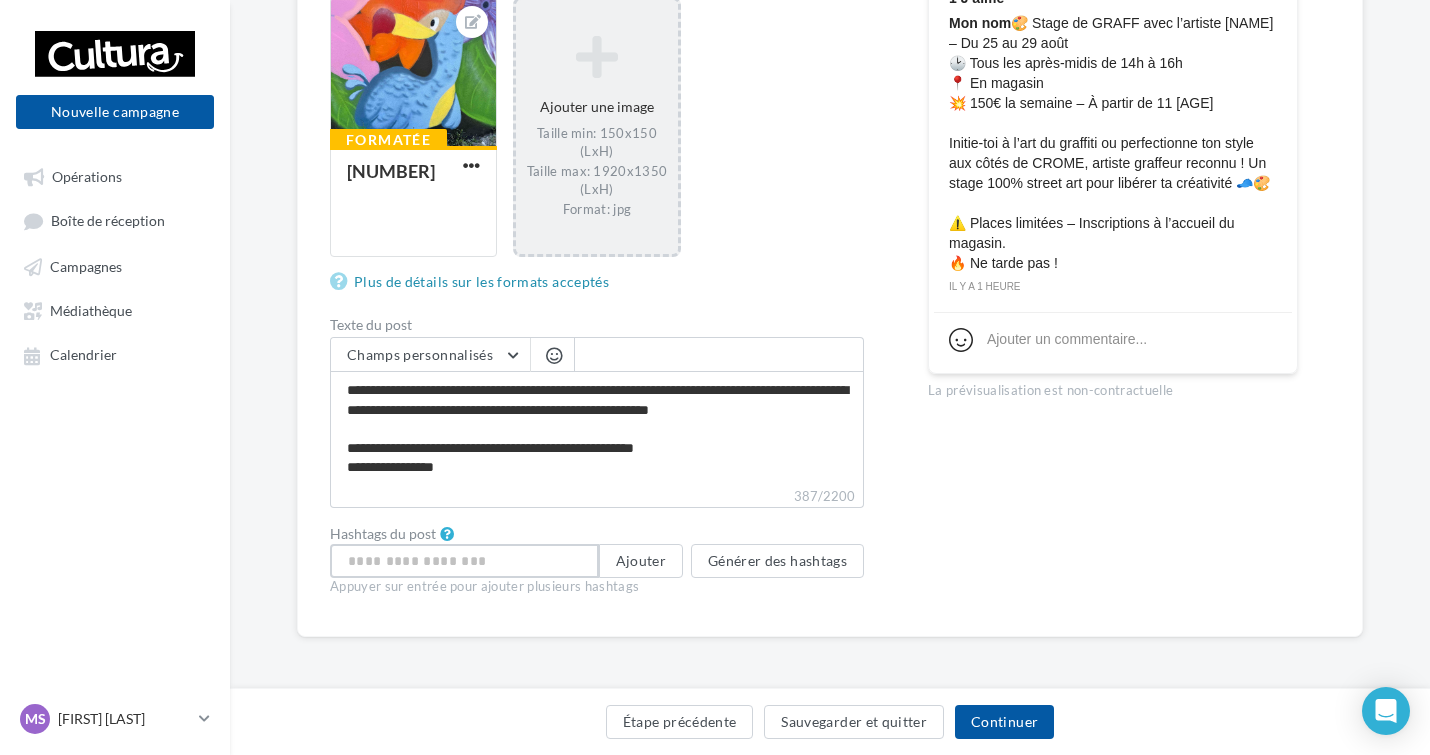 scroll, scrollTop: 95, scrollLeft: 0, axis: vertical 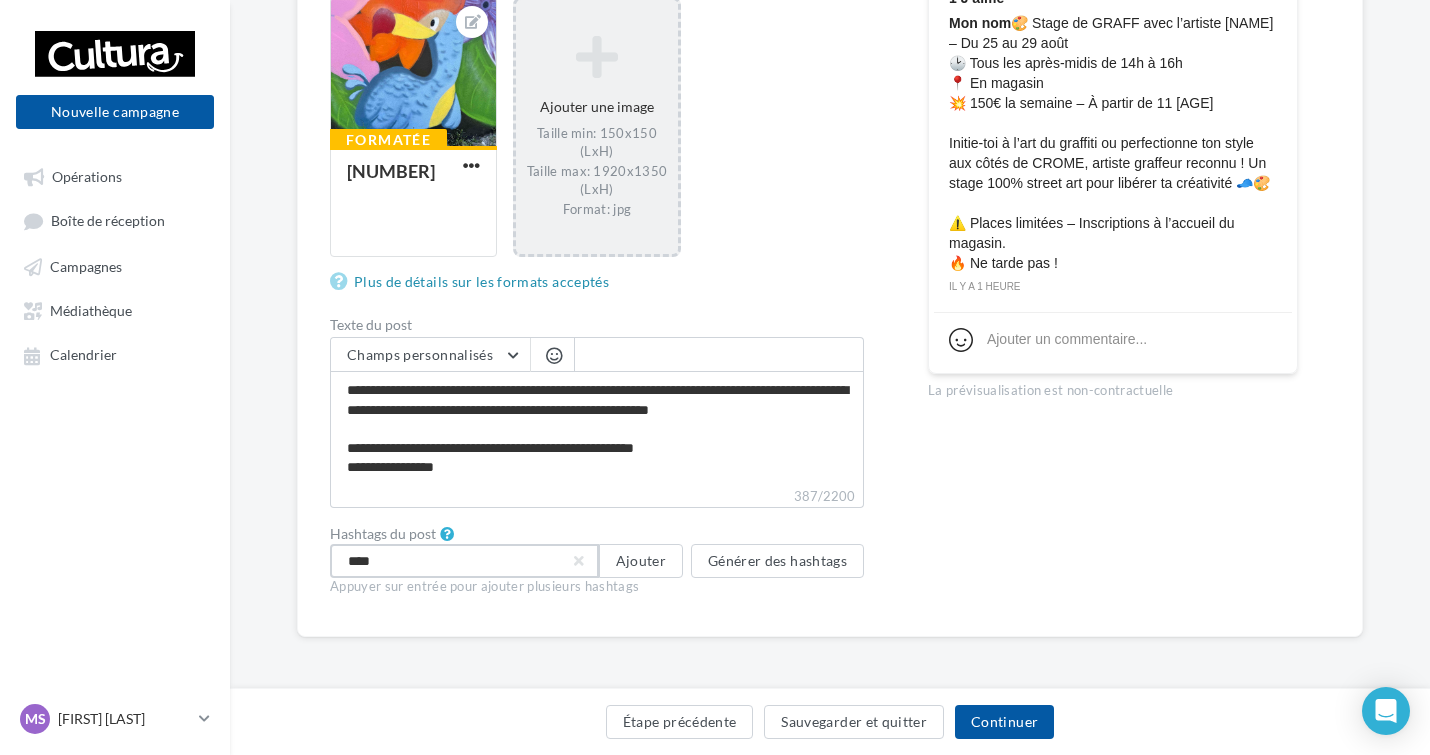 type on "*****" 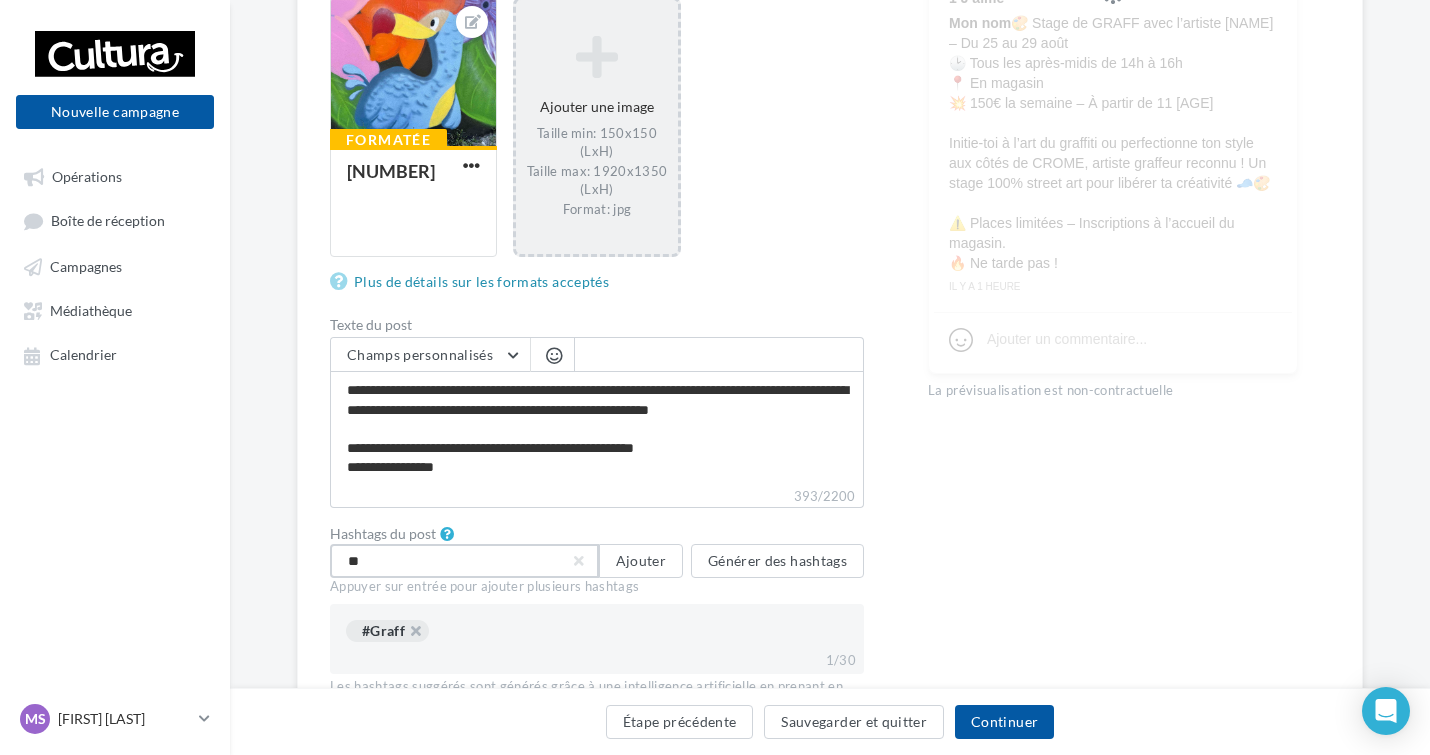 type on "***" 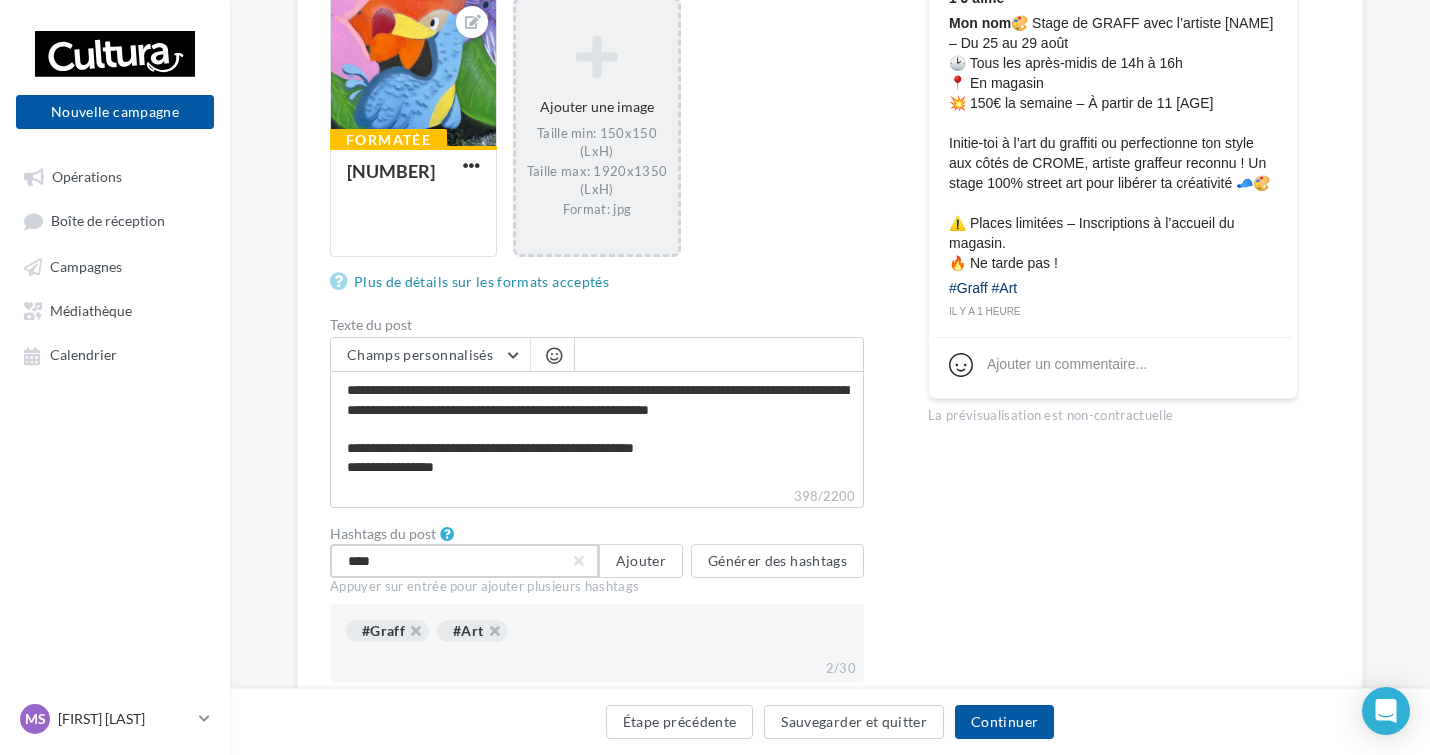 type on "*****" 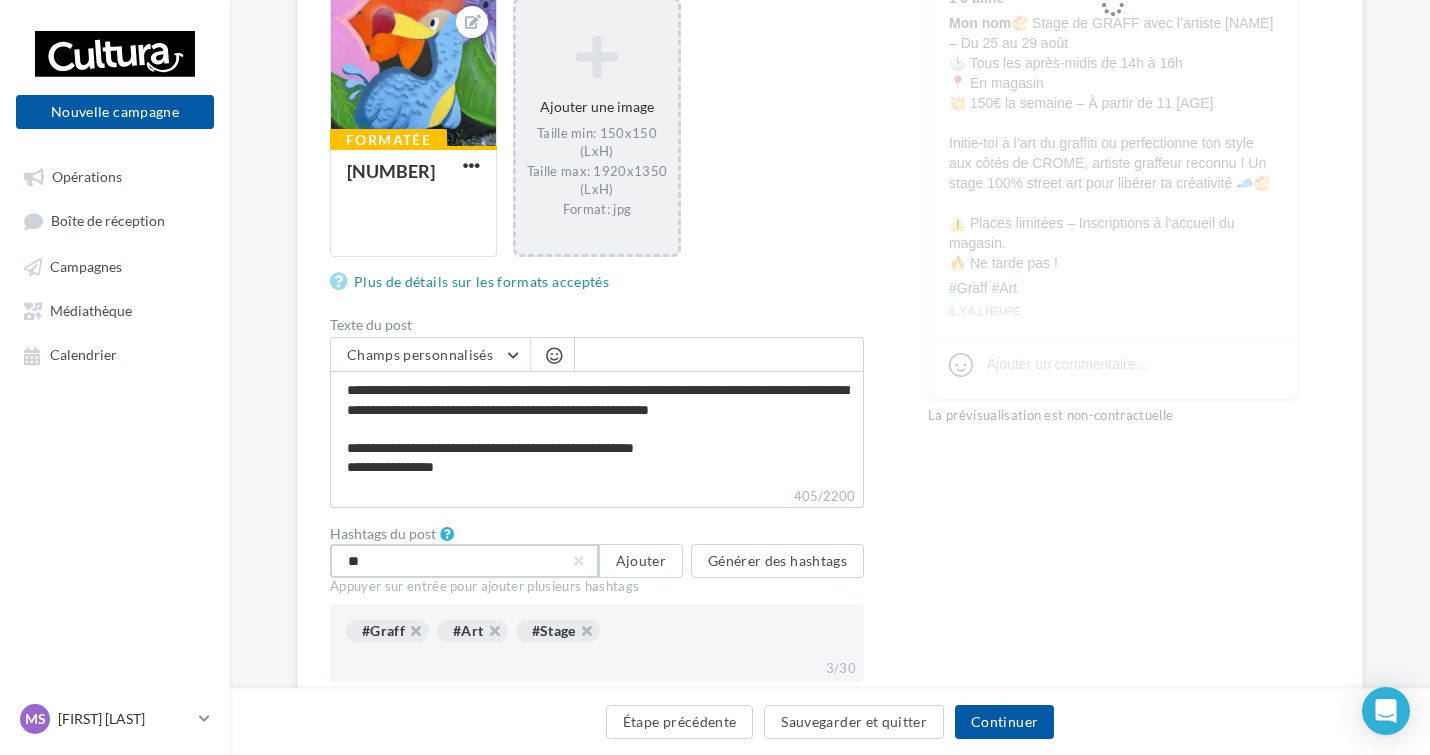 type on "***" 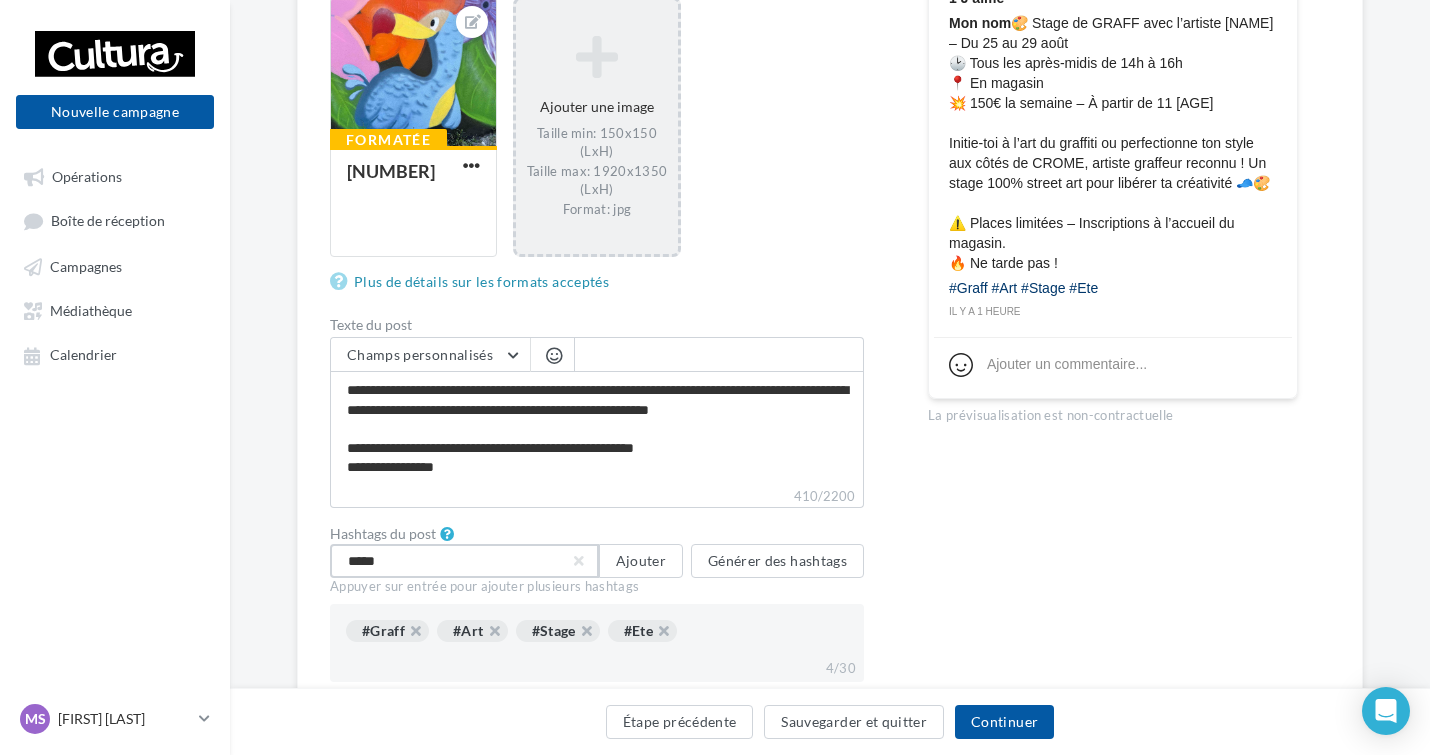 type on "******" 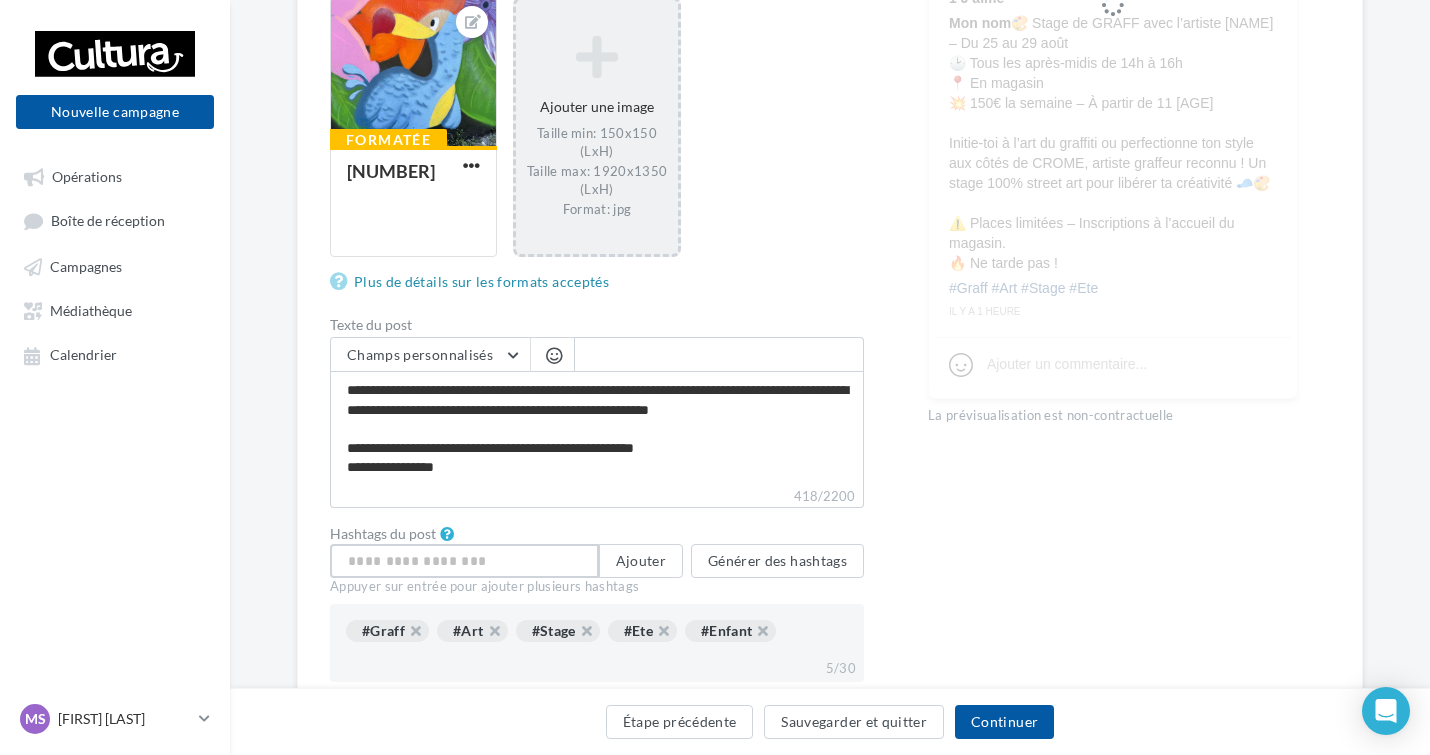 type on "*" 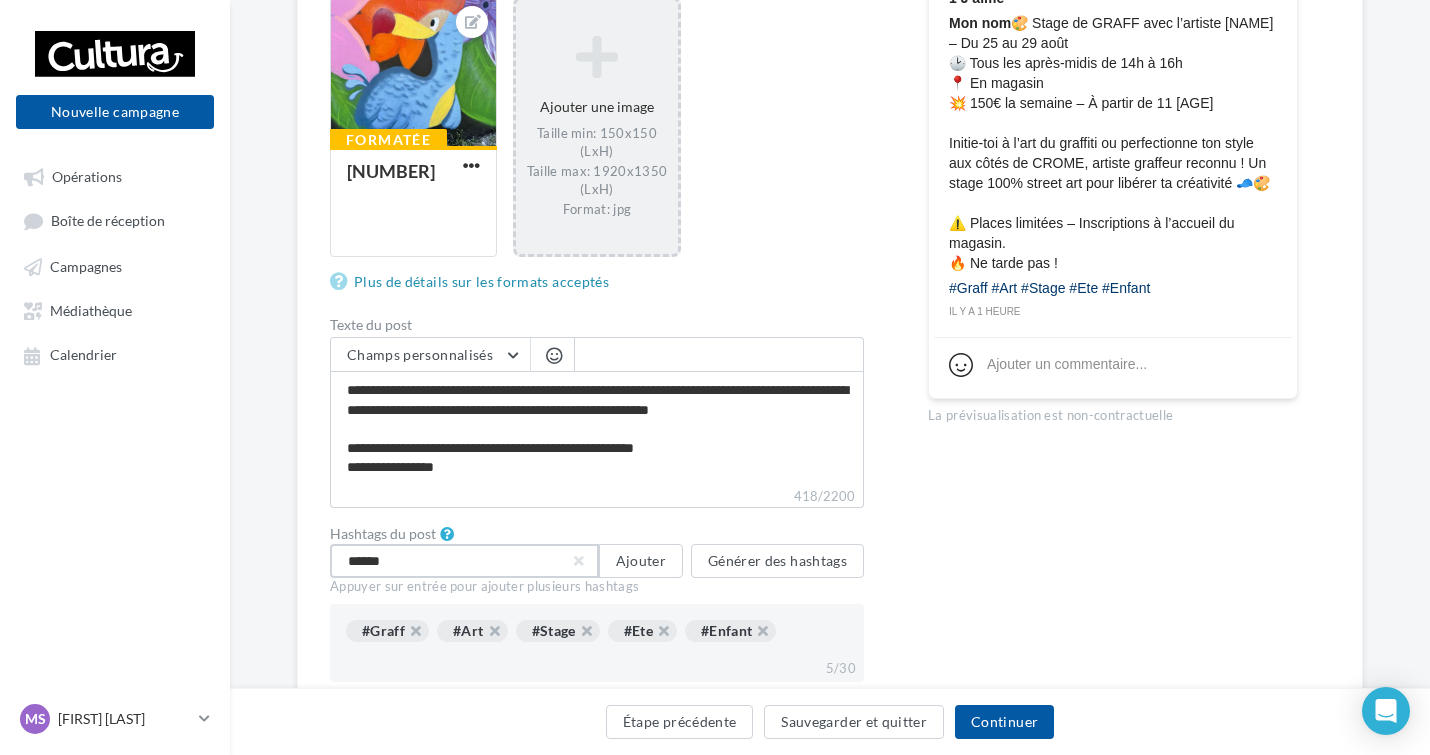 type on "*******" 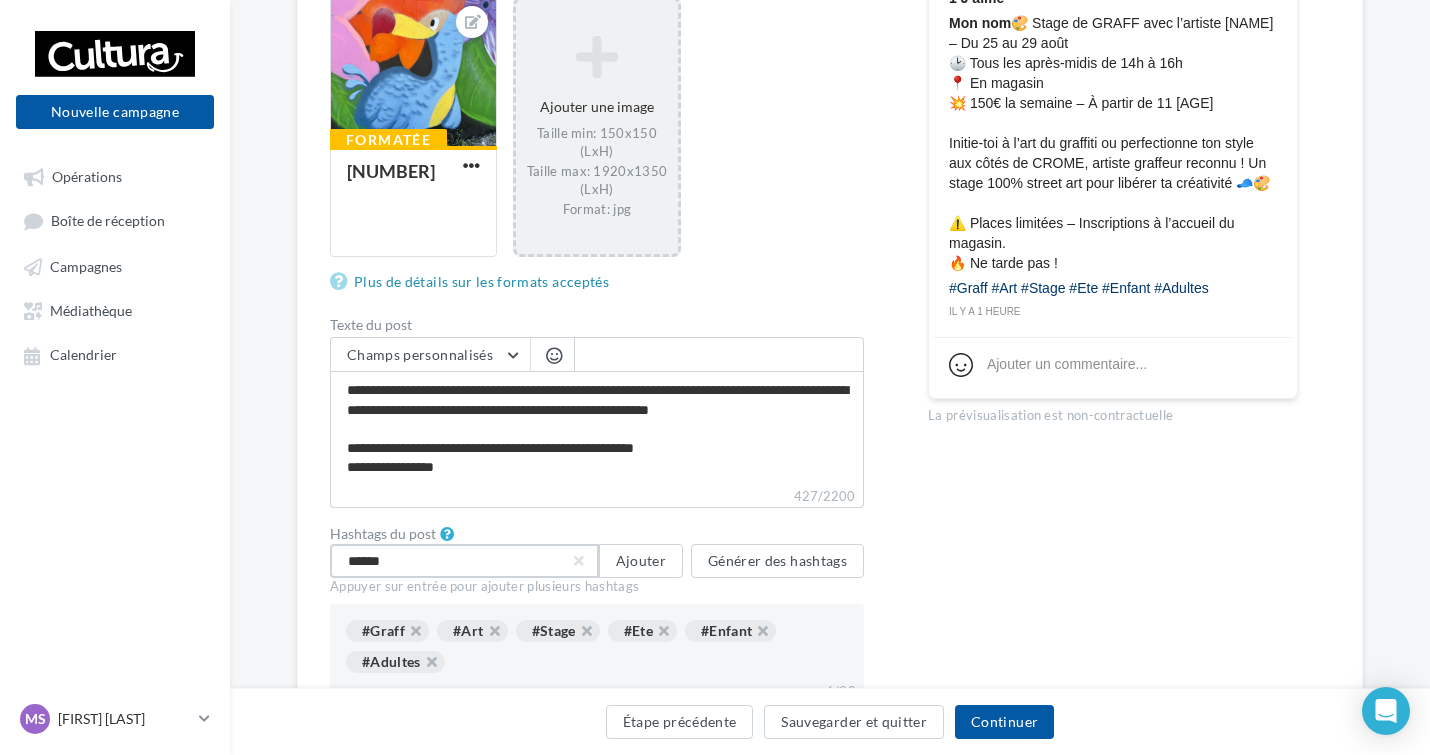 type on "*******" 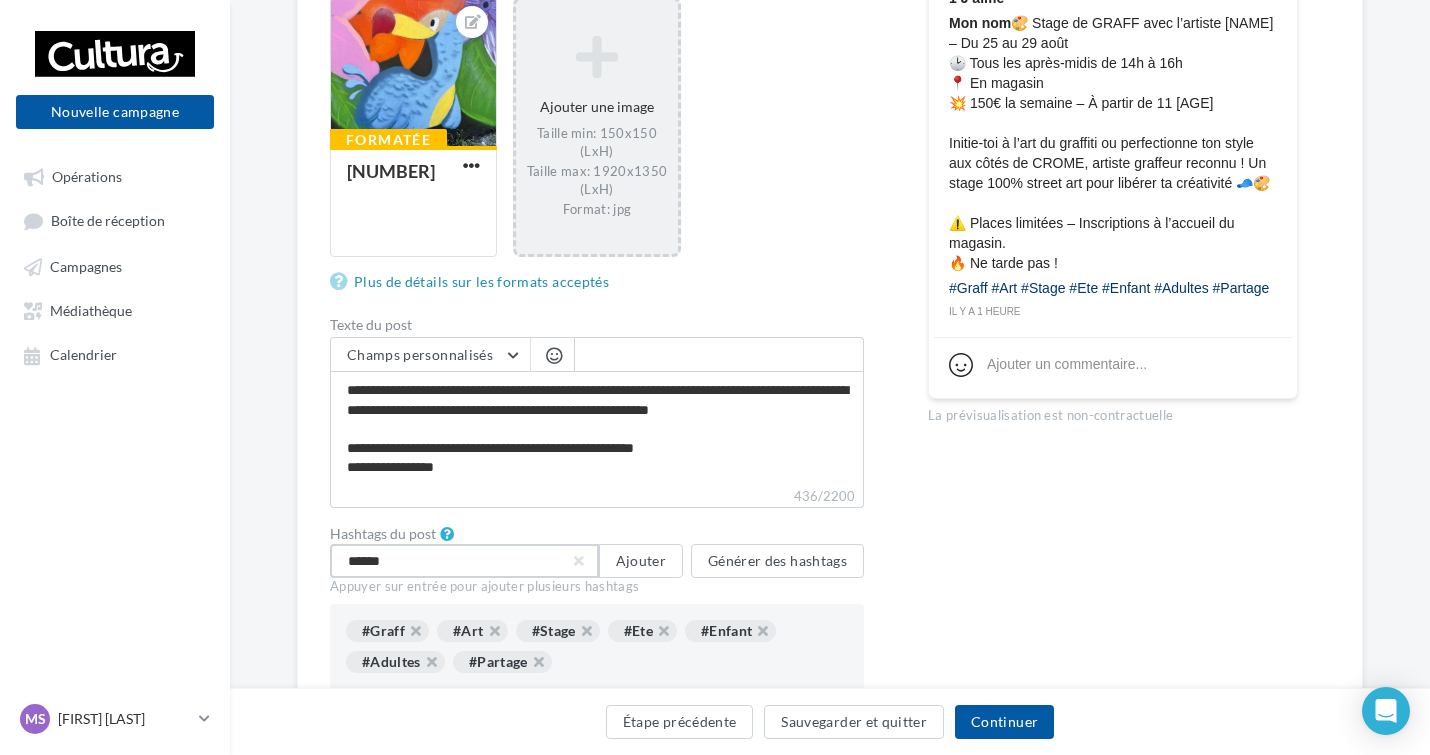 type on "*******" 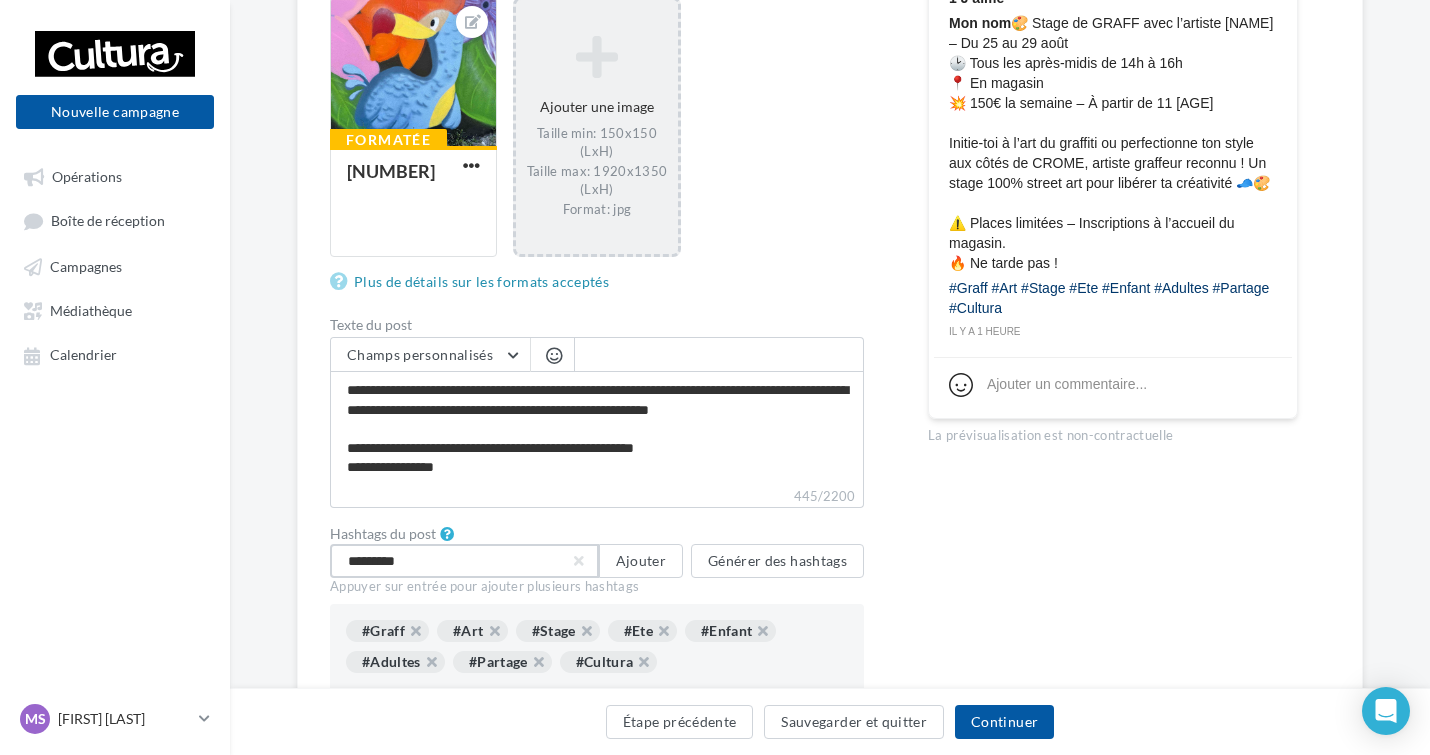 type on "**********" 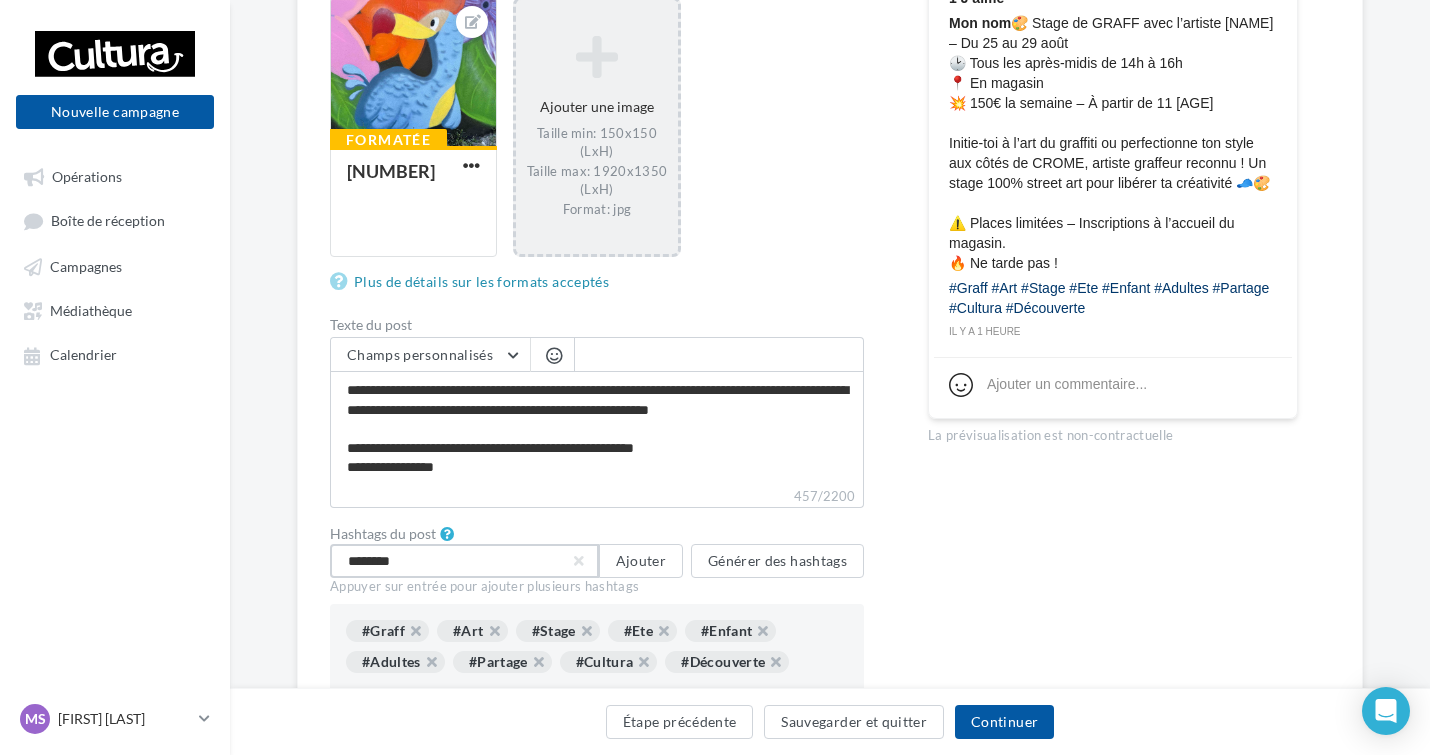 type on "*********" 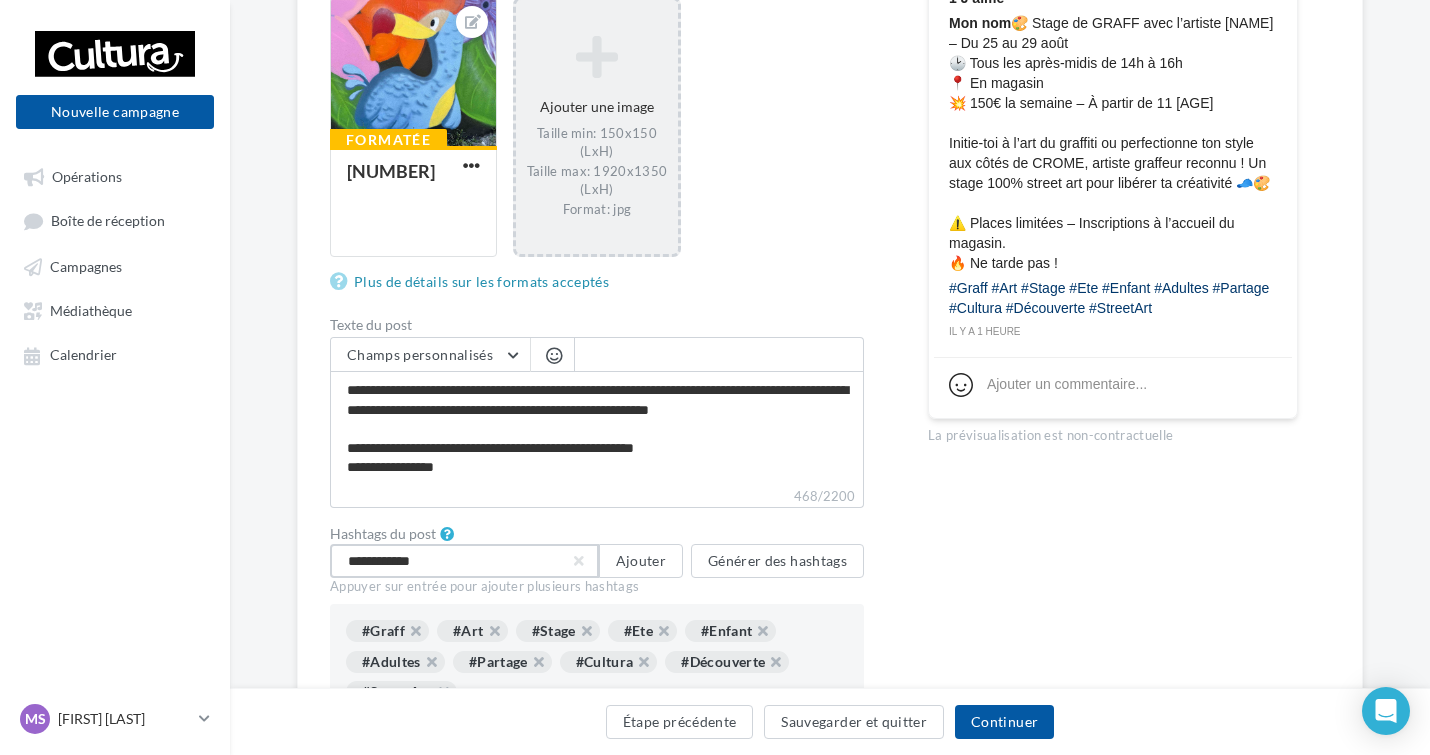 type on "**********" 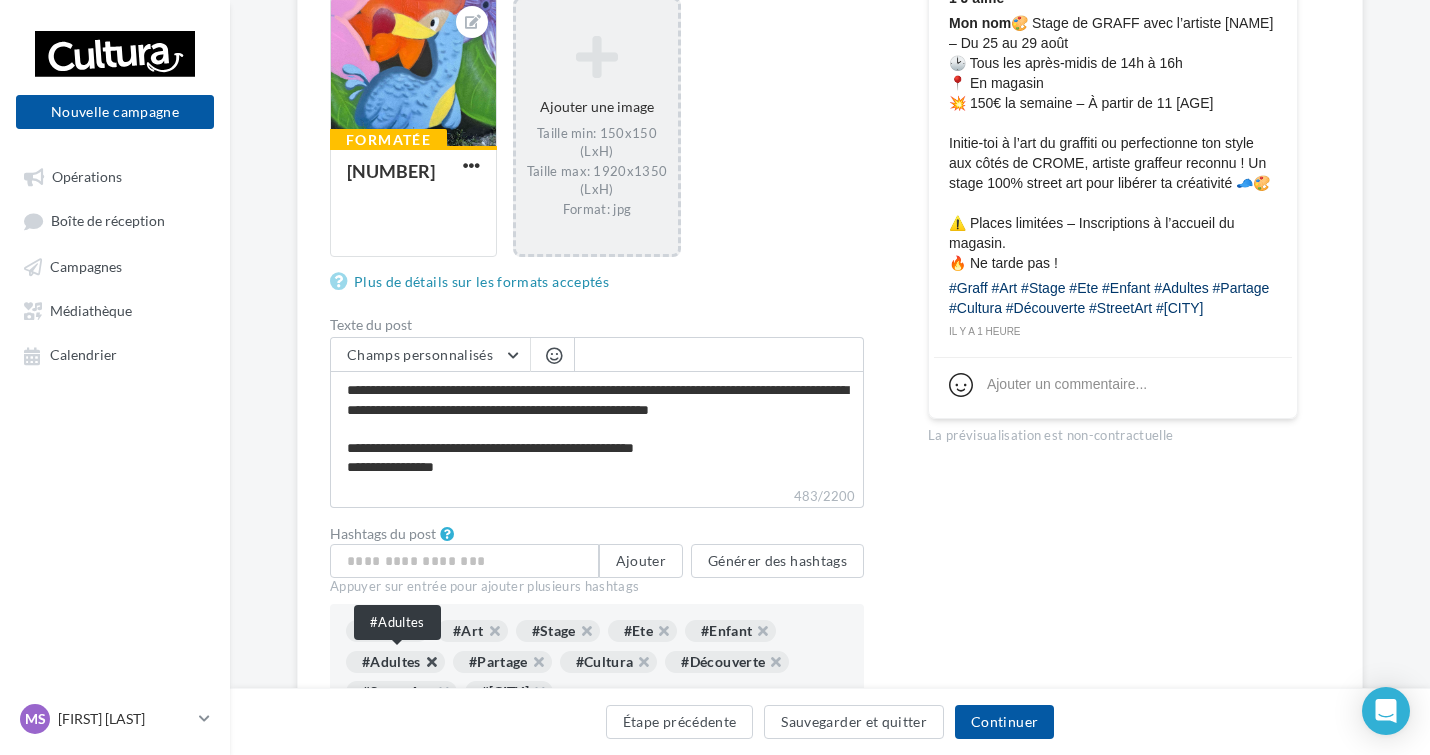 click at bounding box center (421, 667) 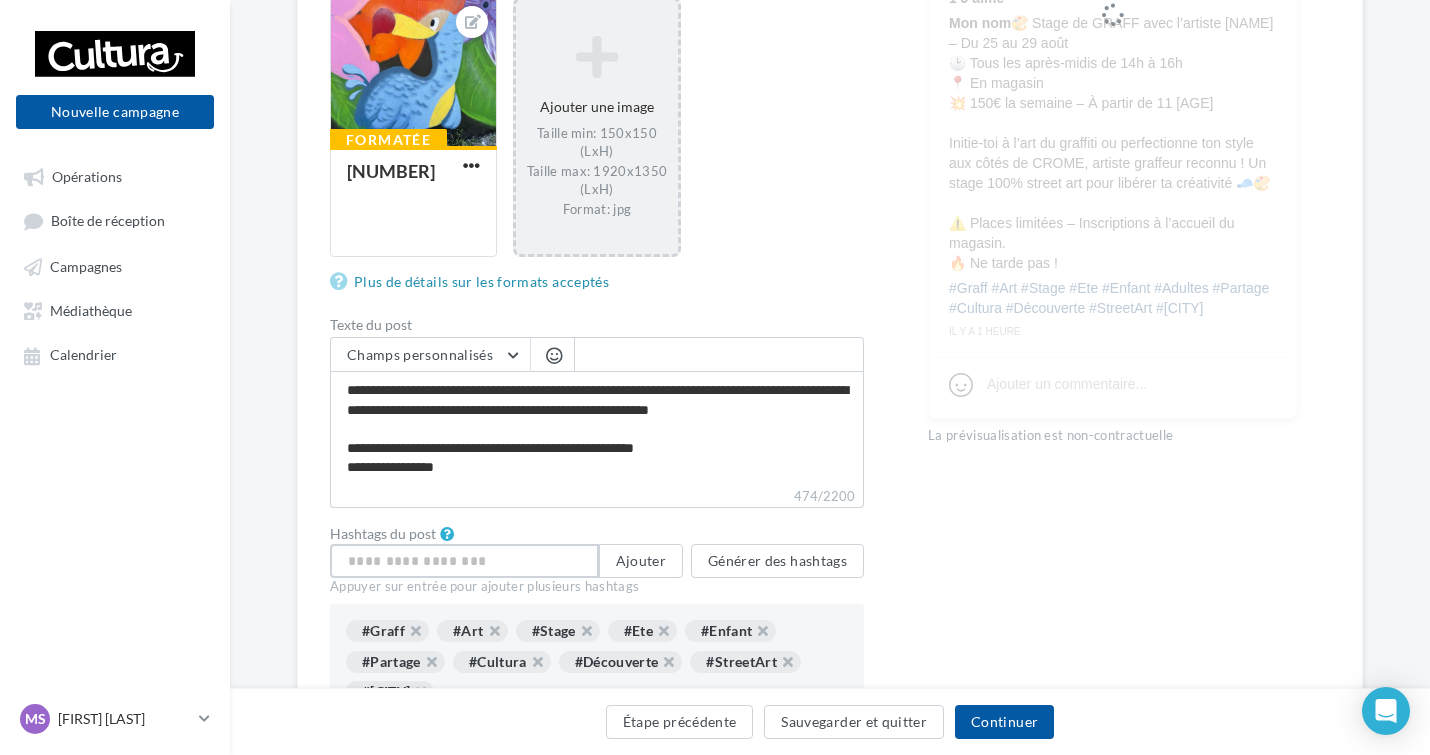 click at bounding box center (464, 561) 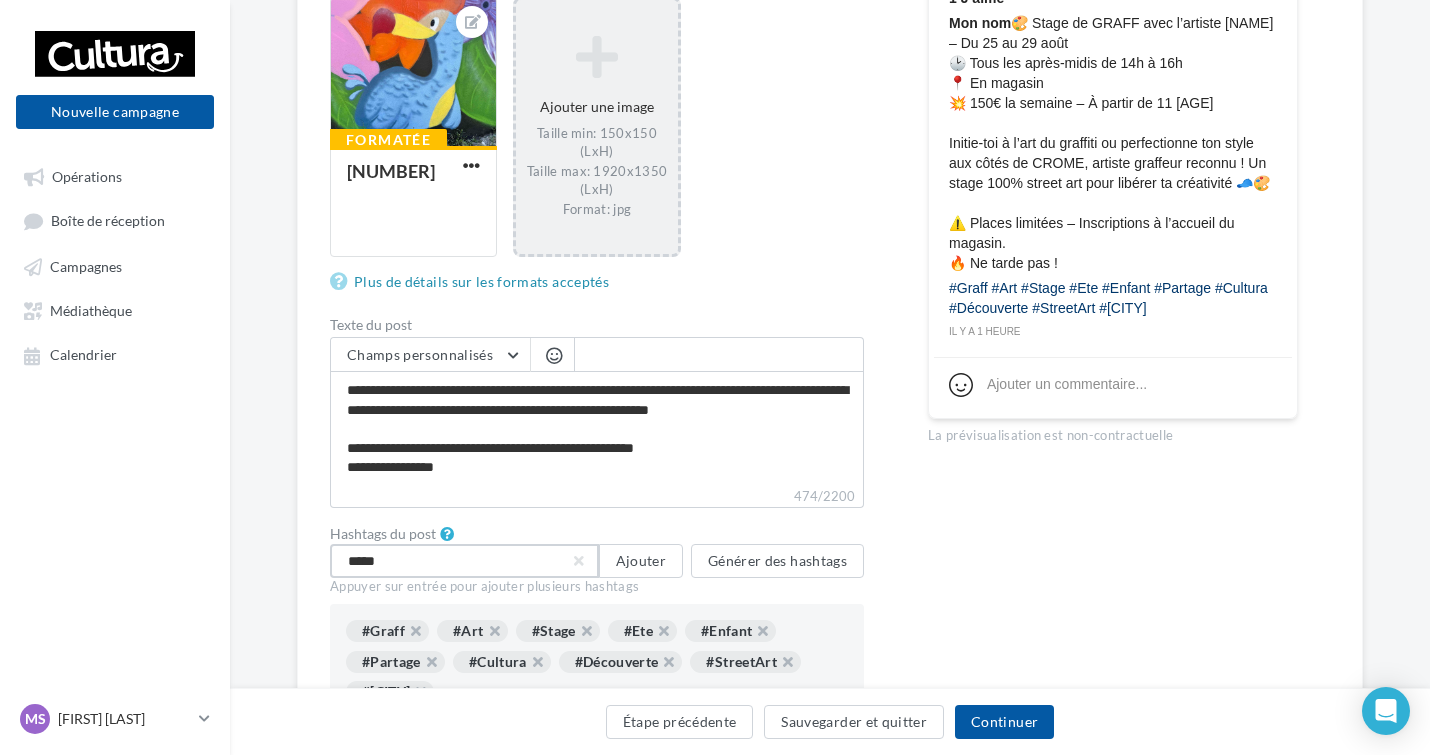 type on "******" 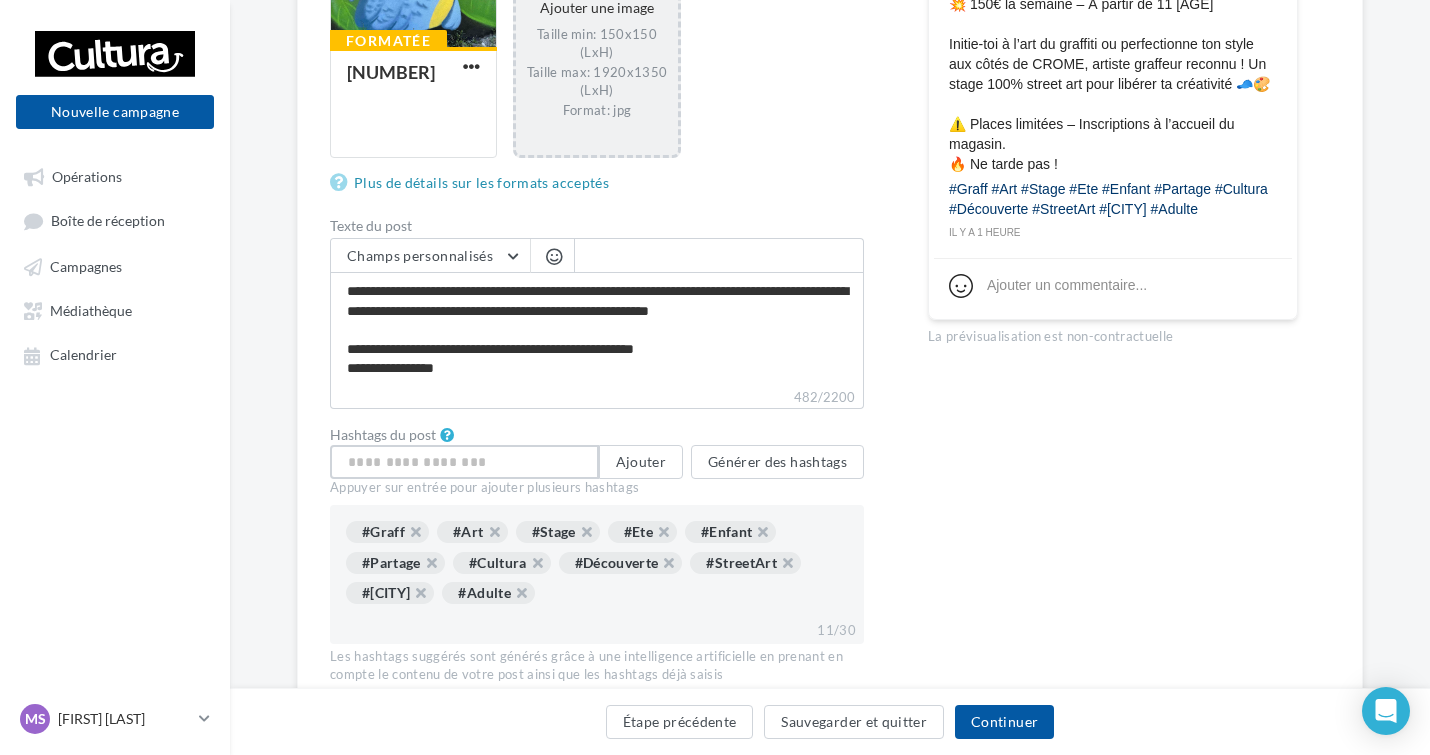 scroll, scrollTop: 765, scrollLeft: 0, axis: vertical 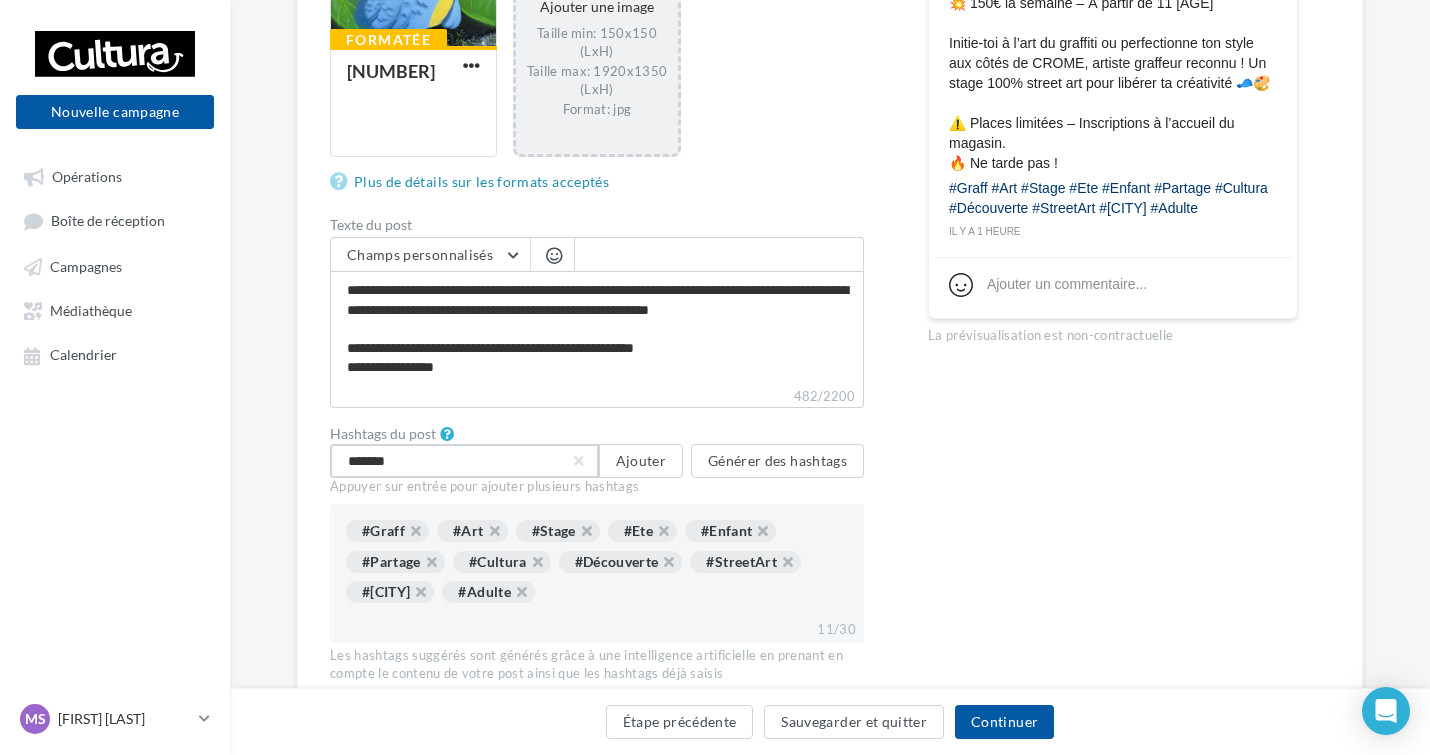 type on "********" 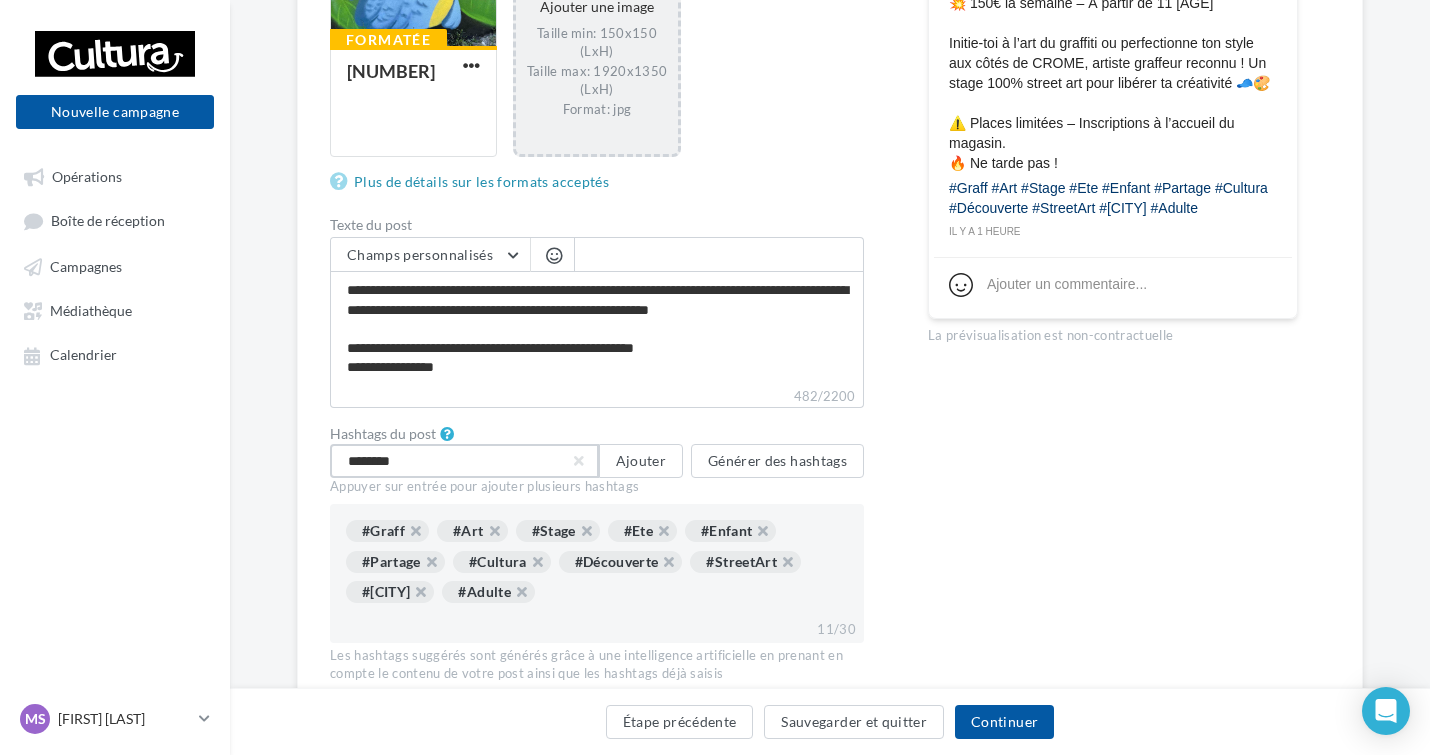 type 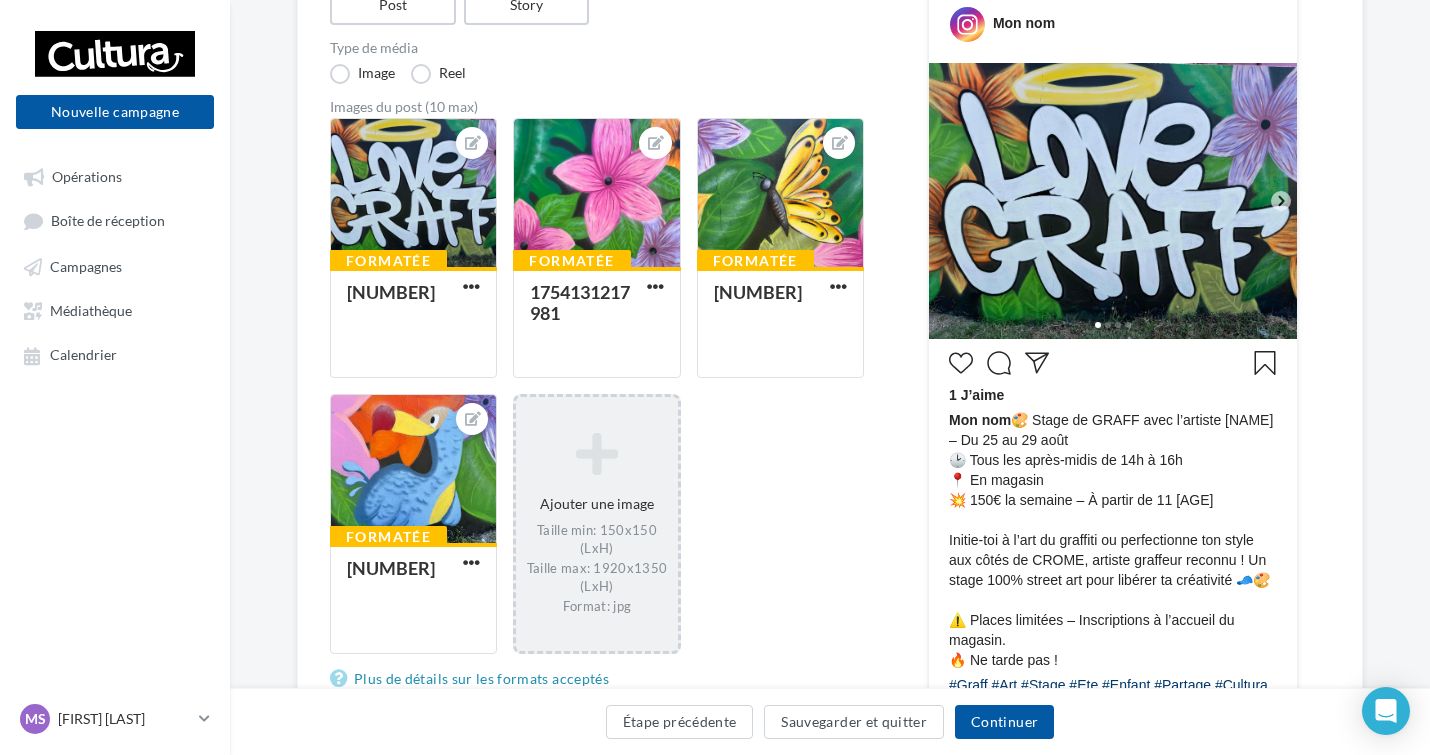 scroll, scrollTop: 365, scrollLeft: 0, axis: vertical 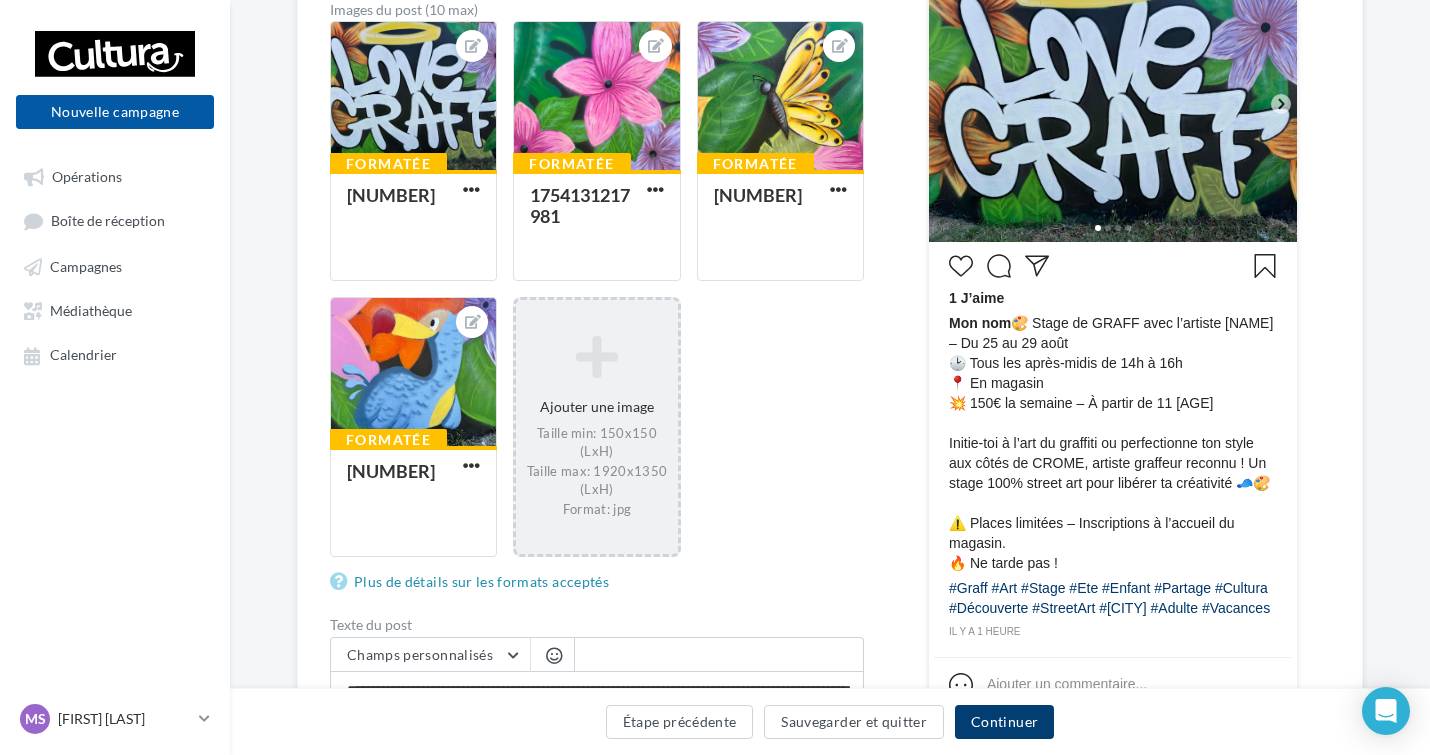 click on "Continuer" at bounding box center [1004, 722] 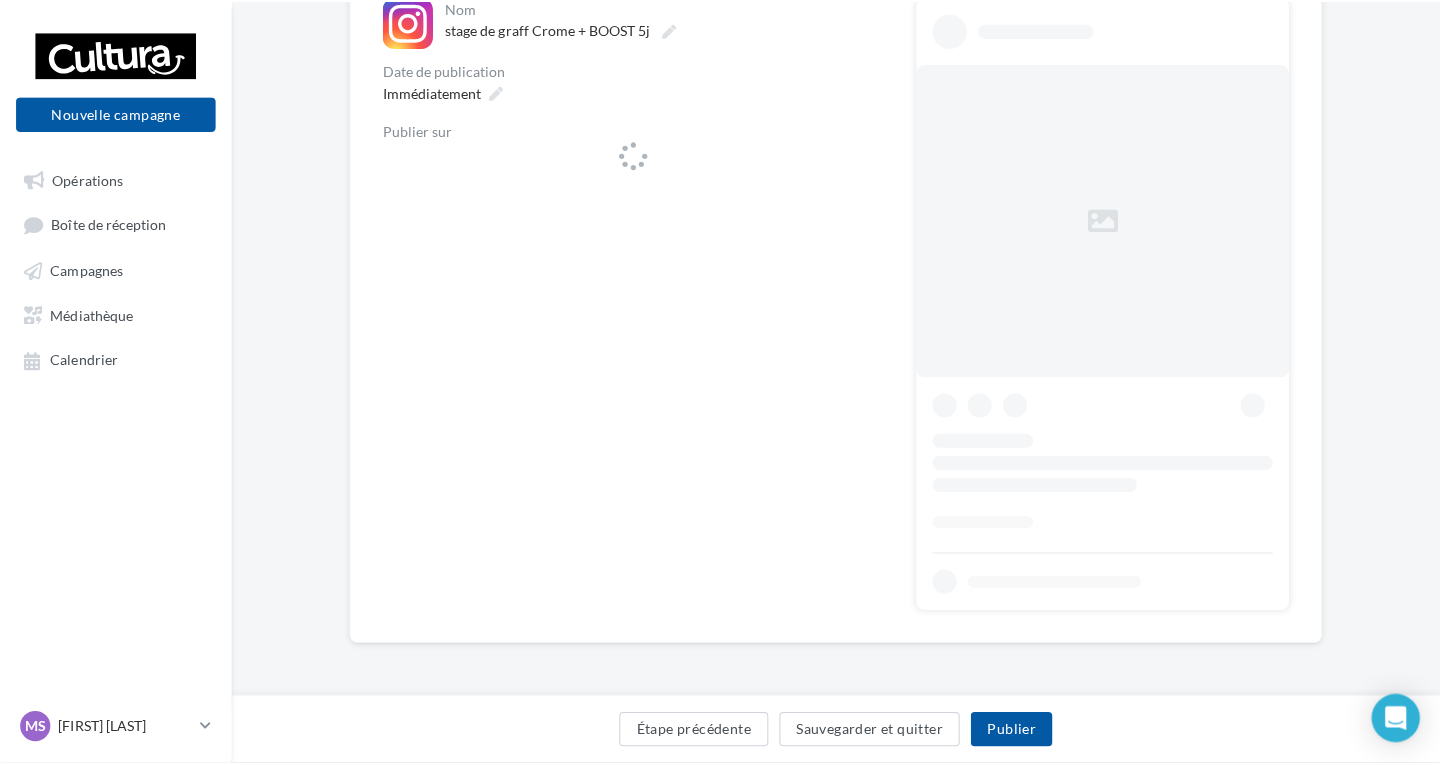 scroll, scrollTop: 0, scrollLeft: 0, axis: both 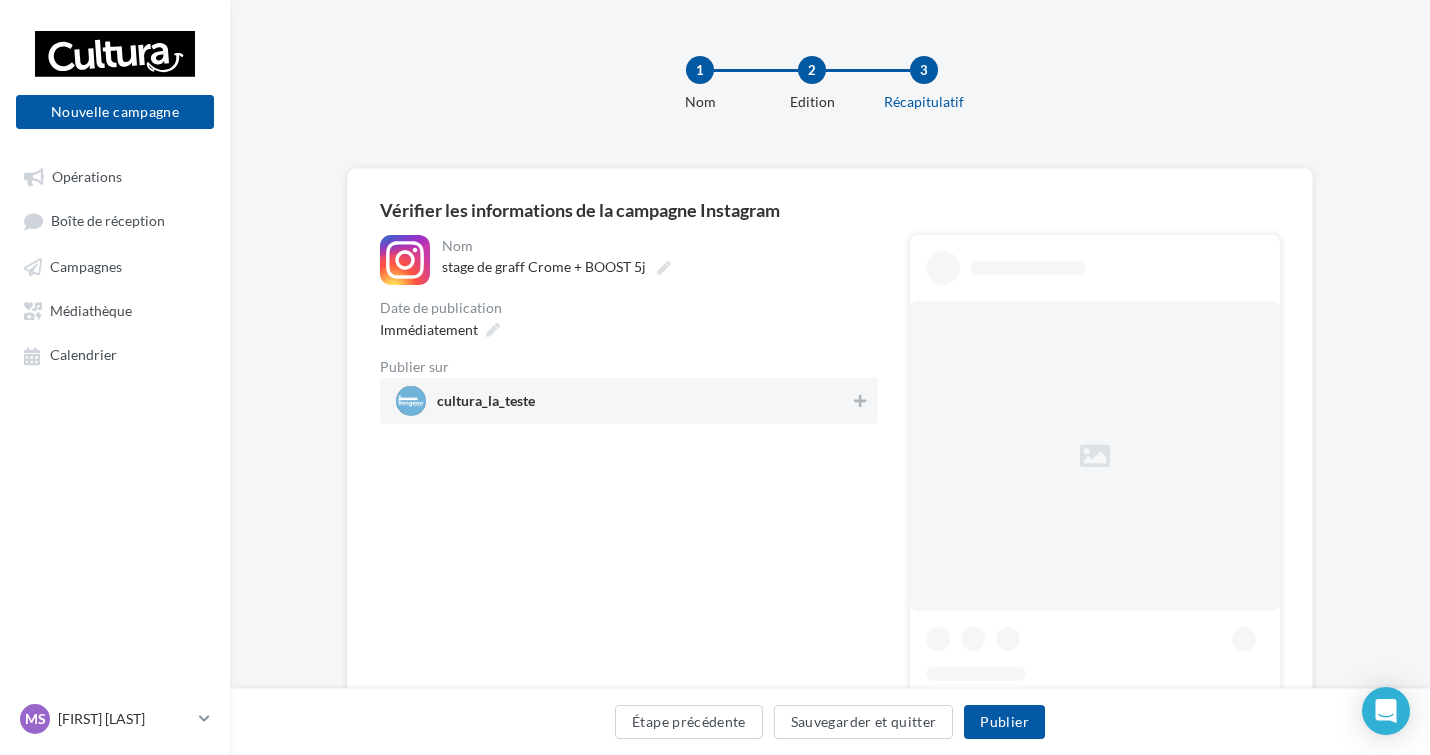 click on "cultura_la_teste" at bounding box center (486, 405) 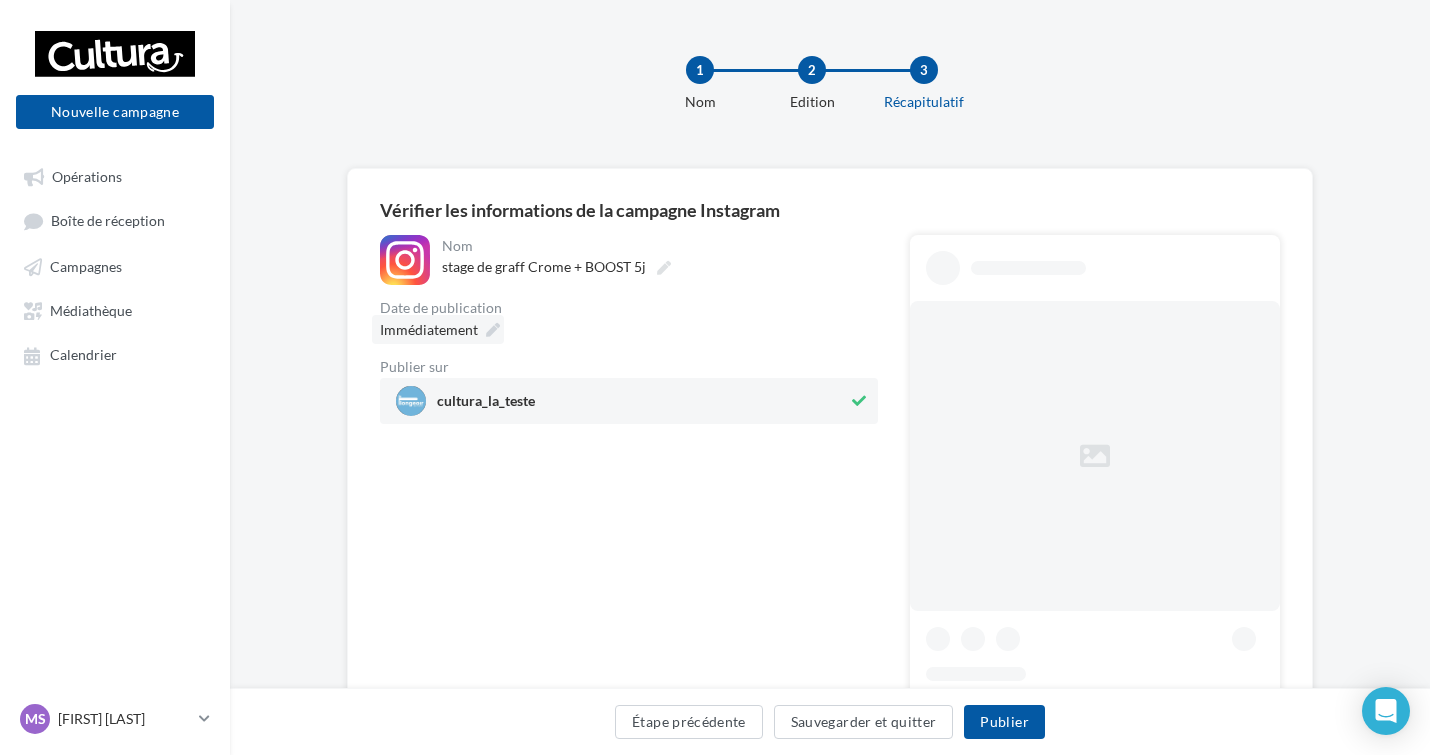 click at bounding box center (493, 330) 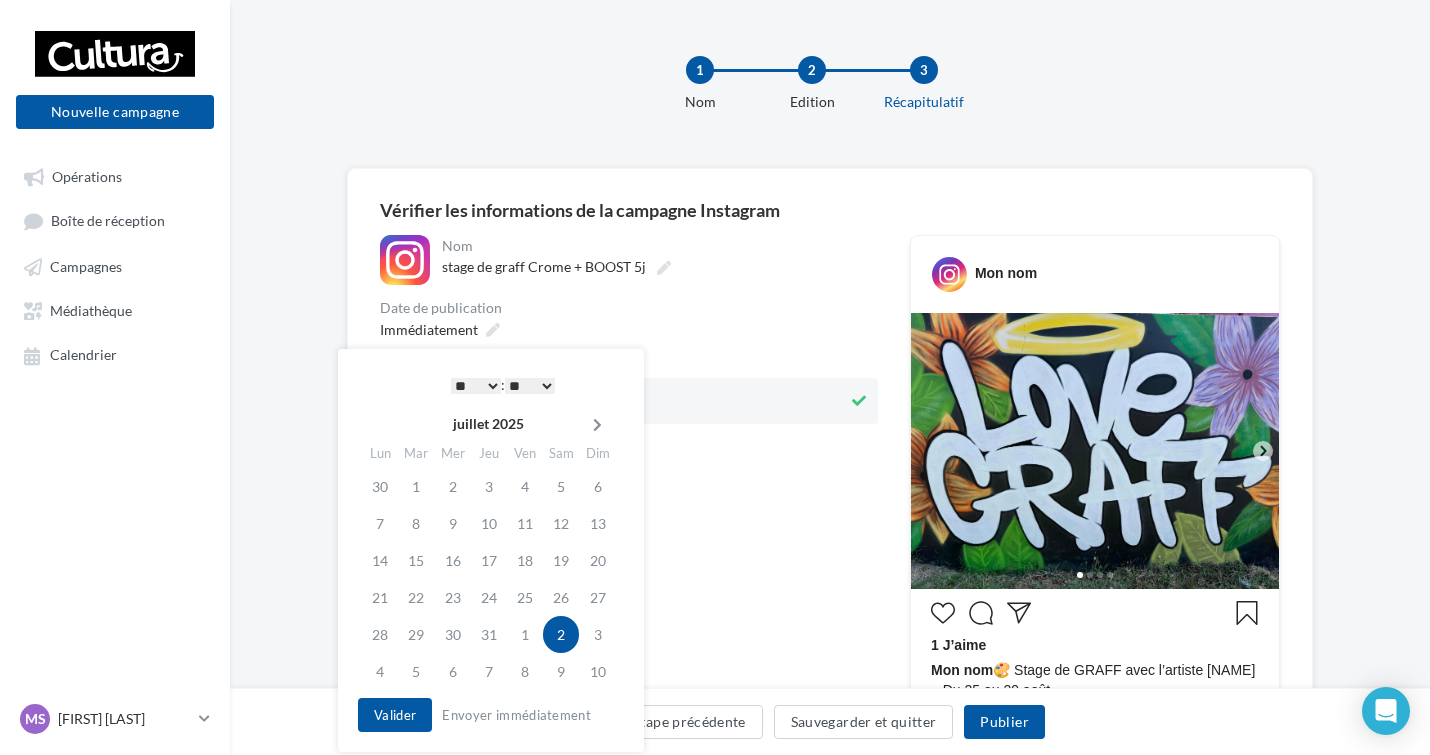 click at bounding box center [597, 425] 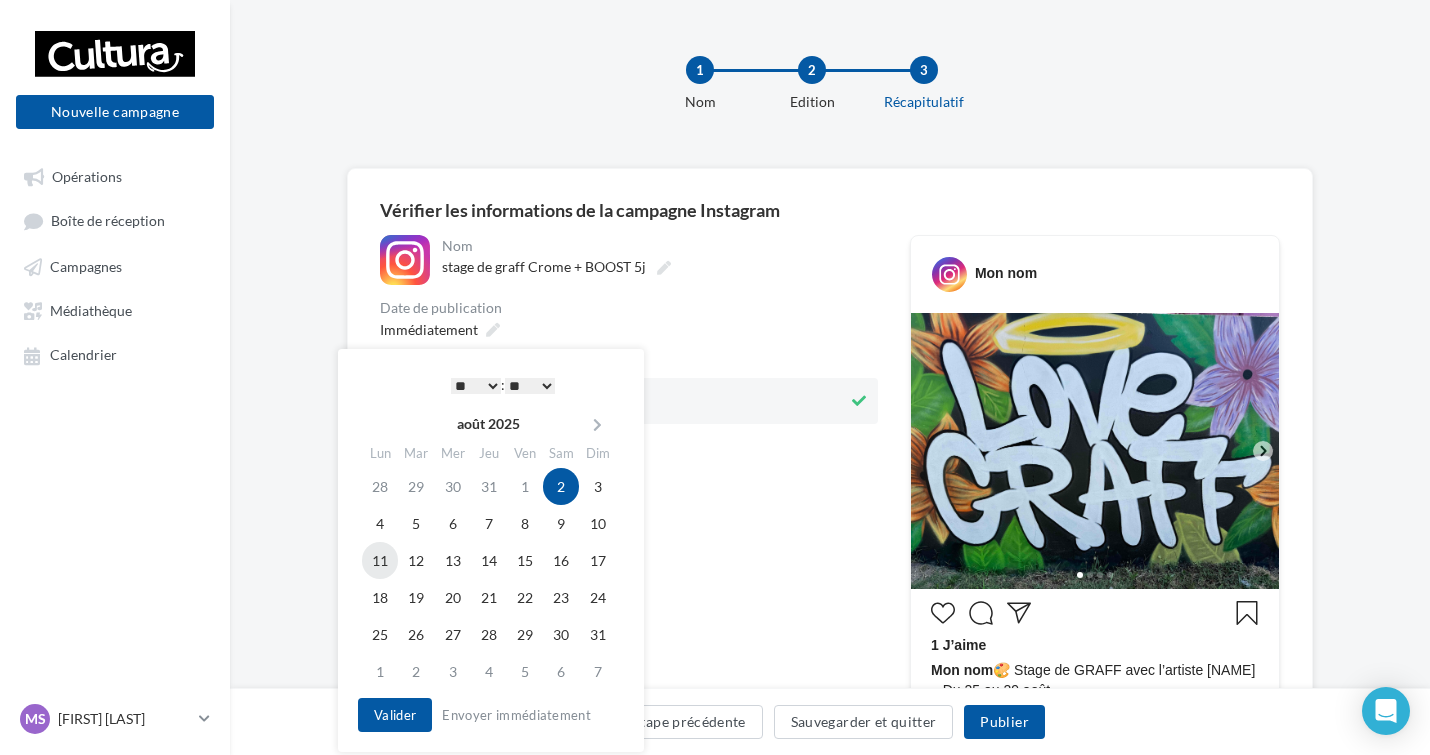 click on "11" at bounding box center [380, 560] 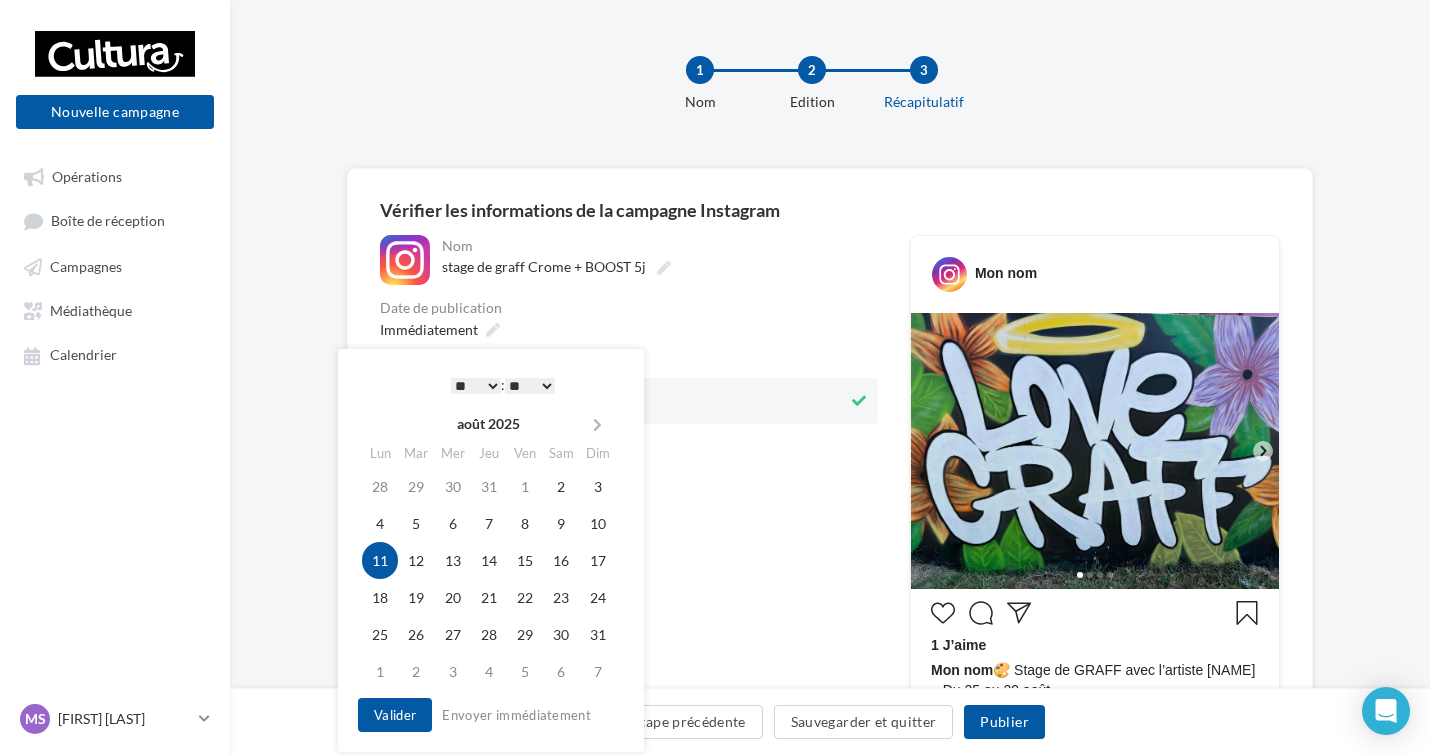 click on "* * * * * * * * * * ** ** ** ** ** ** ** ** ** ** ** ** ** **" at bounding box center (476, 386) 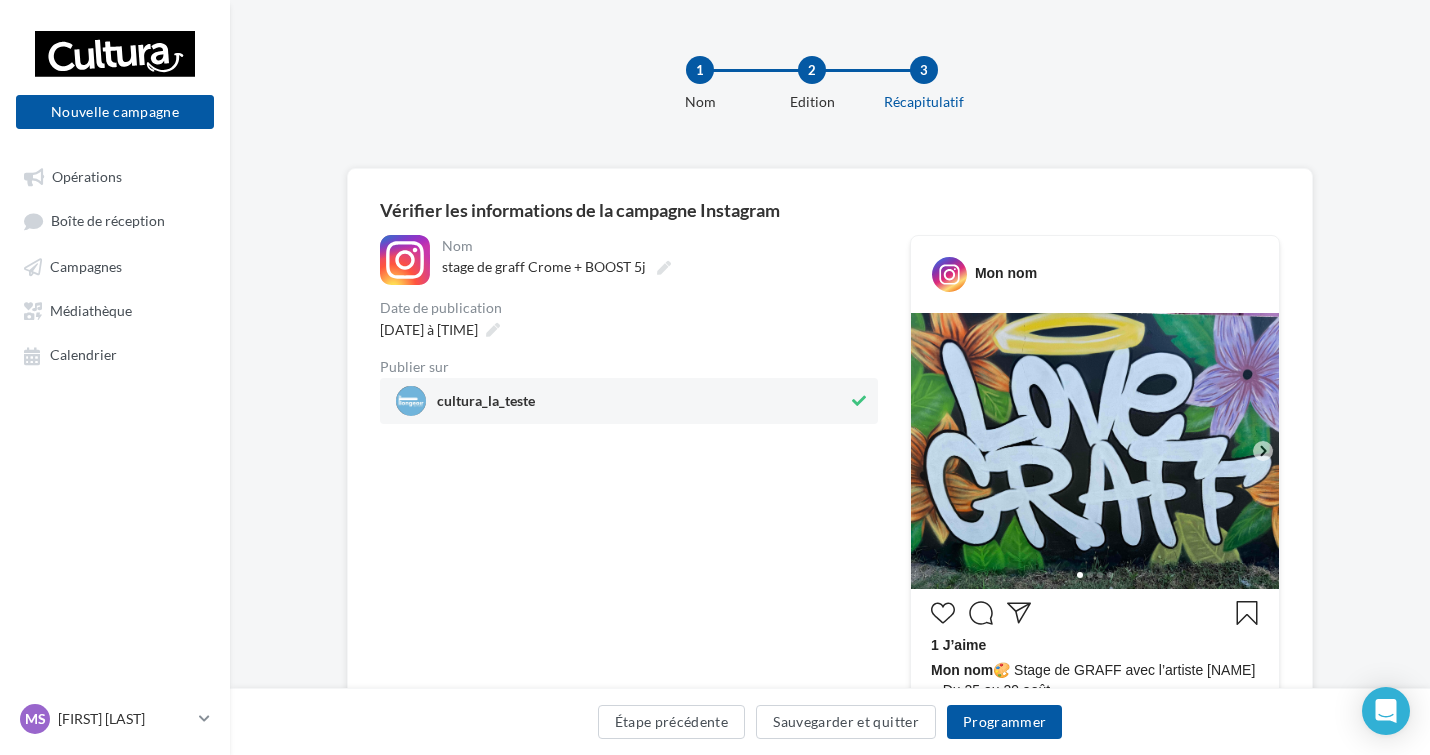 click on "**********" at bounding box center (629, 329) 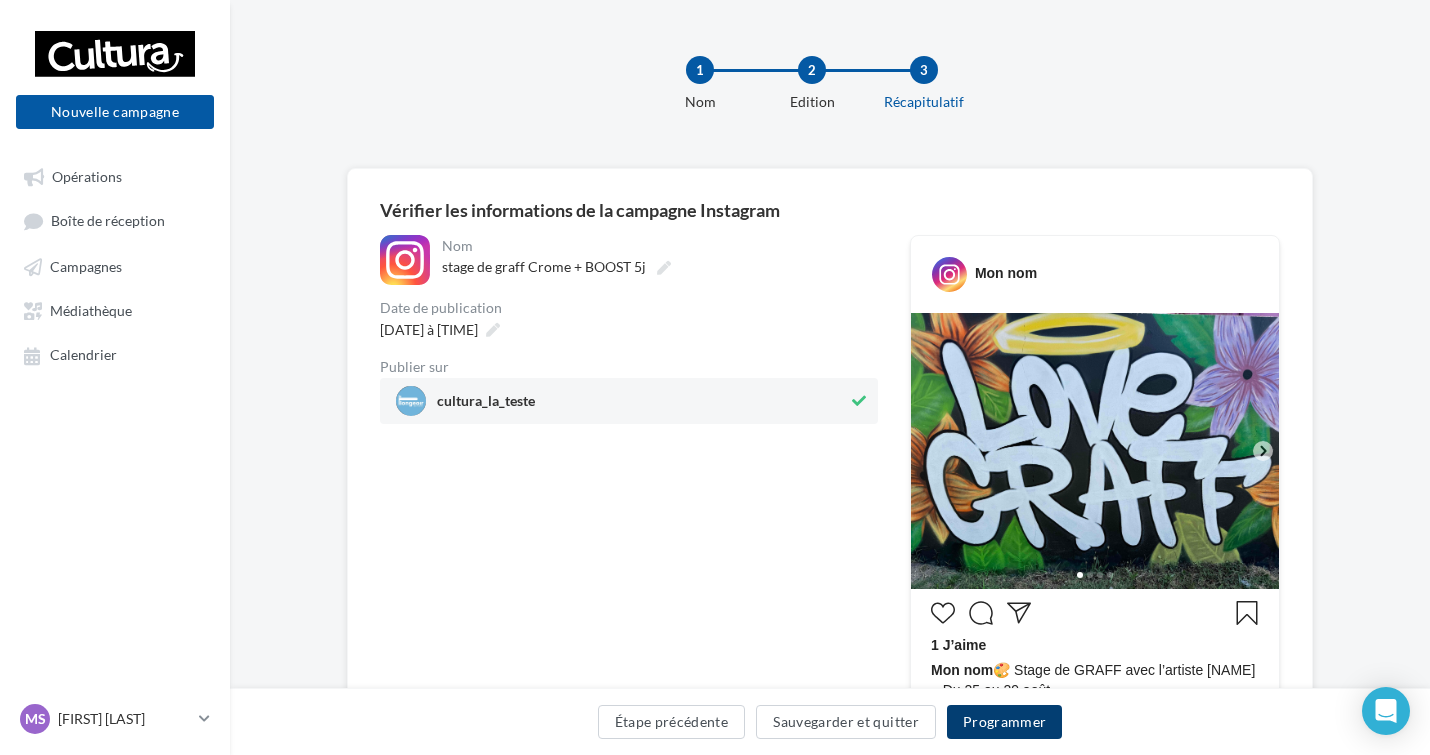 click on "Programmer" at bounding box center [1005, 722] 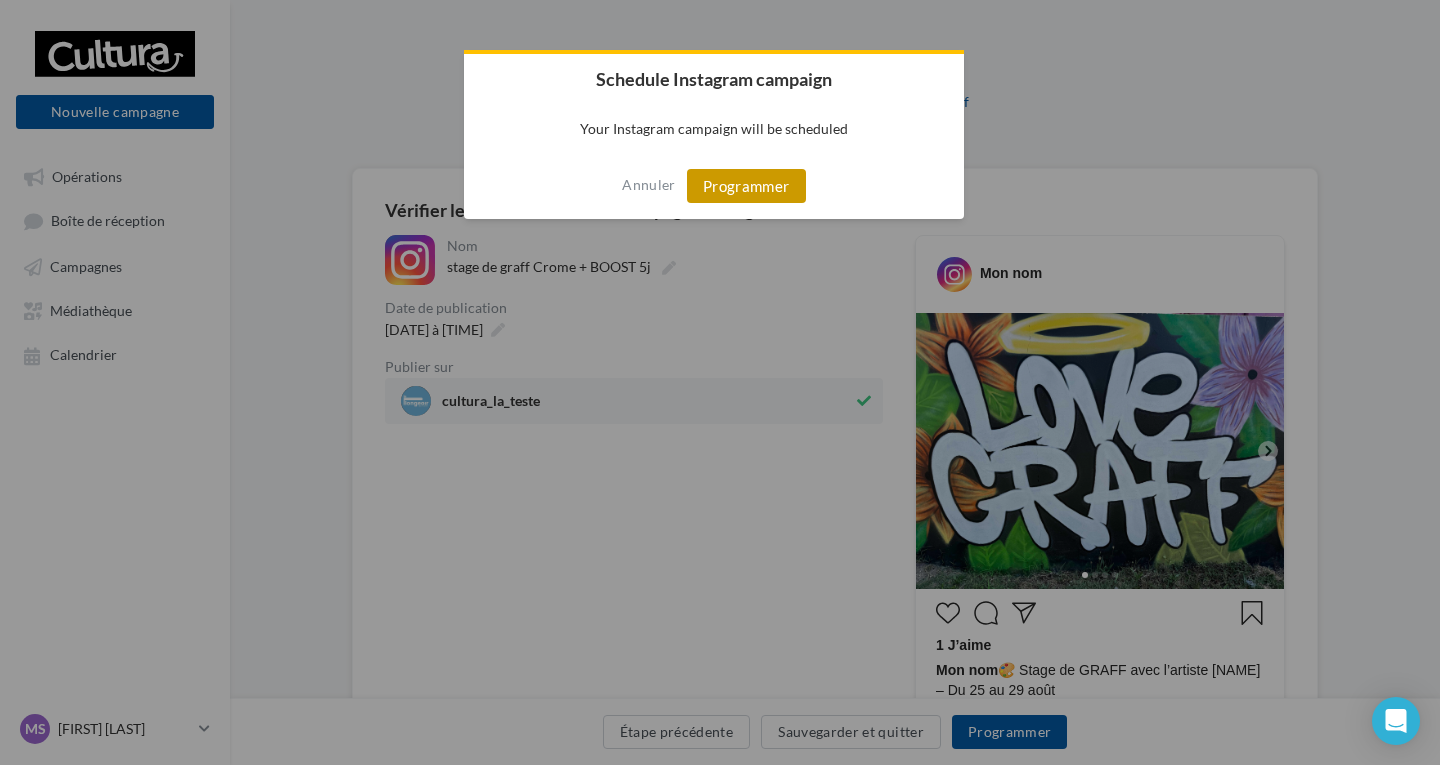 click on "Programmer" at bounding box center [746, 186] 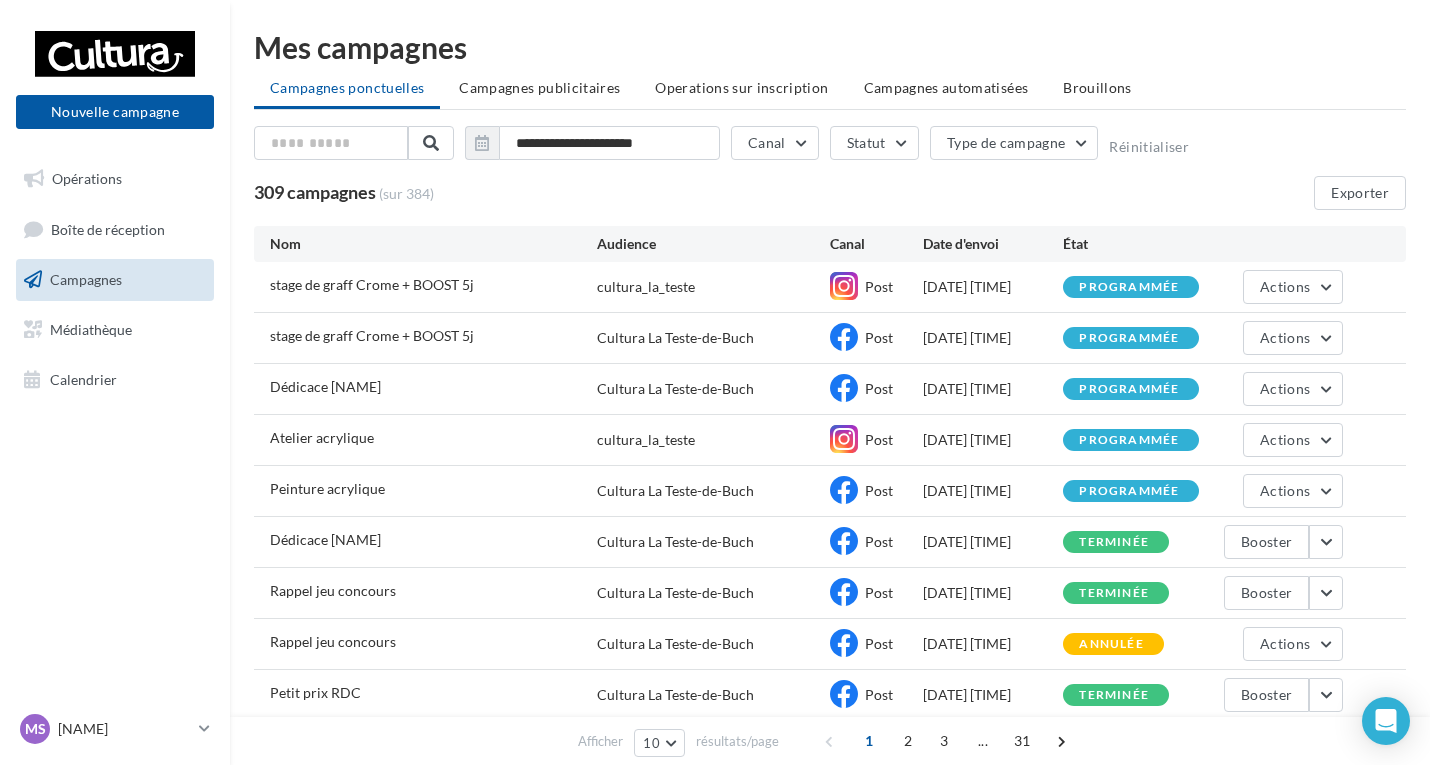 scroll, scrollTop: 0, scrollLeft: 0, axis: both 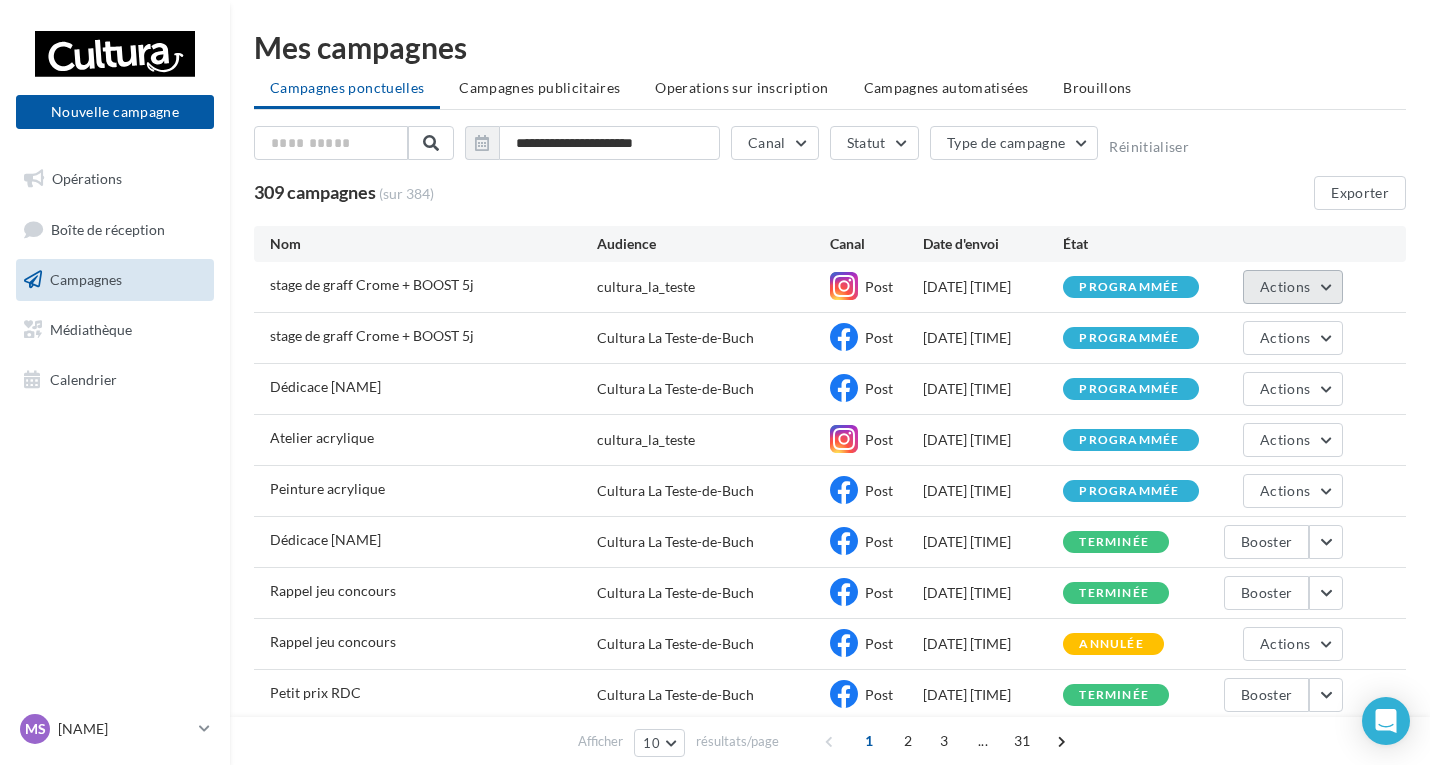 click on "Actions" at bounding box center [1285, 286] 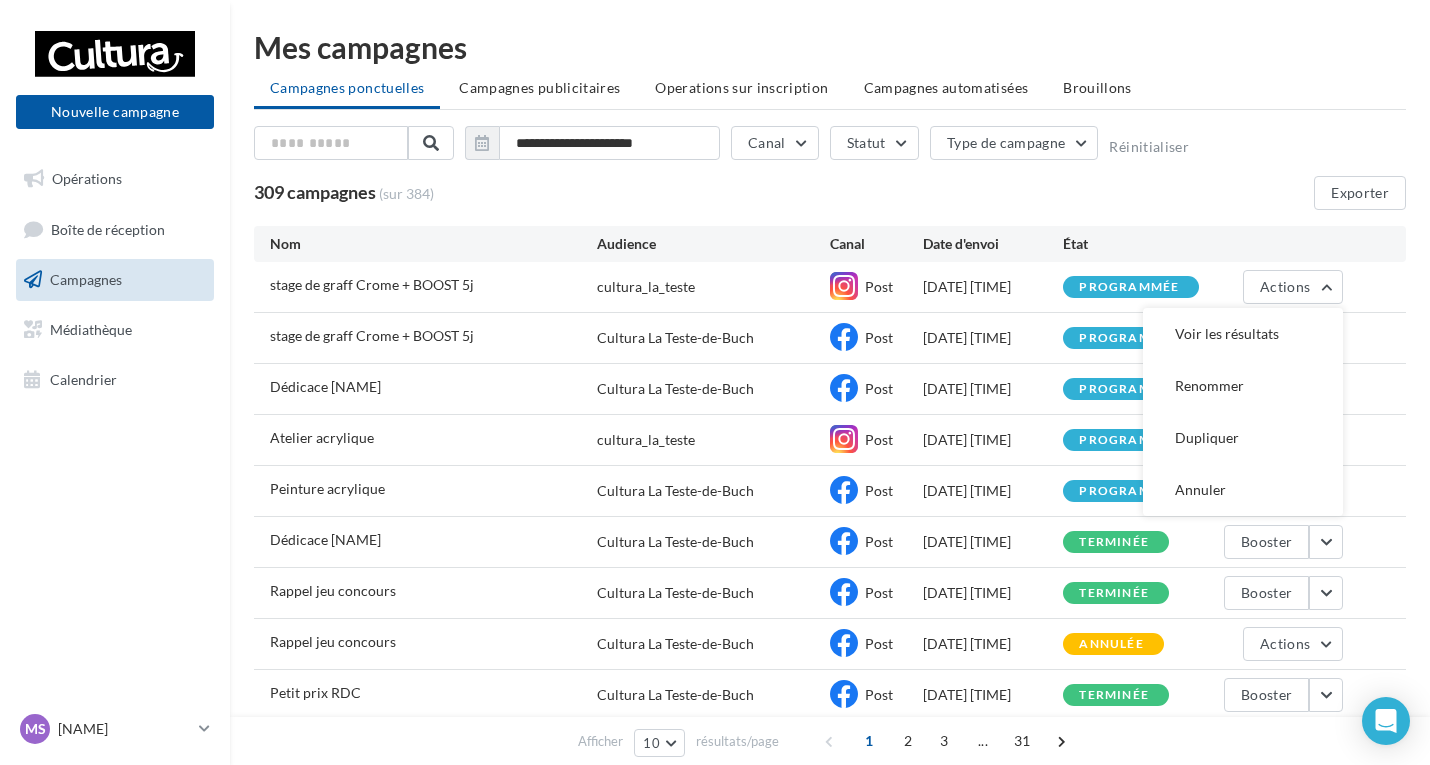 click on "**********" at bounding box center [830, 147] 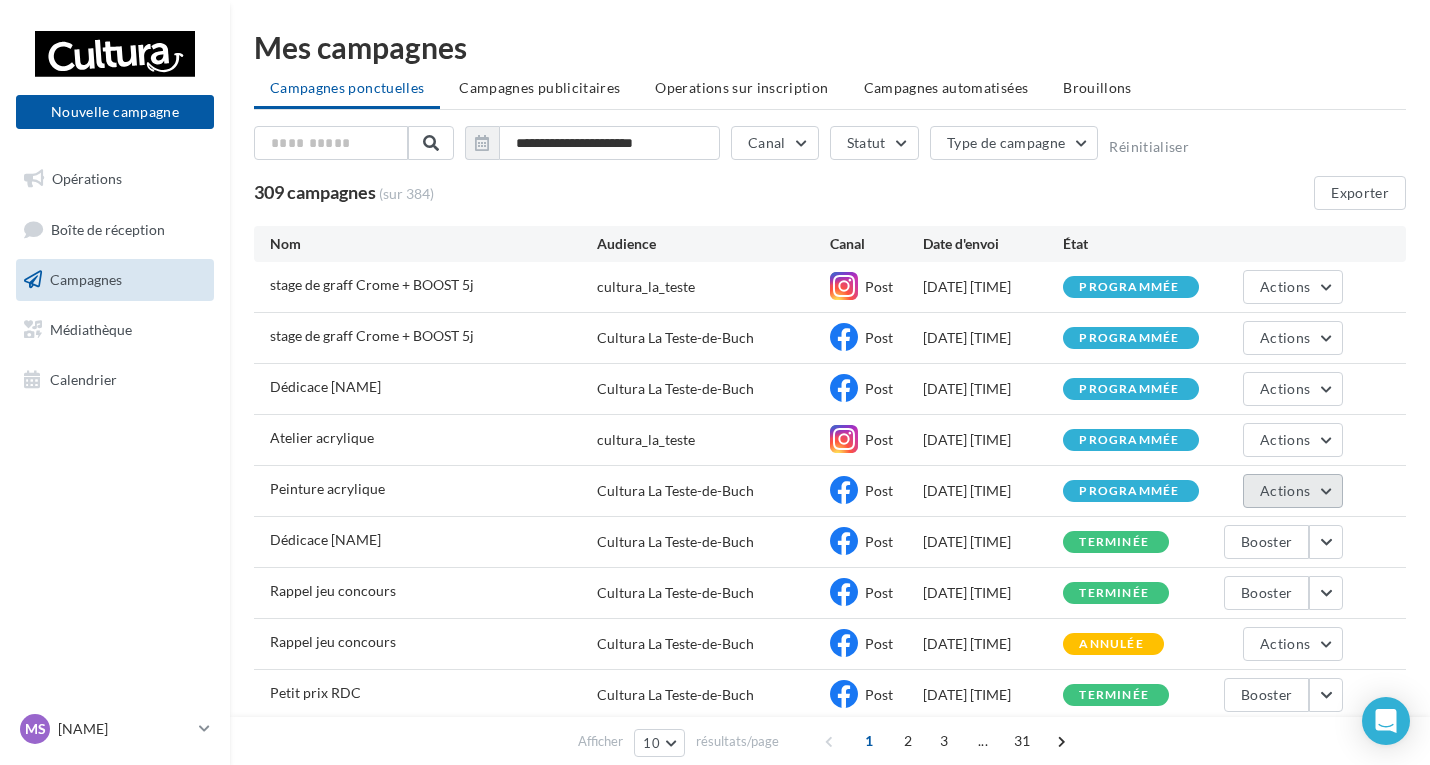 click on "Actions" at bounding box center (1285, 490) 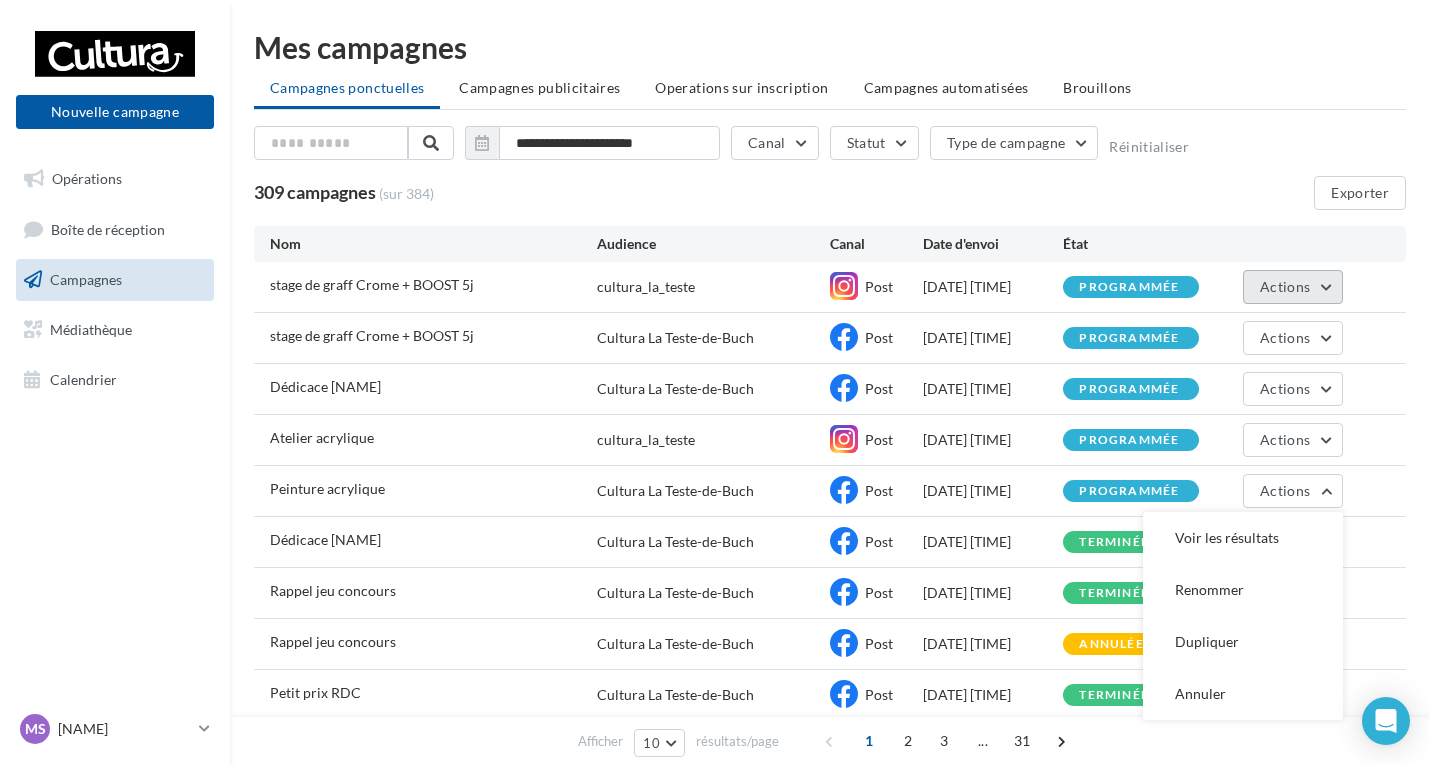 click on "Actions" at bounding box center (1293, 287) 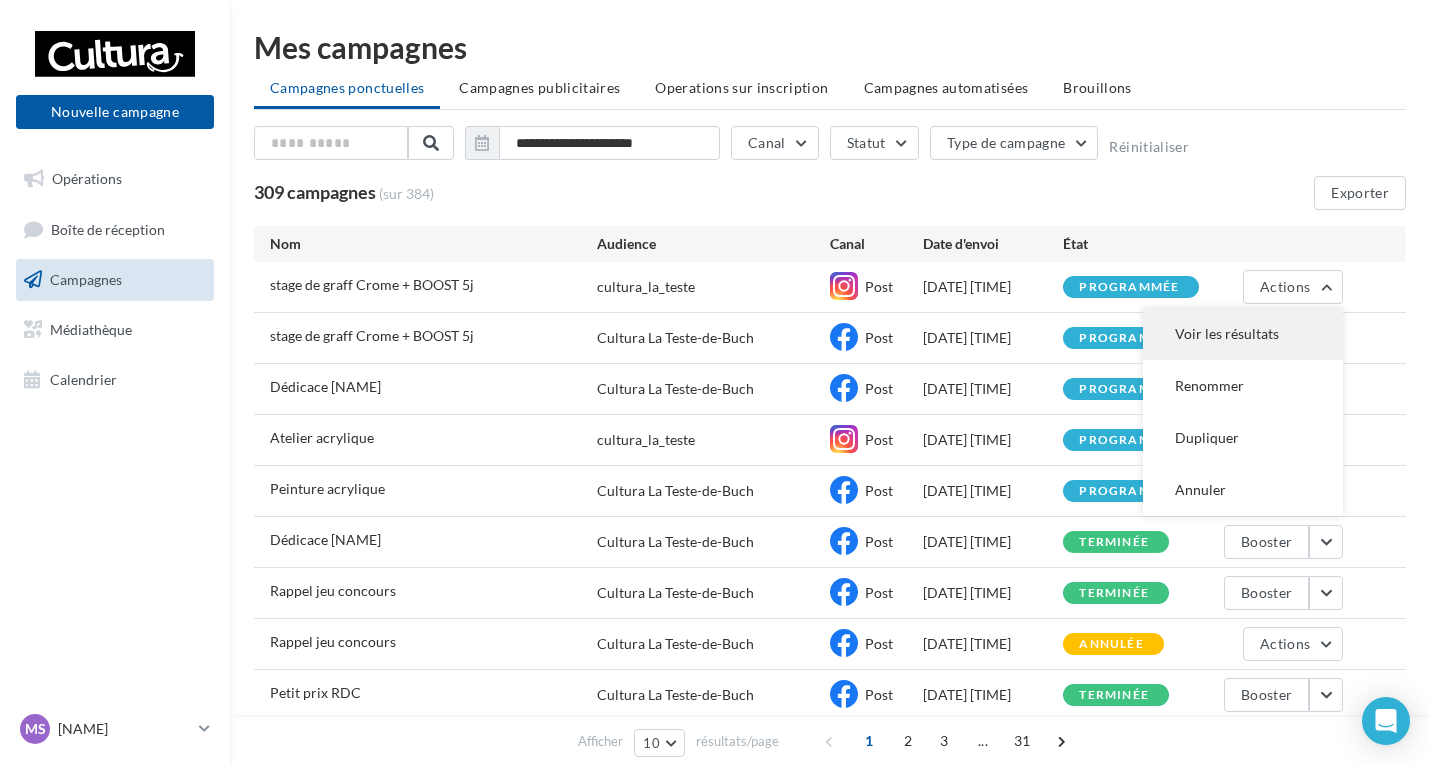 click on "Voir les résultats" at bounding box center (1243, 334) 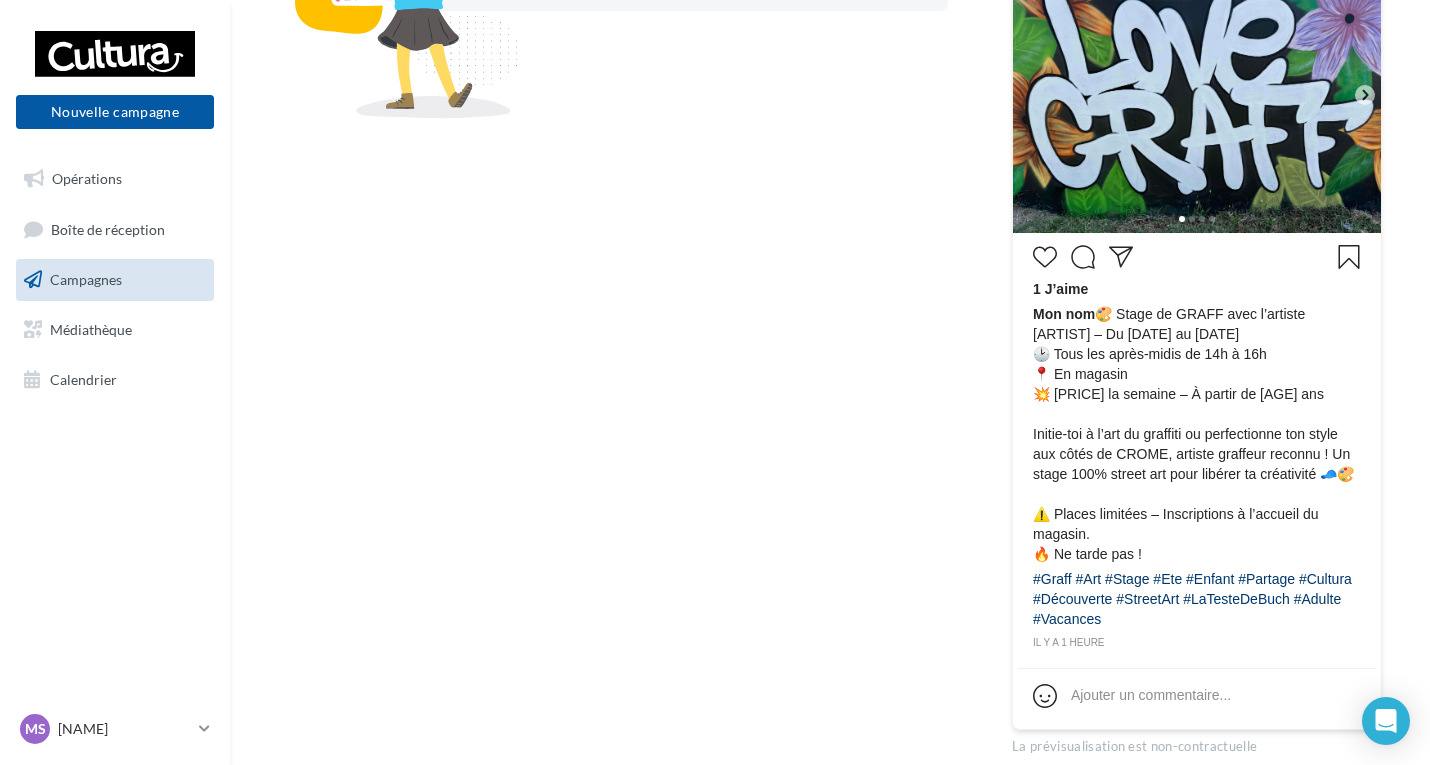 scroll, scrollTop: 600, scrollLeft: 0, axis: vertical 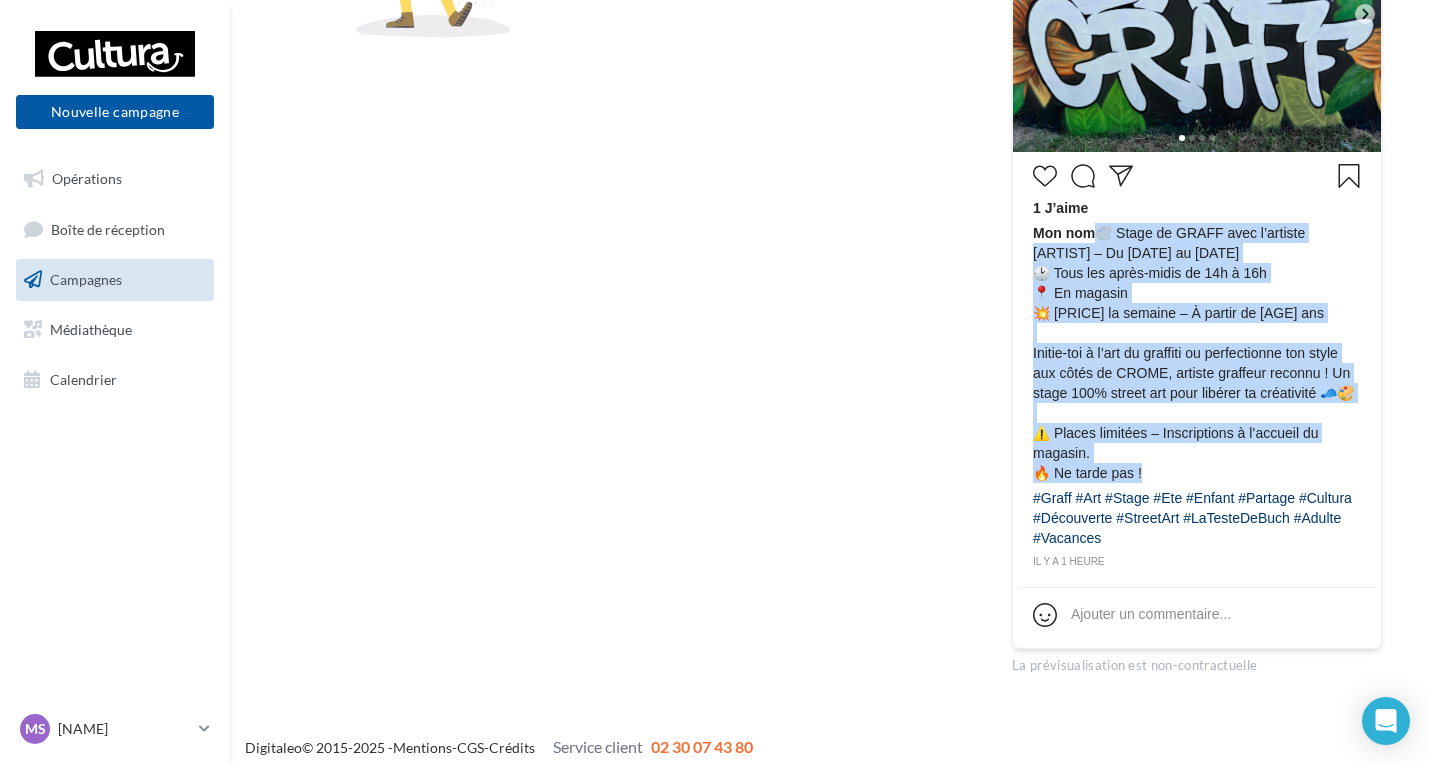 drag, startPoint x: 1180, startPoint y: 473, endPoint x: 1107, endPoint y: 233, distance: 250.85654 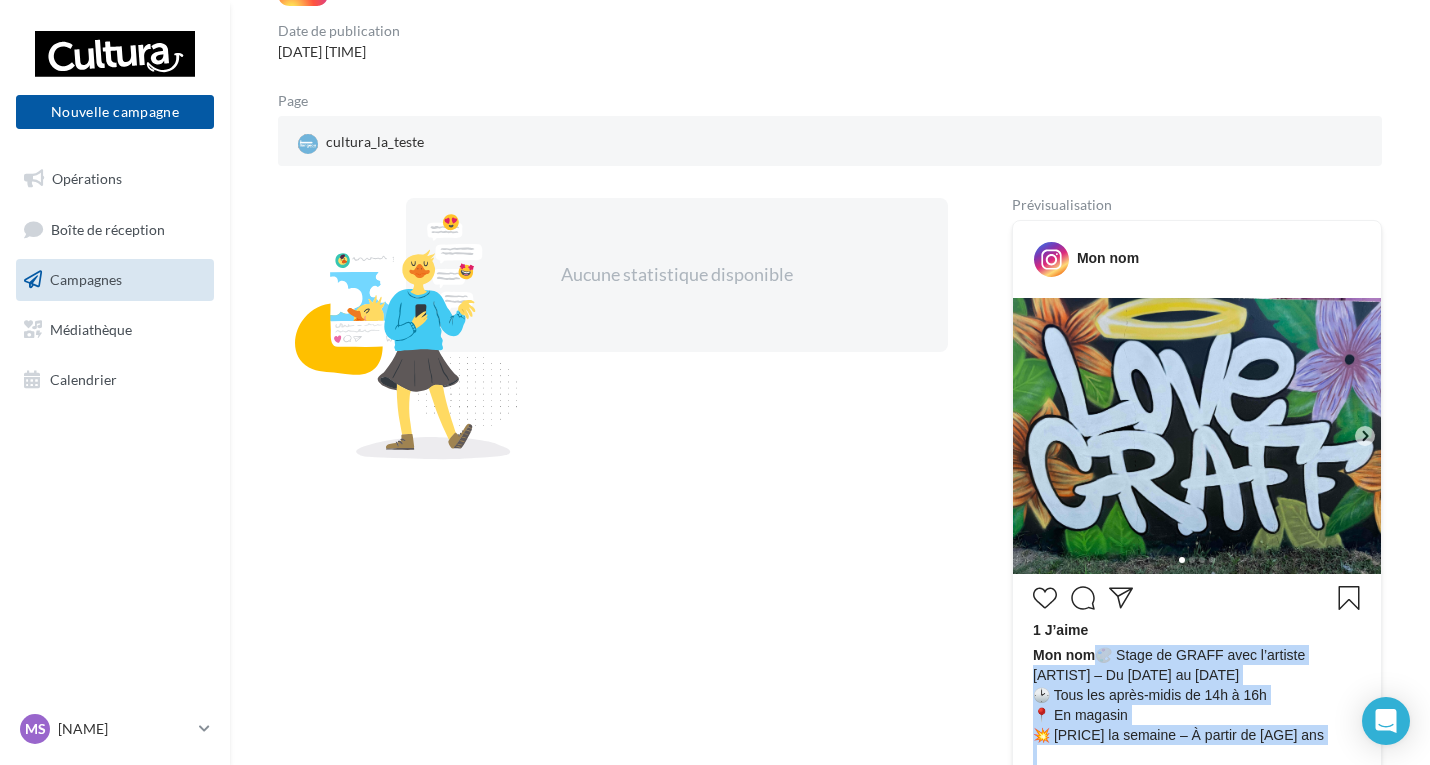scroll, scrollTop: 0, scrollLeft: 0, axis: both 